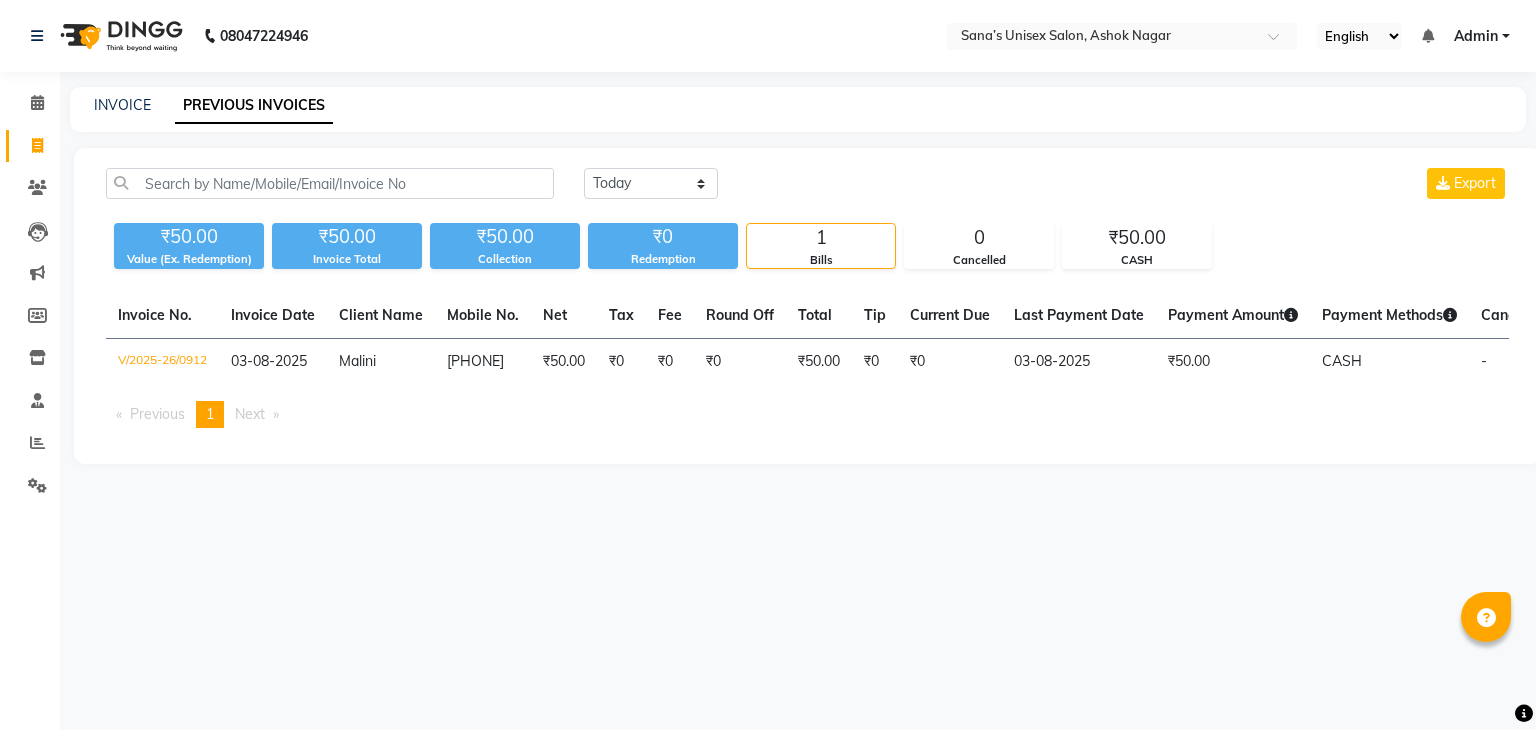 scroll, scrollTop: 0, scrollLeft: 0, axis: both 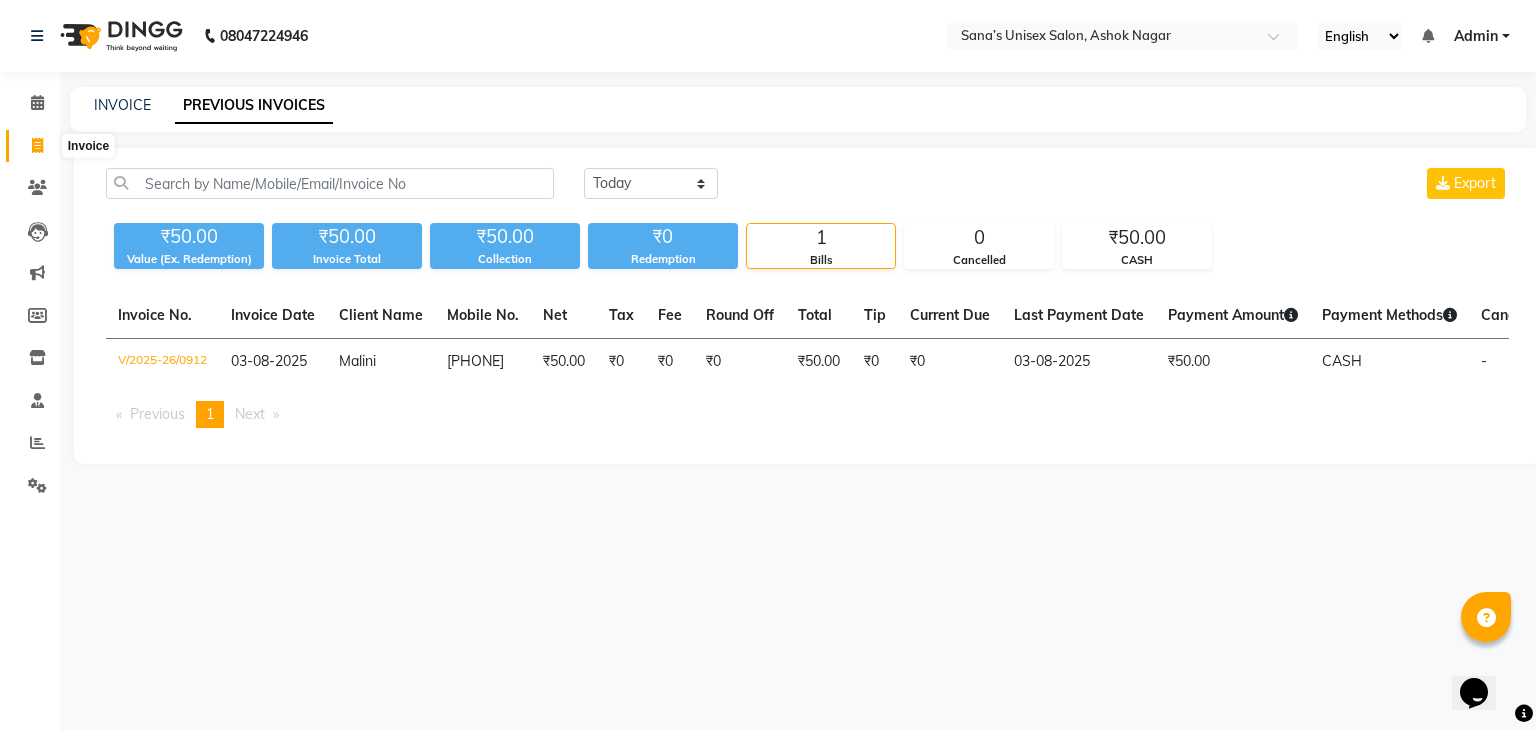 click 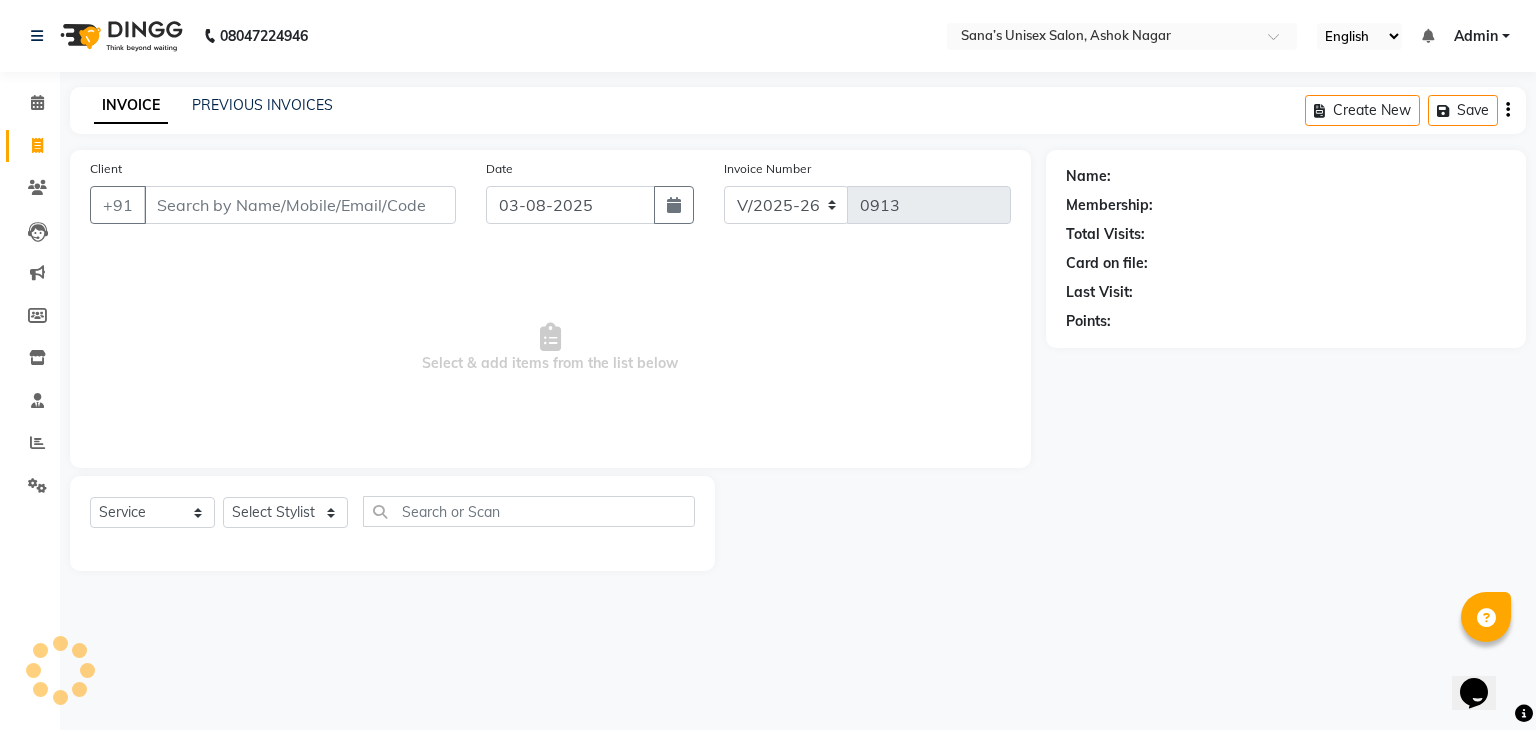 click on "INVOICE" 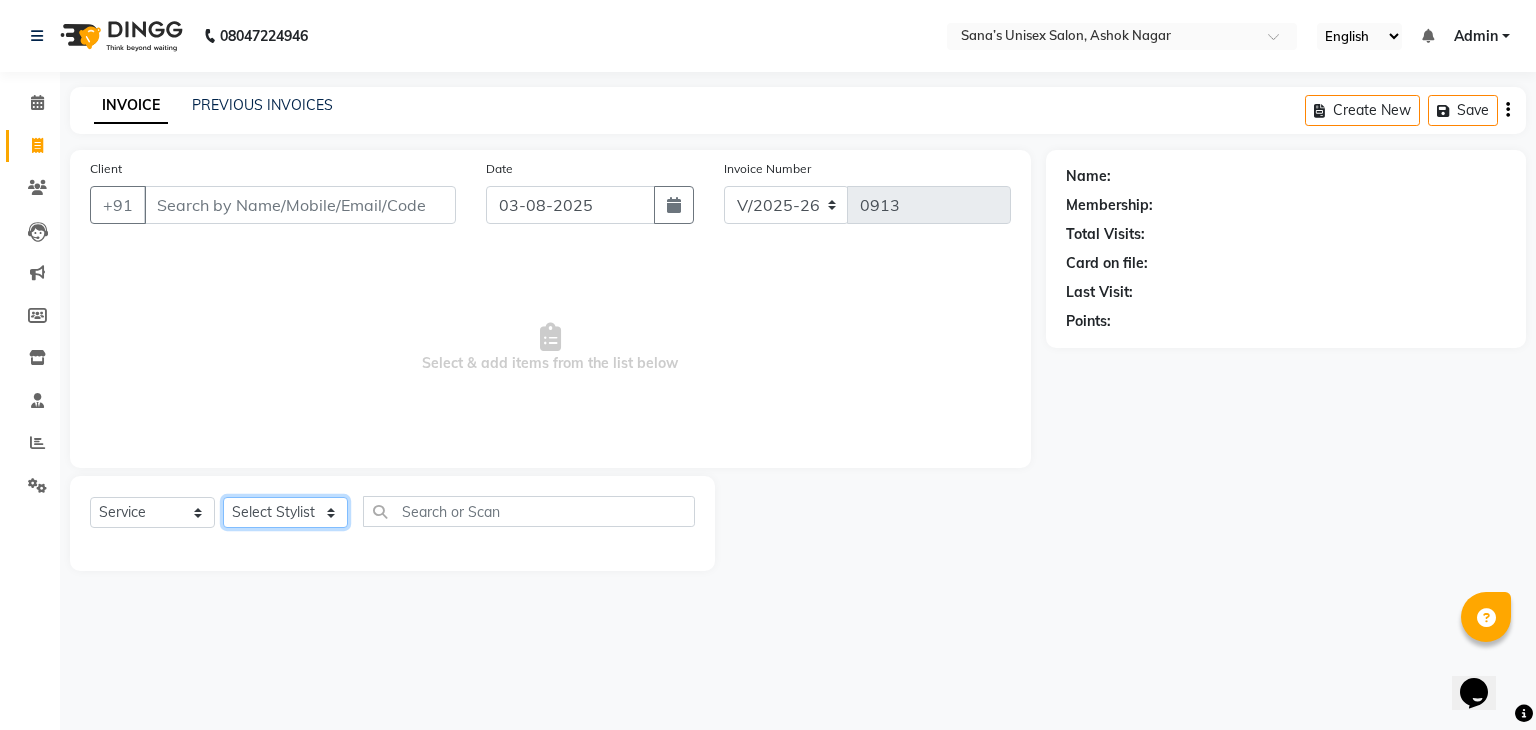 click on "Select Stylist" 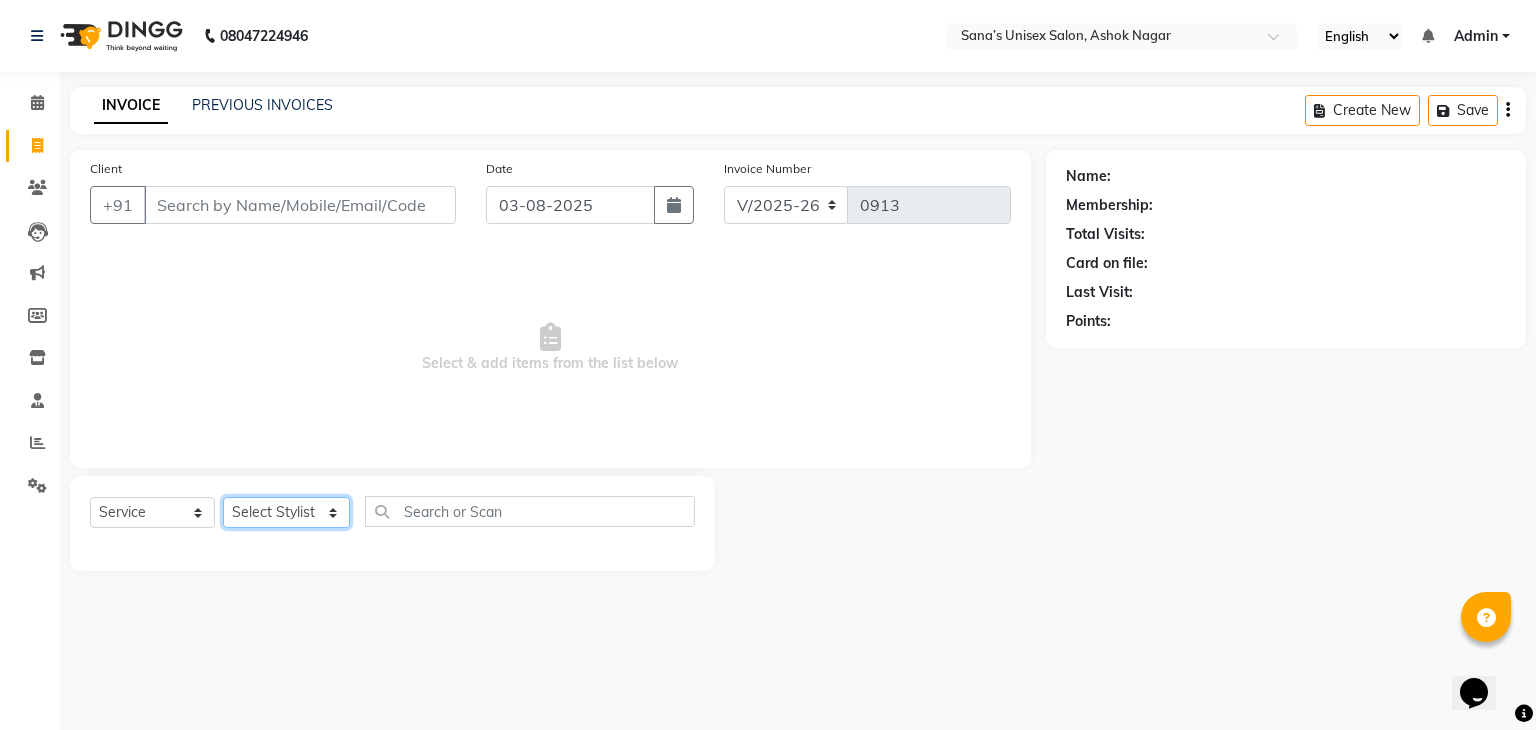 select on "45605" 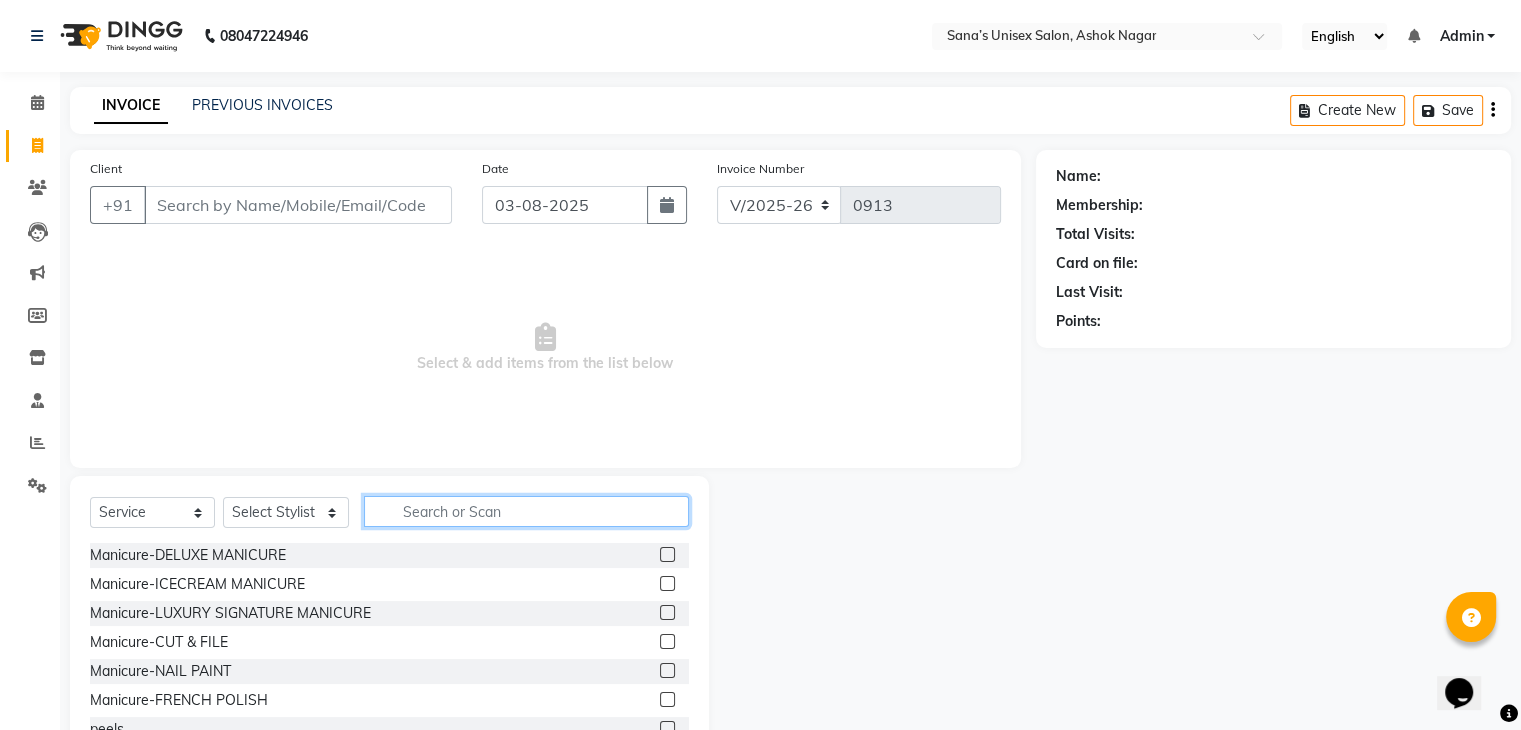click 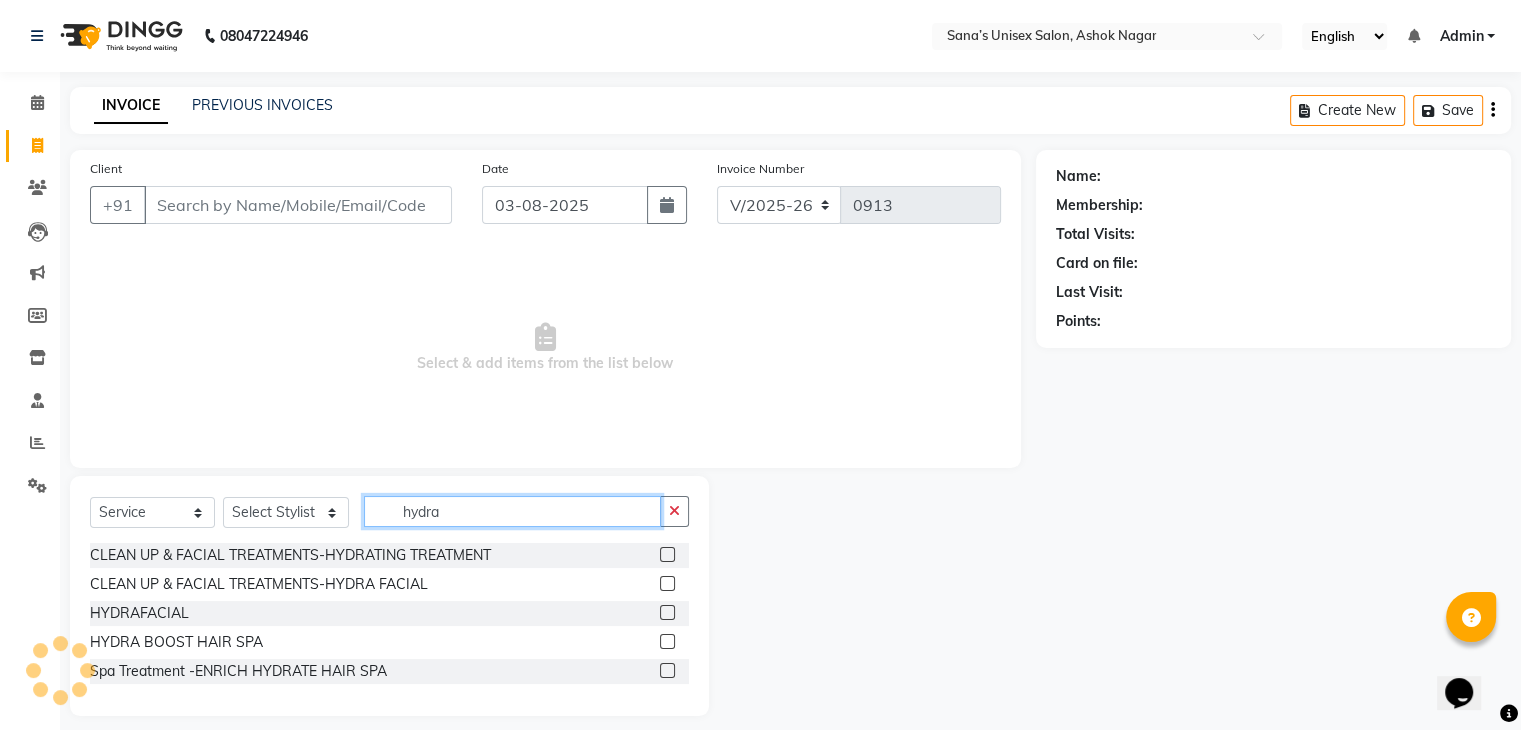 type on "hydra" 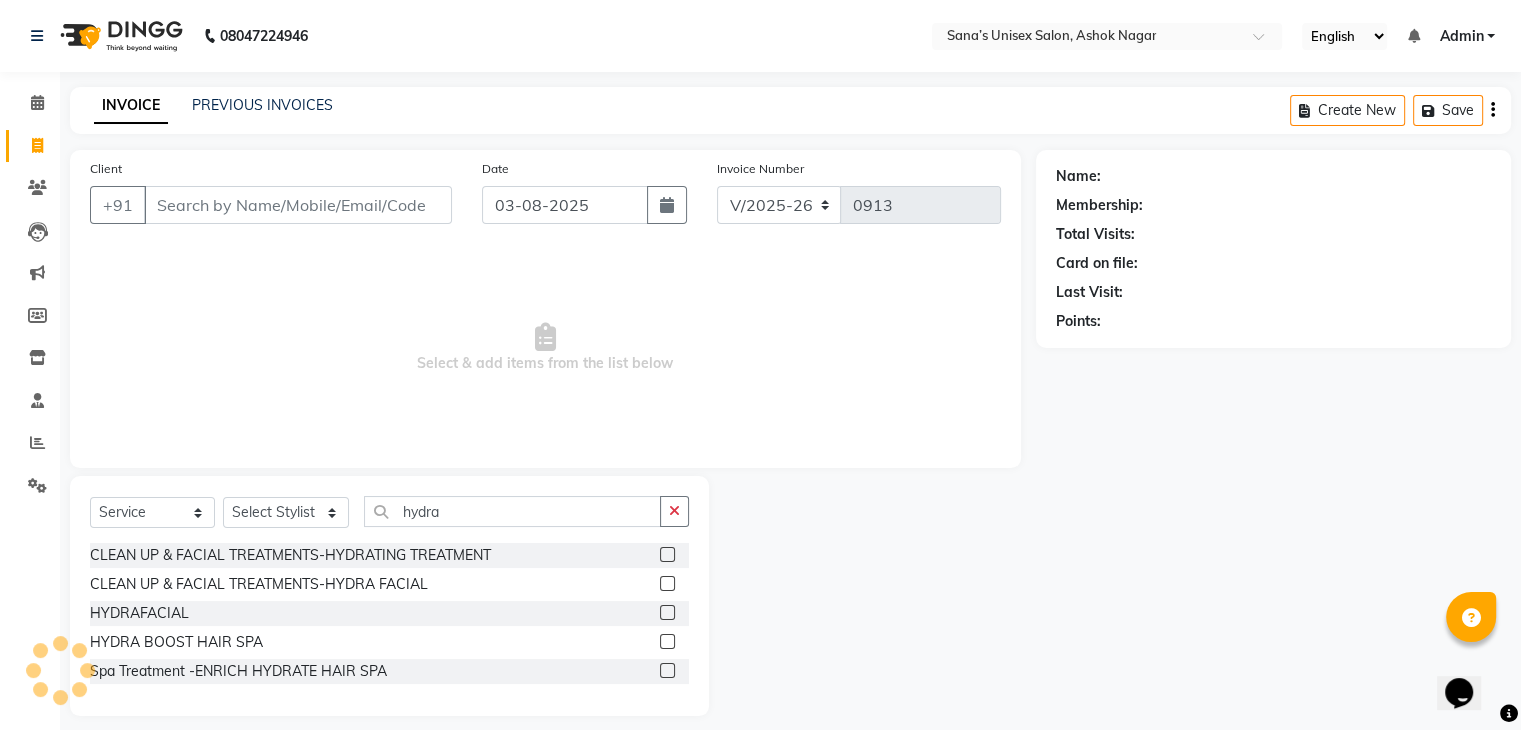 click 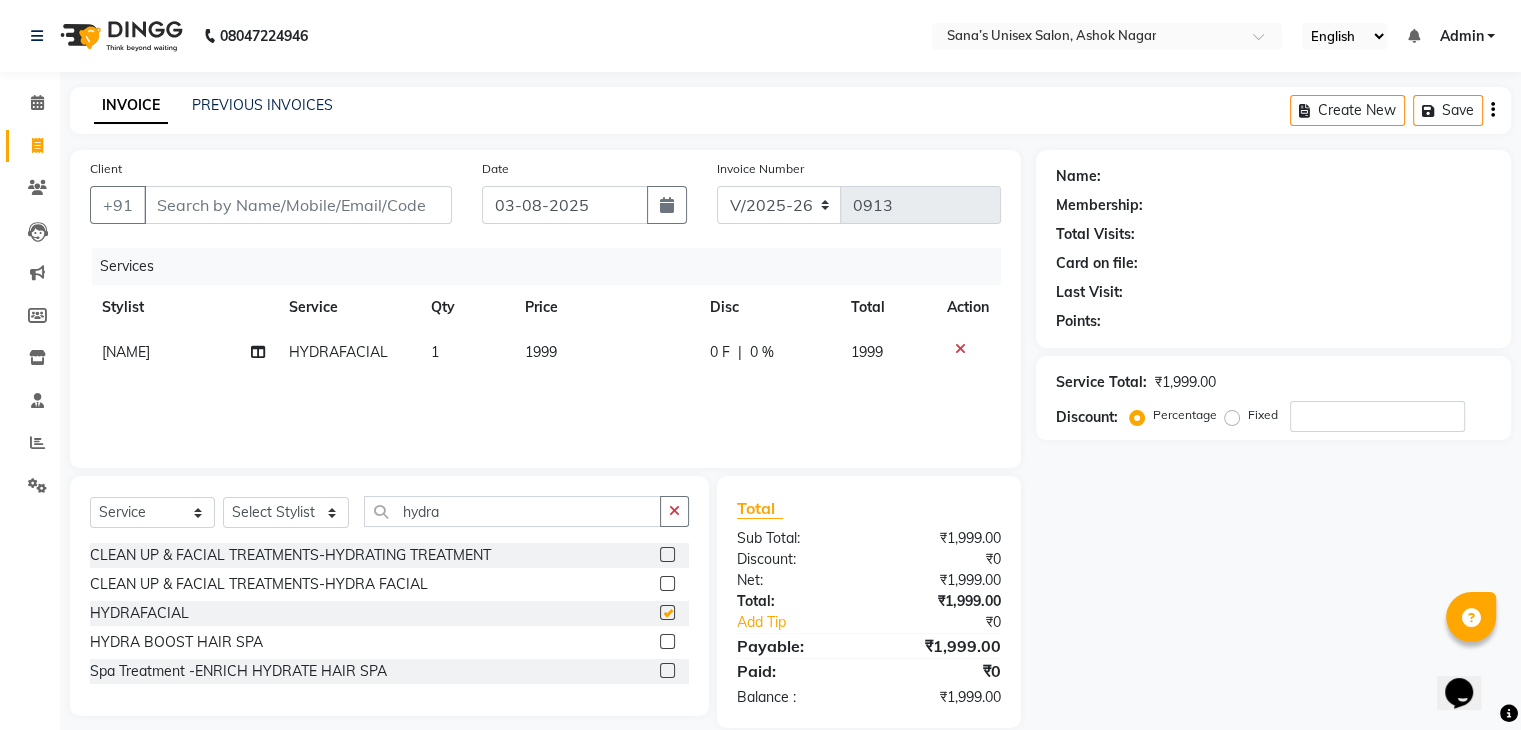 checkbox on "false" 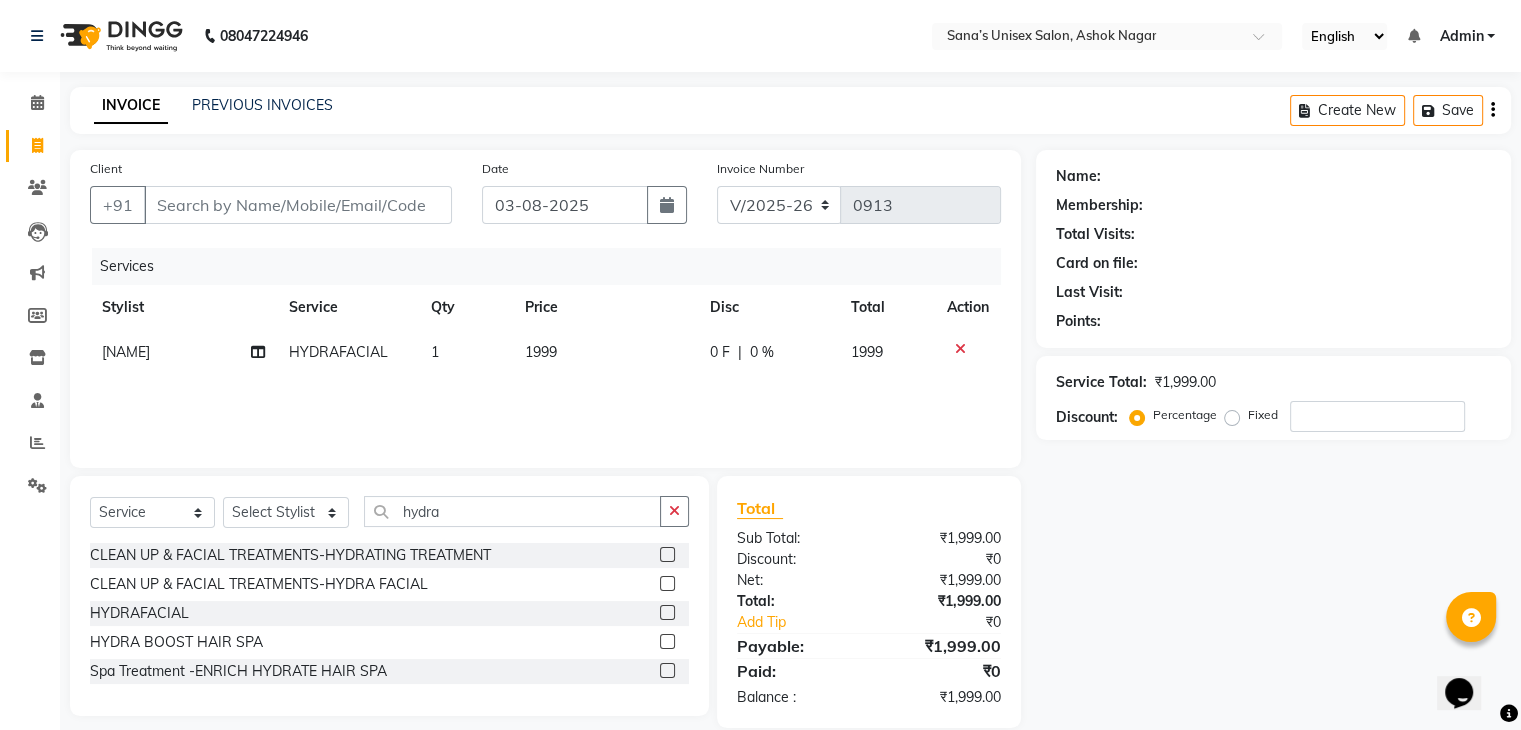 drag, startPoint x: 599, startPoint y: 312, endPoint x: 593, endPoint y: 333, distance: 21.84033 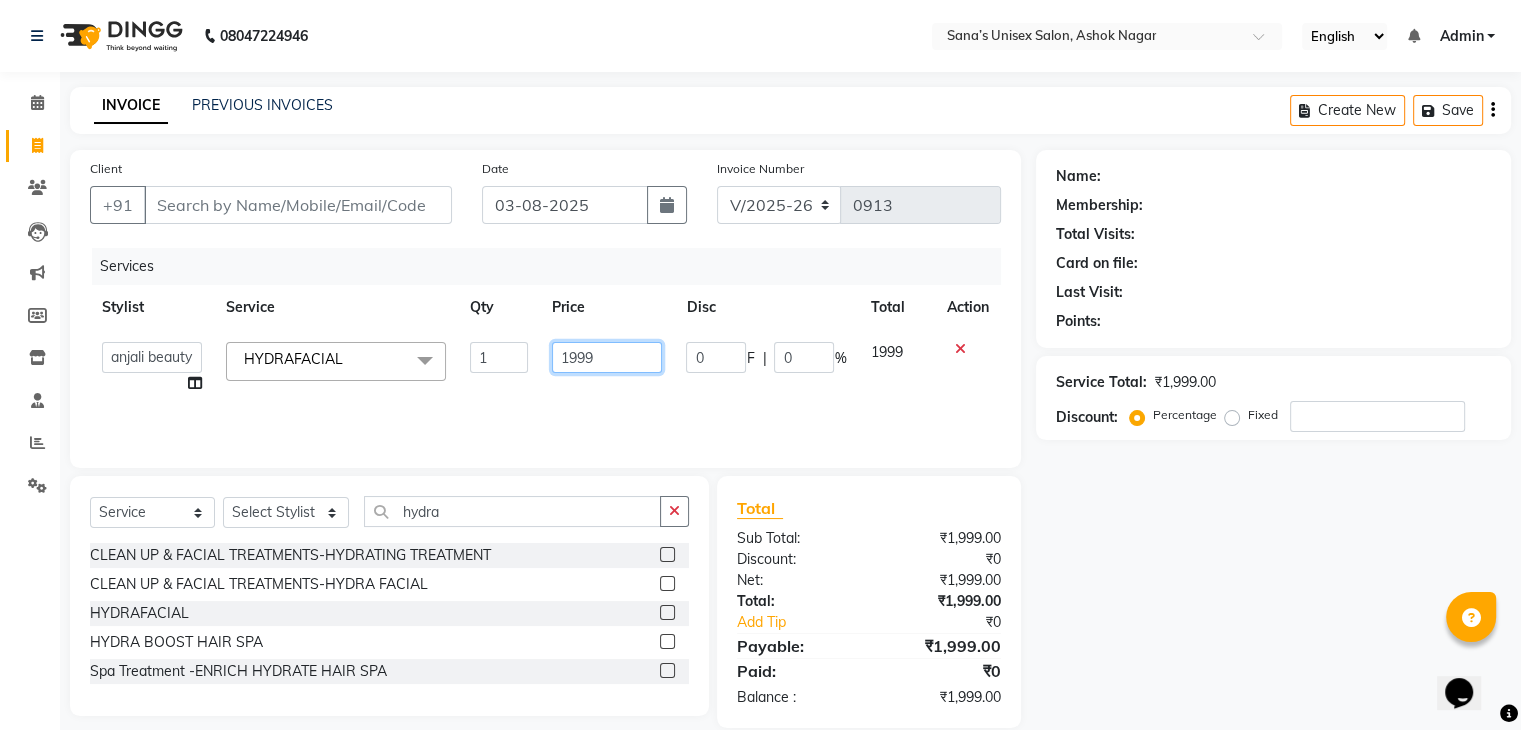 click on "1999" 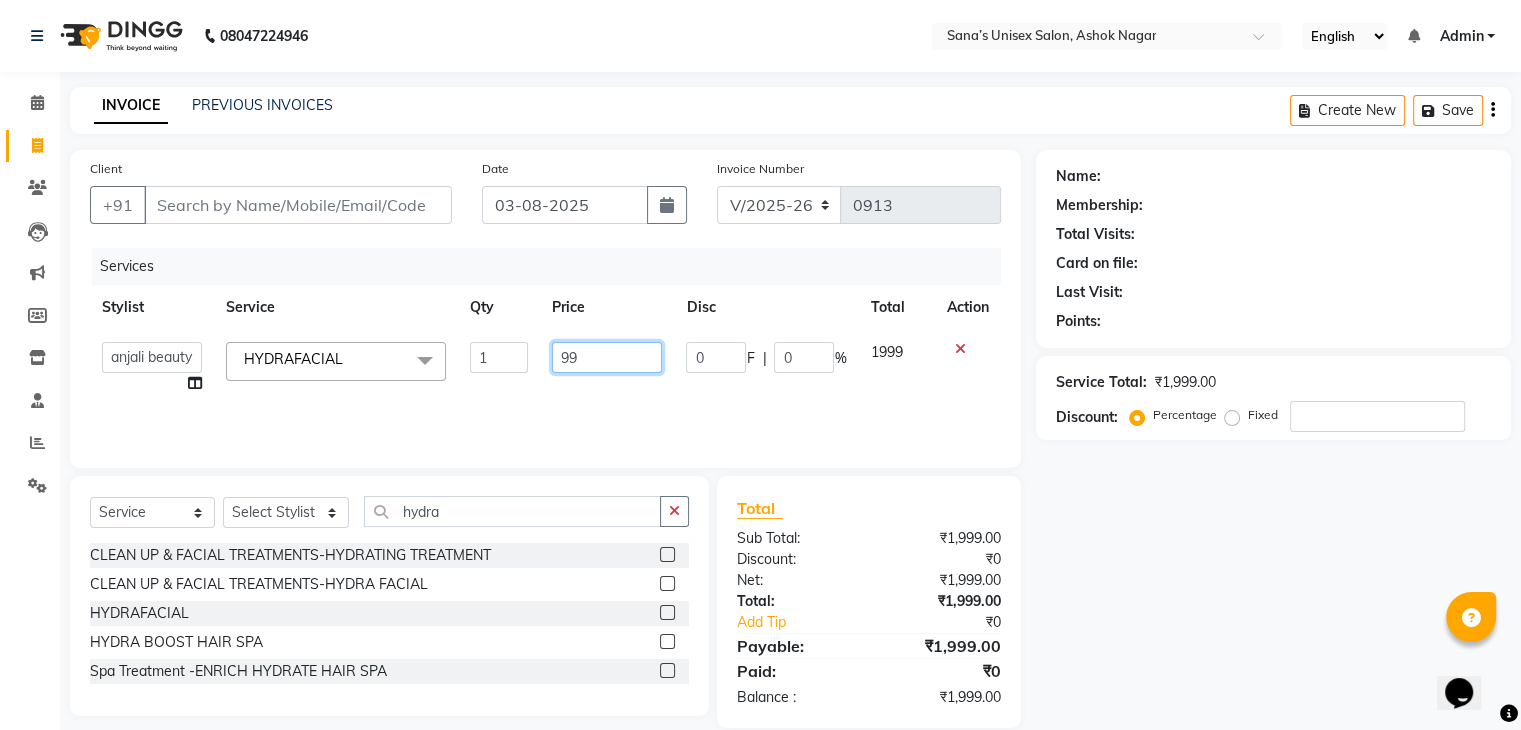 type on "999" 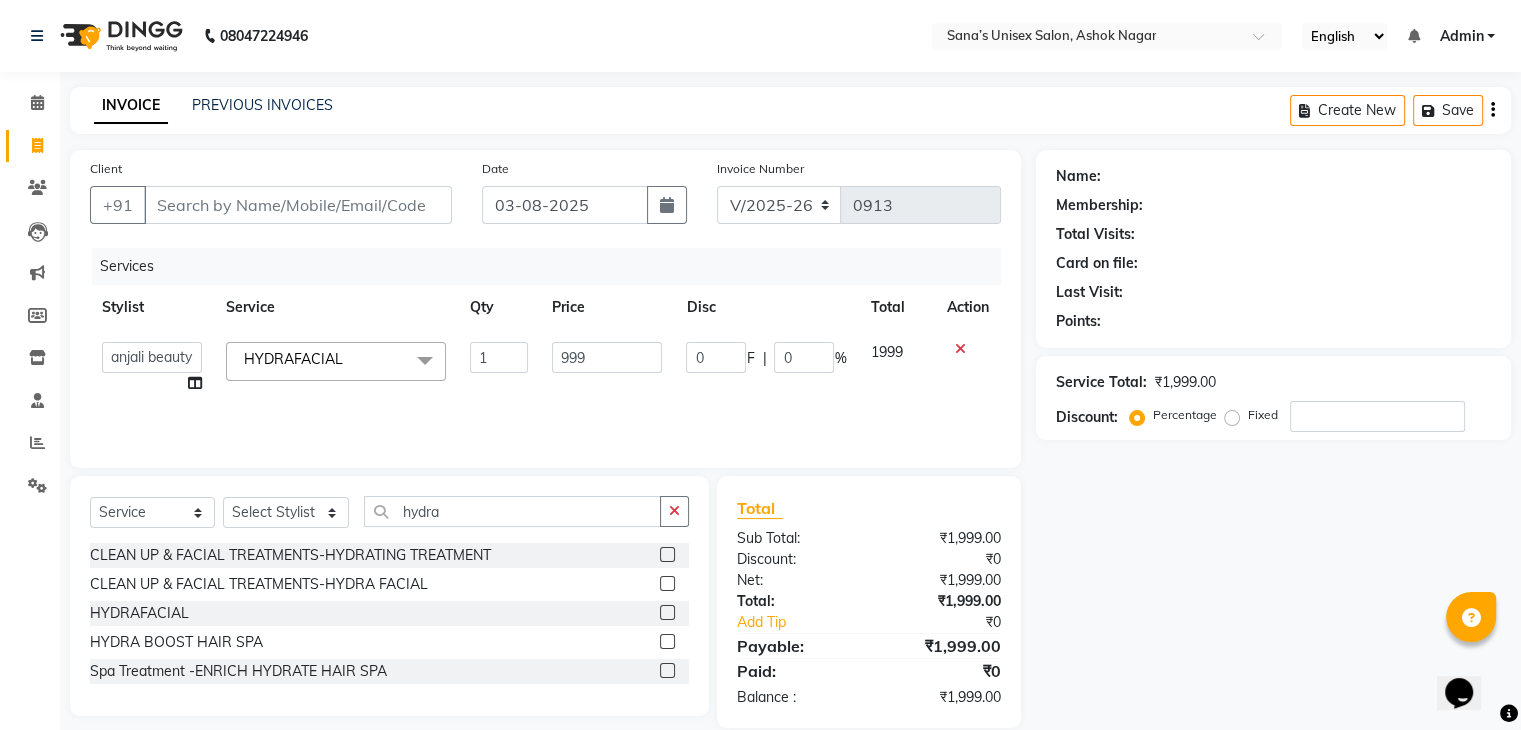 click on "Services Stylist Service Qty Price Disc Total Action  anjali beauty   MADHU   MUTHU MARI (BEAUTY THERAPIST)   NANDHINI   NivethaKarthikeyan   PRABA   SANJITHA  HYDRAFACIAL  x Manicure-DELUXE MANICURE Manicure-ICECREAM MANICURE Manicure-LUXURY SIGNATURE MANICURE Manicure-CUT & FILE Manicure-NAIL PAINT Manicure-FRENCH POLISH peels Pedicure -DELUXE PEDICURE Pedicure -ICECREAM PEDICURE Pedicure -SPA PEDICURE Pedicure -LUXURY SIGNATURE PEDICURE Pedicure -CUT & FILE Pedicure -NAIL PAINT Pedicure -FRENCH POLISH  PEDICURE DONUT  Add-on-BLEACH Add-on-PARAFFIN WAX Add-on-HEEL PEEL TREATMENT DETAN-UPPER LIP DETAN-UNDER ARMS DETAN-FEET DETAN-BLOUSE LINE DETAN-HALF ARMS DETAN-FACE DETAN-FACE &NECK DETAN-FULL ARMS DETAN-HALF LEGS DETAN-HALF FRONT & BACK DETAN-FULL LEGS DETAN-BODY(FACE, NECK,UNDER ARMS,LEGS, FRONT & BACK) Threading-EYEBROWS Threading-UPPER LIP Threading-CHIN Threading-FOREHEAD Threading-SIDES Threading-NECK Threading-FULL FACE Waxing-UPPERLIP Waxing-CHIN Waxing-SIDES Waxing-NECK Waxing-UNDERARMS BLEACH 1 0" 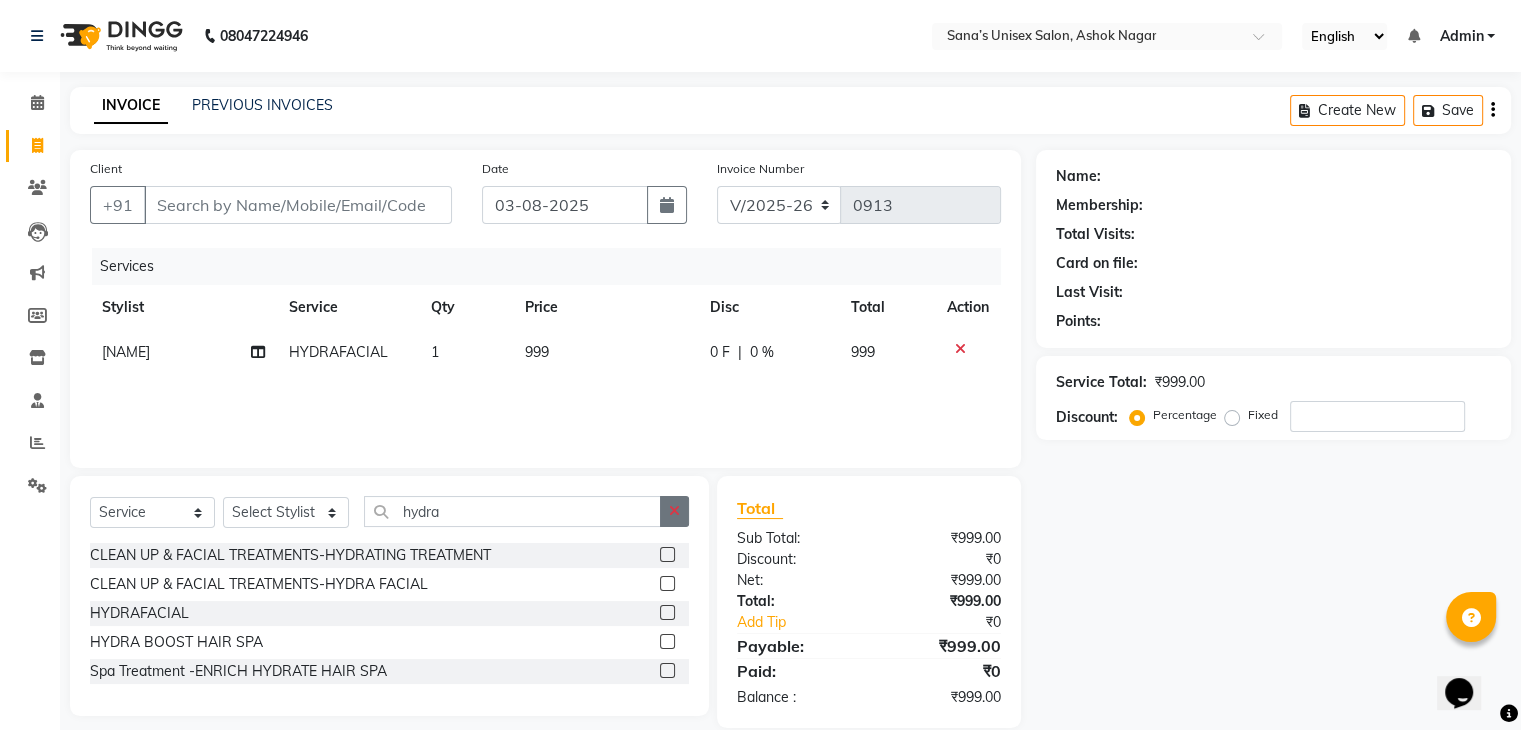 click 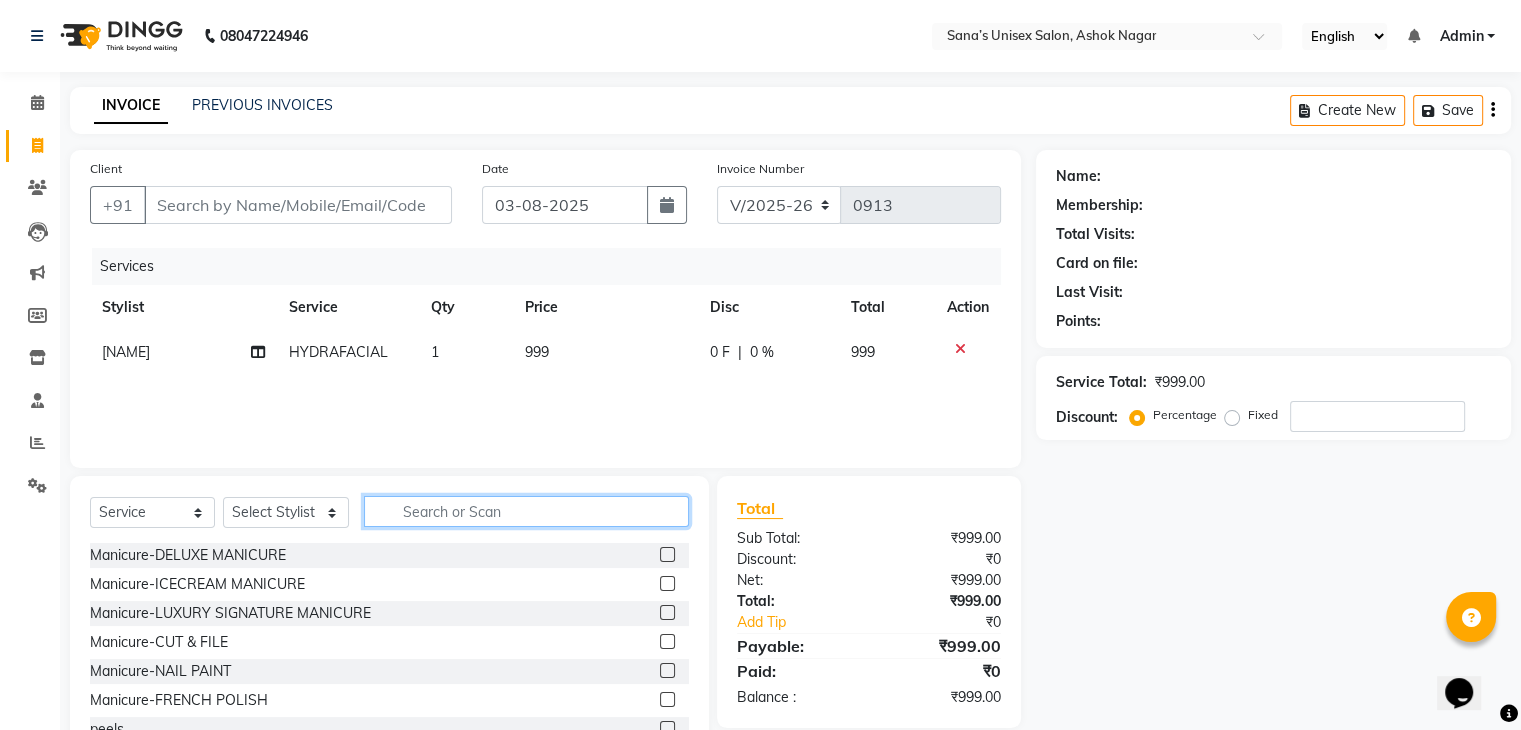 click 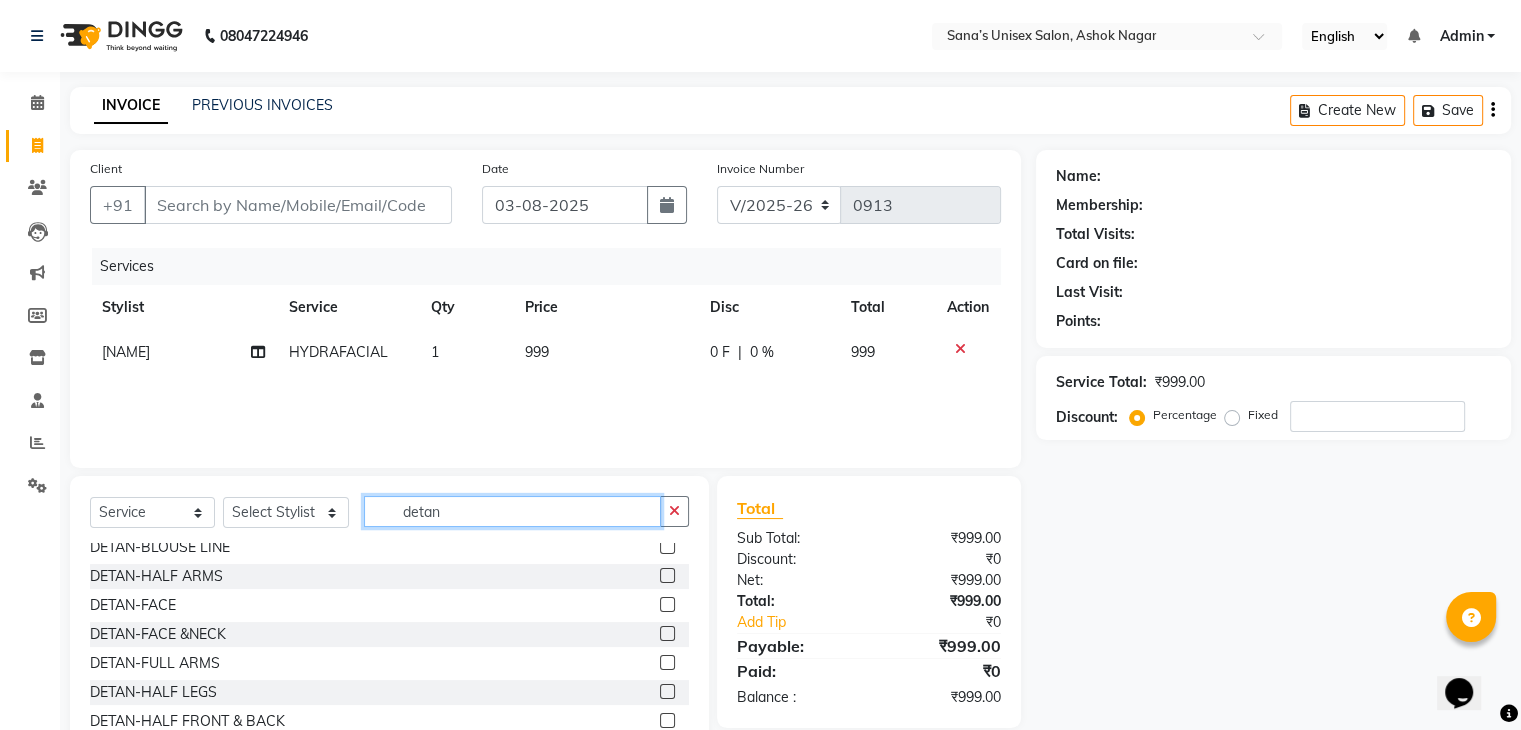 scroll, scrollTop: 100, scrollLeft: 0, axis: vertical 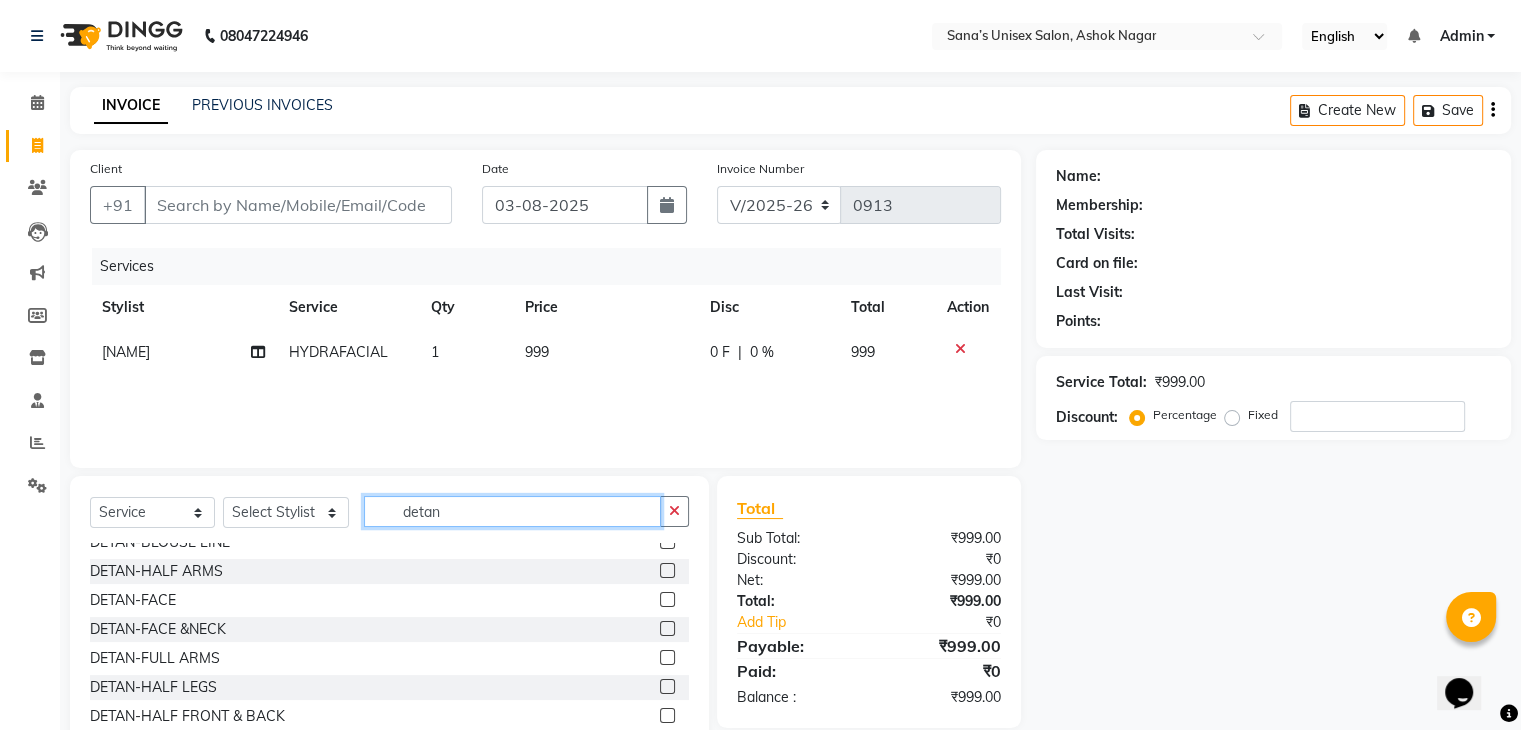 type on "detan" 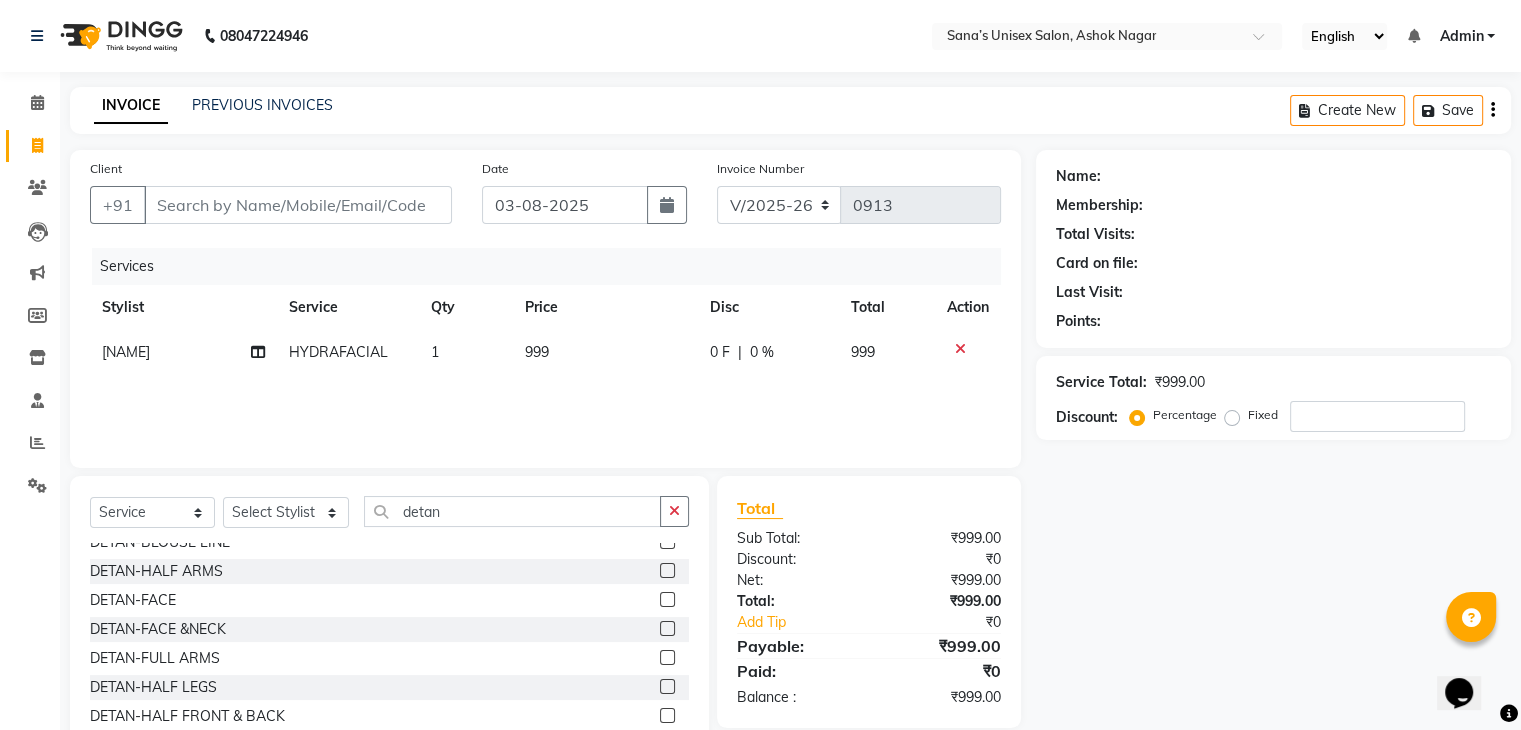 click 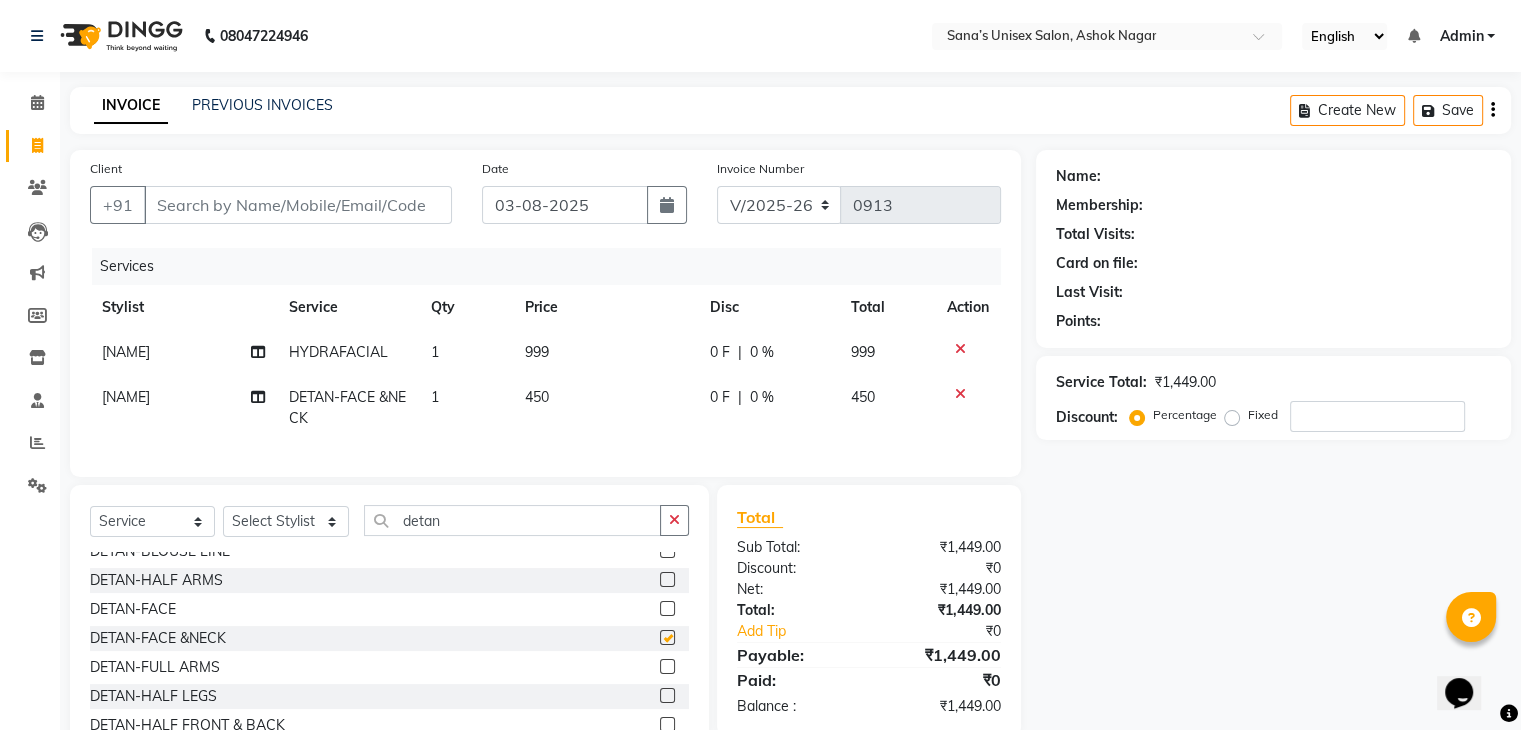 checkbox on "false" 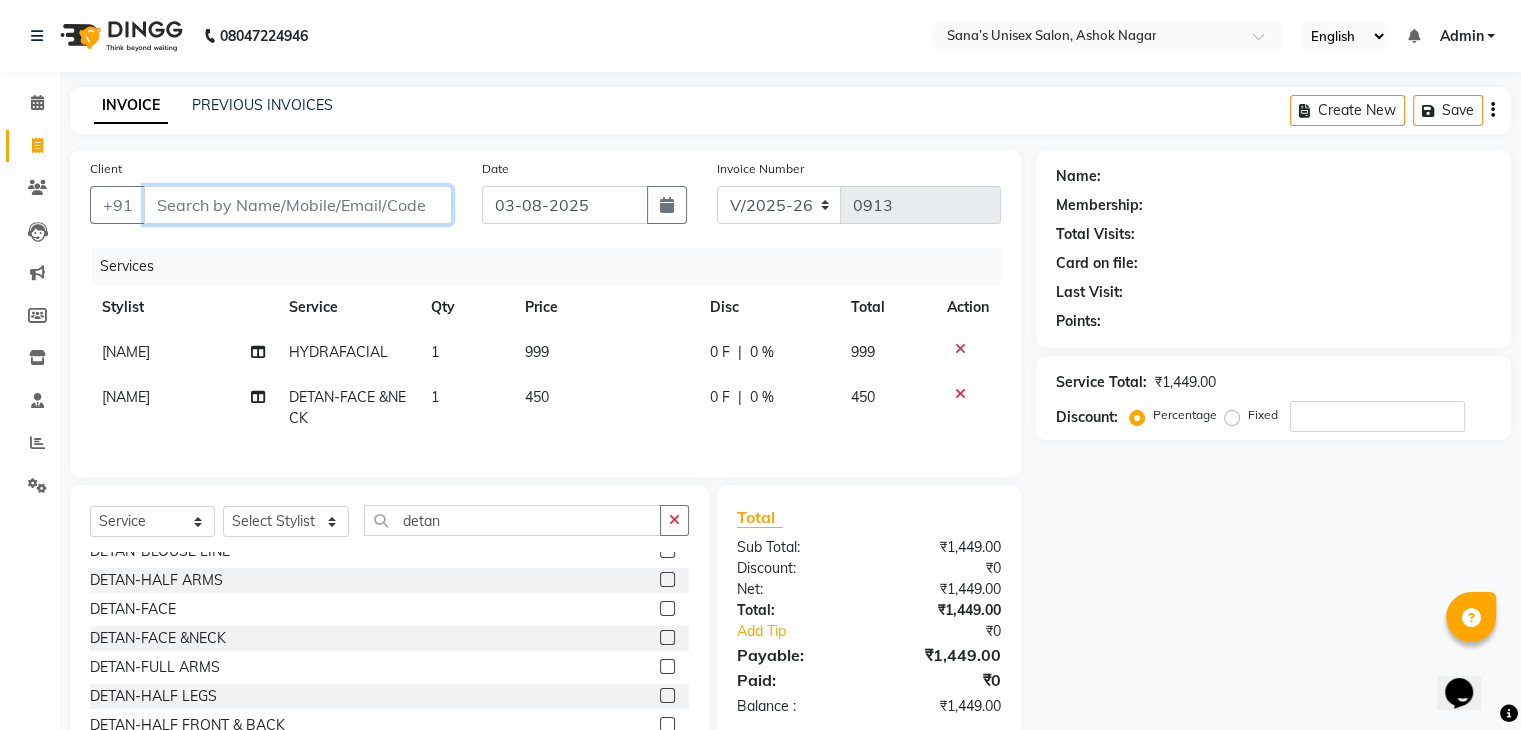 click on "Client" at bounding box center [298, 205] 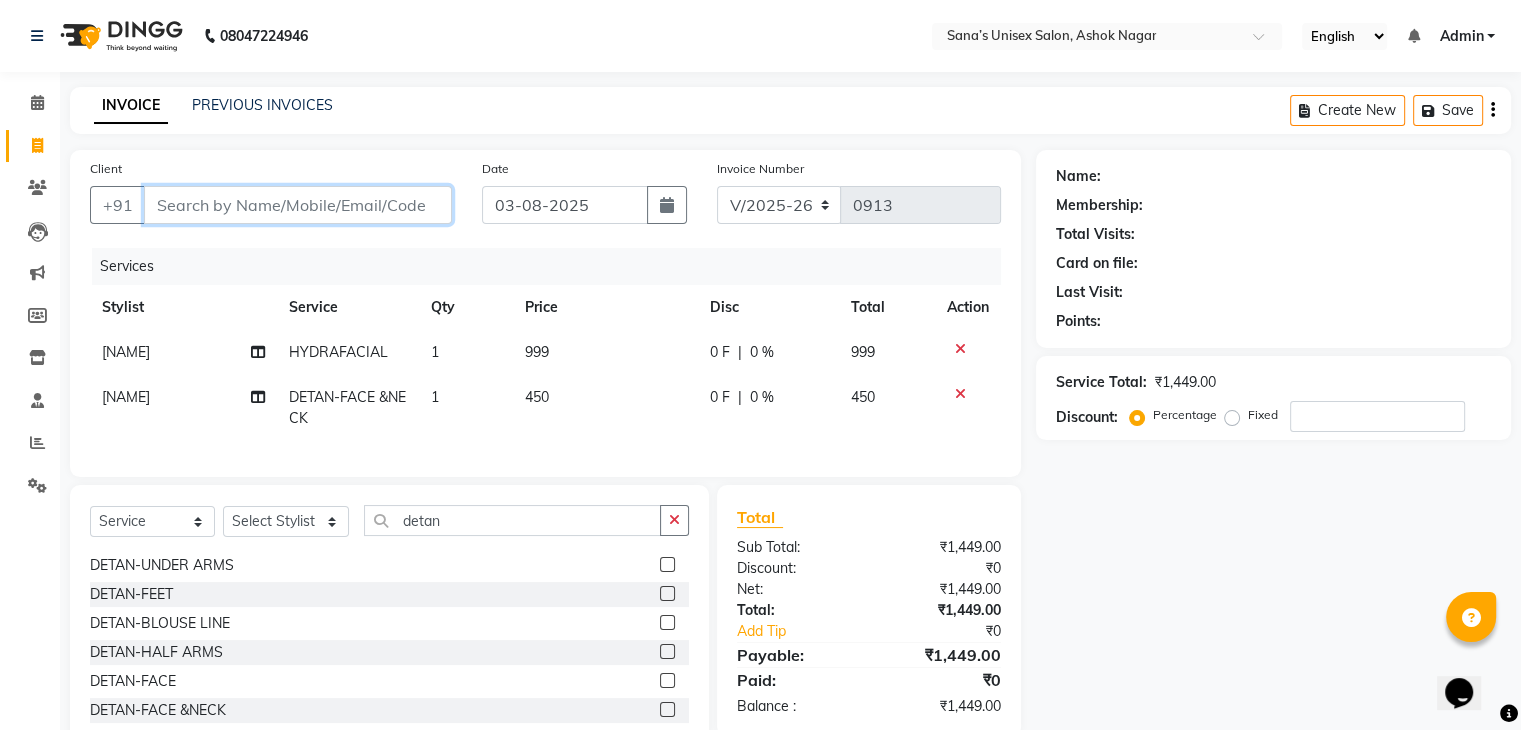 scroll, scrollTop: 0, scrollLeft: 0, axis: both 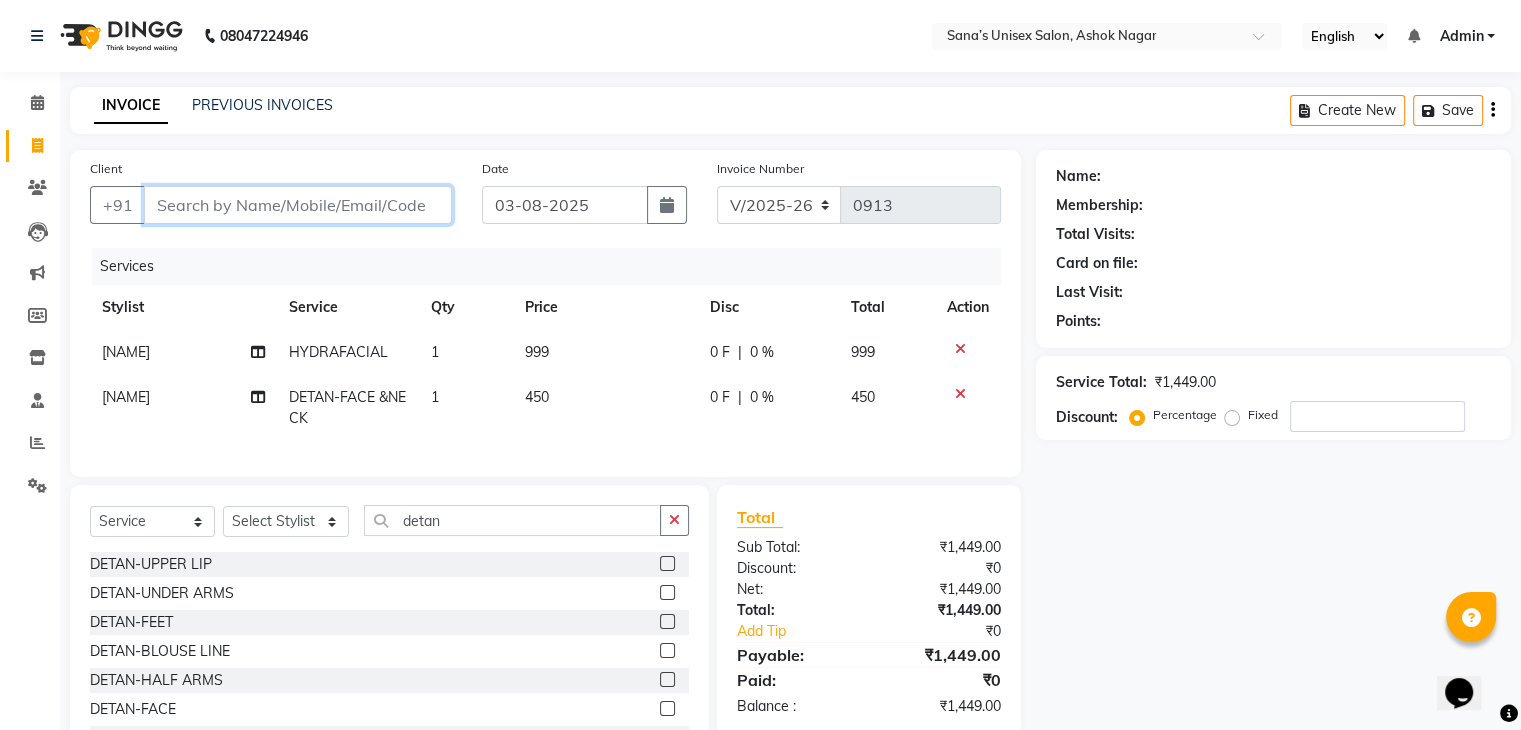 drag, startPoint x: 280, startPoint y: 209, endPoint x: 275, endPoint y: 162, distance: 47.26521 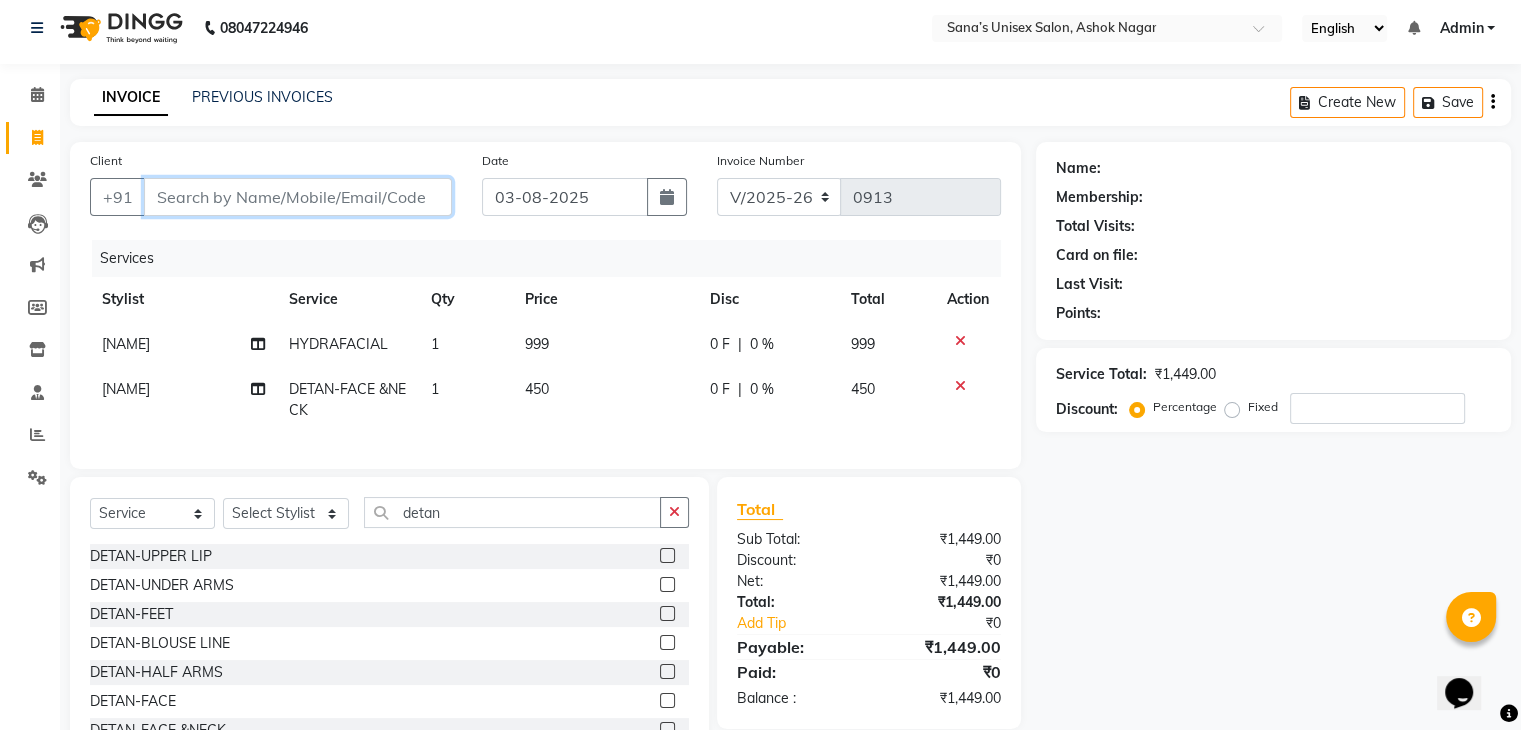 scroll, scrollTop: 0, scrollLeft: 0, axis: both 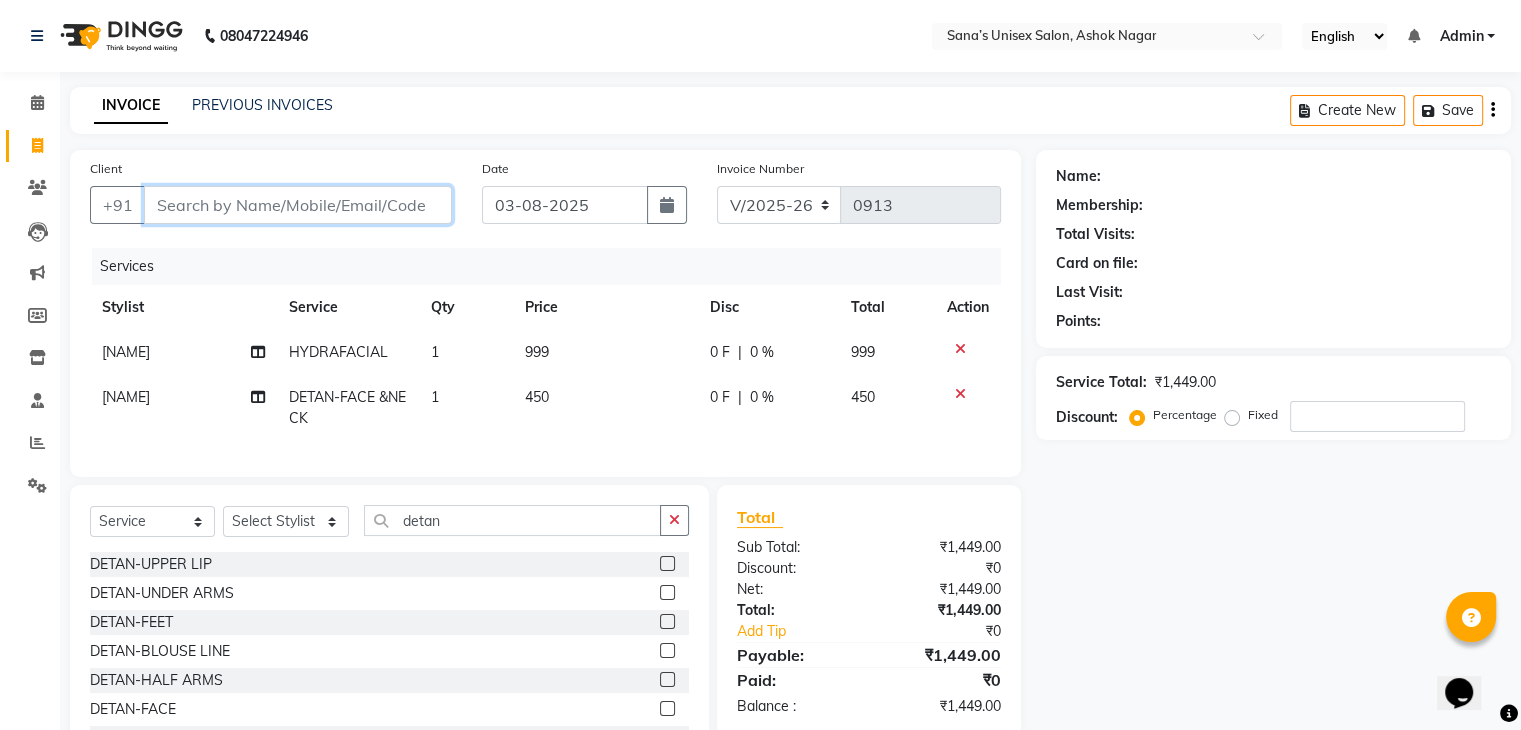 click on "Client" at bounding box center [298, 205] 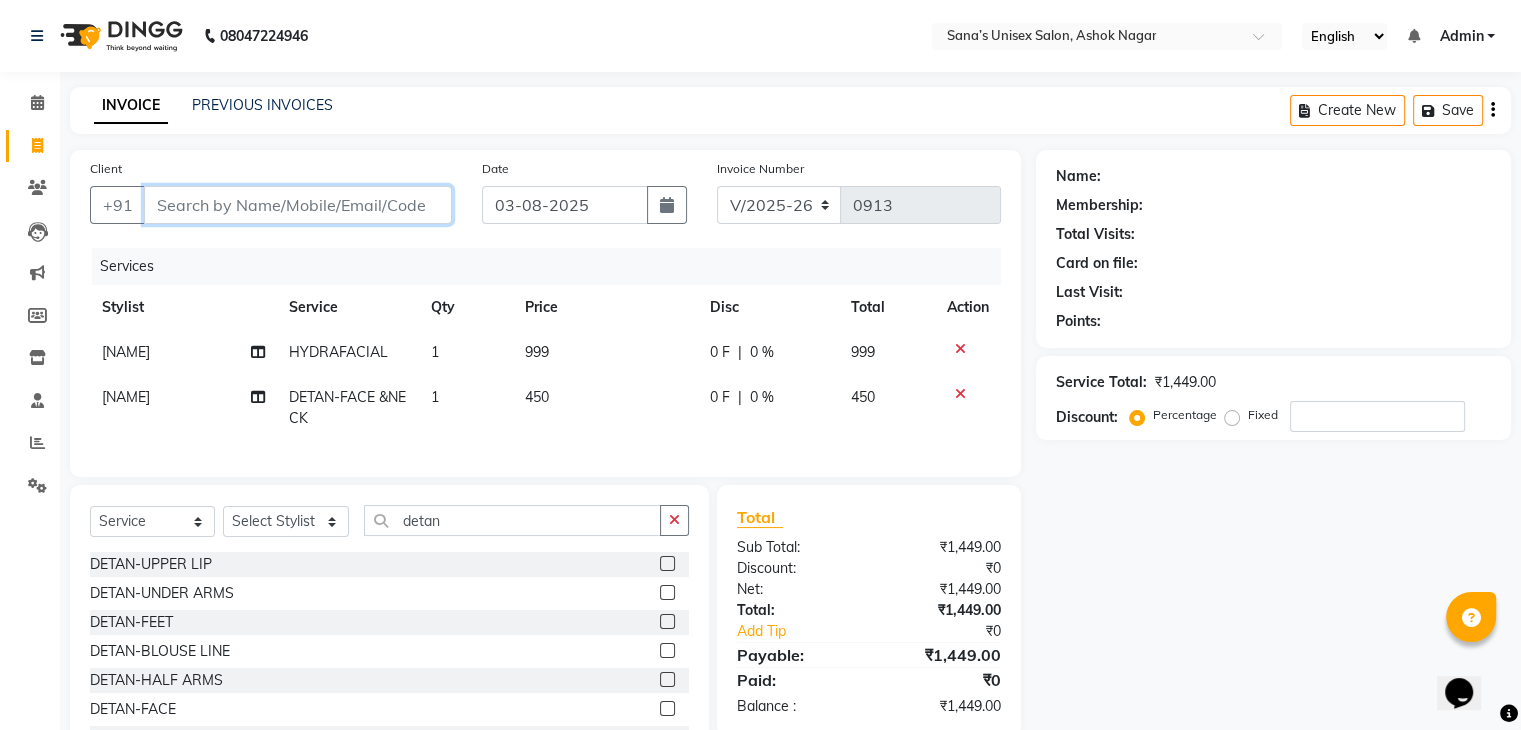 type on "8" 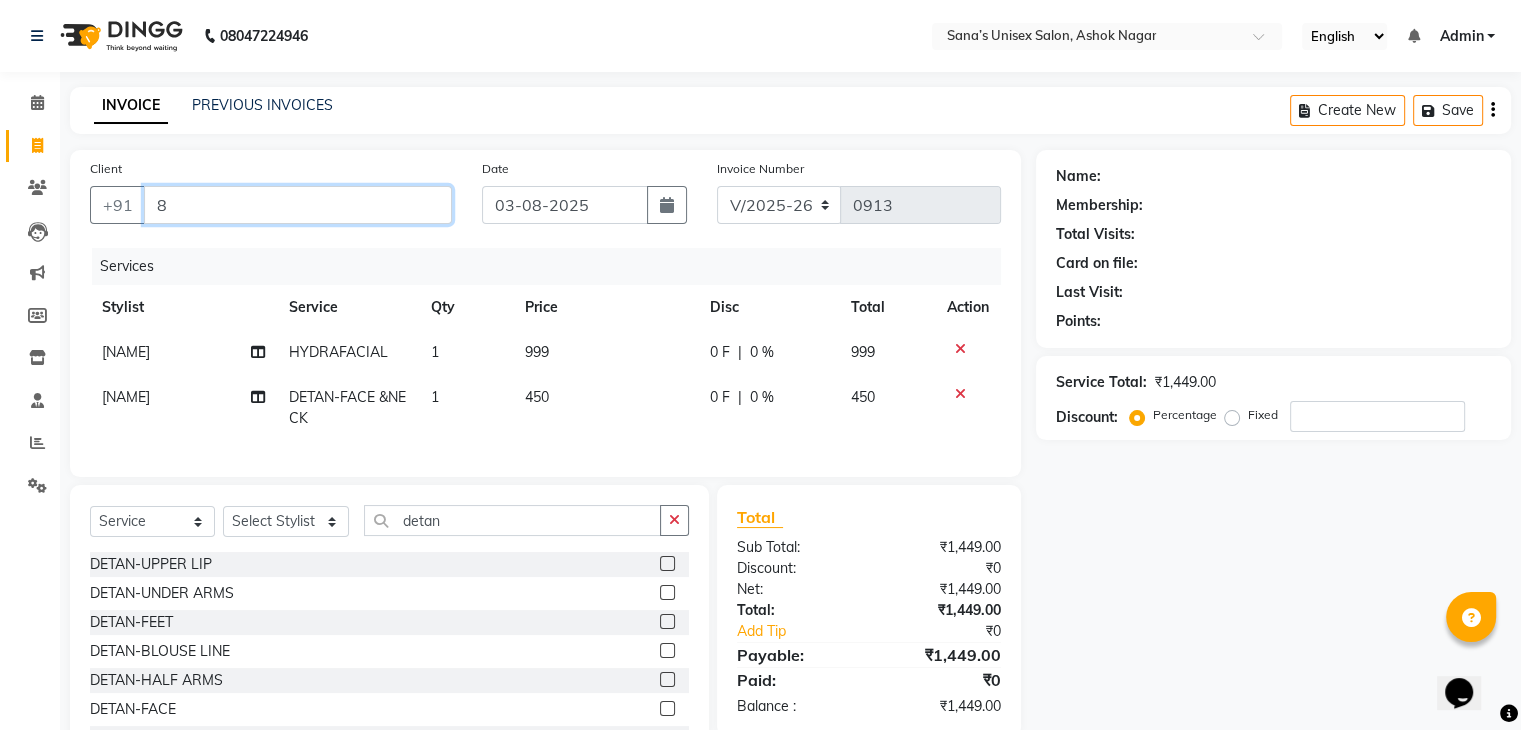 type on "0" 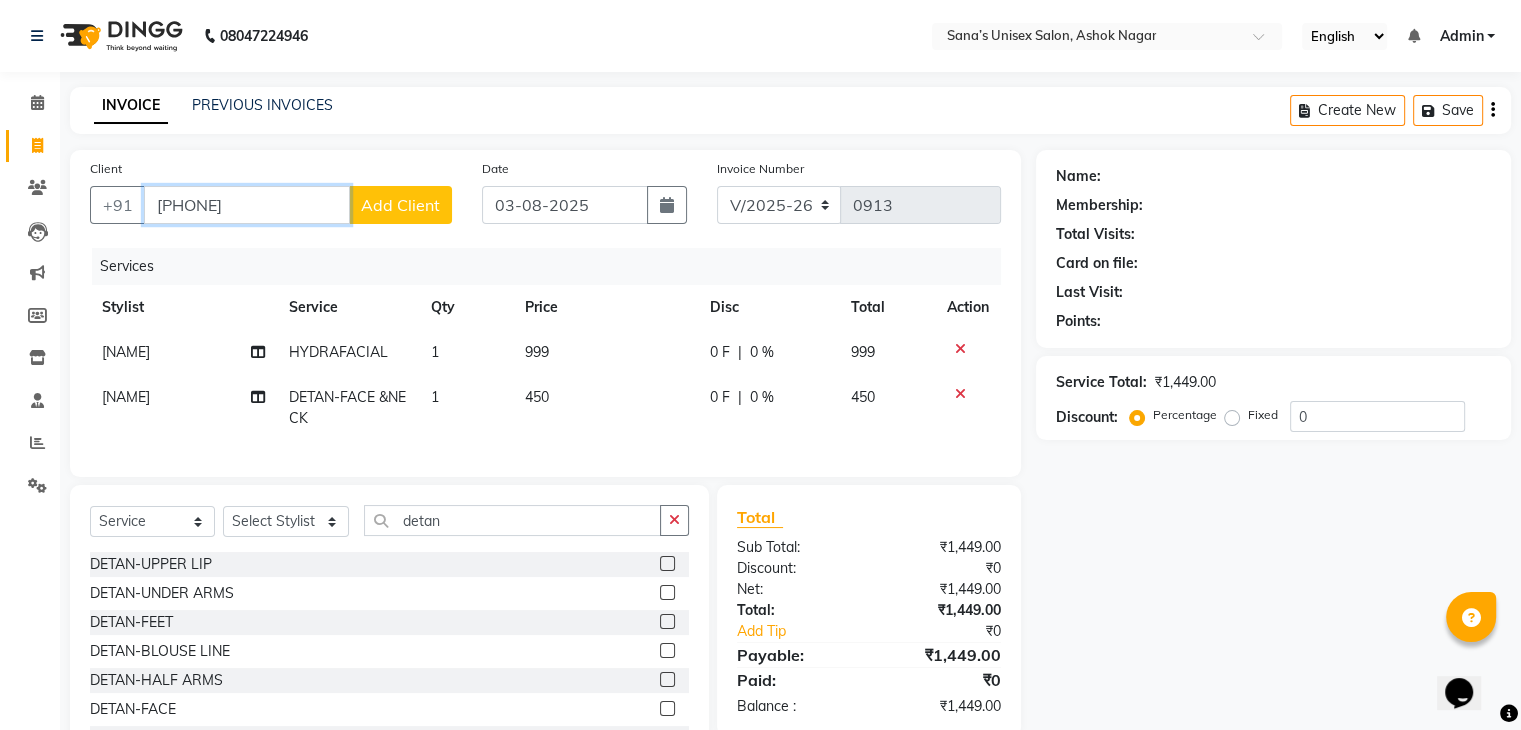 type on "[PHONE]" 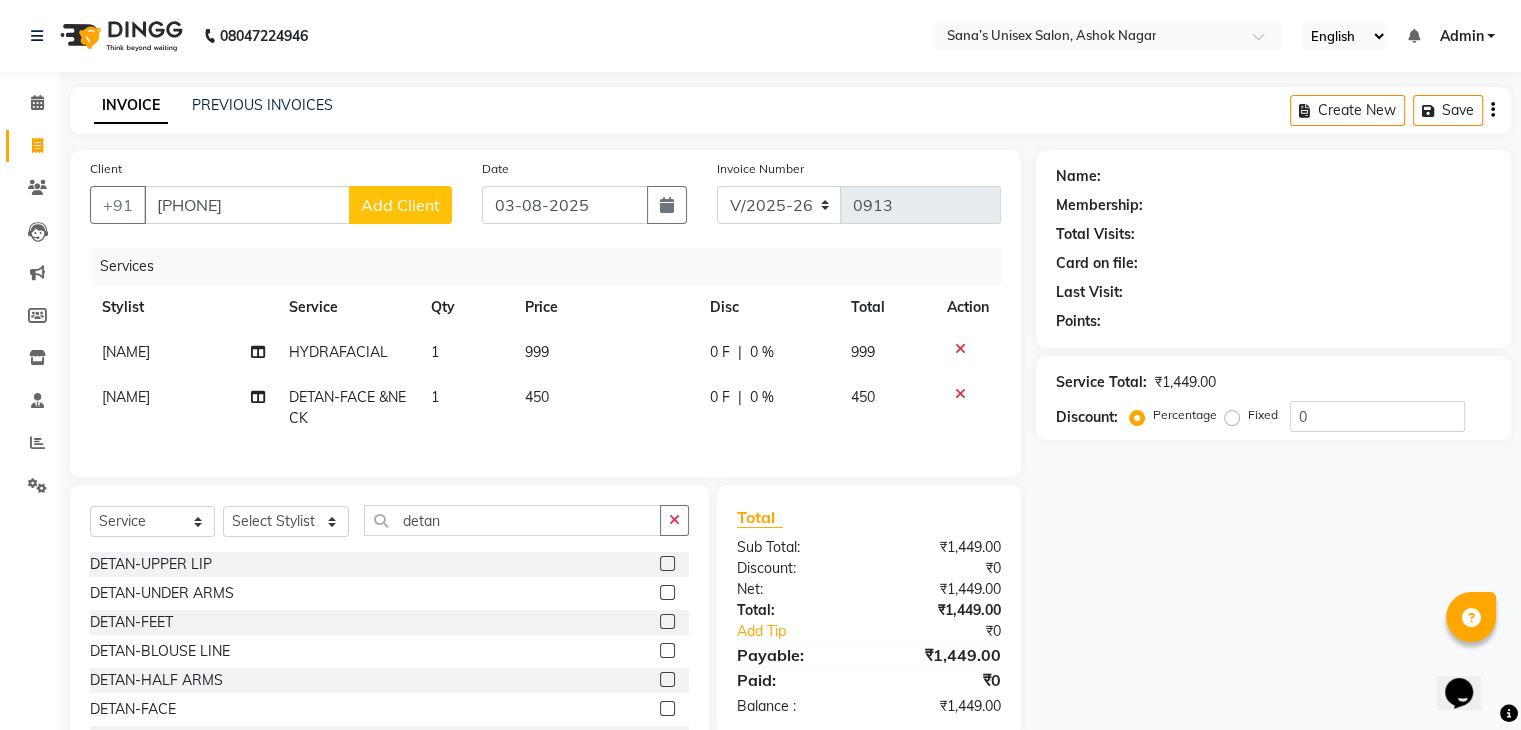 click on "Add Client" 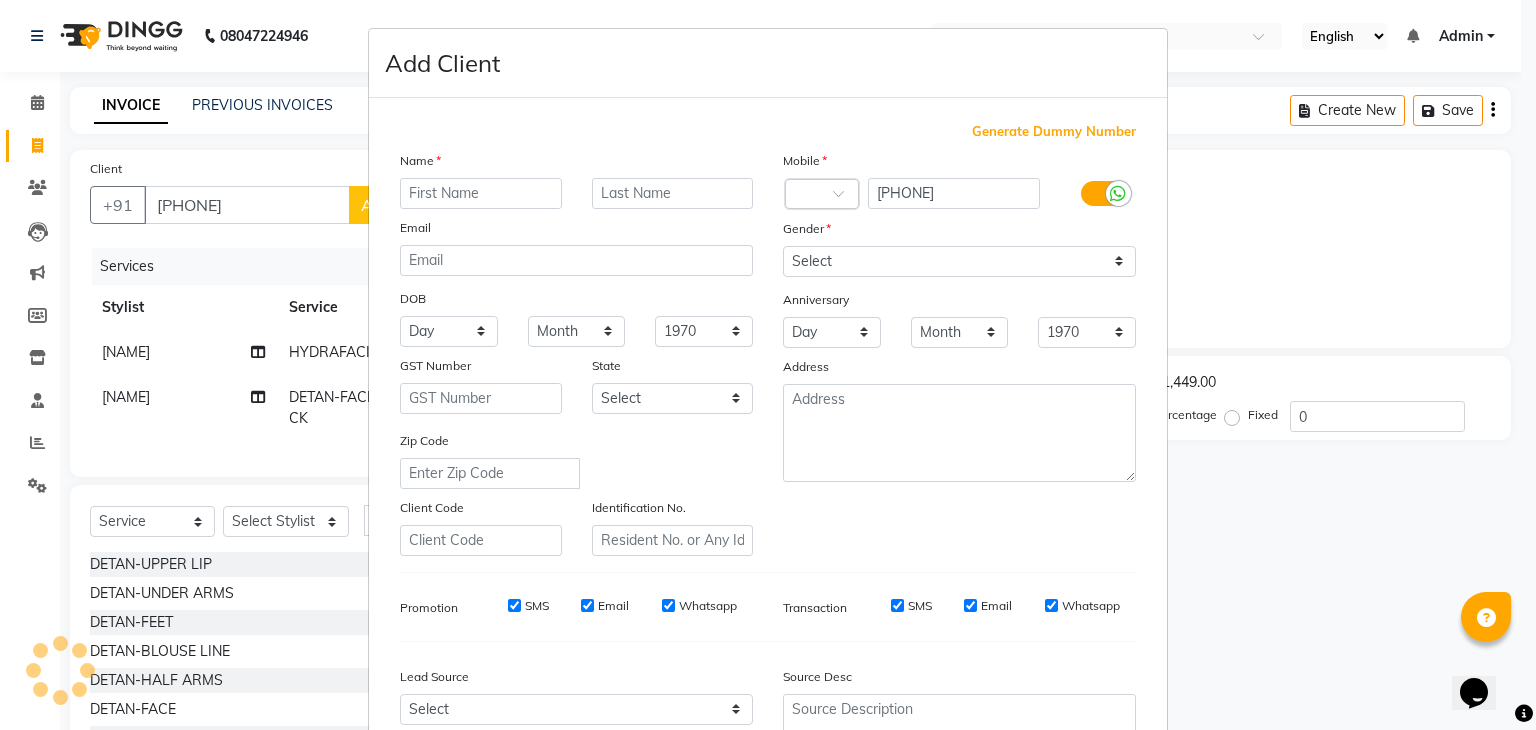 click at bounding box center [481, 193] 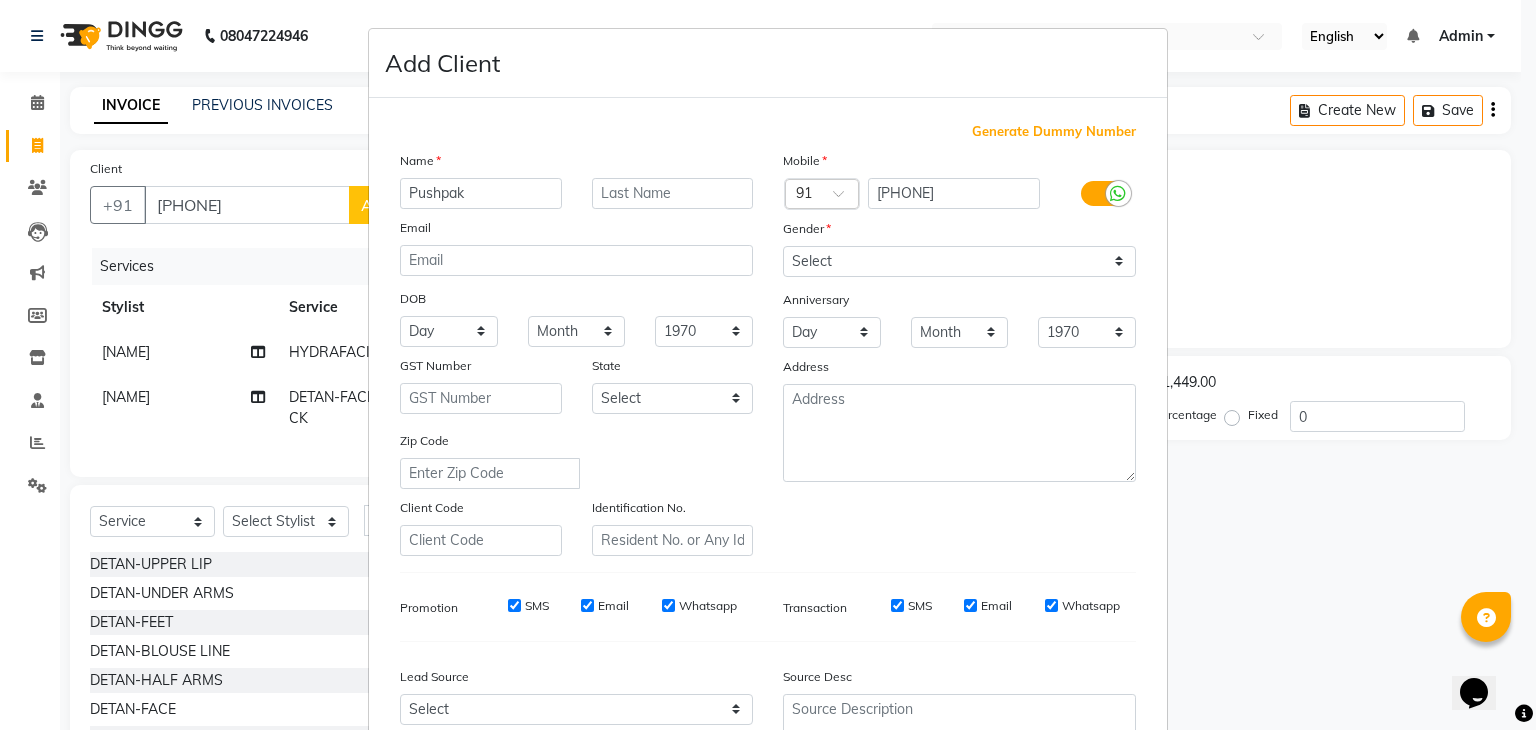 type on "Pushpak" 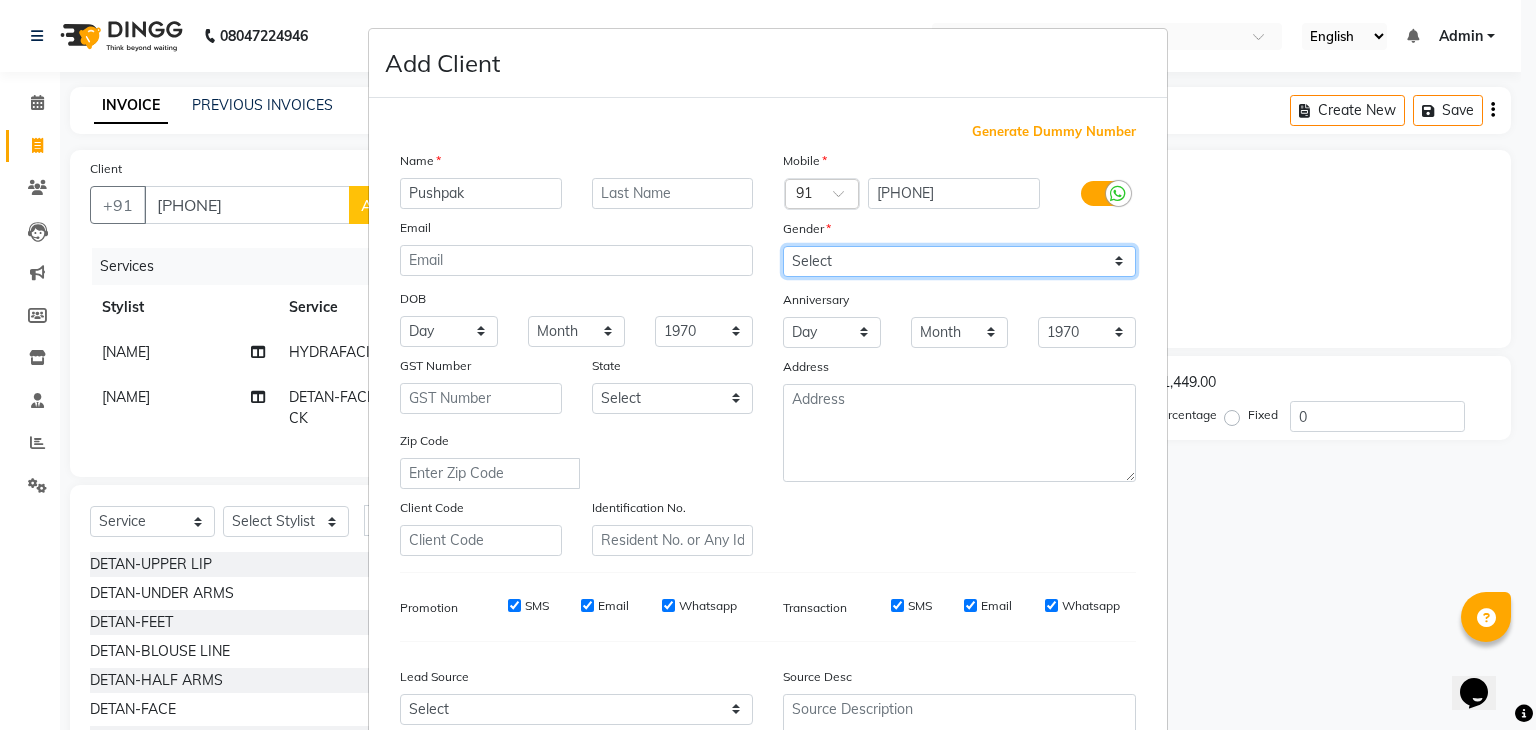 click on "Select Male Female Other Prefer Not To Say" at bounding box center [959, 261] 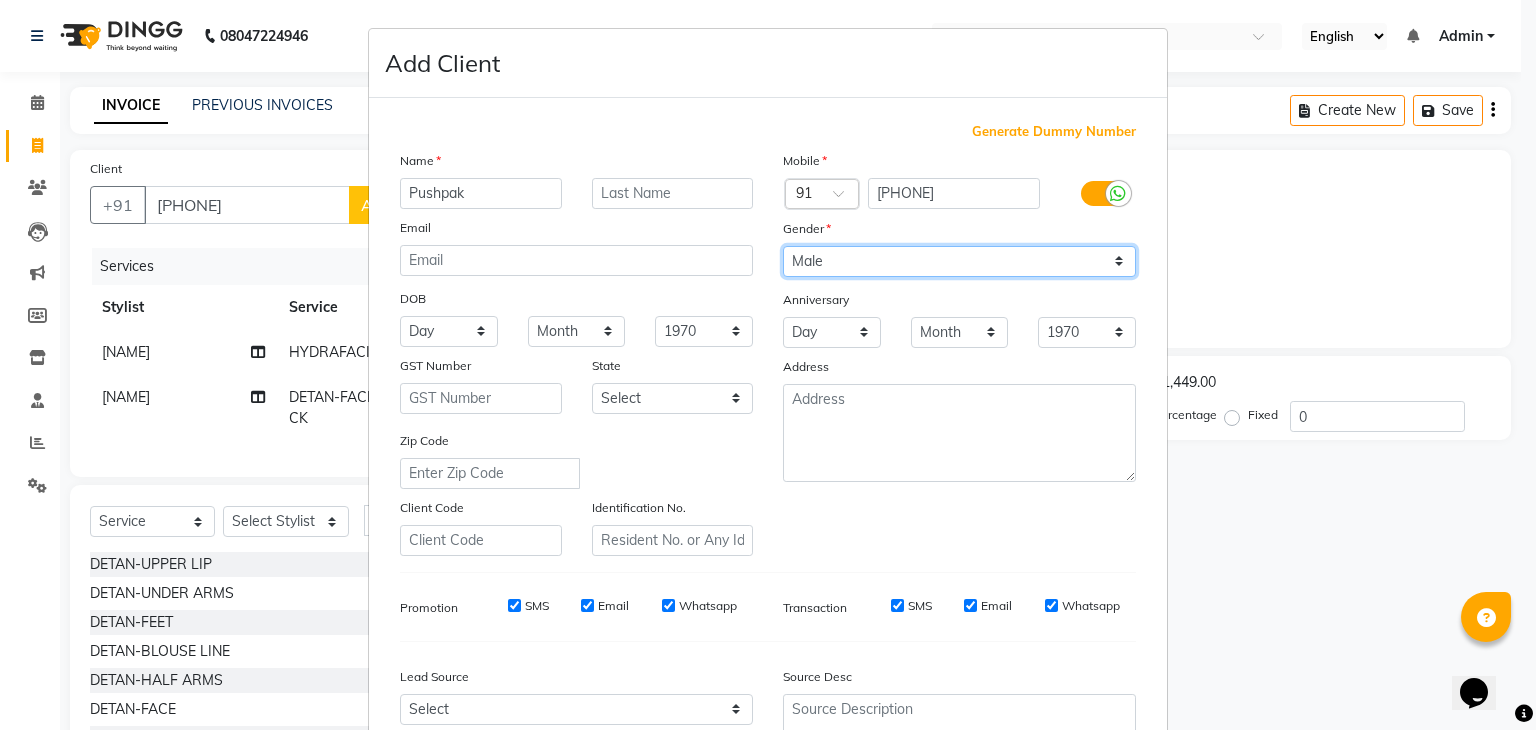 click on "Select Male Female Other Prefer Not To Say" at bounding box center [959, 261] 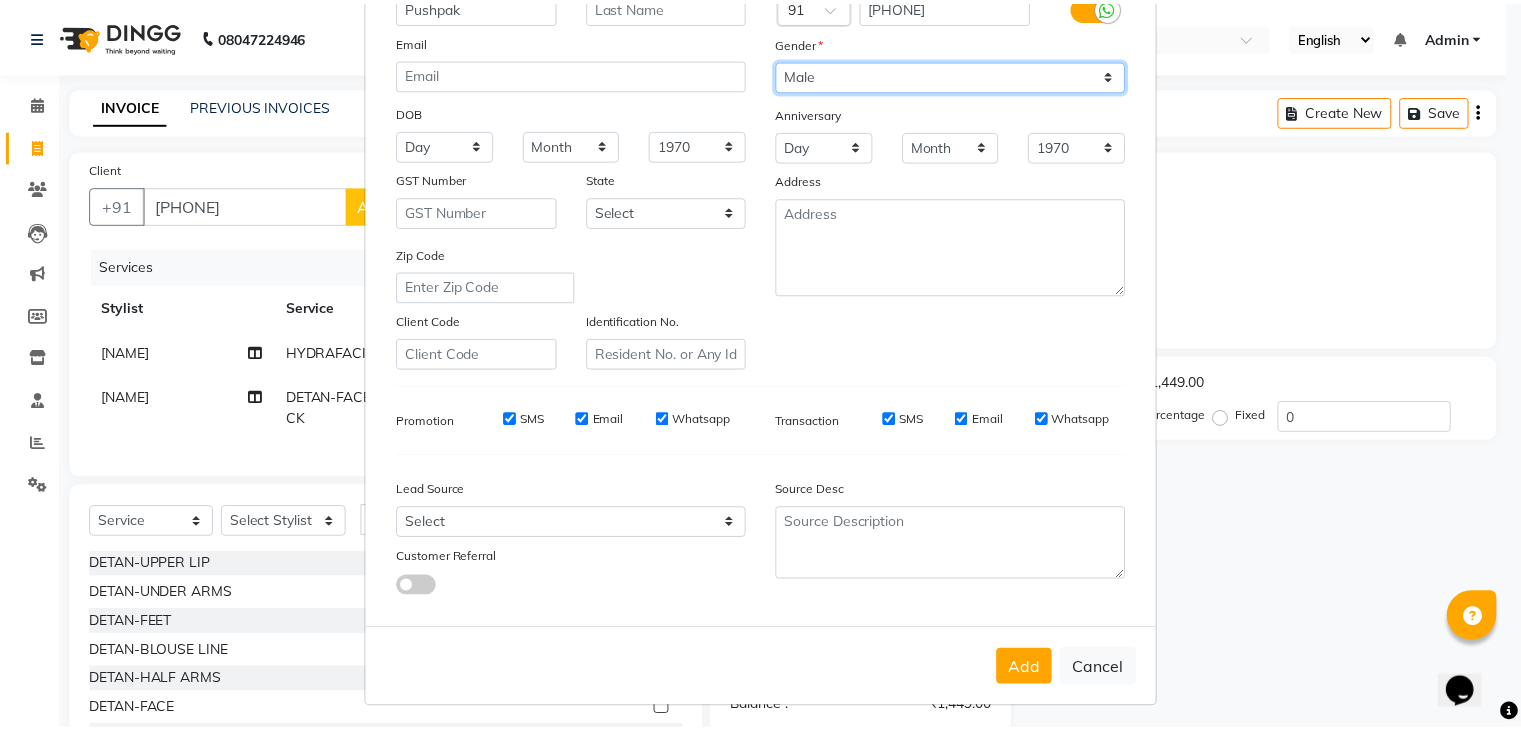 scroll, scrollTop: 203, scrollLeft: 0, axis: vertical 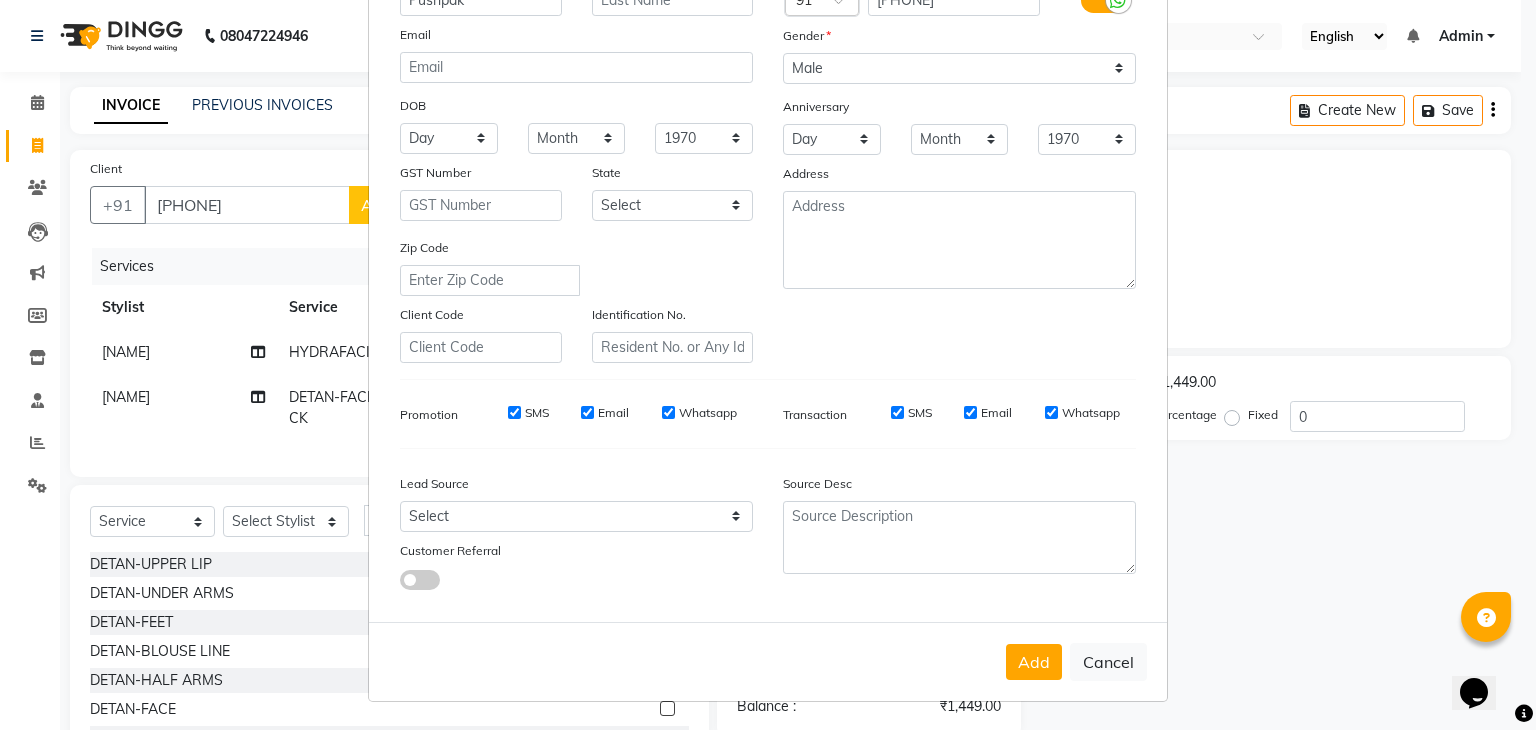 click on "Add" at bounding box center (1034, 662) 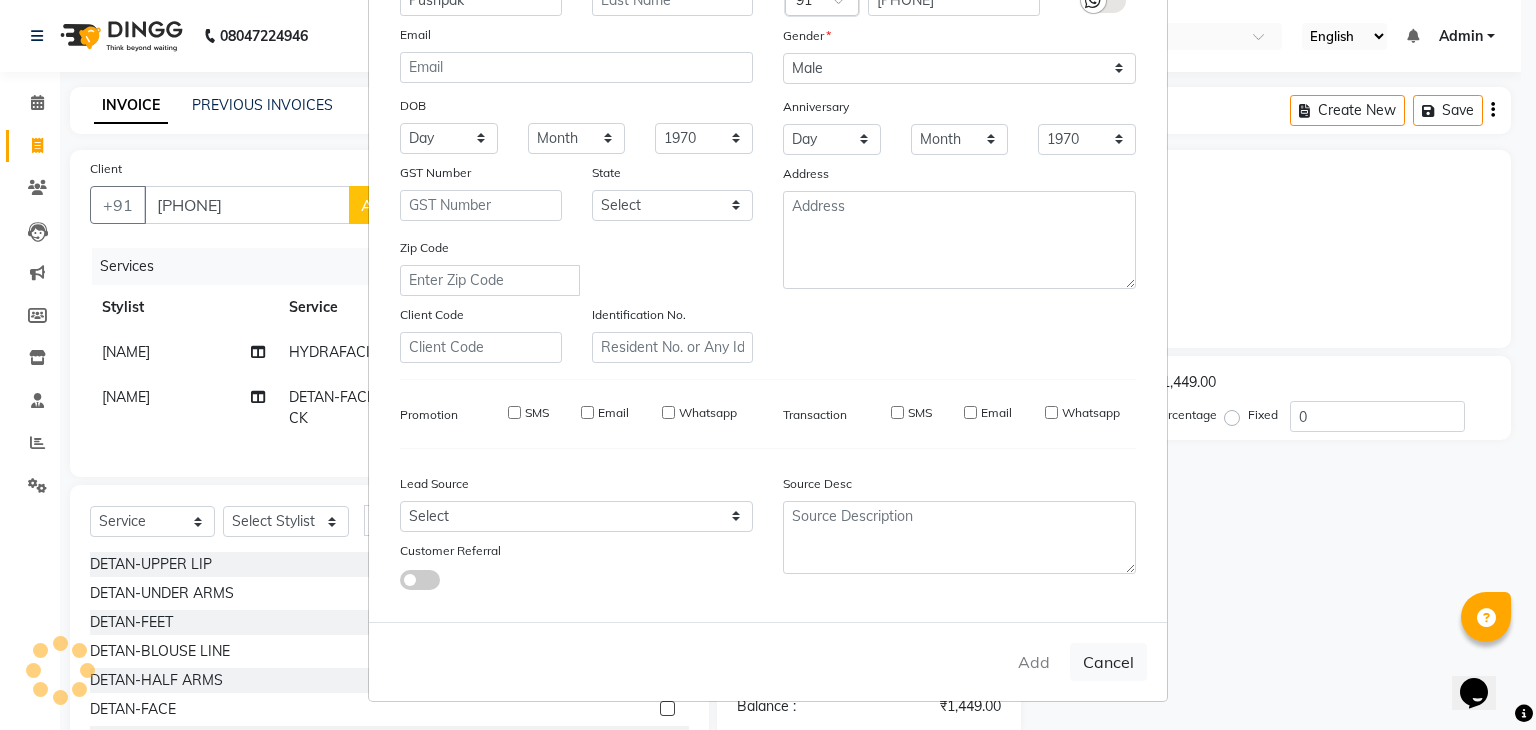 type 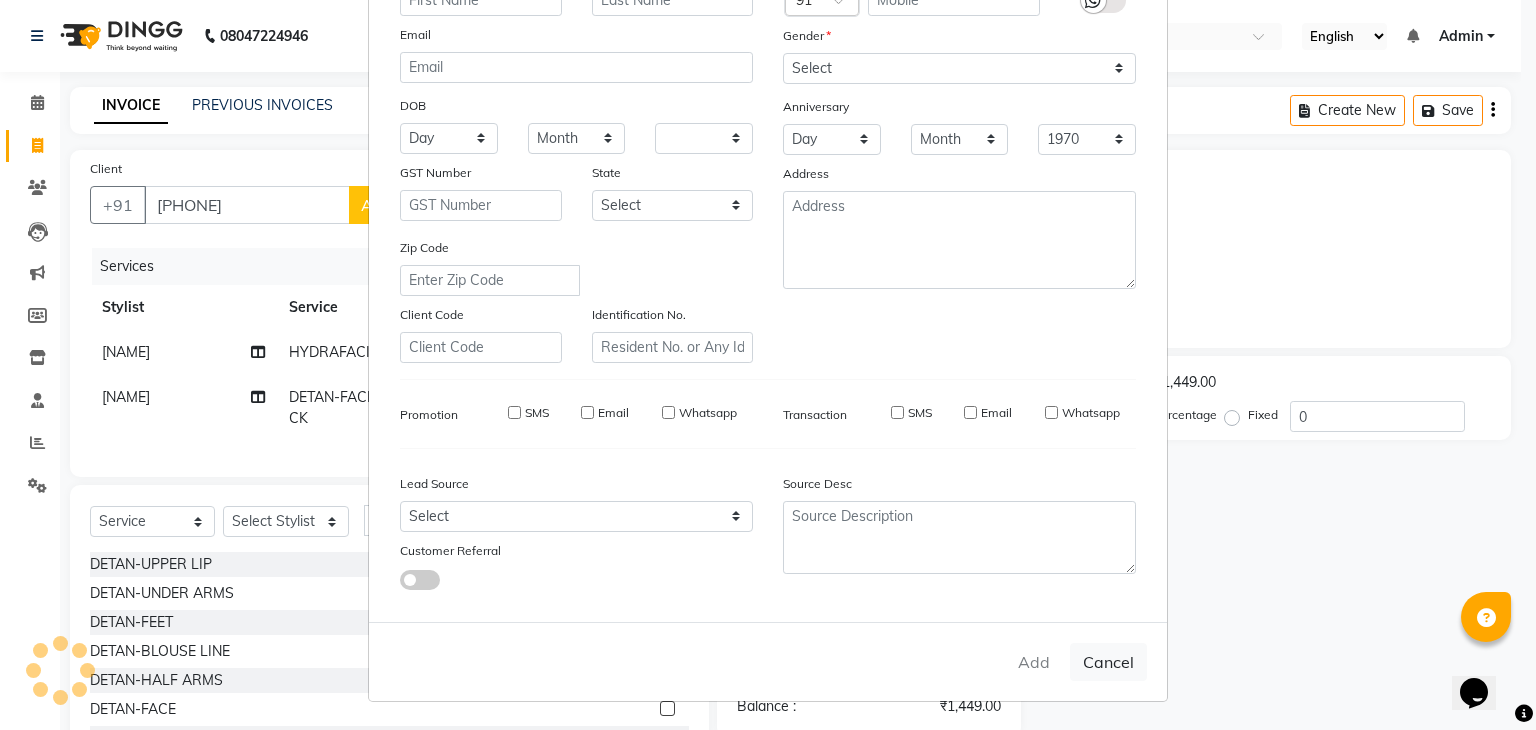 select 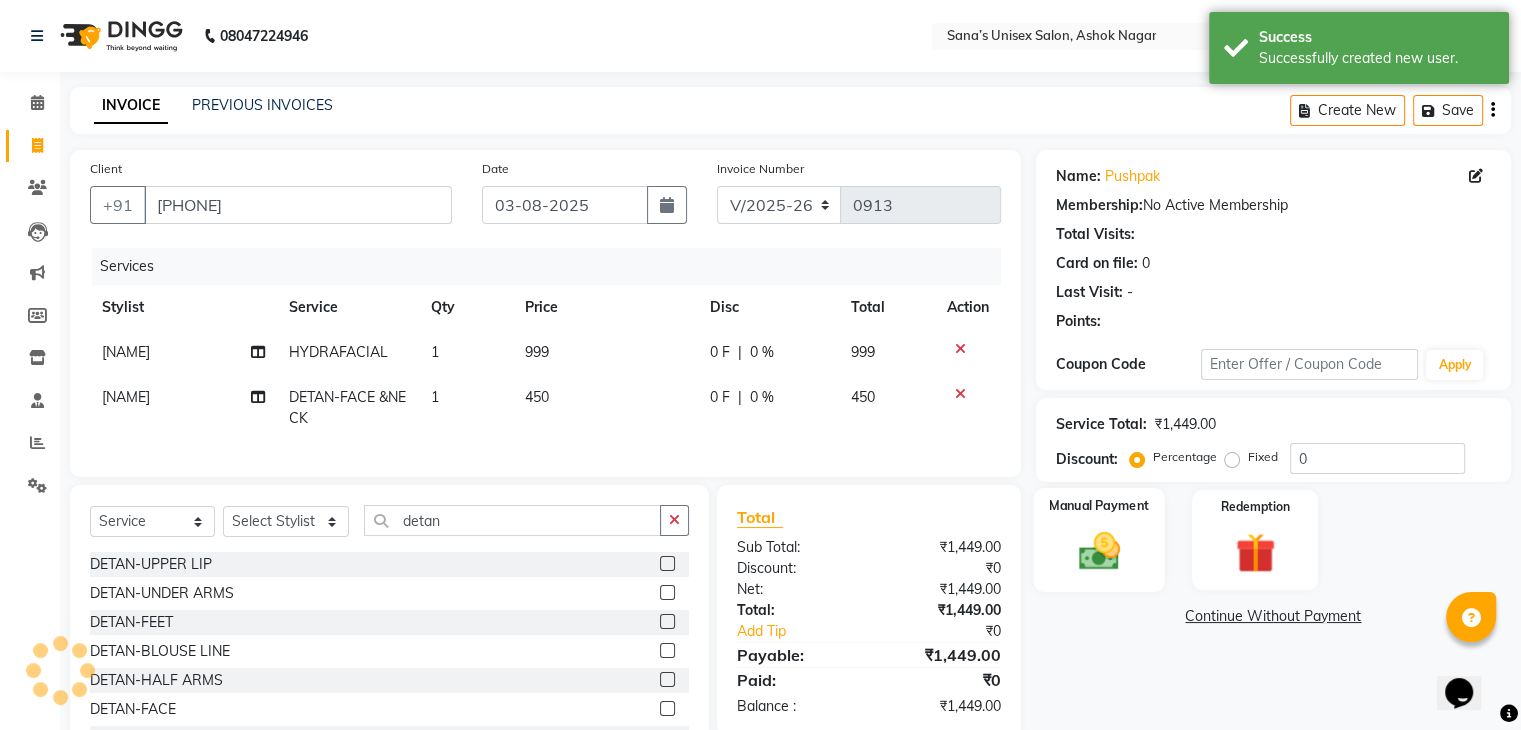click on "Manual Payment" 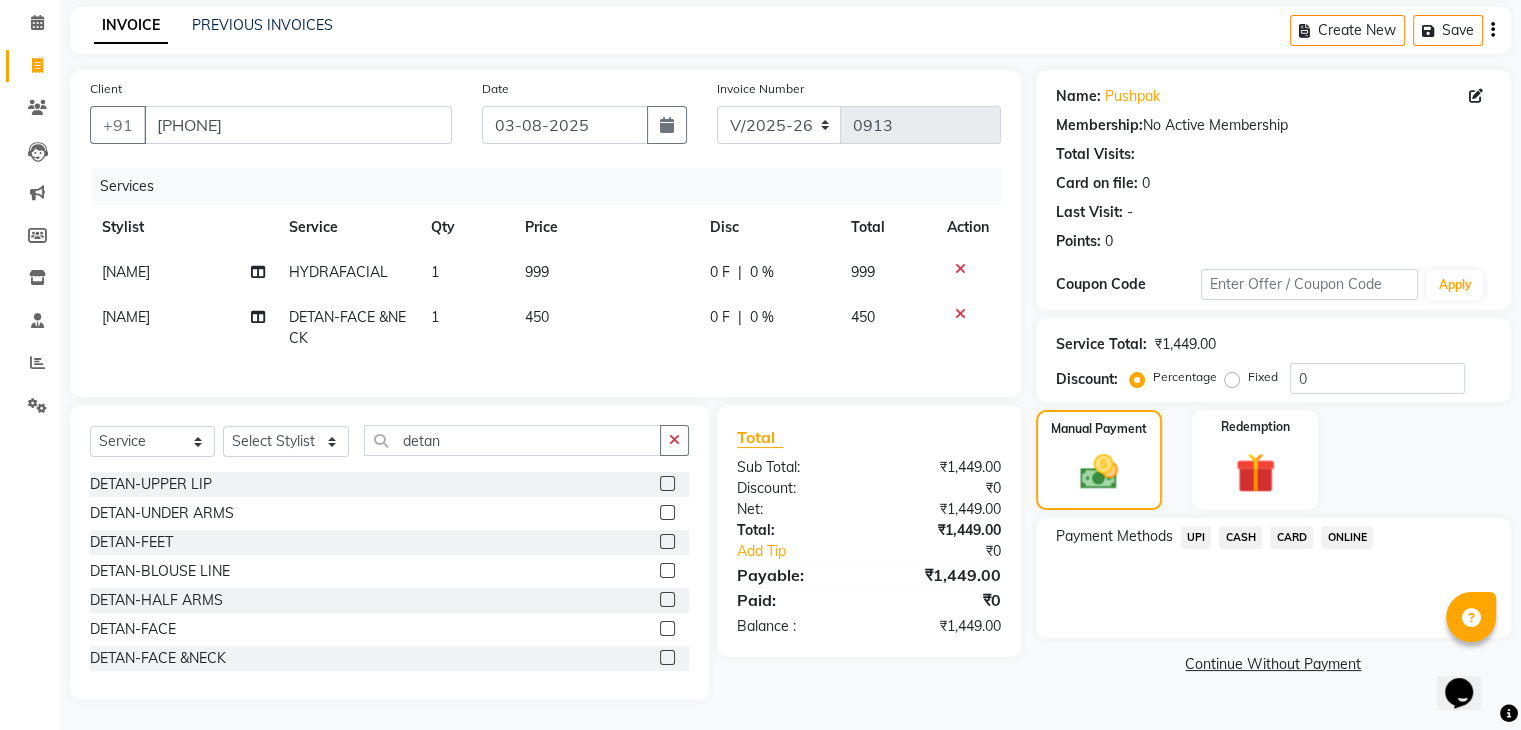 scroll, scrollTop: 96, scrollLeft: 0, axis: vertical 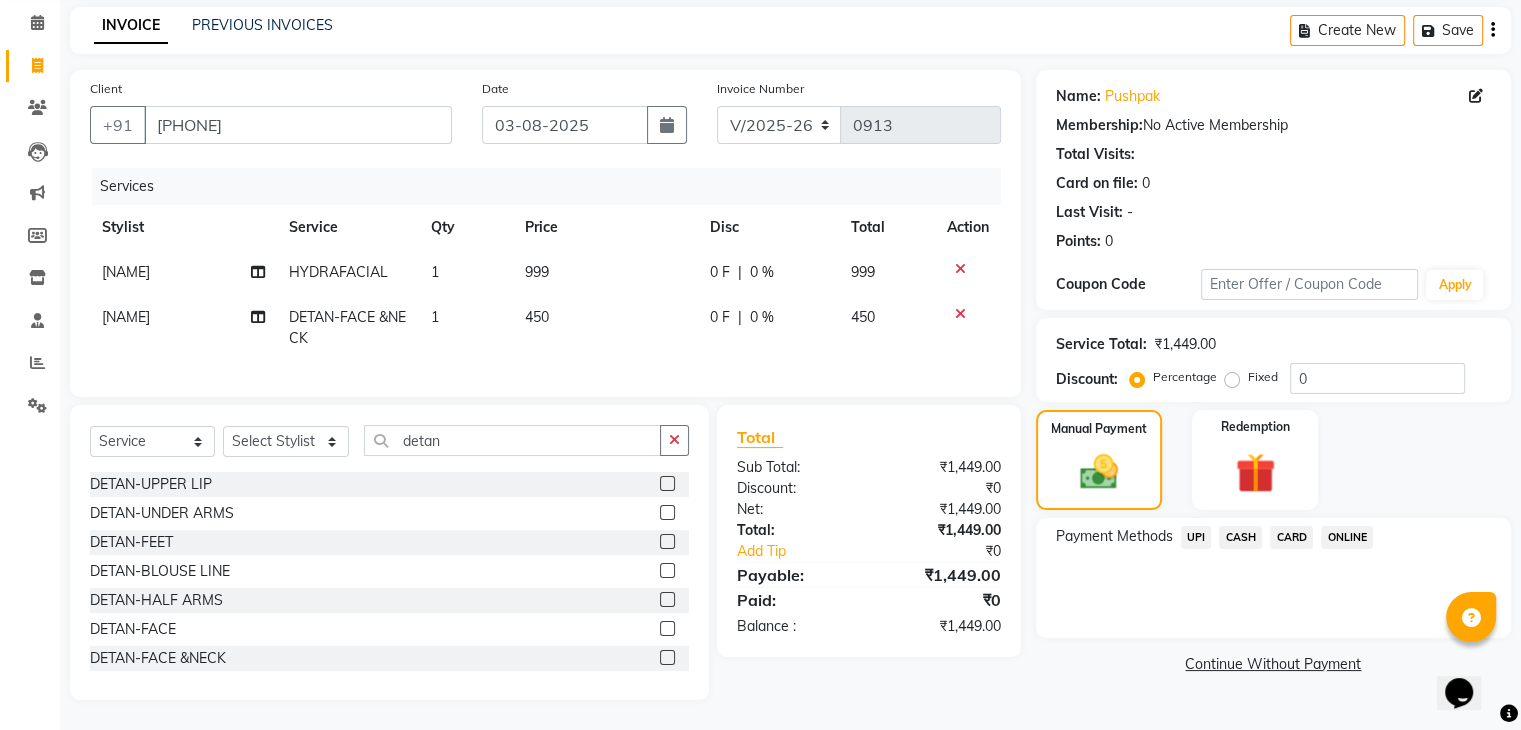 click on "CASH" 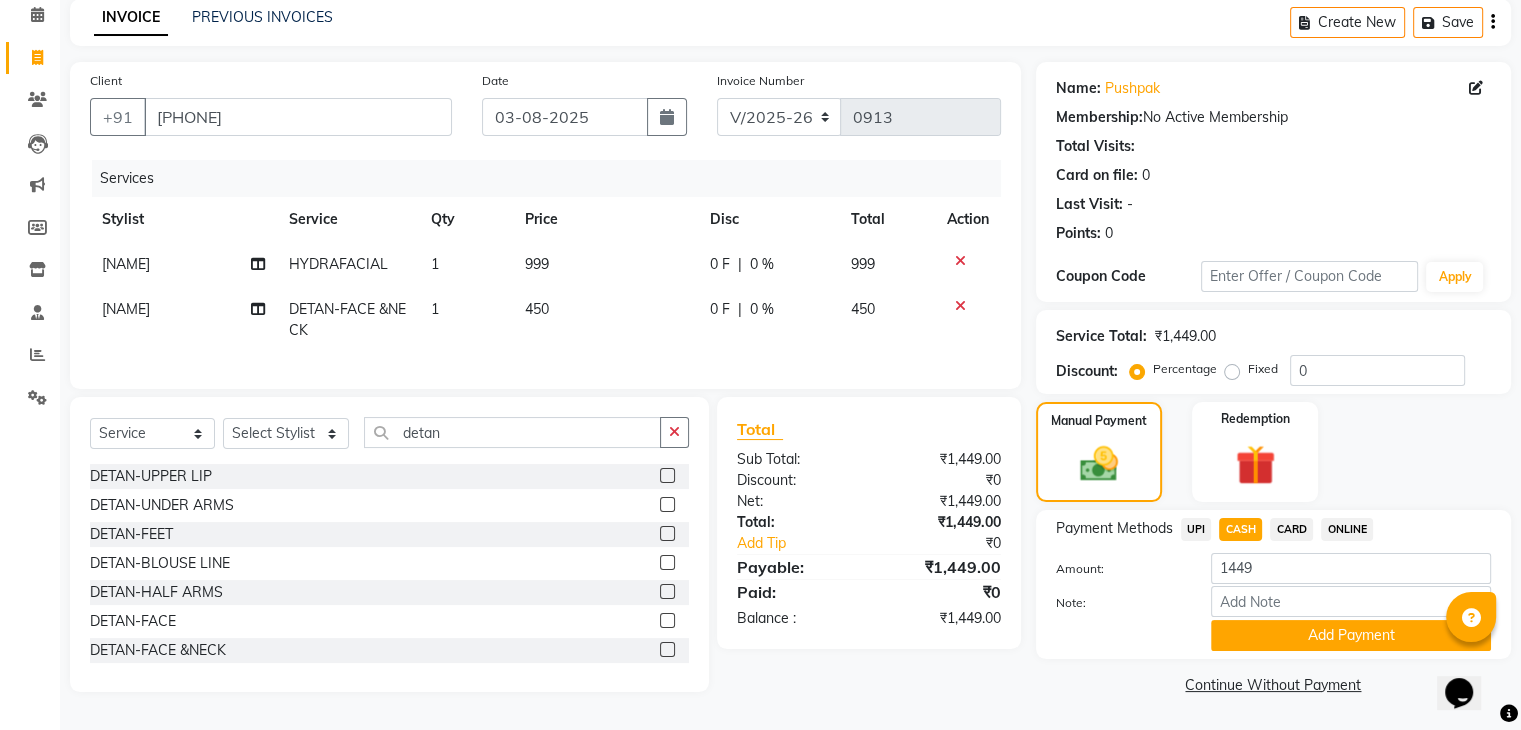 scroll, scrollTop: 96, scrollLeft: 0, axis: vertical 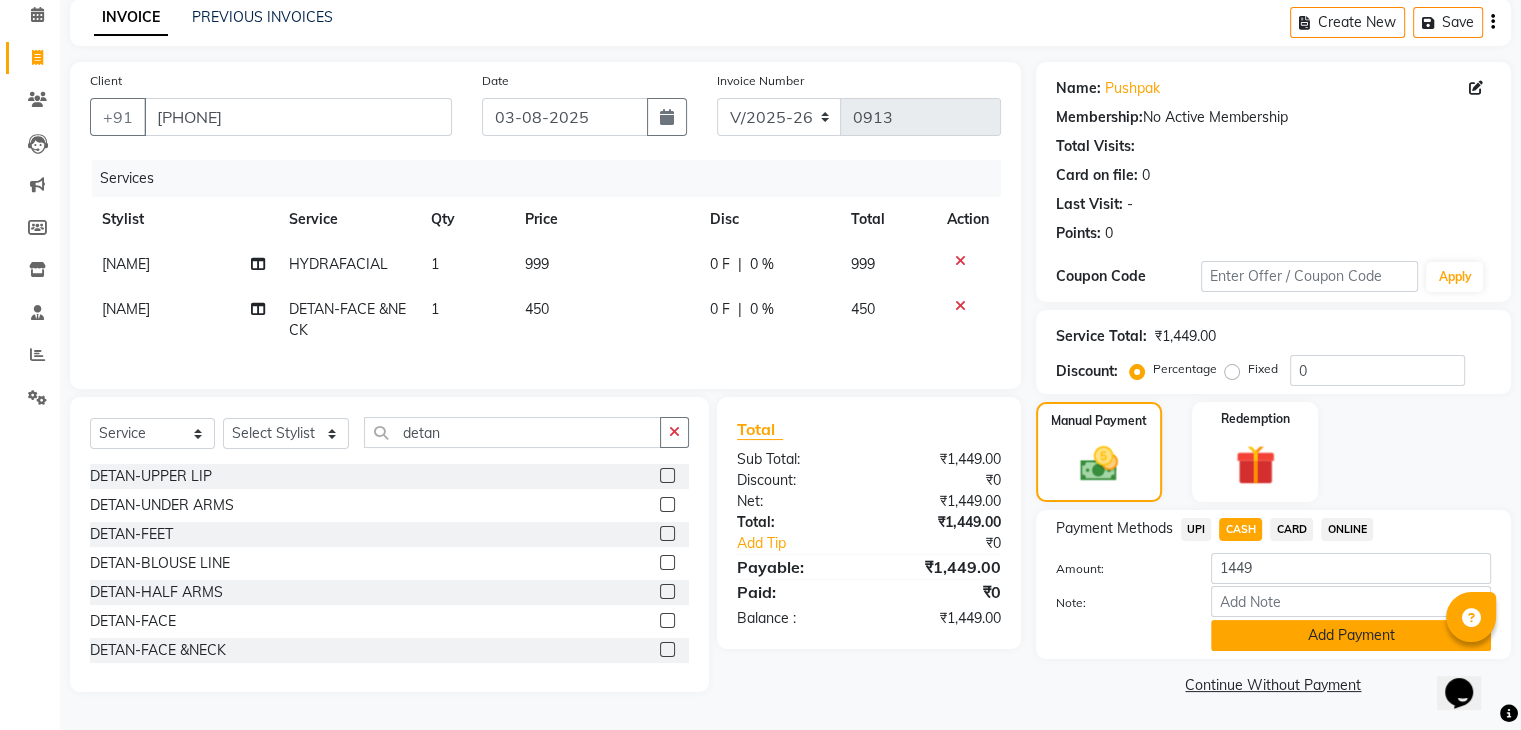 click on "Add Payment" 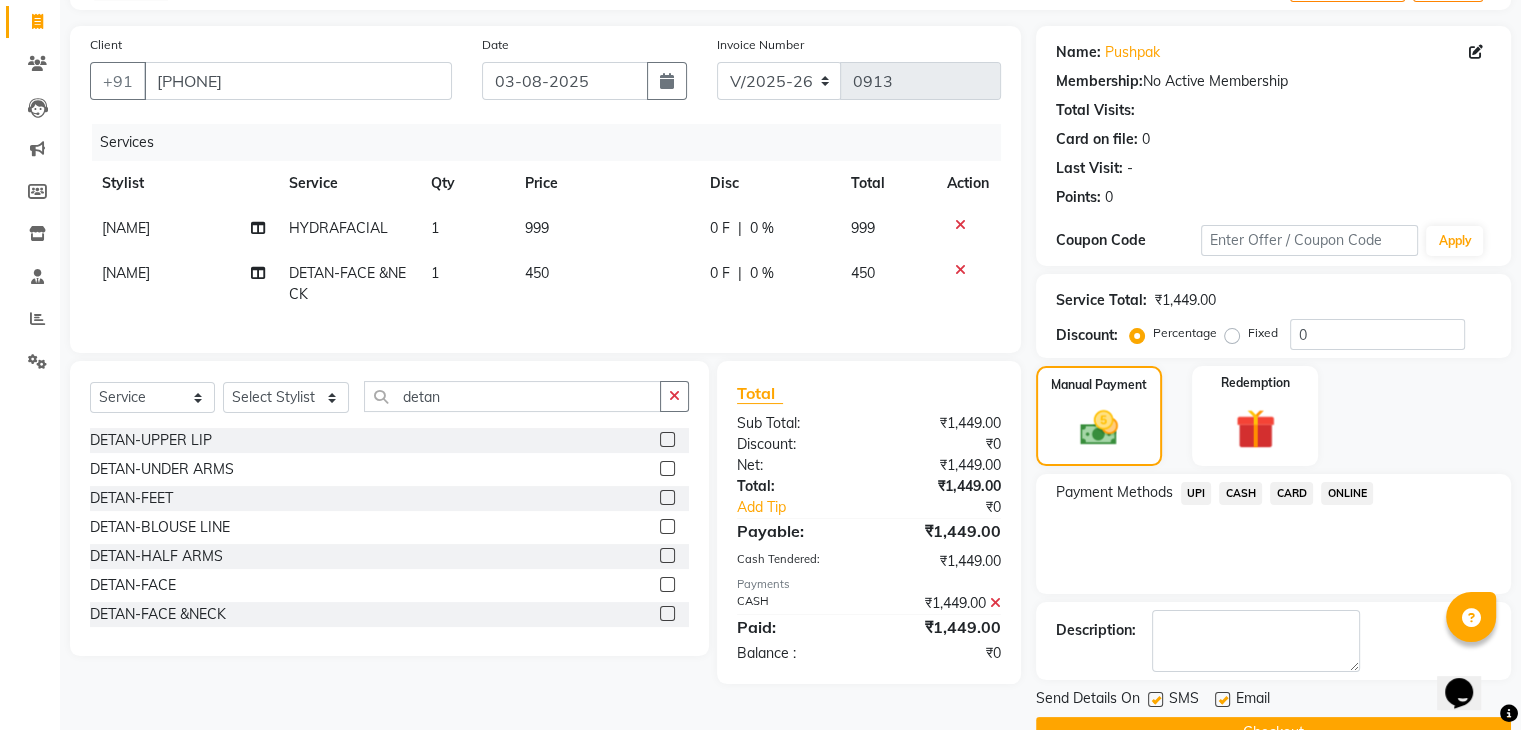 scroll, scrollTop: 171, scrollLeft: 0, axis: vertical 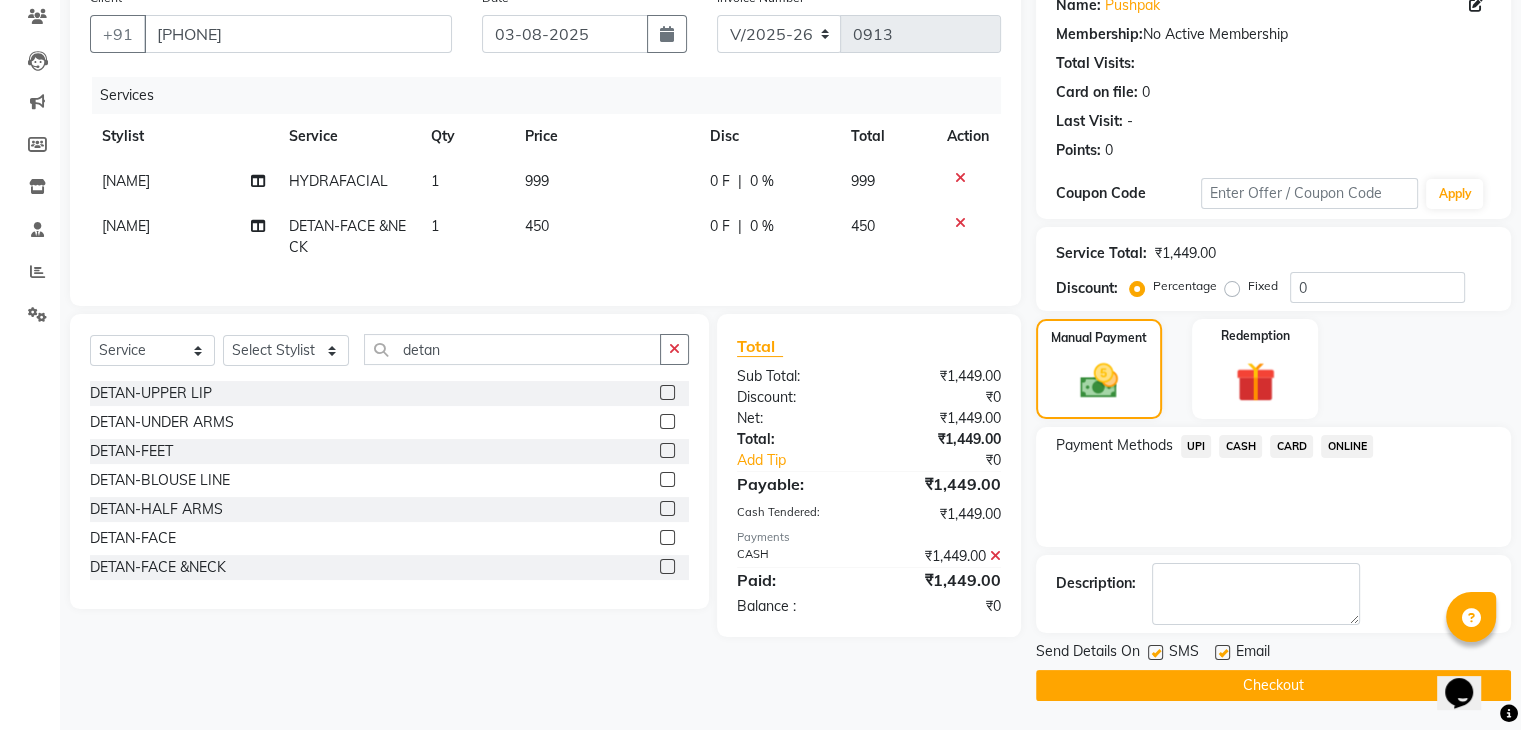 click on "Checkout" 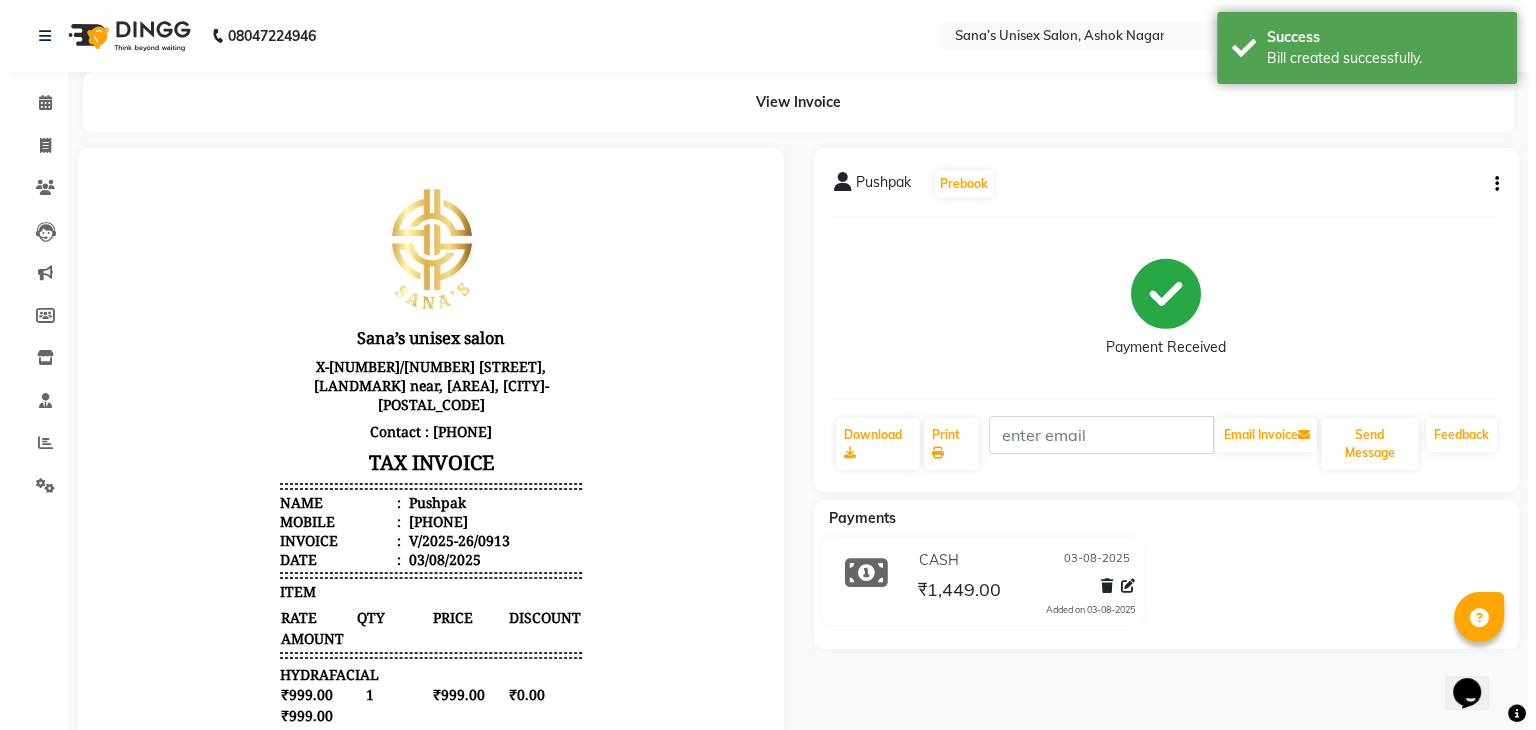 scroll, scrollTop: 0, scrollLeft: 0, axis: both 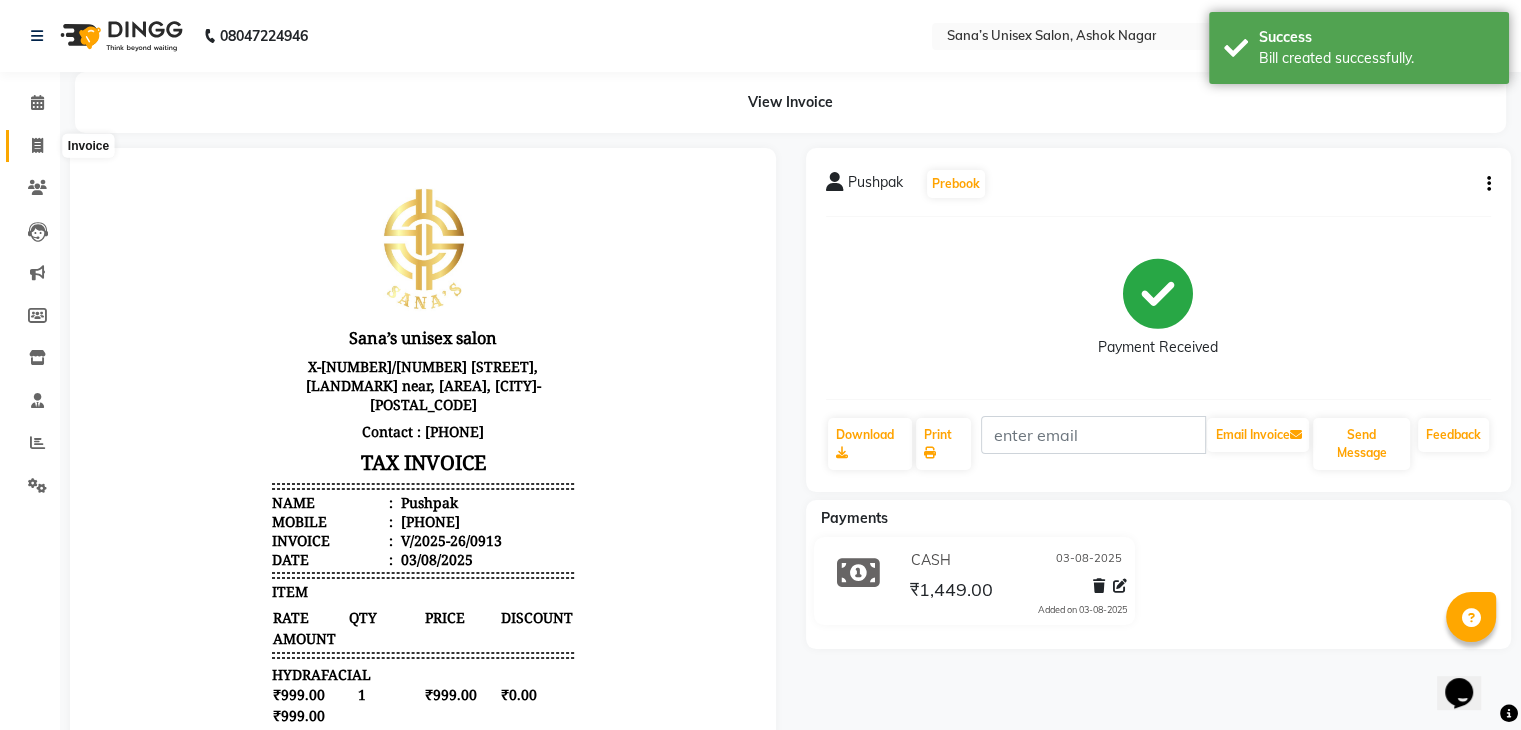 click 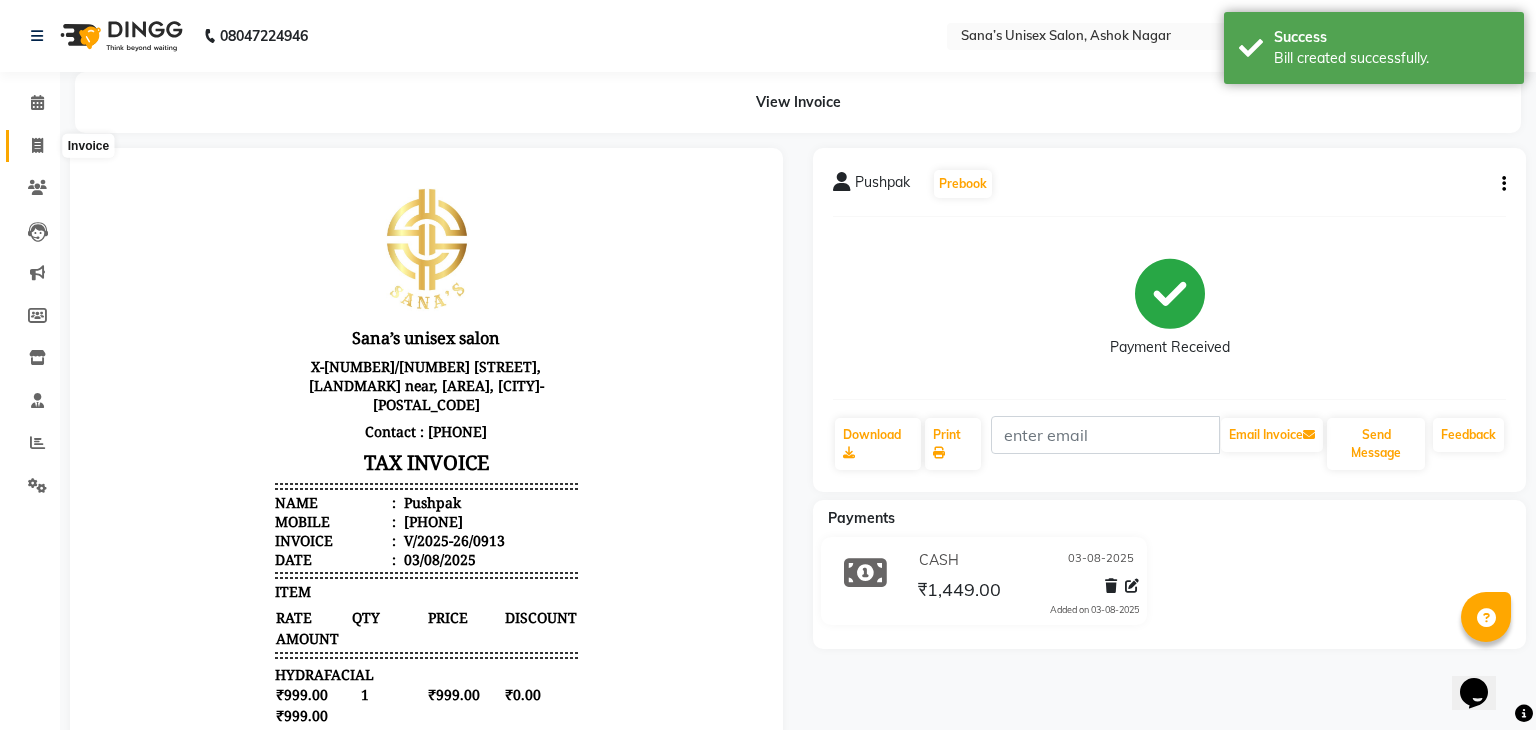 select on "service" 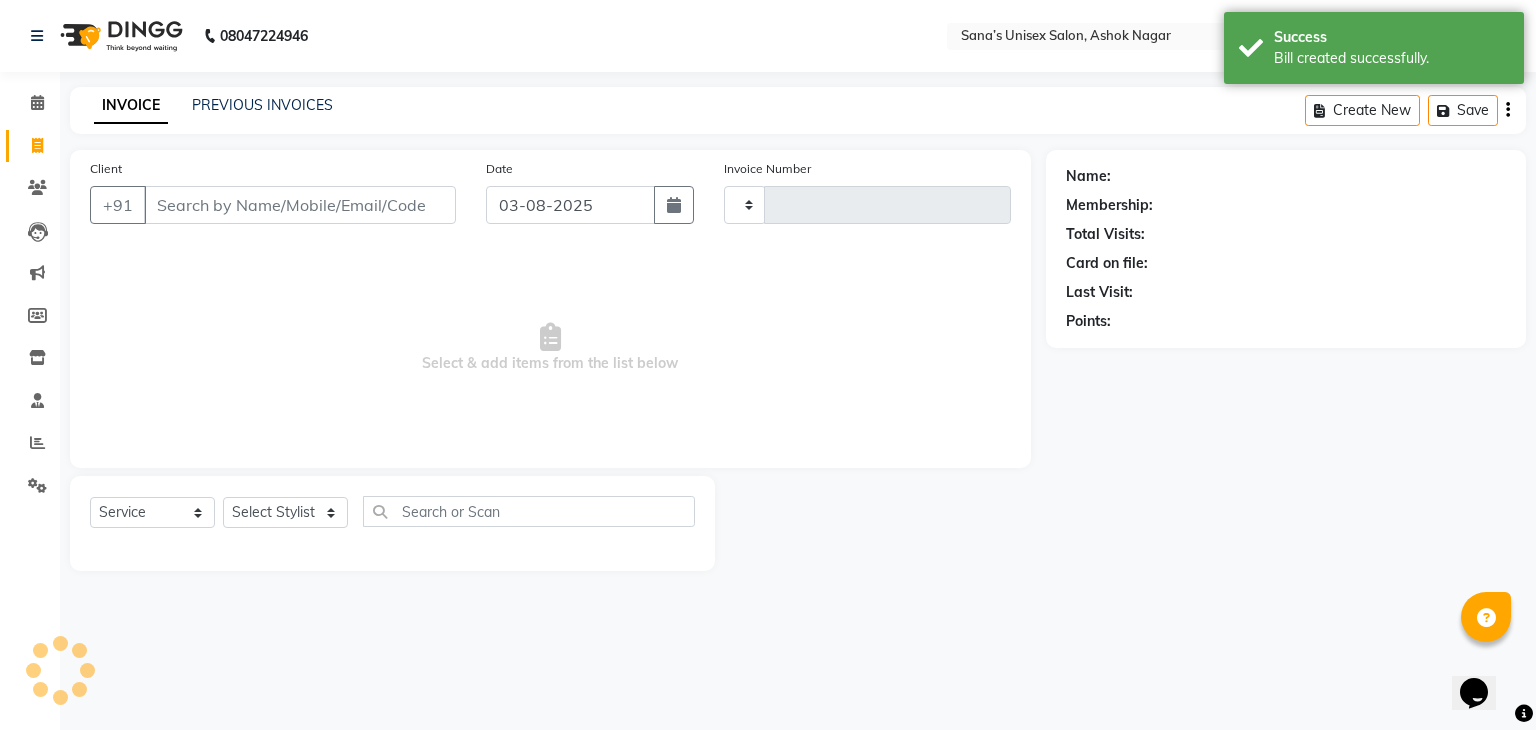 type on "0914" 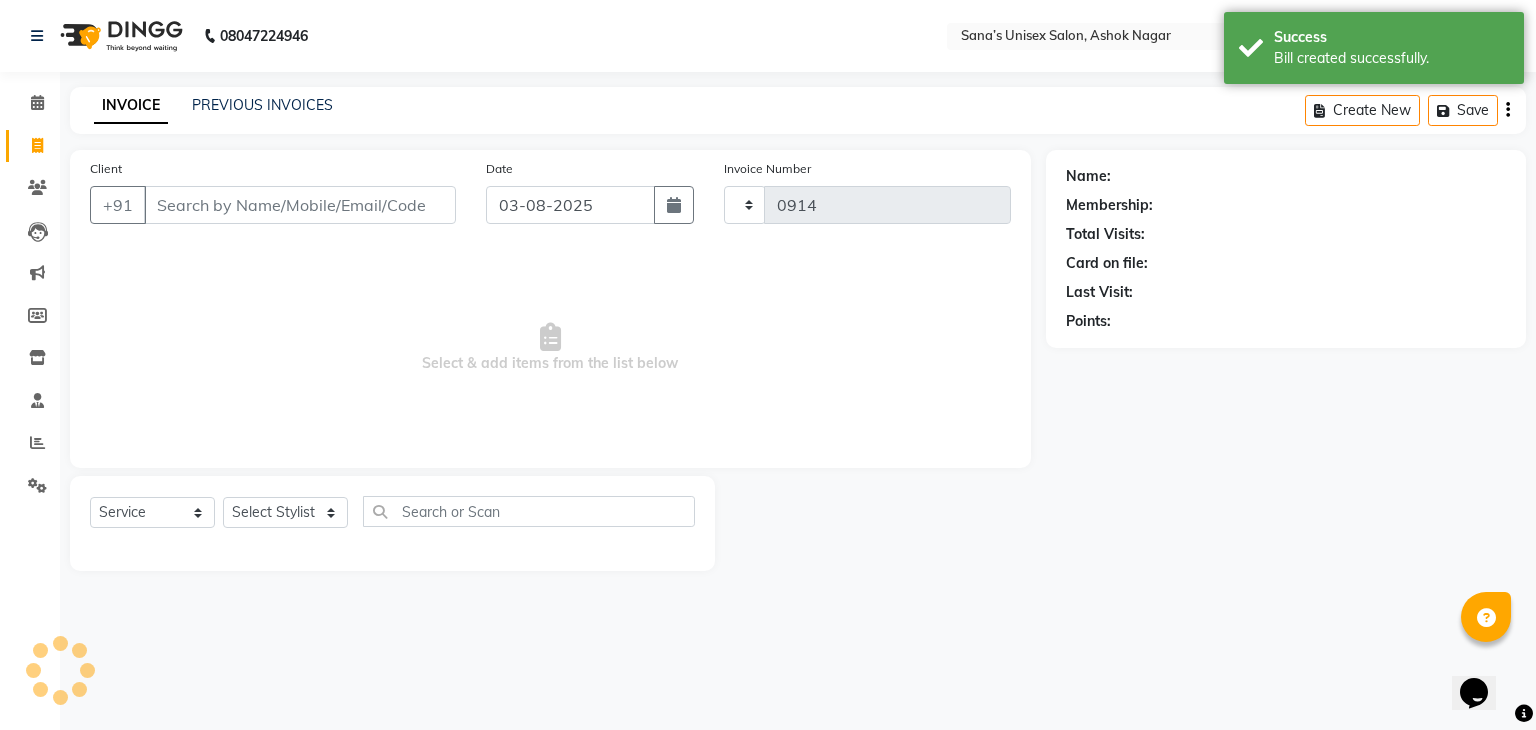 select on "6091" 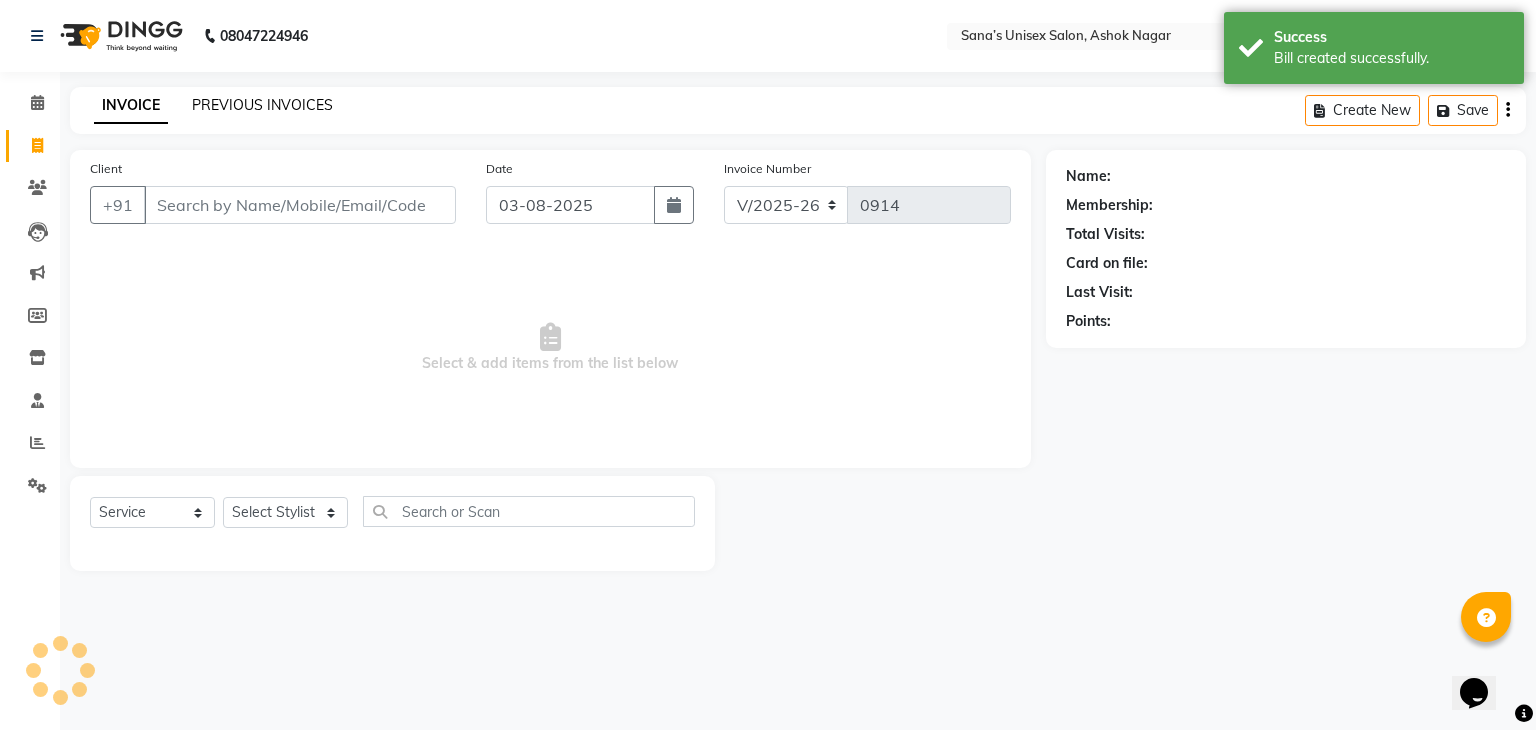 click on "PREVIOUS INVOICES" 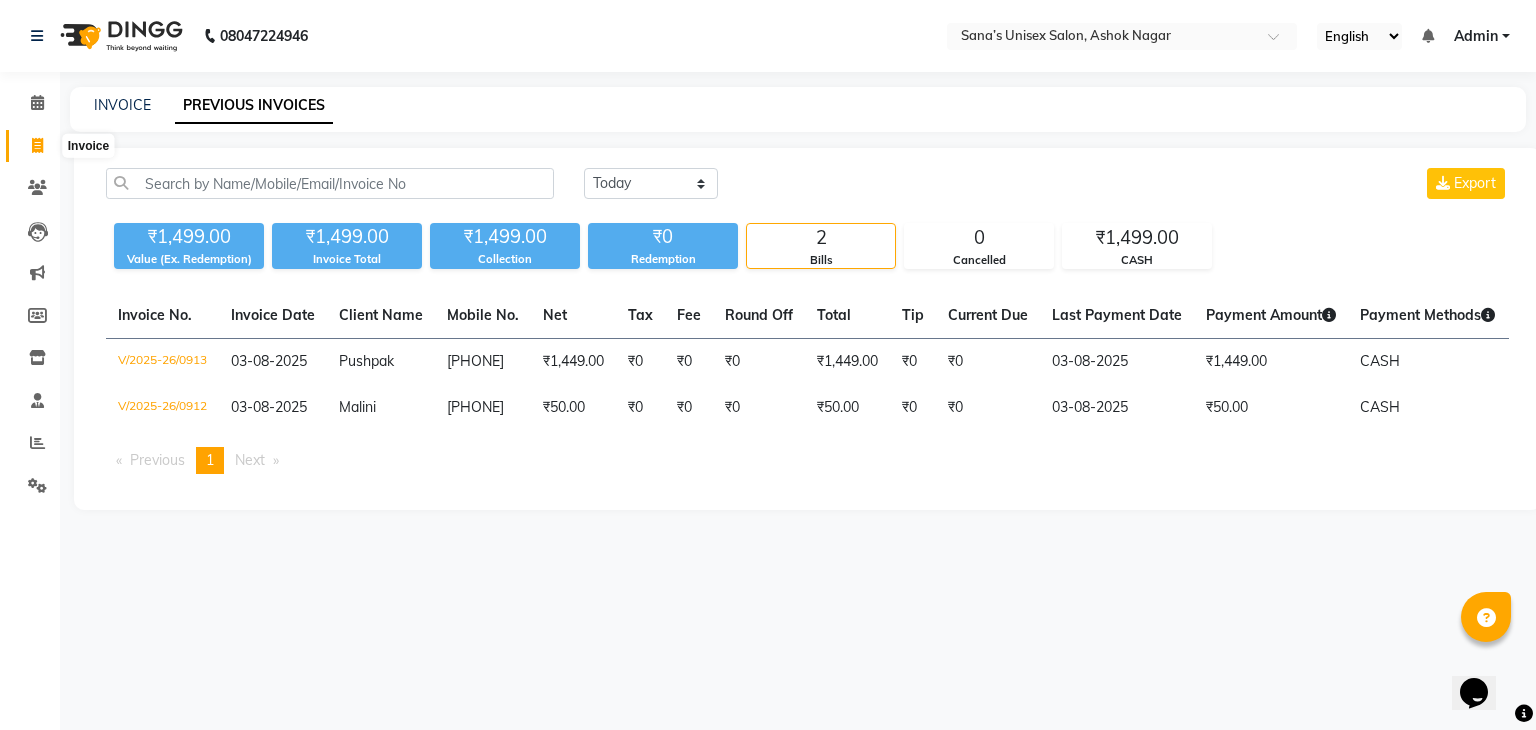 click 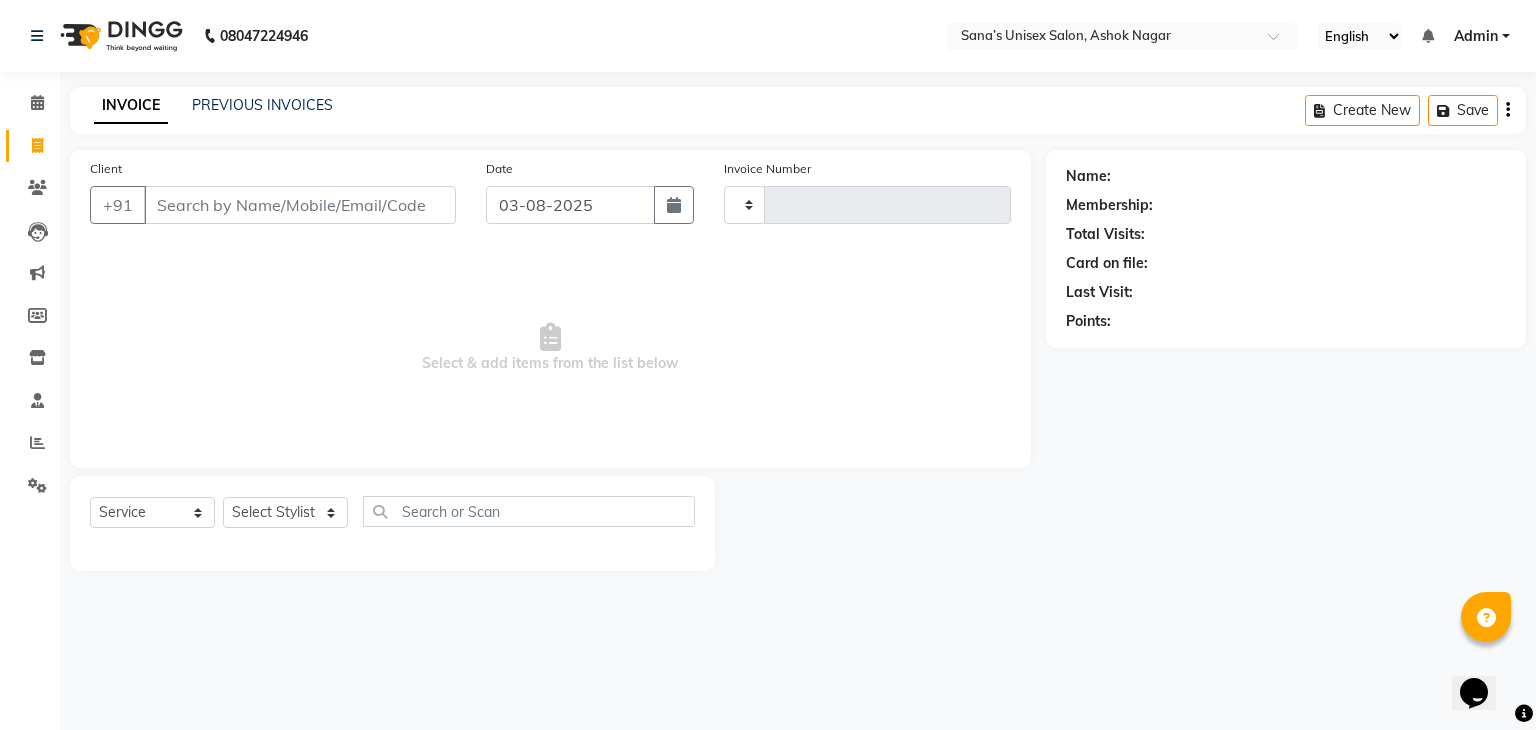 type on "0914" 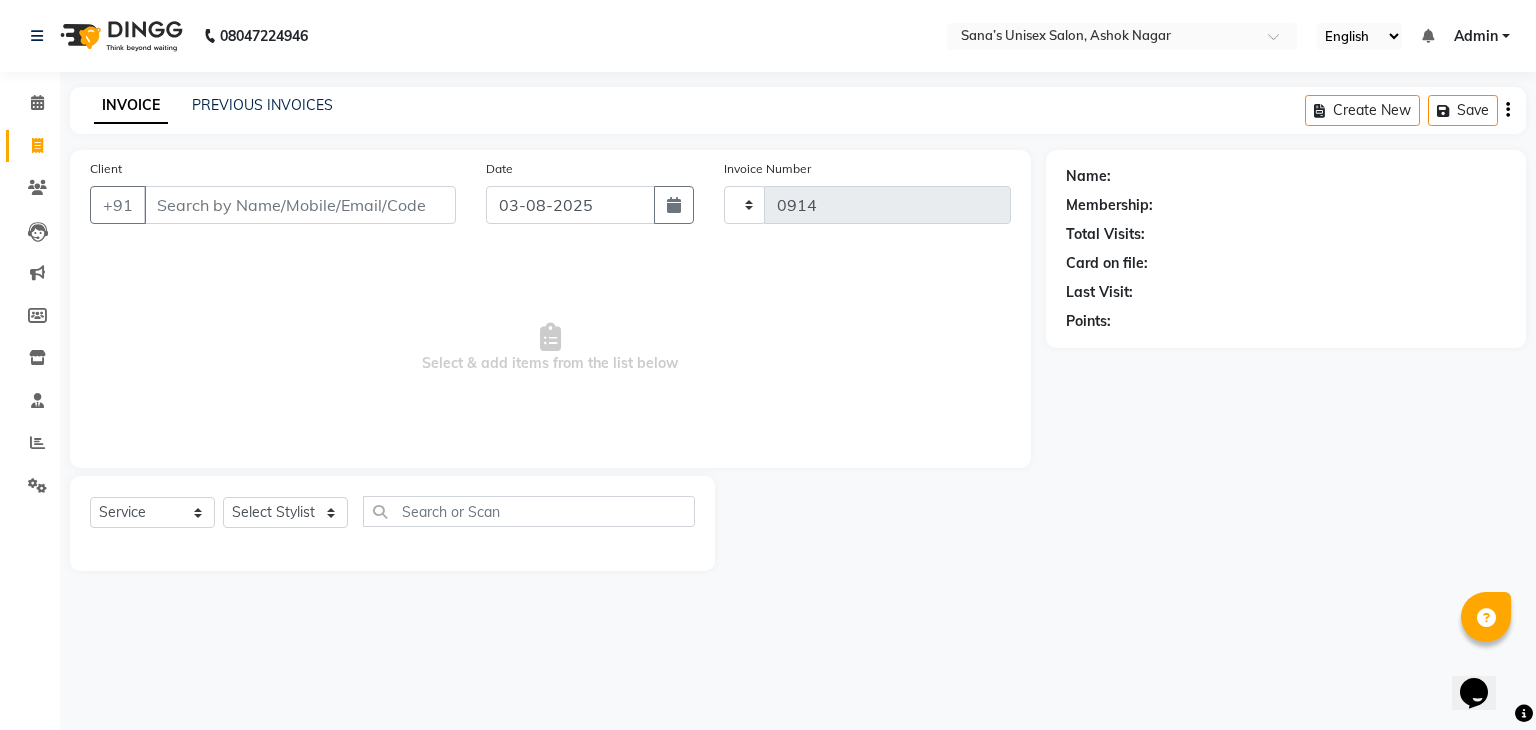 select on "6091" 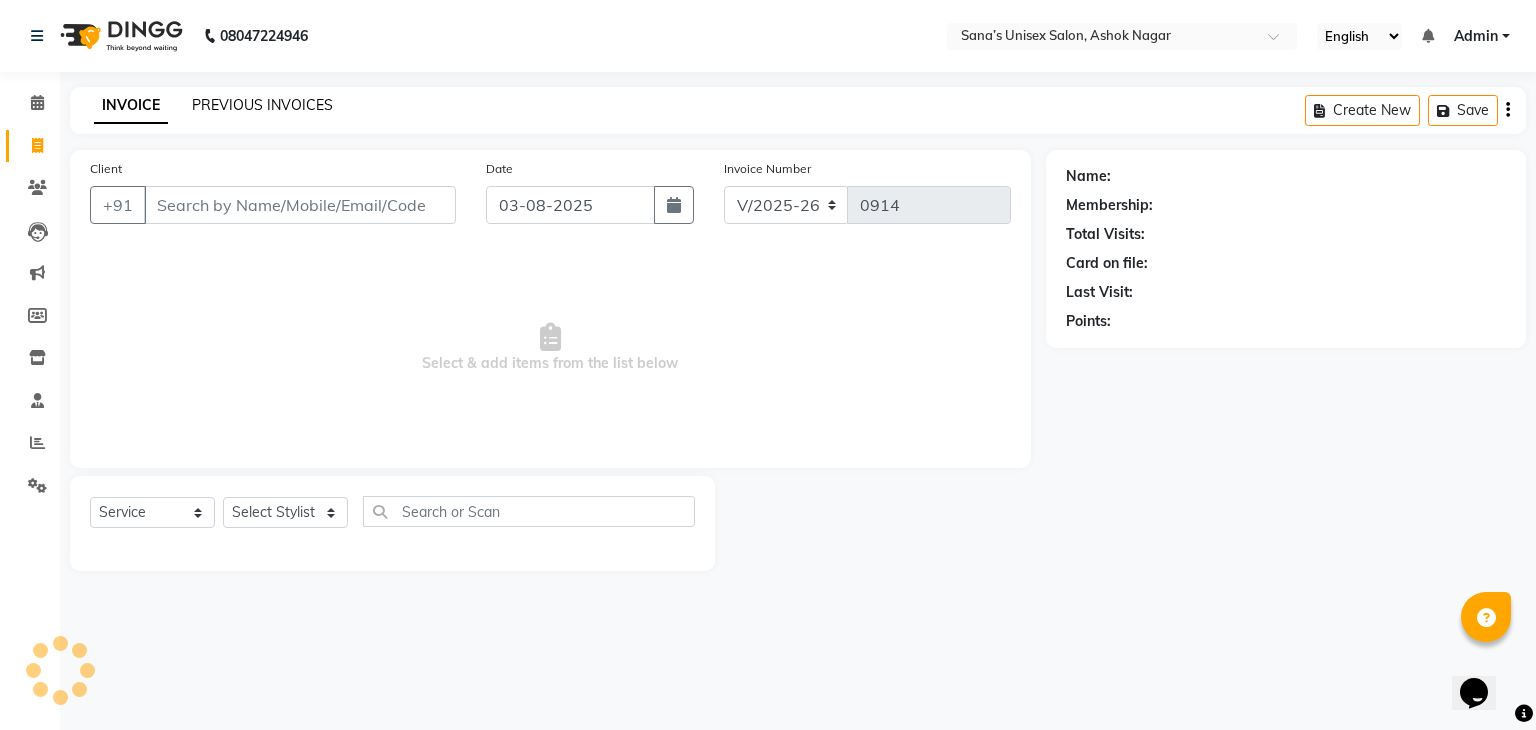 click on "PREVIOUS INVOICES" 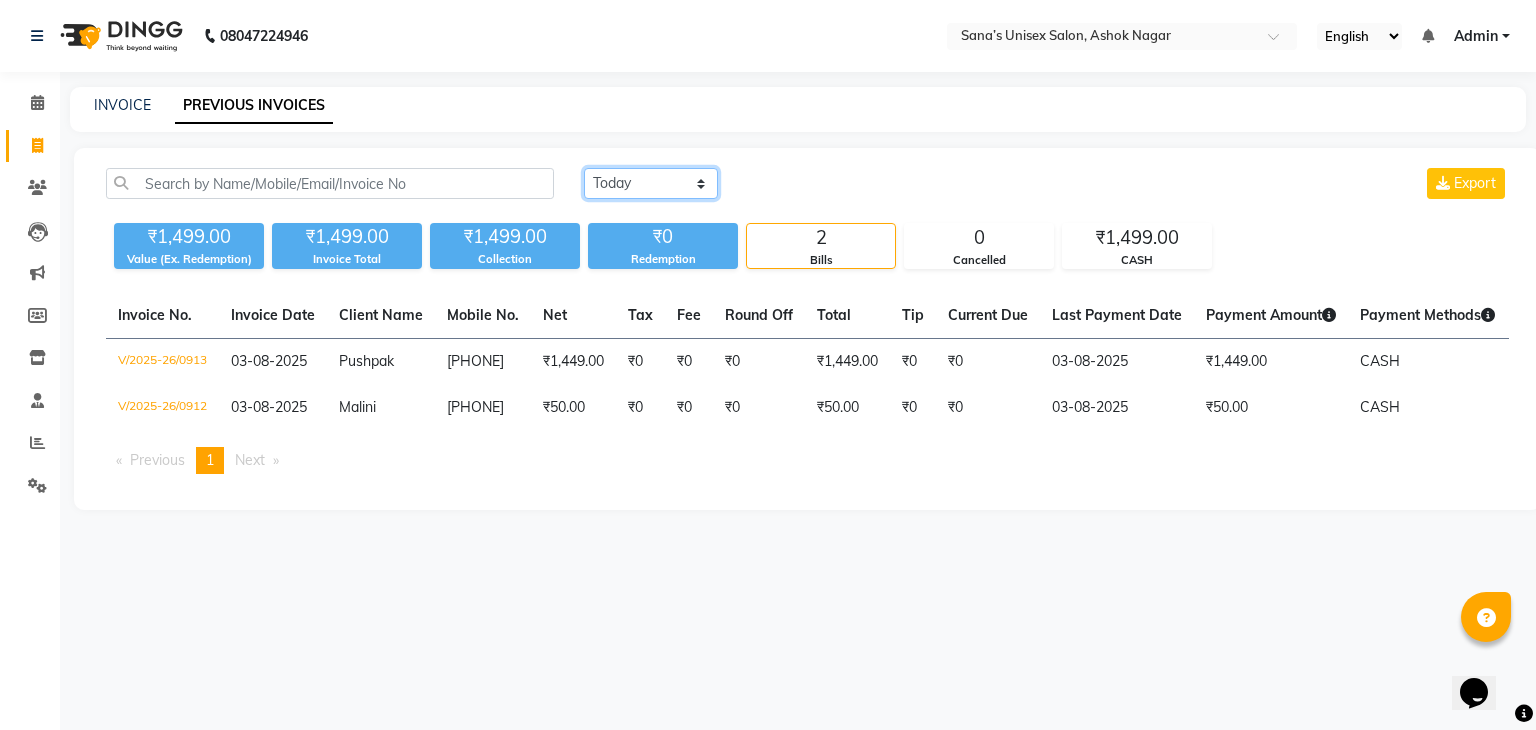 click on "Today Yesterday Custom Range" 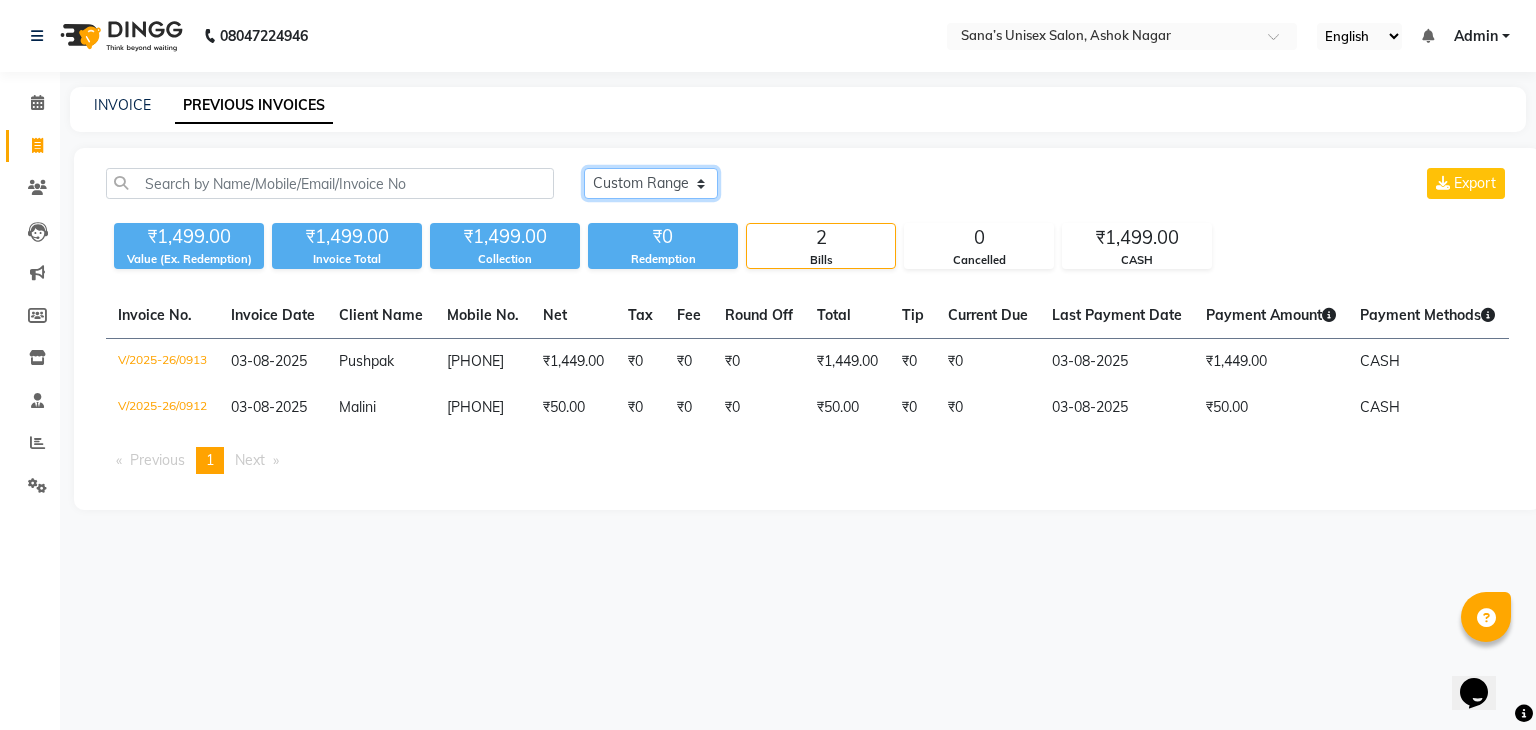 click on "Today Yesterday Custom Range" 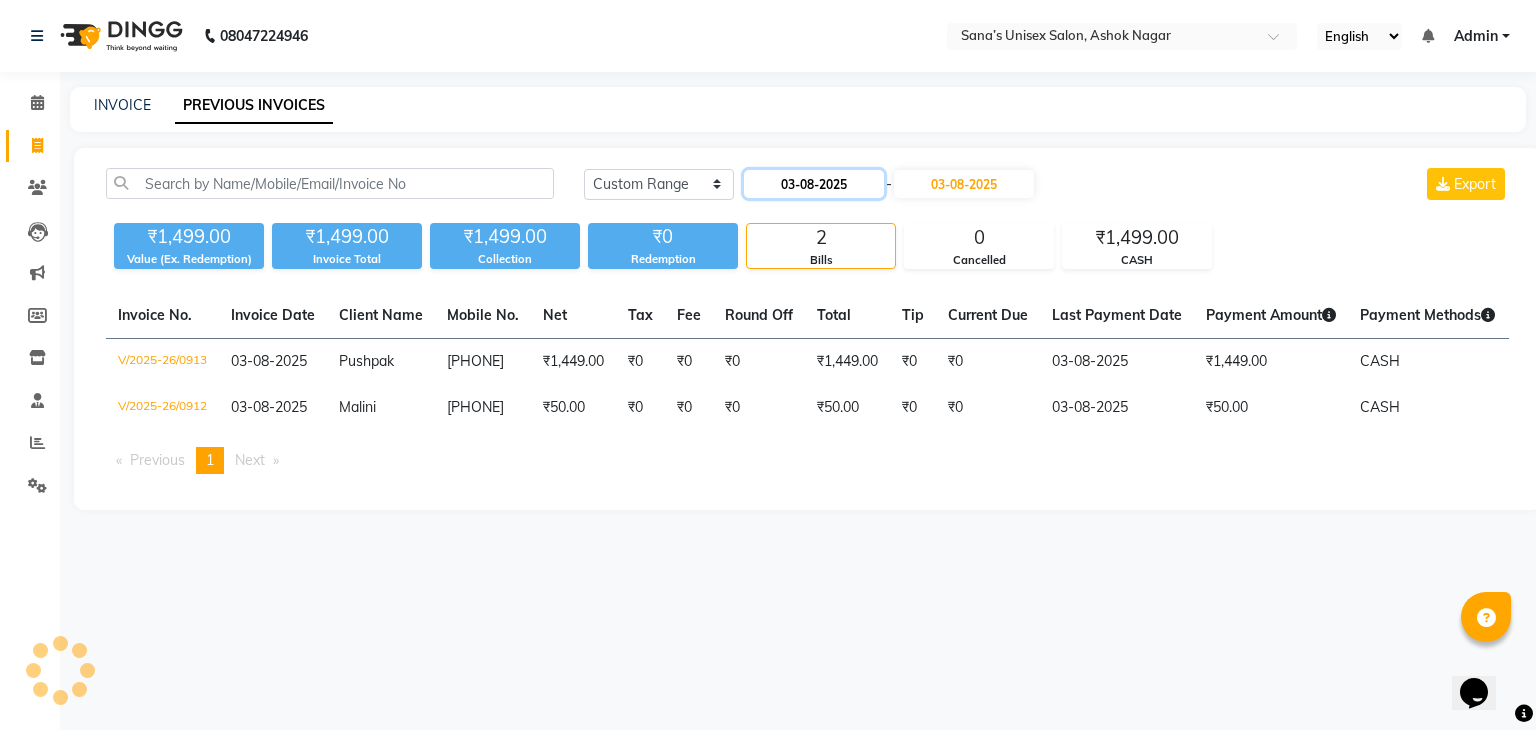 click on "03-08-2025" 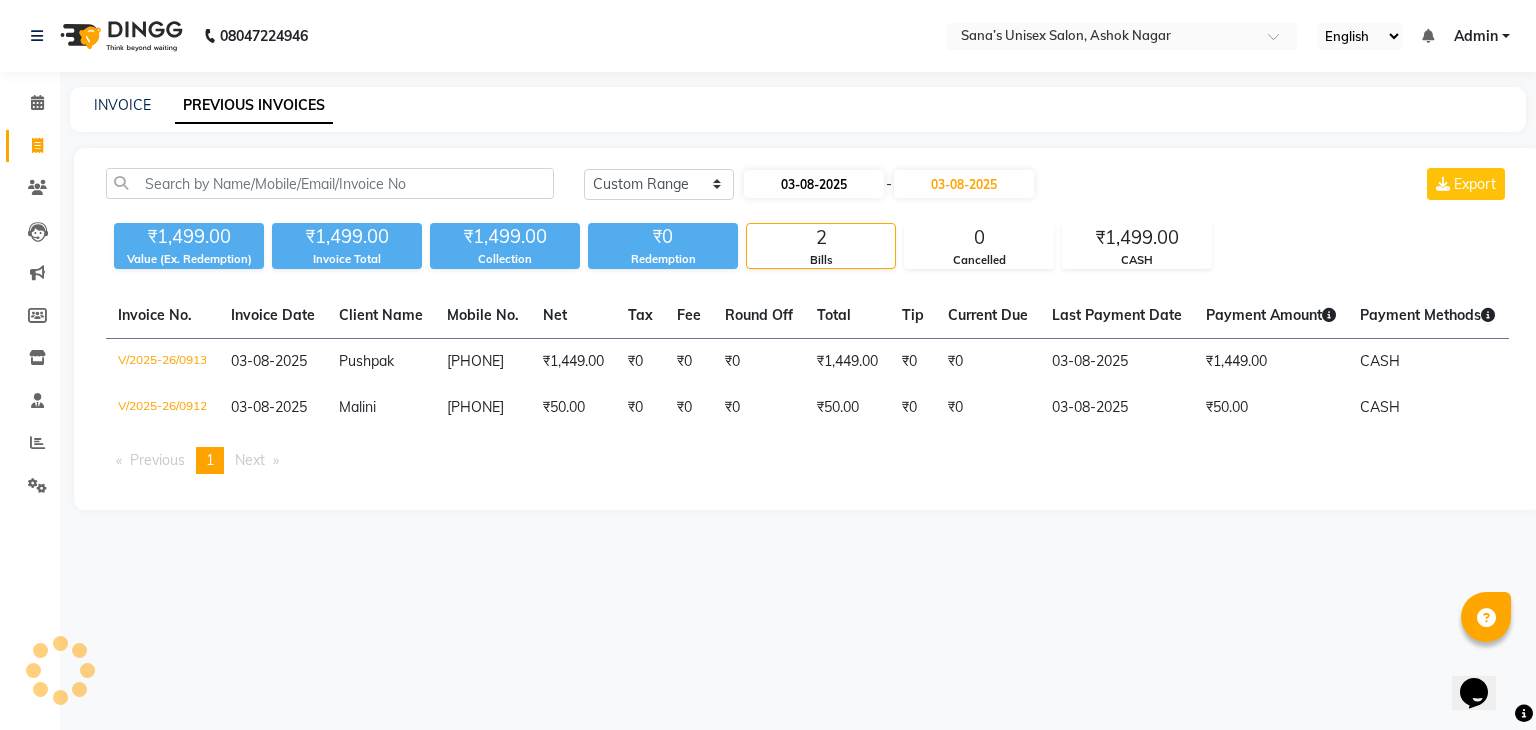 select on "8" 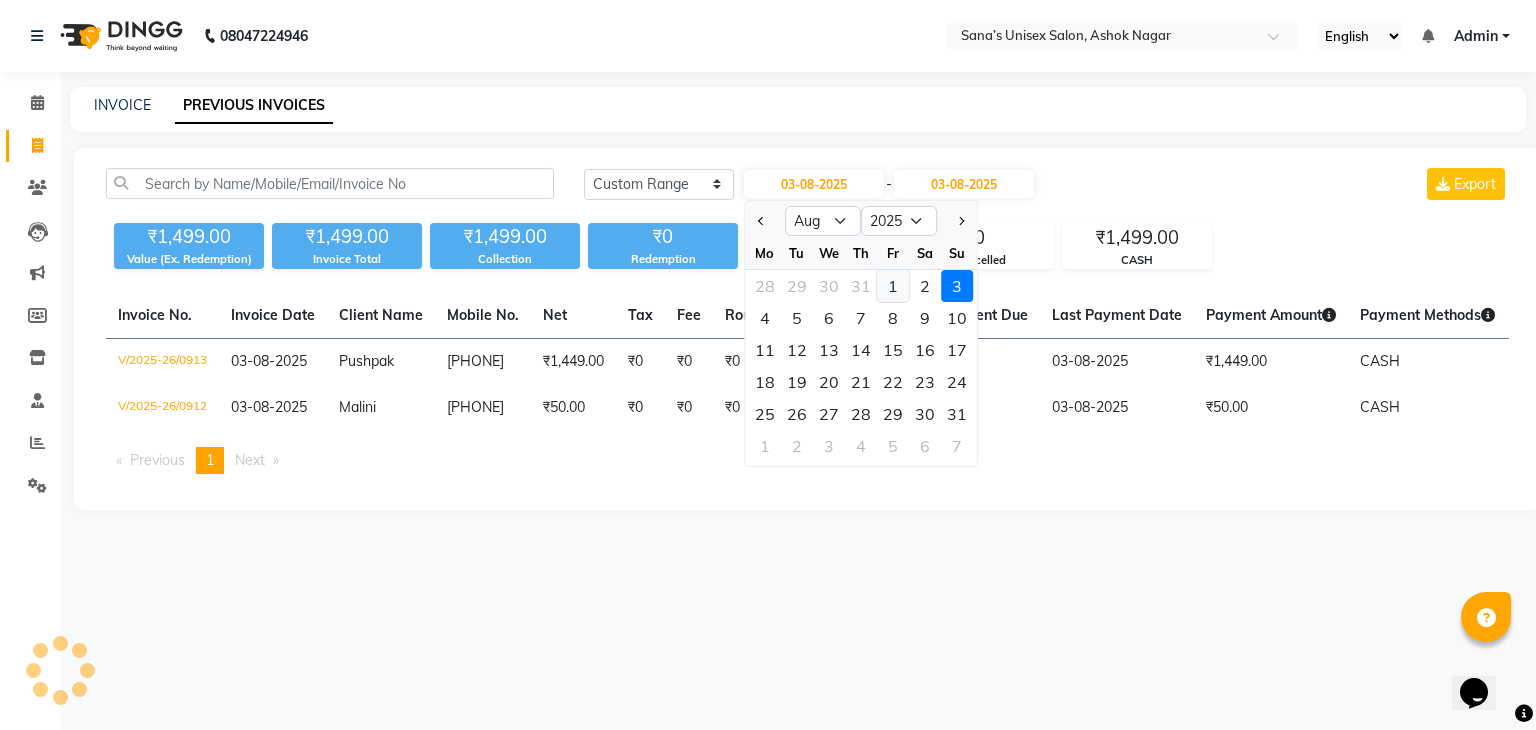 click on "1" 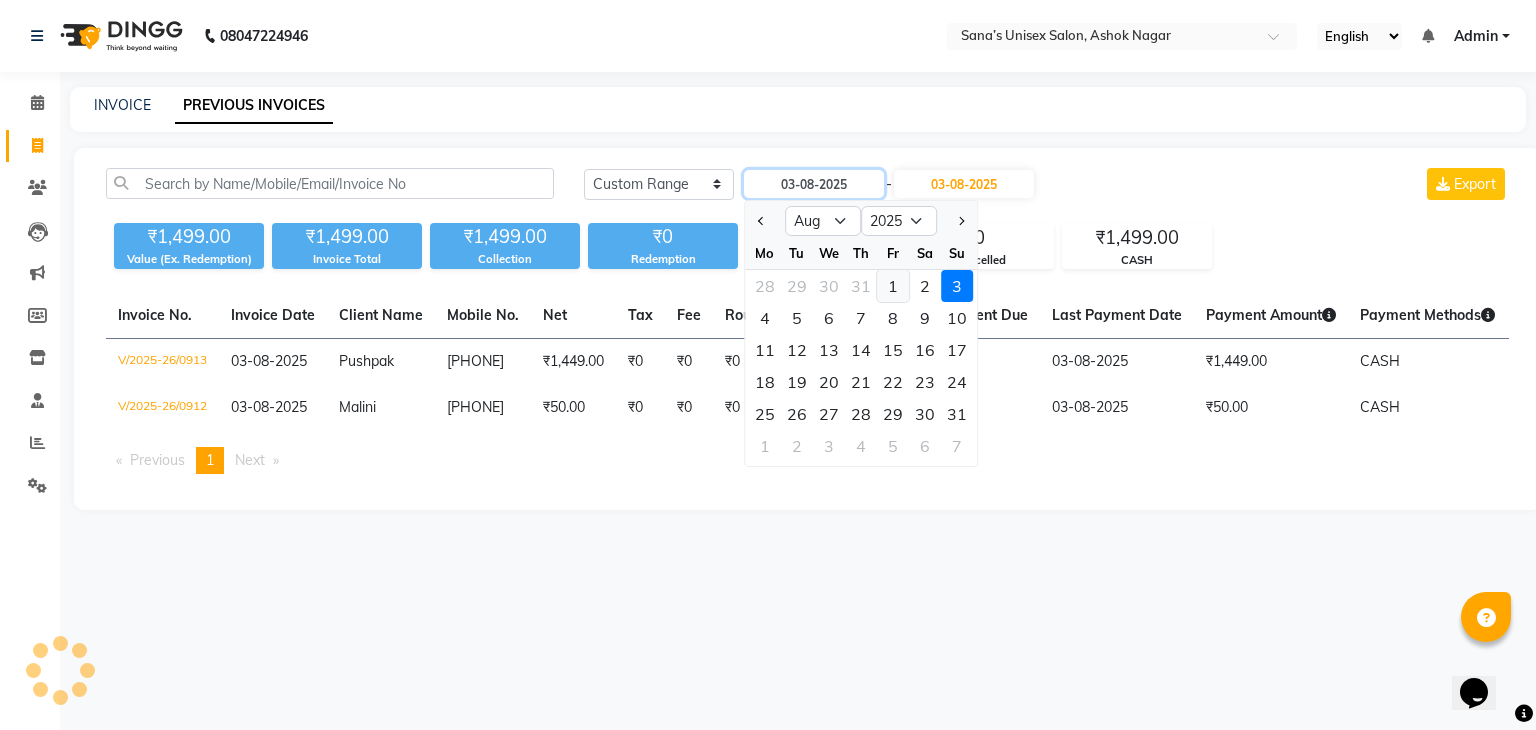 type on "01-08-2025" 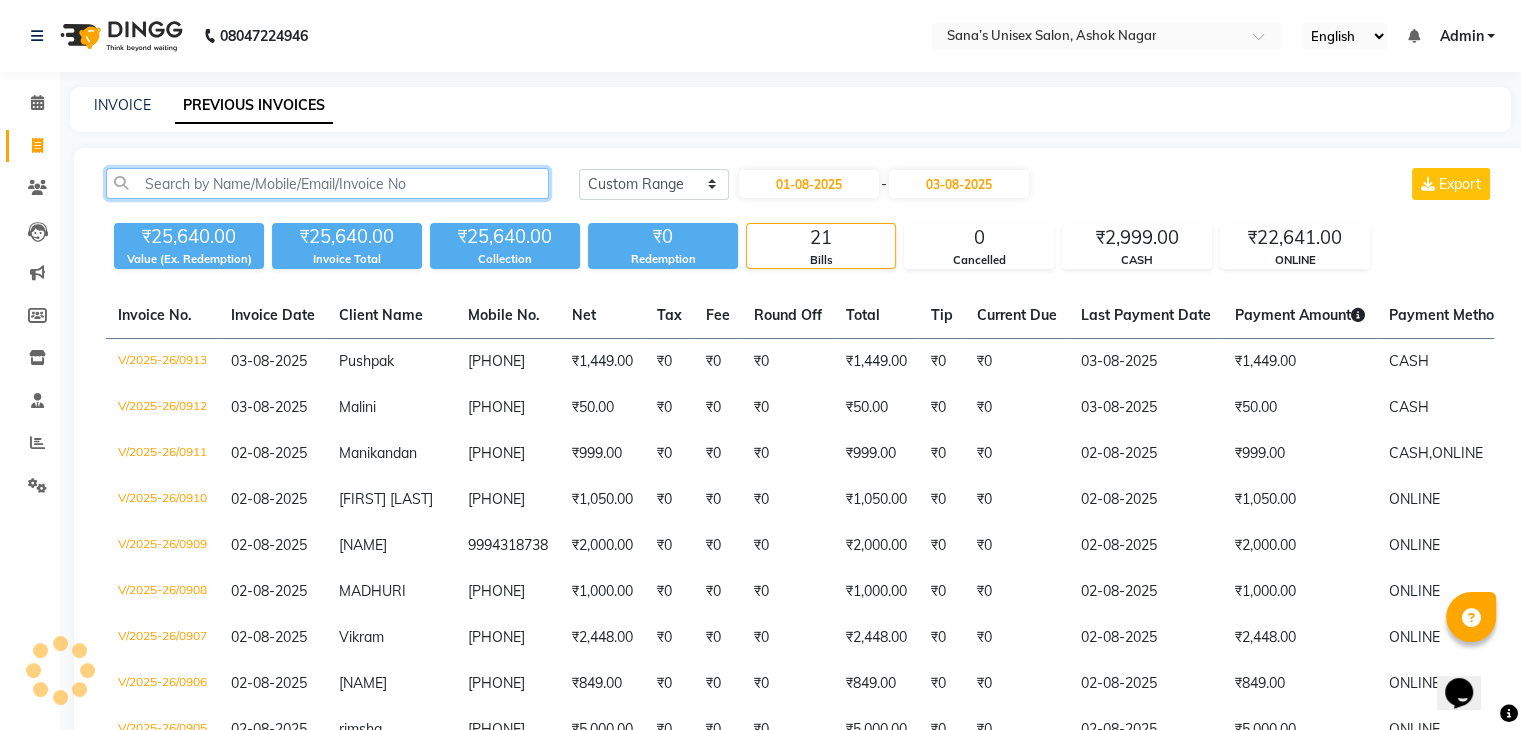 click 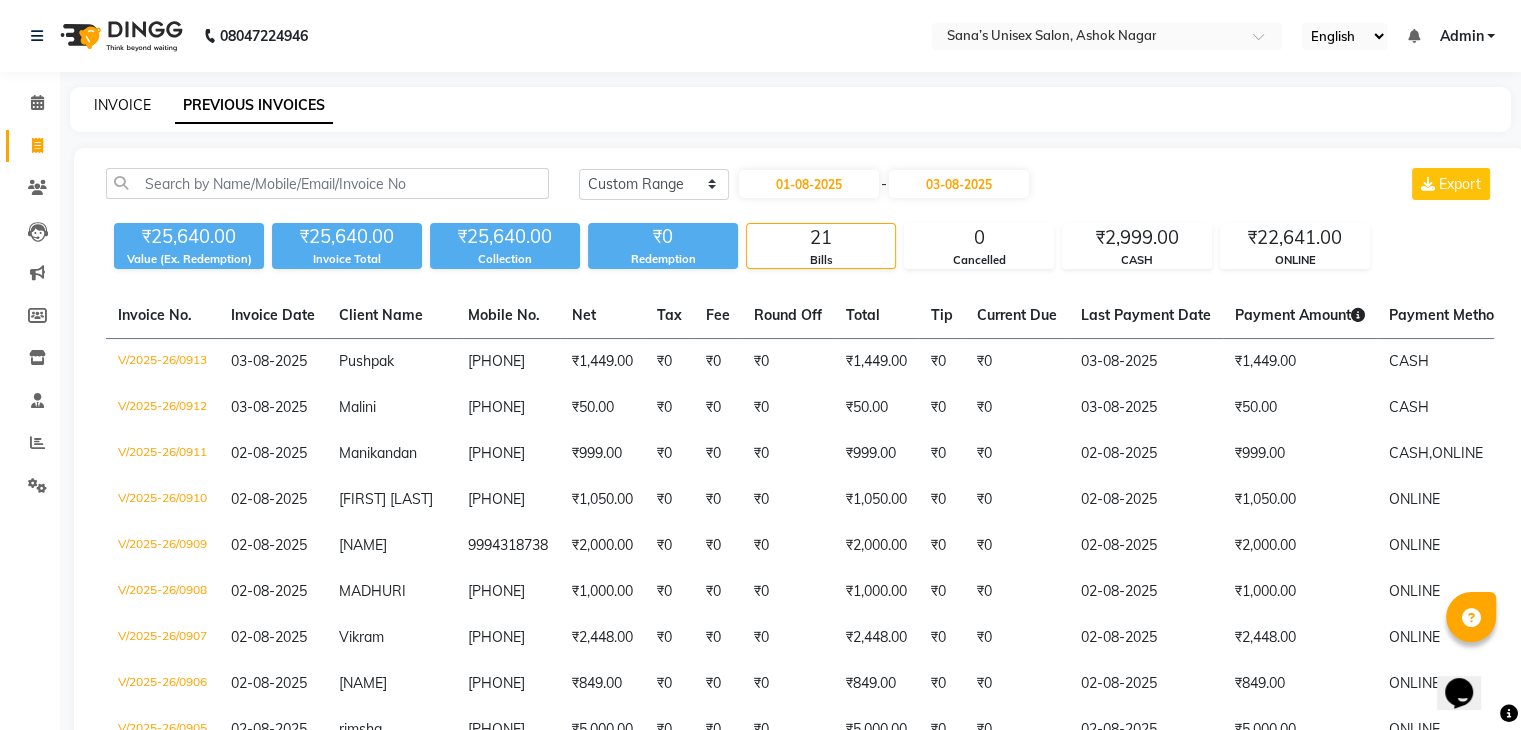 click on "INVOICE" 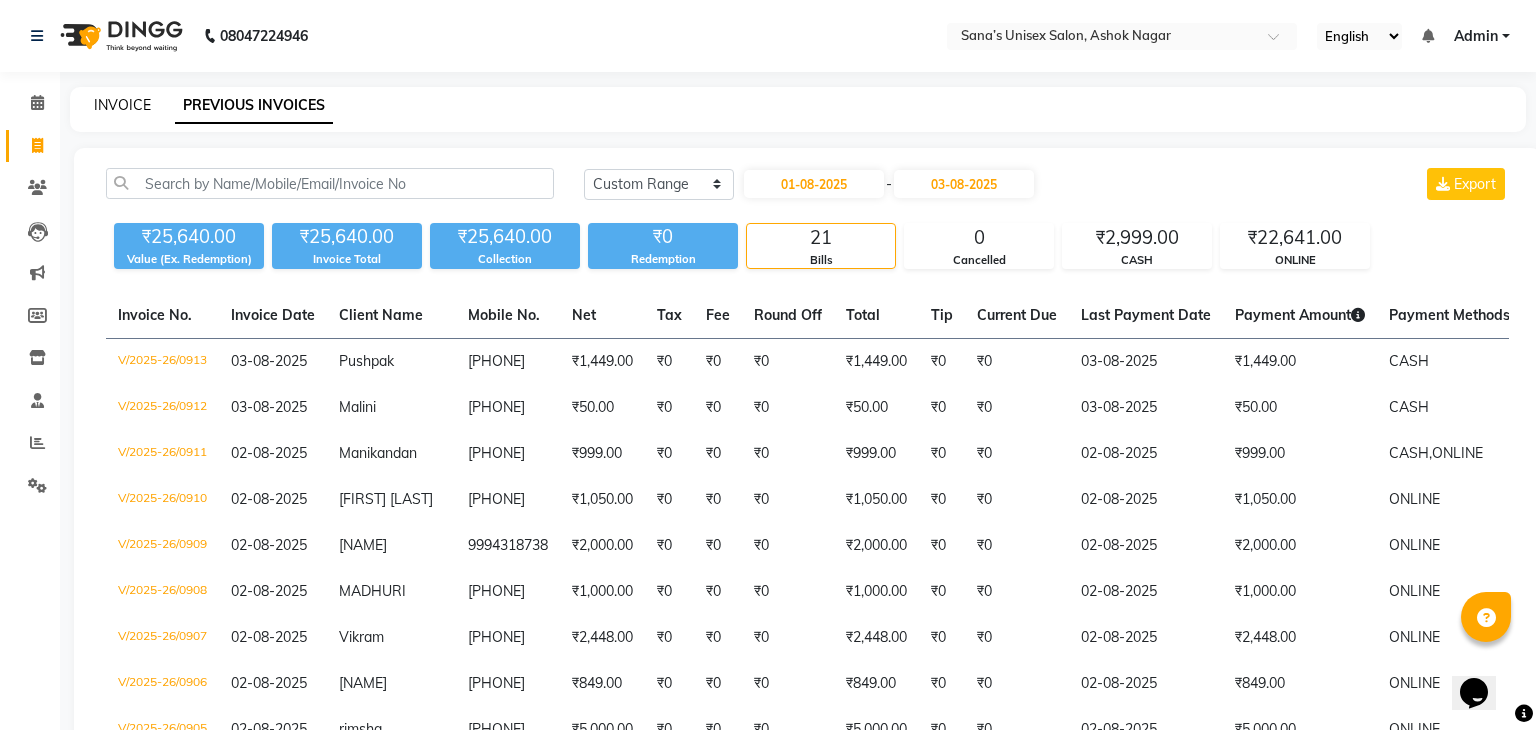select on "service" 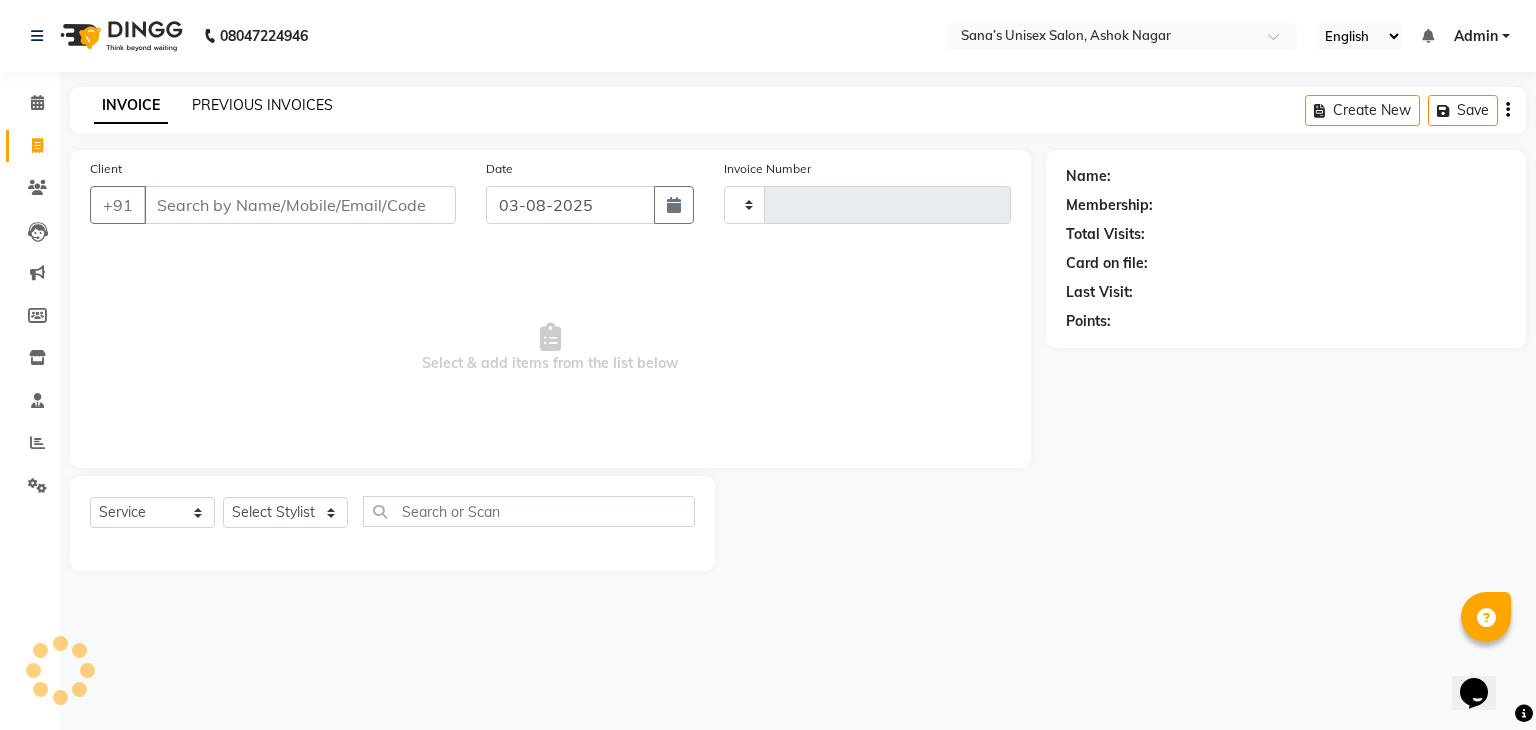 type on "0914" 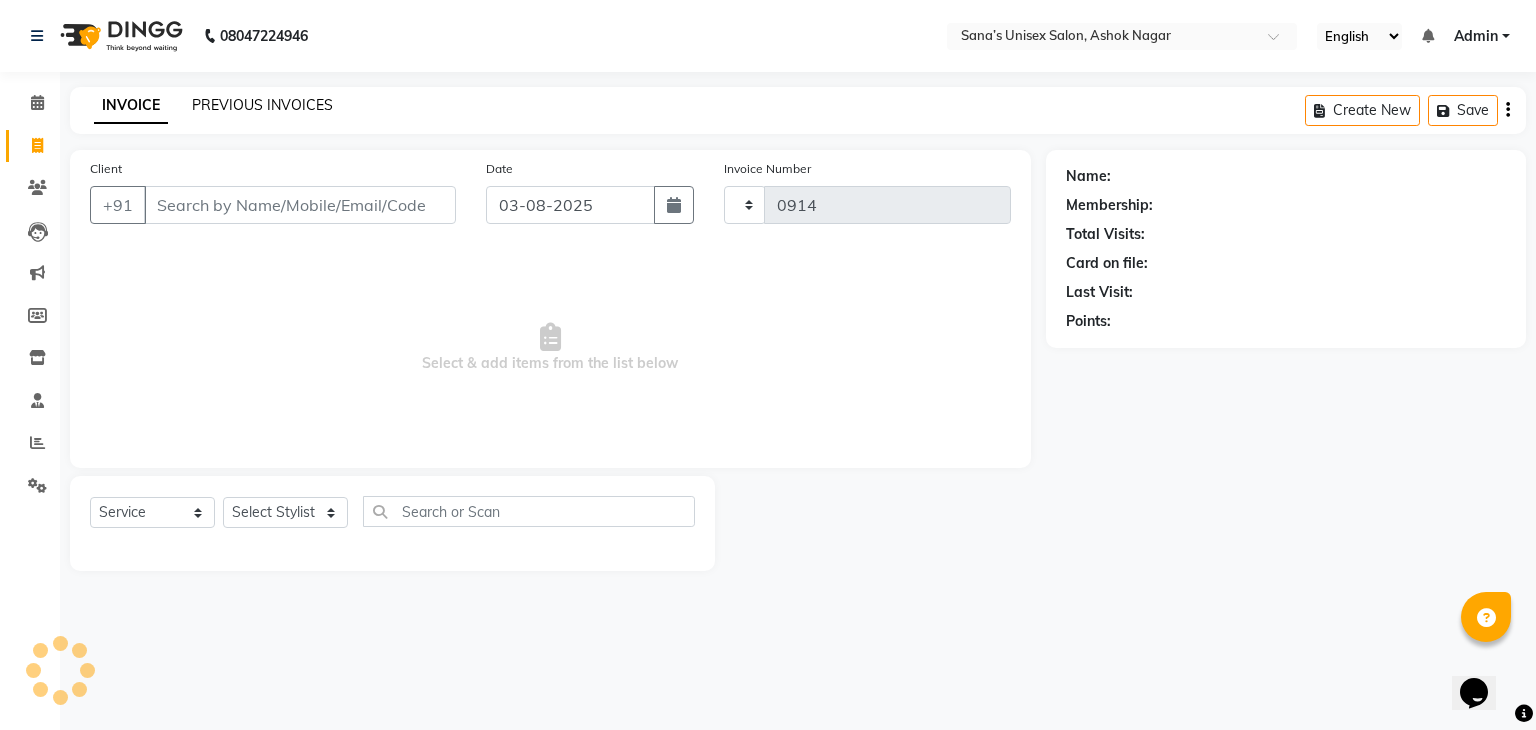 select on "6091" 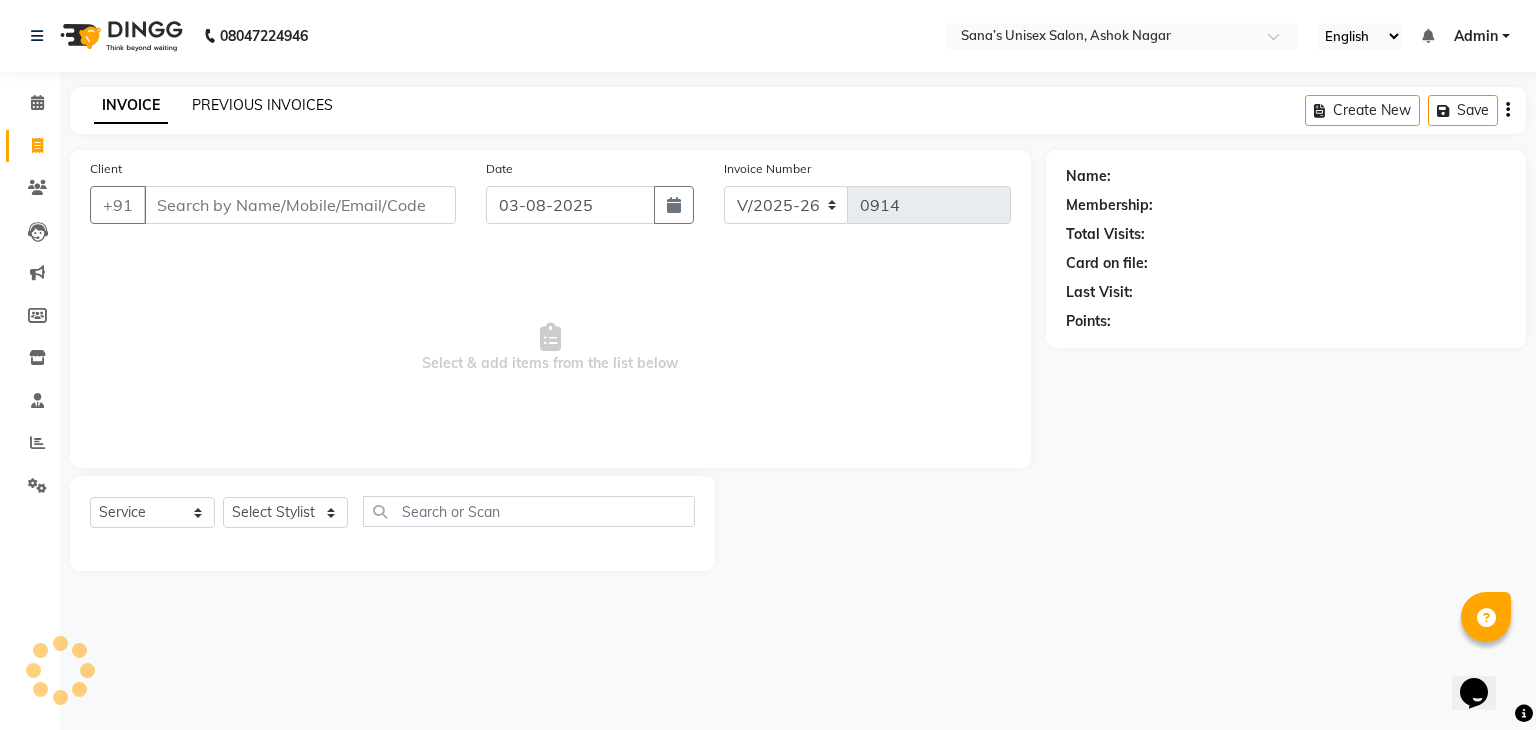 click on "PREVIOUS INVOICES" 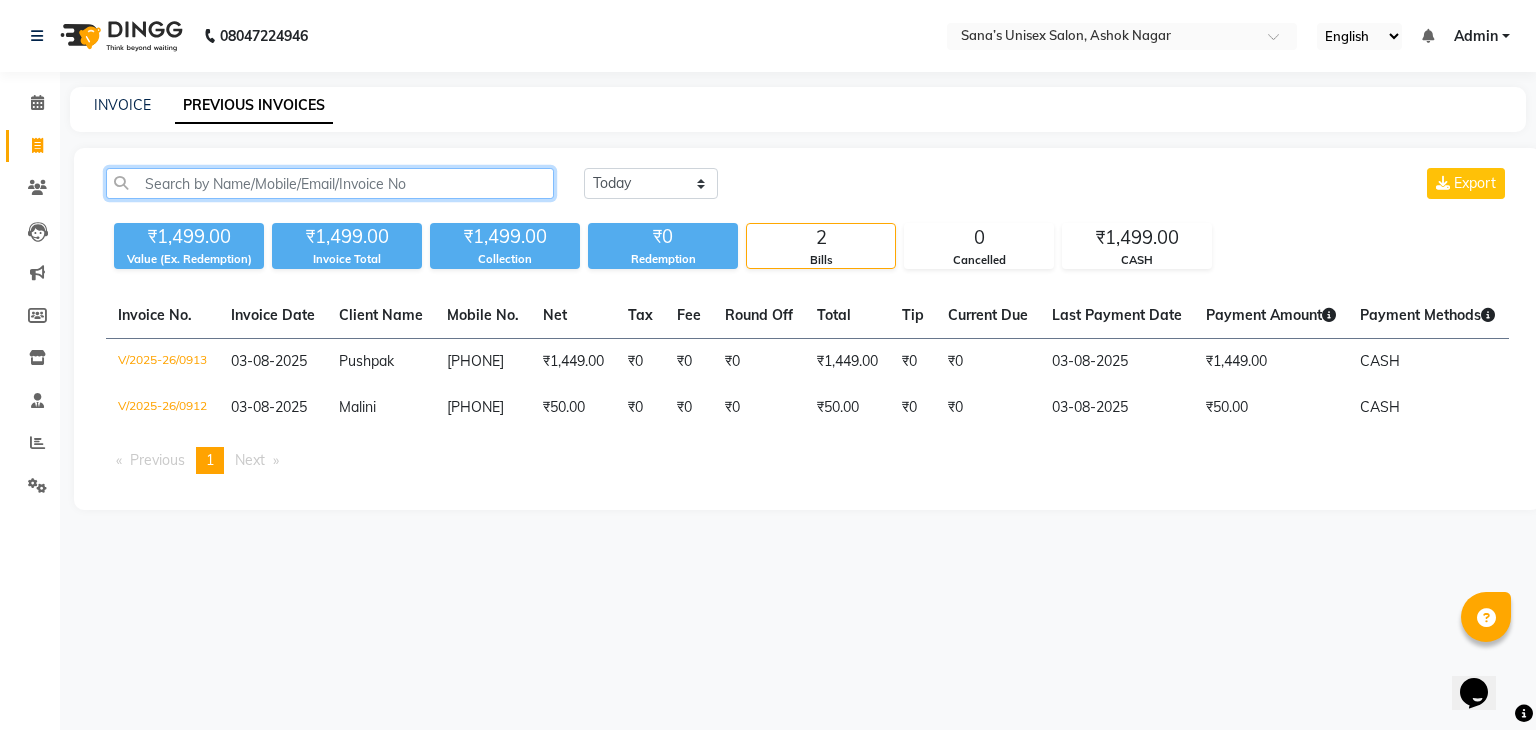 click 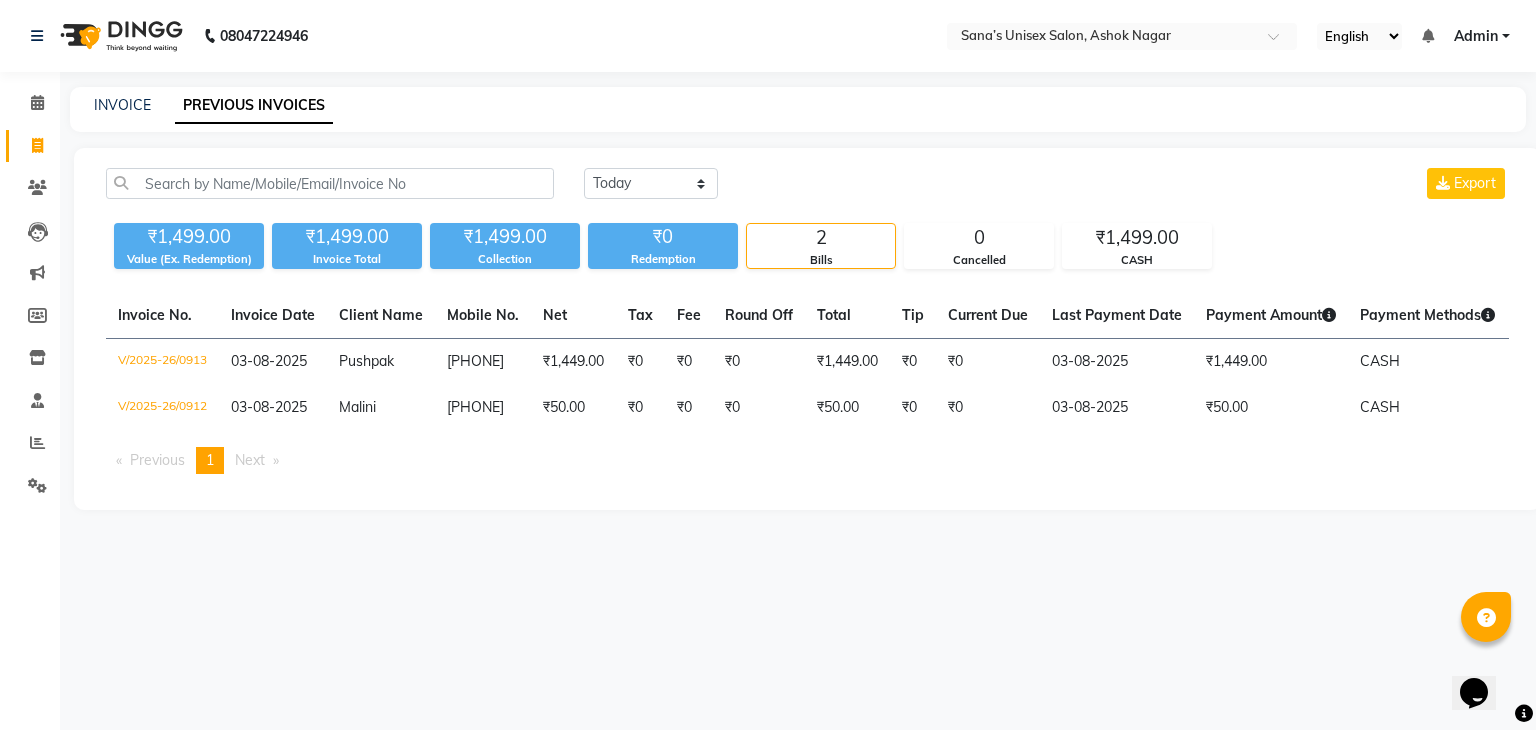 click on "INVOICE PREVIOUS INVOICES" 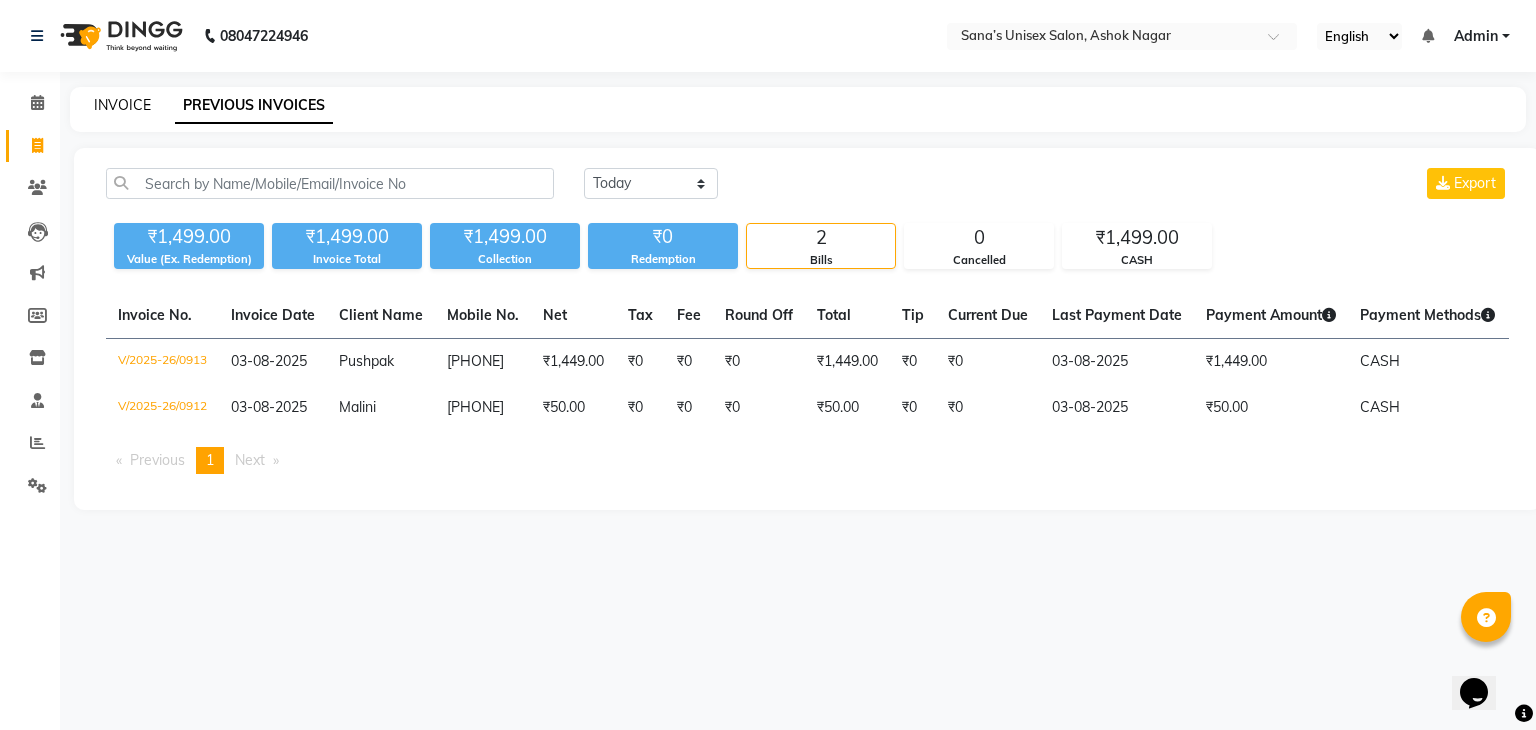 click on "INVOICE" 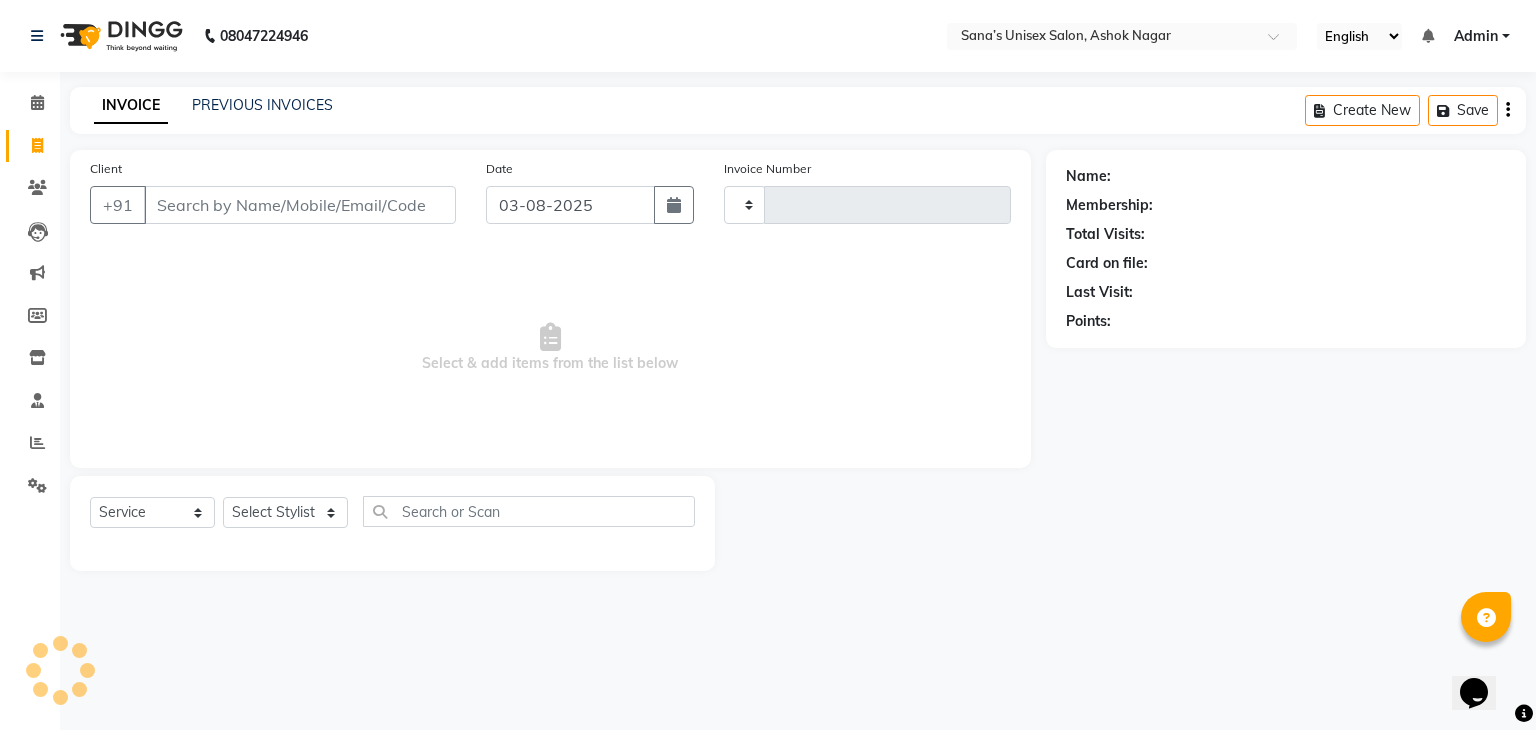type on "0914" 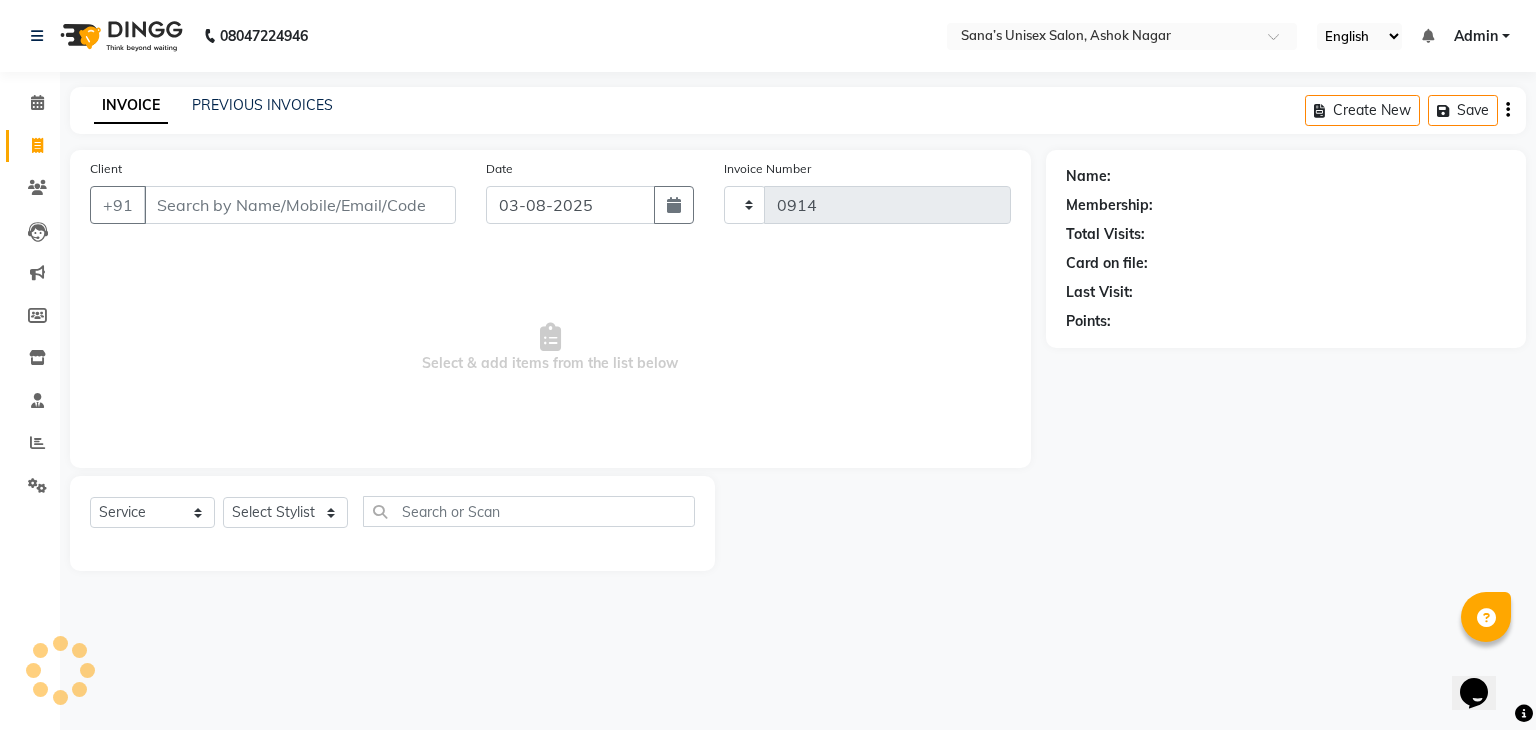 select on "6091" 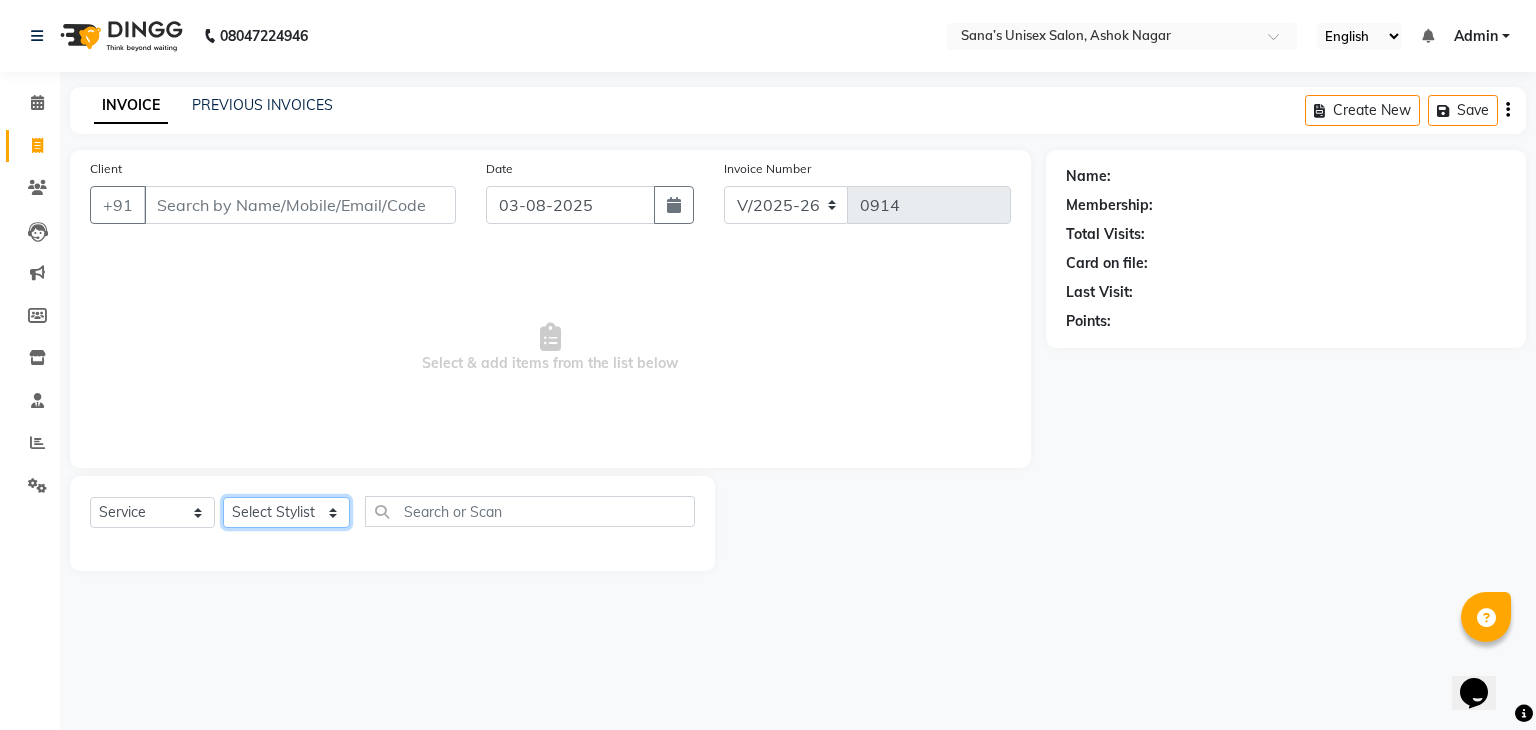 click on "Select Stylist anjali beauty MADHU MUTHU MARI (BEAUTY THERAPIST) NANDHINI NivethaKarthikeyan PRABA SANJITHA" 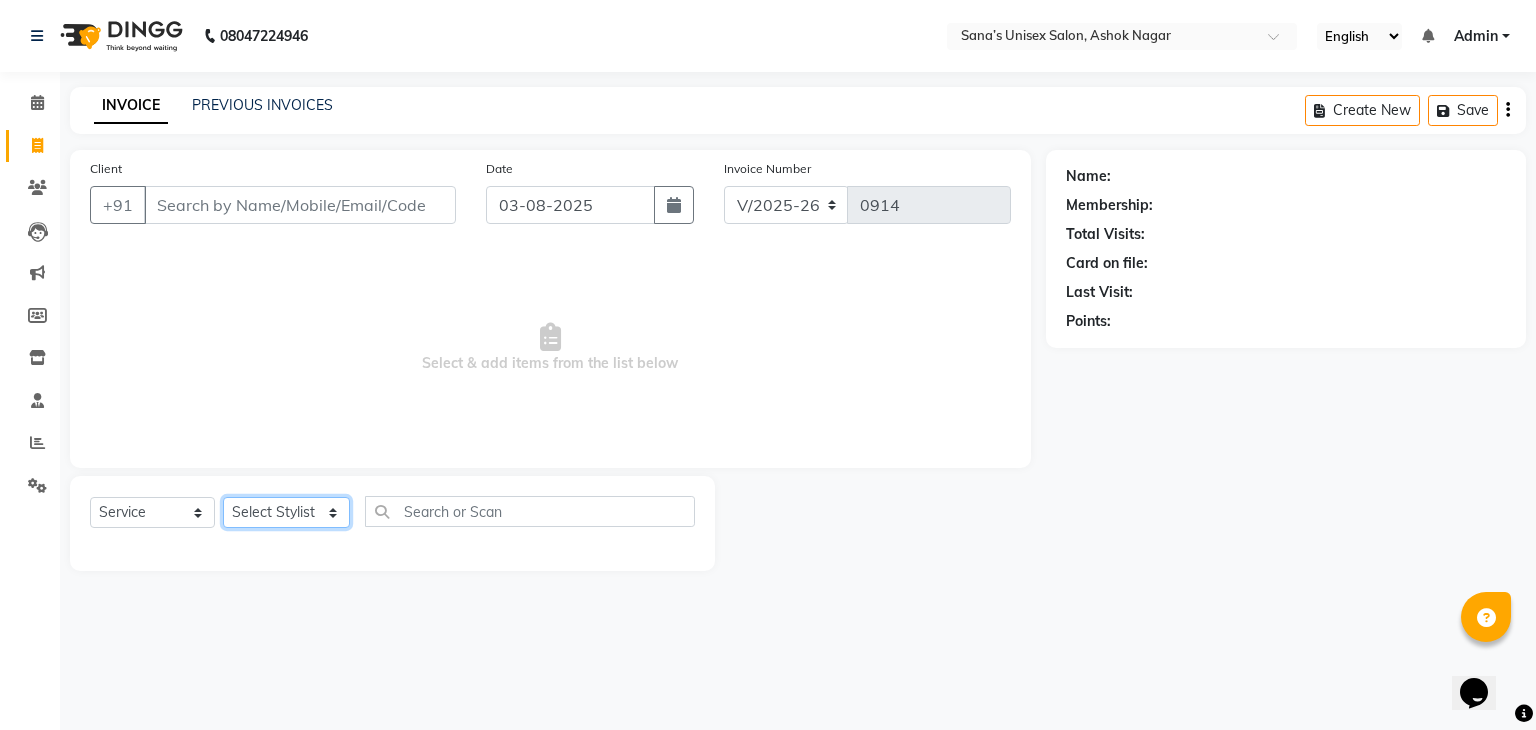 select on "[PHONE]" 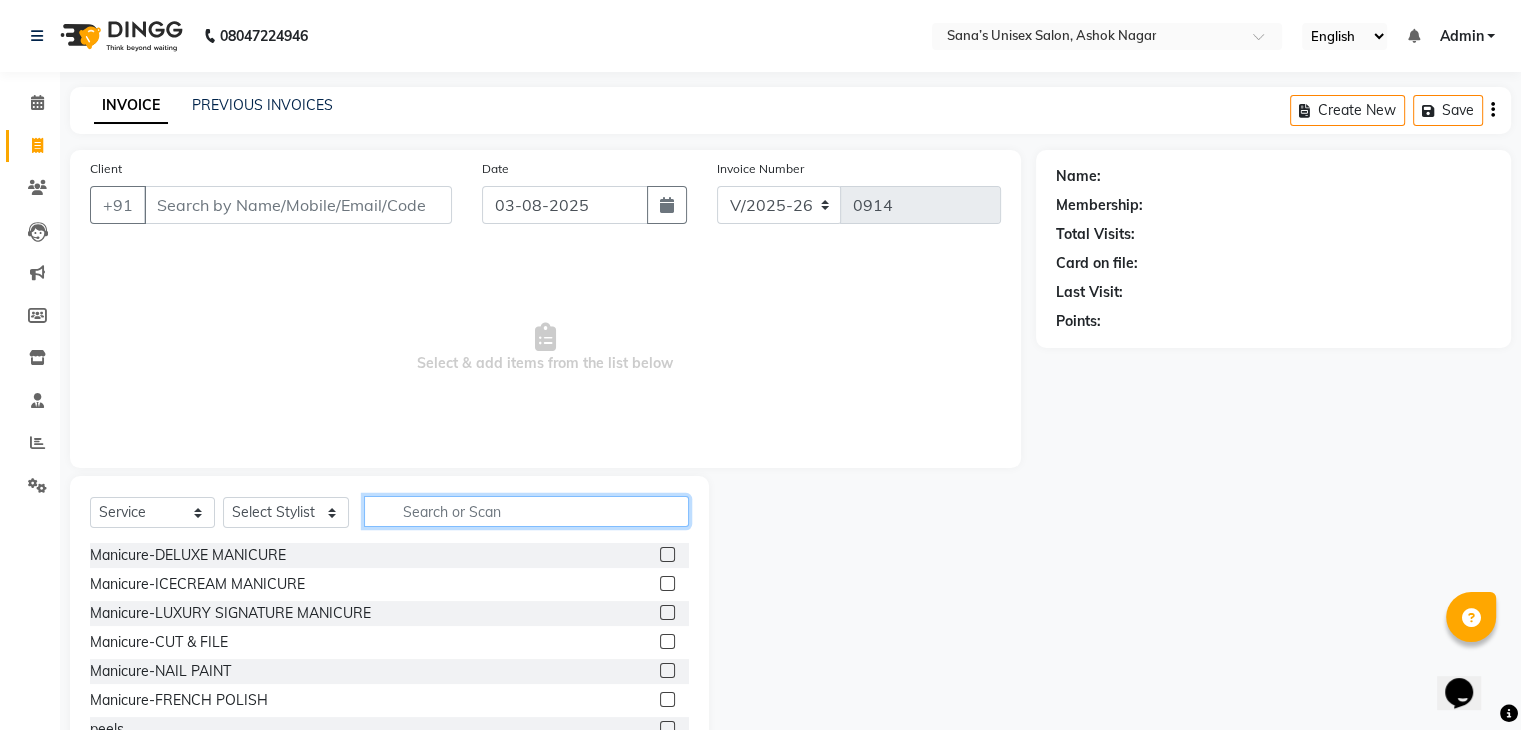 click 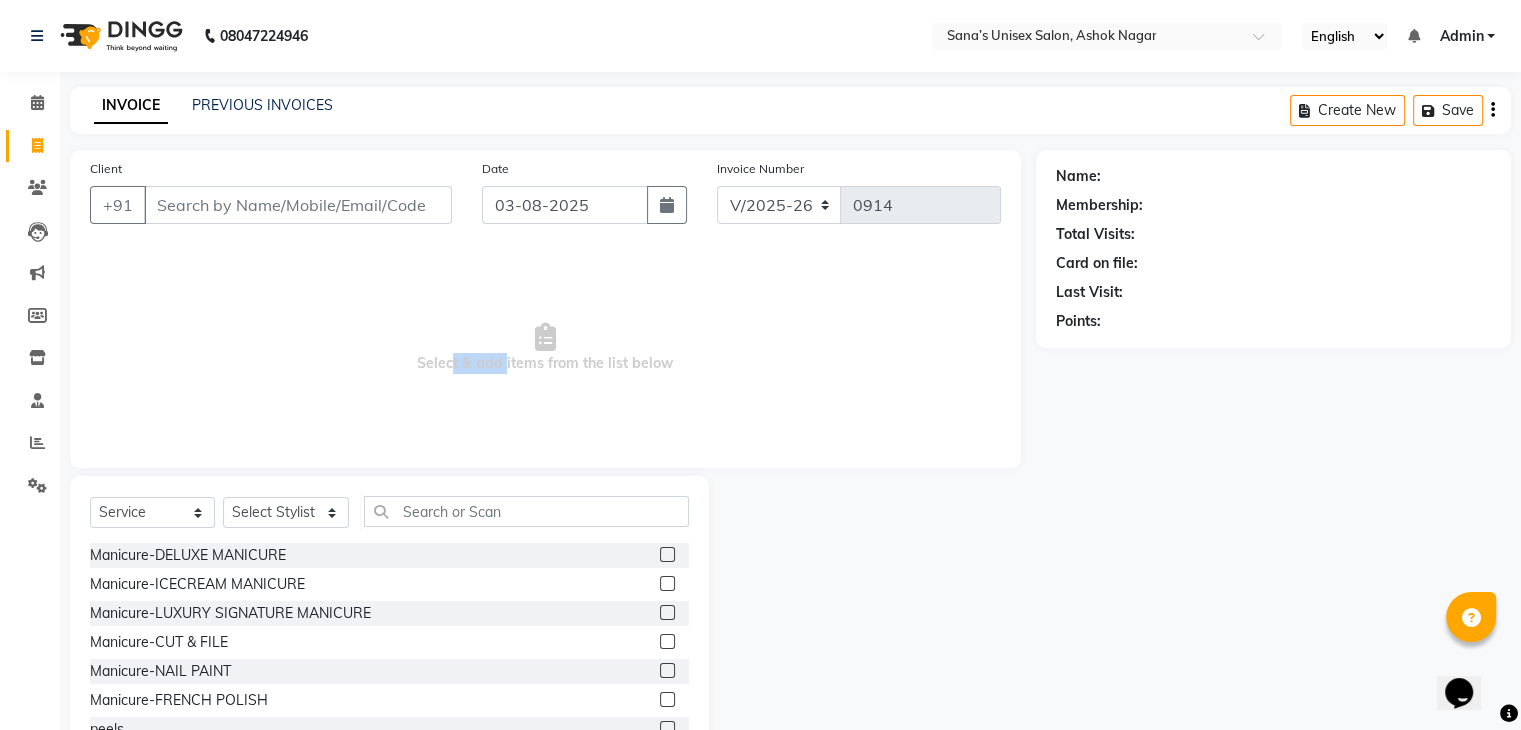drag, startPoint x: 499, startPoint y: 365, endPoint x: 444, endPoint y: 359, distance: 55.326305 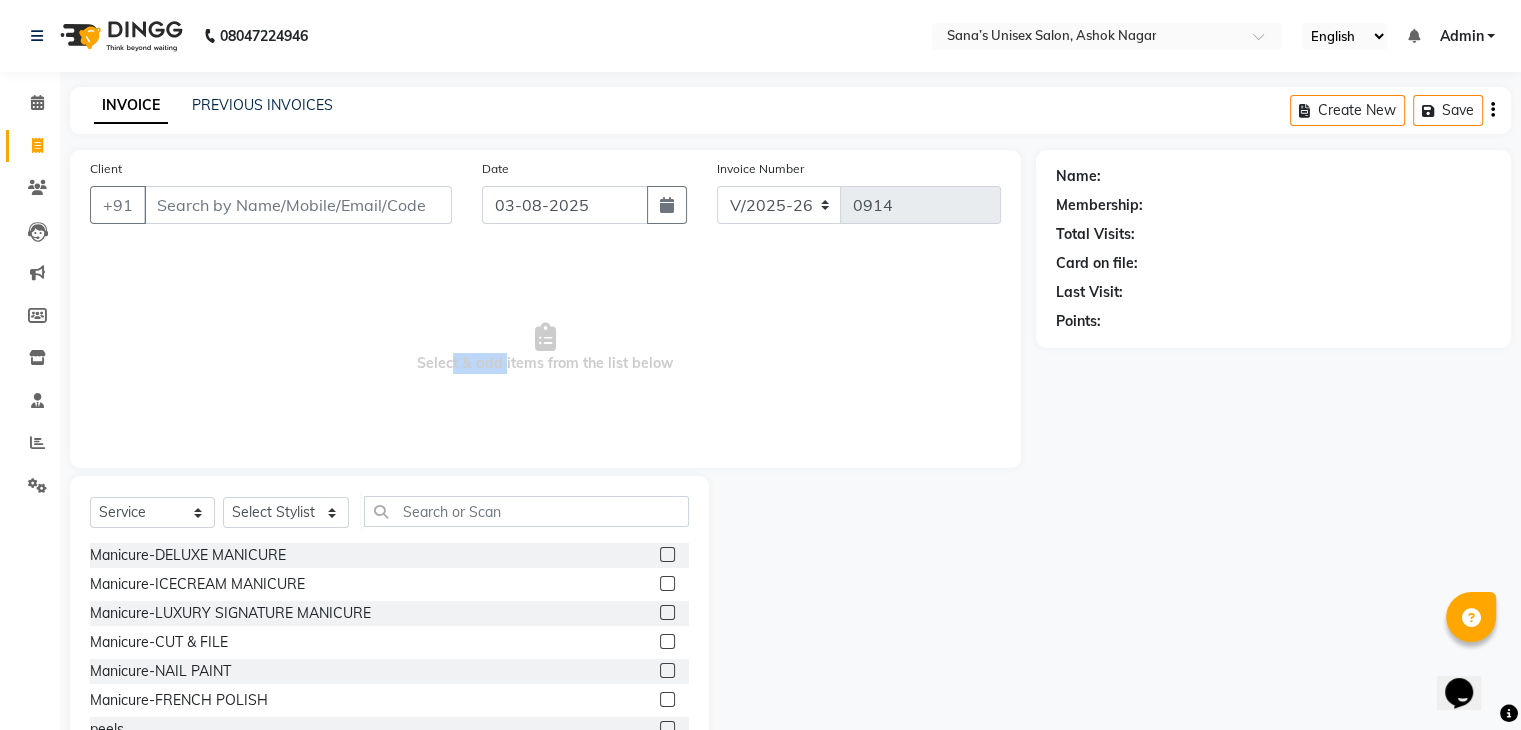 click on "Select & add items from the list below" at bounding box center (545, 348) 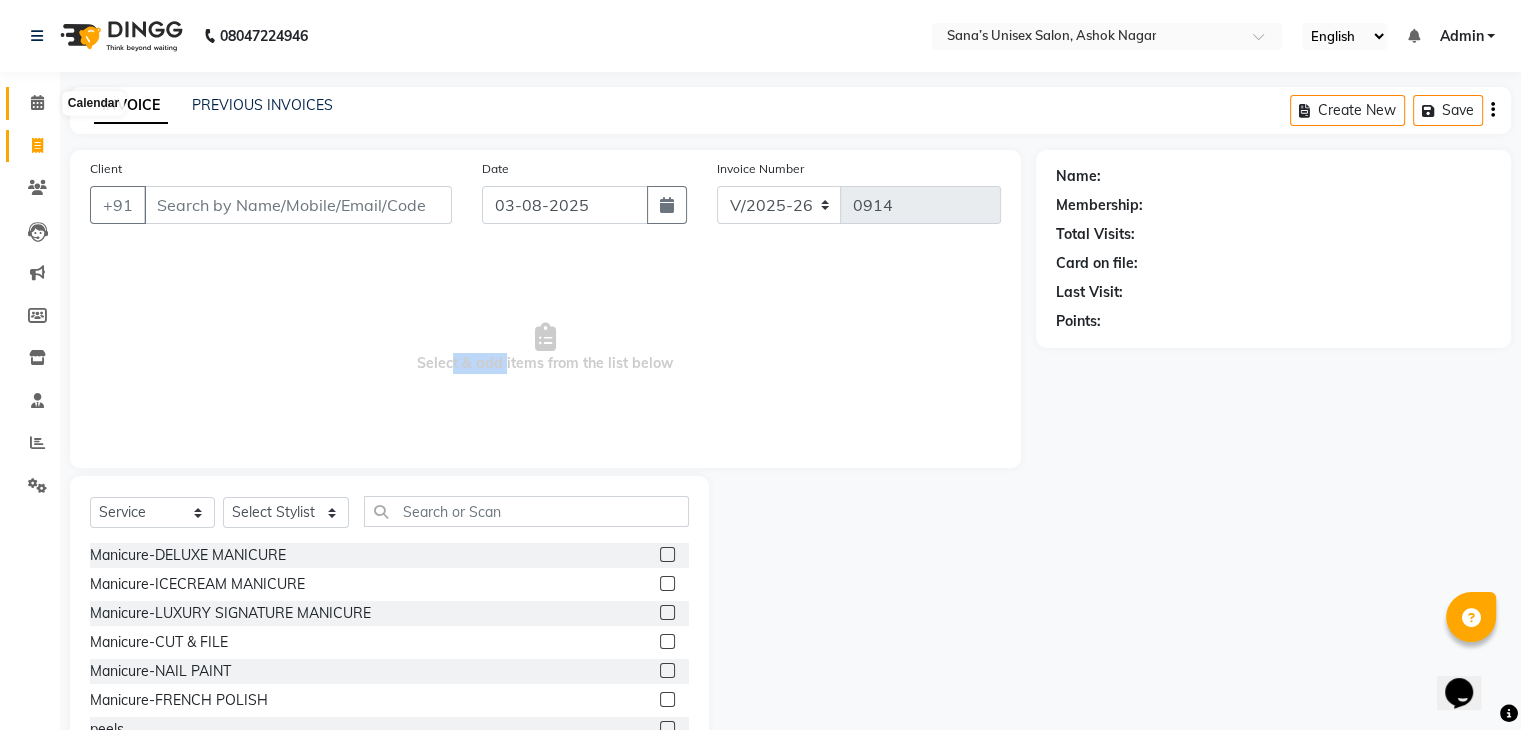 click 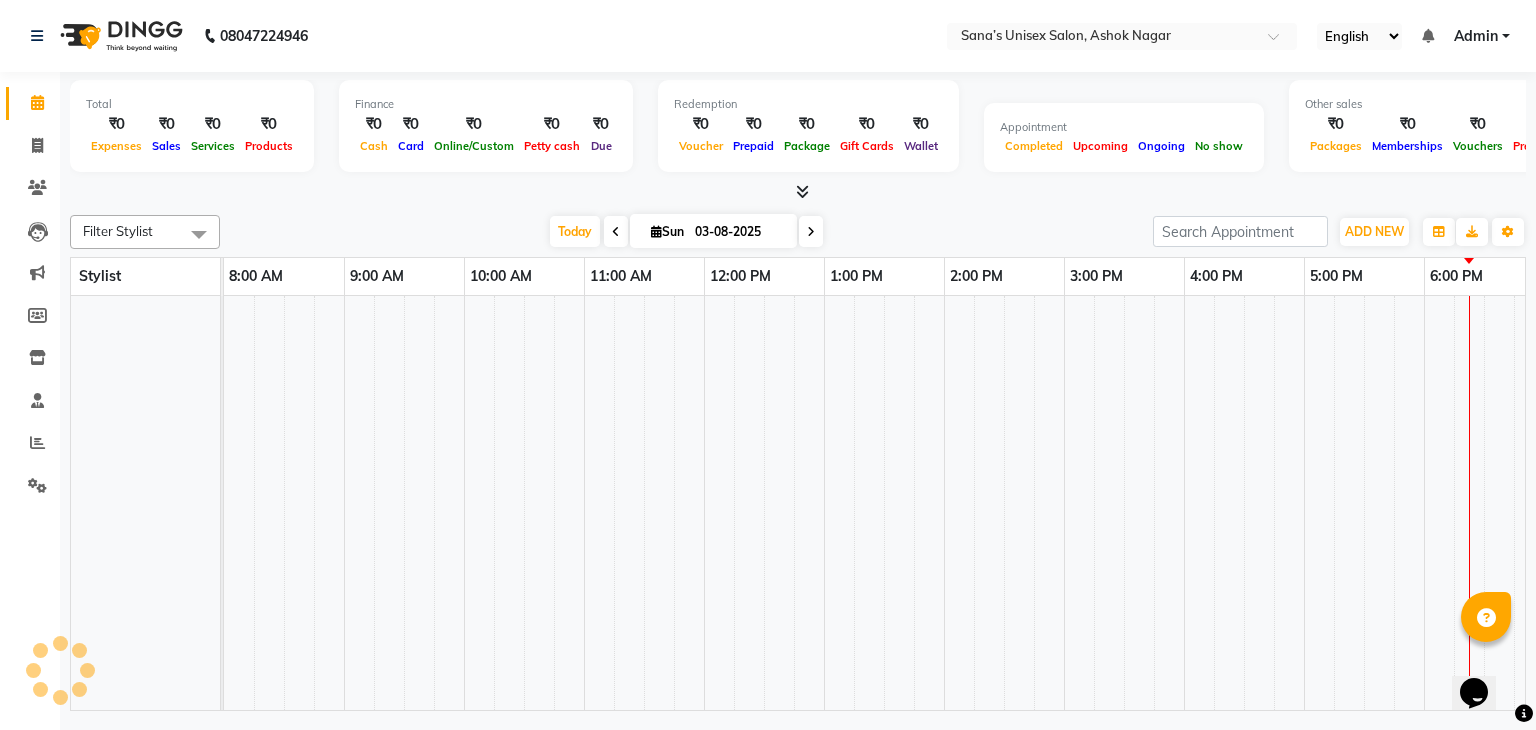 scroll, scrollTop: 0, scrollLeft: 0, axis: both 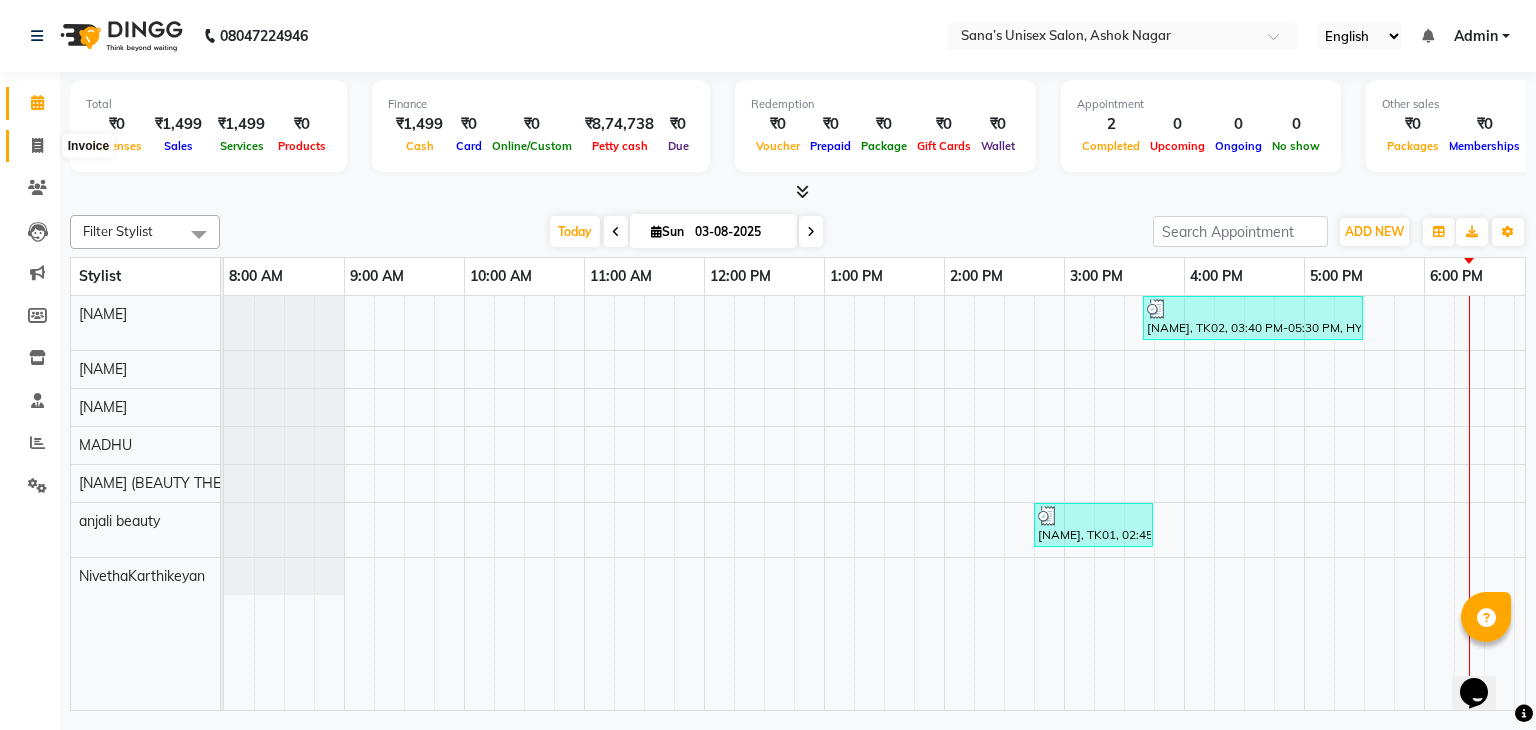 click 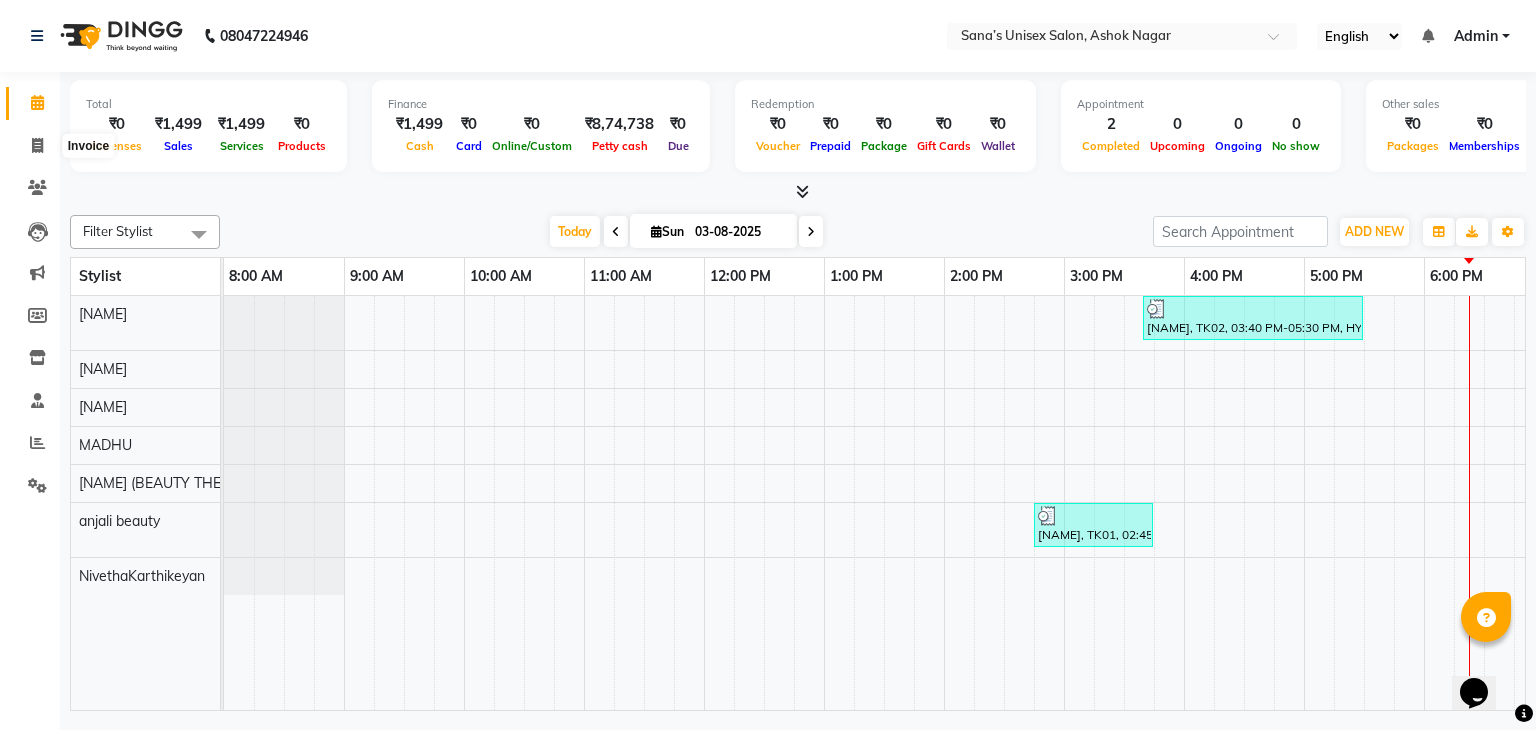 select on "service" 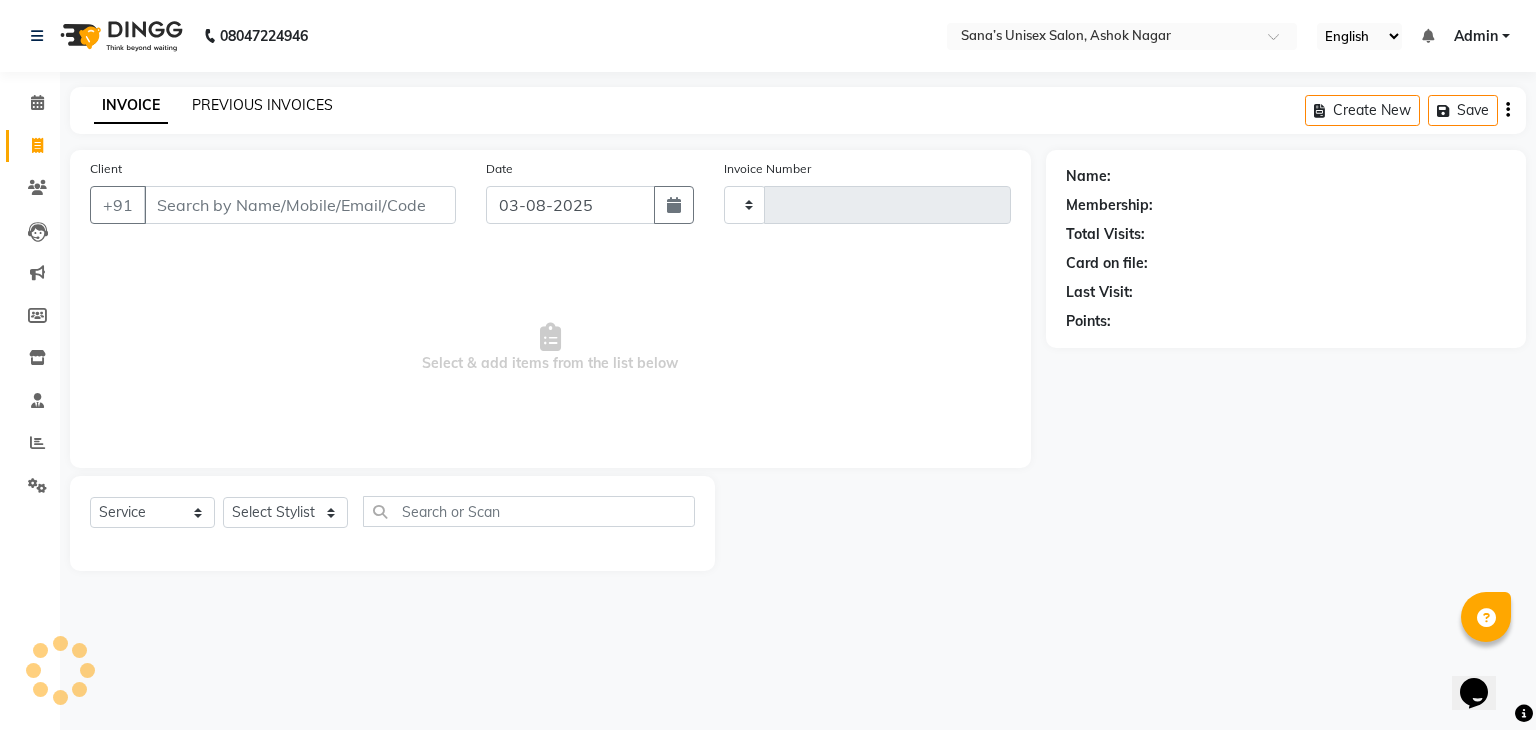 type on "0914" 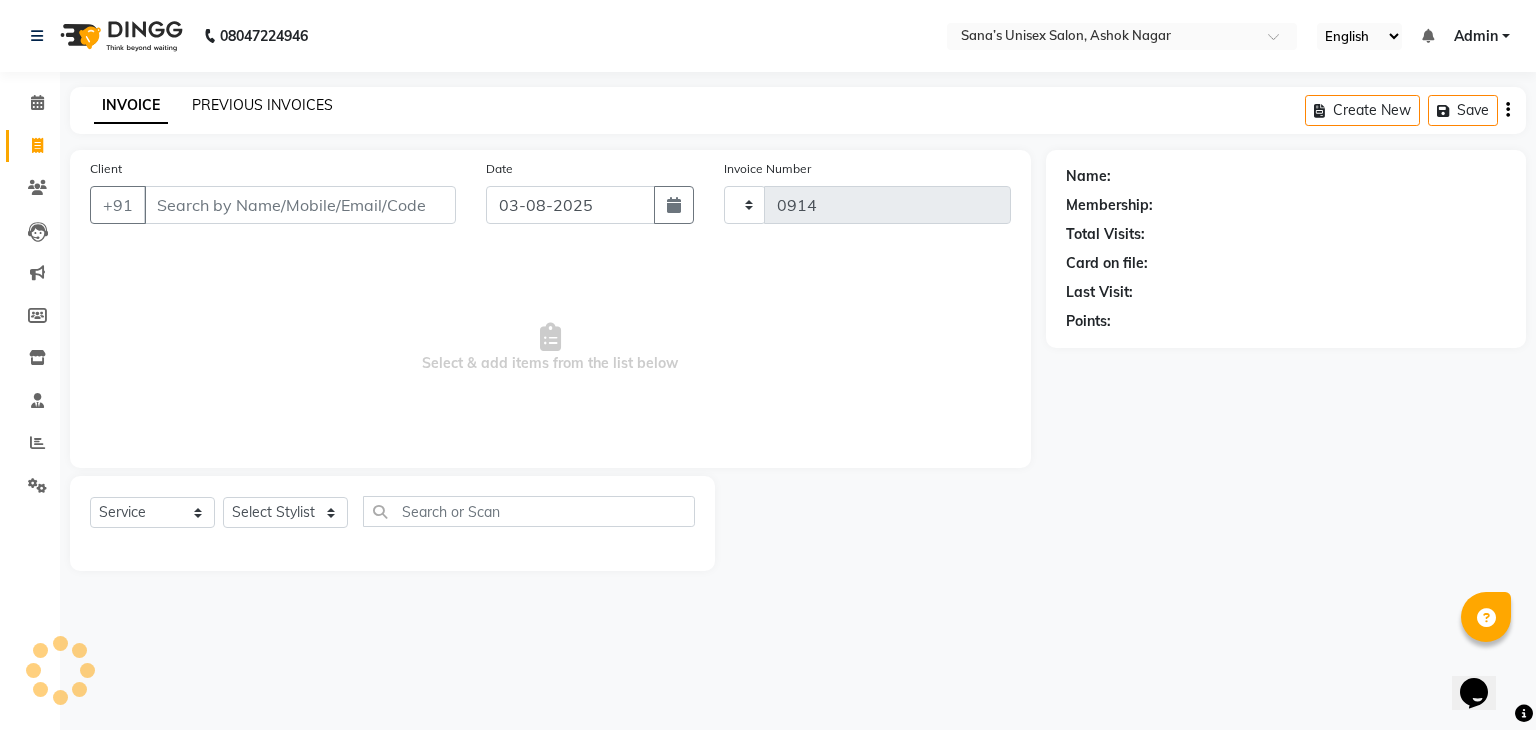 select on "6091" 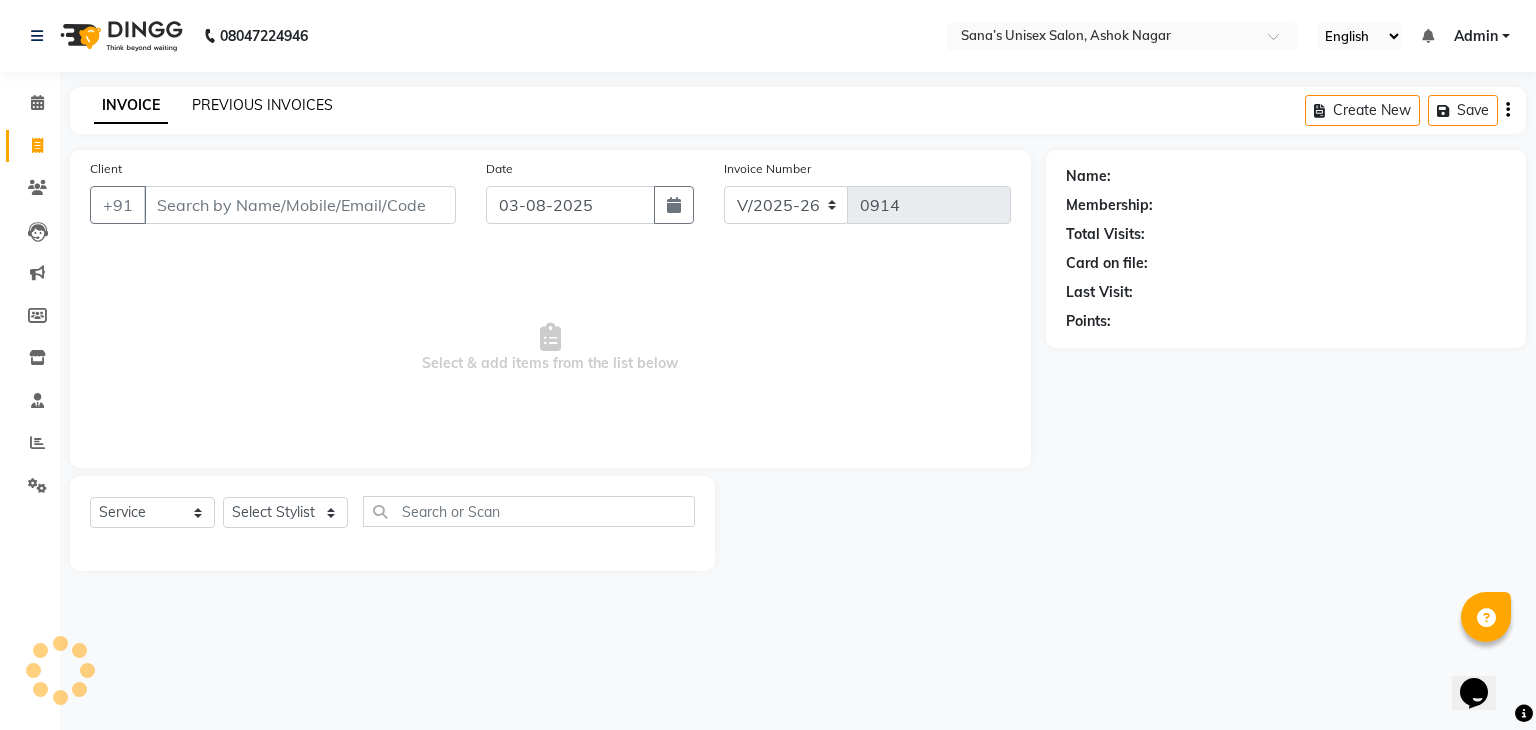 click on "PREVIOUS INVOICES" 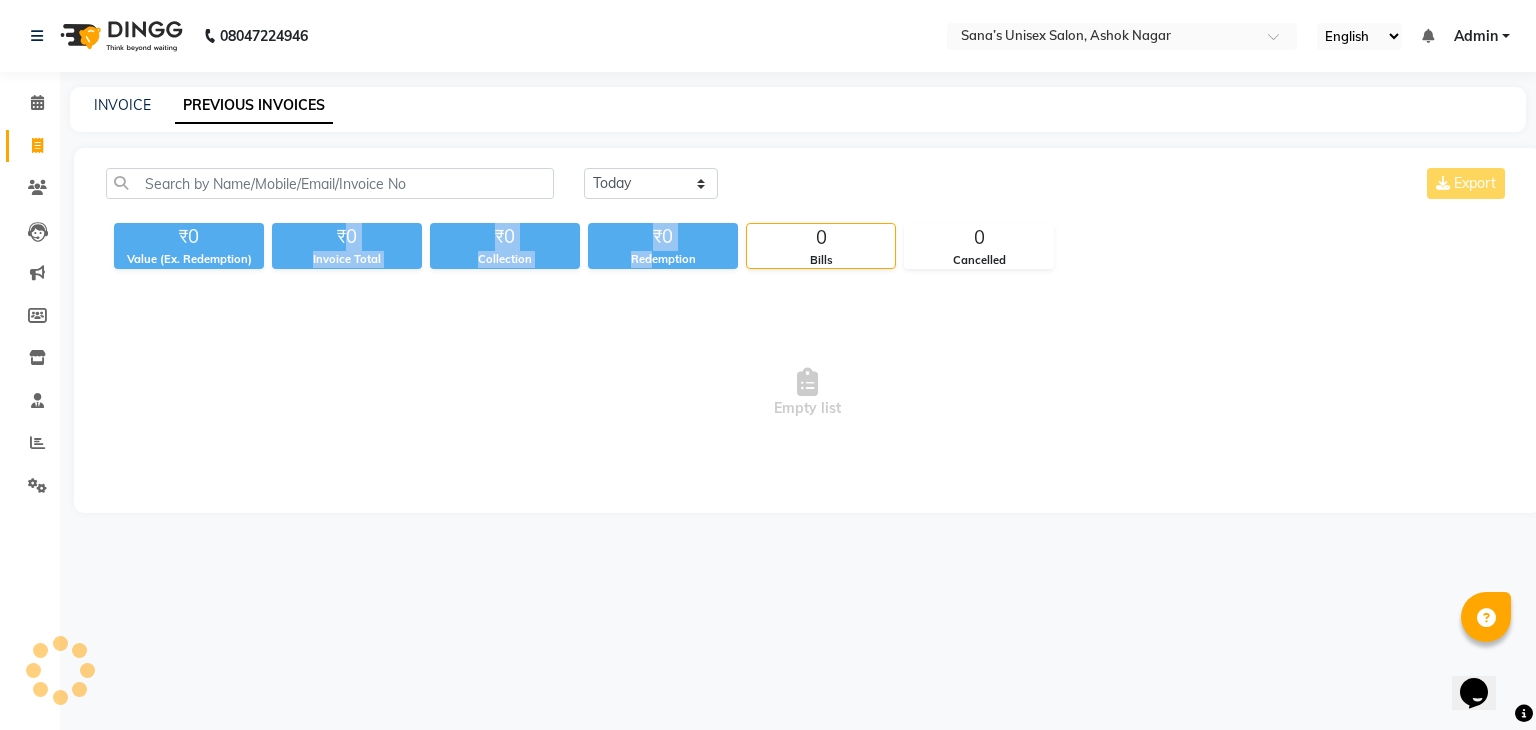 drag, startPoint x: 348, startPoint y: 245, endPoint x: 649, endPoint y: 258, distance: 301.2806 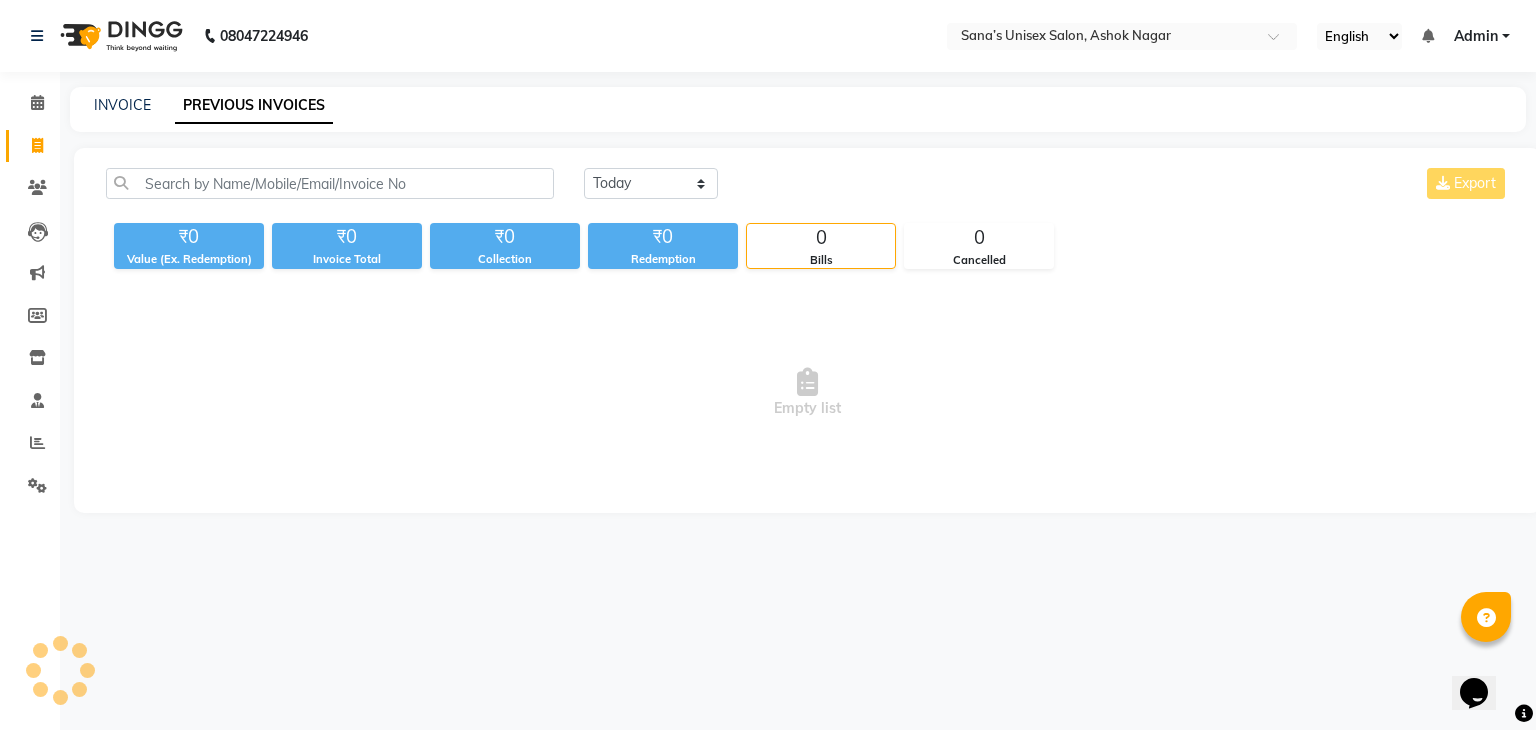 click on "Empty list" at bounding box center (807, 393) 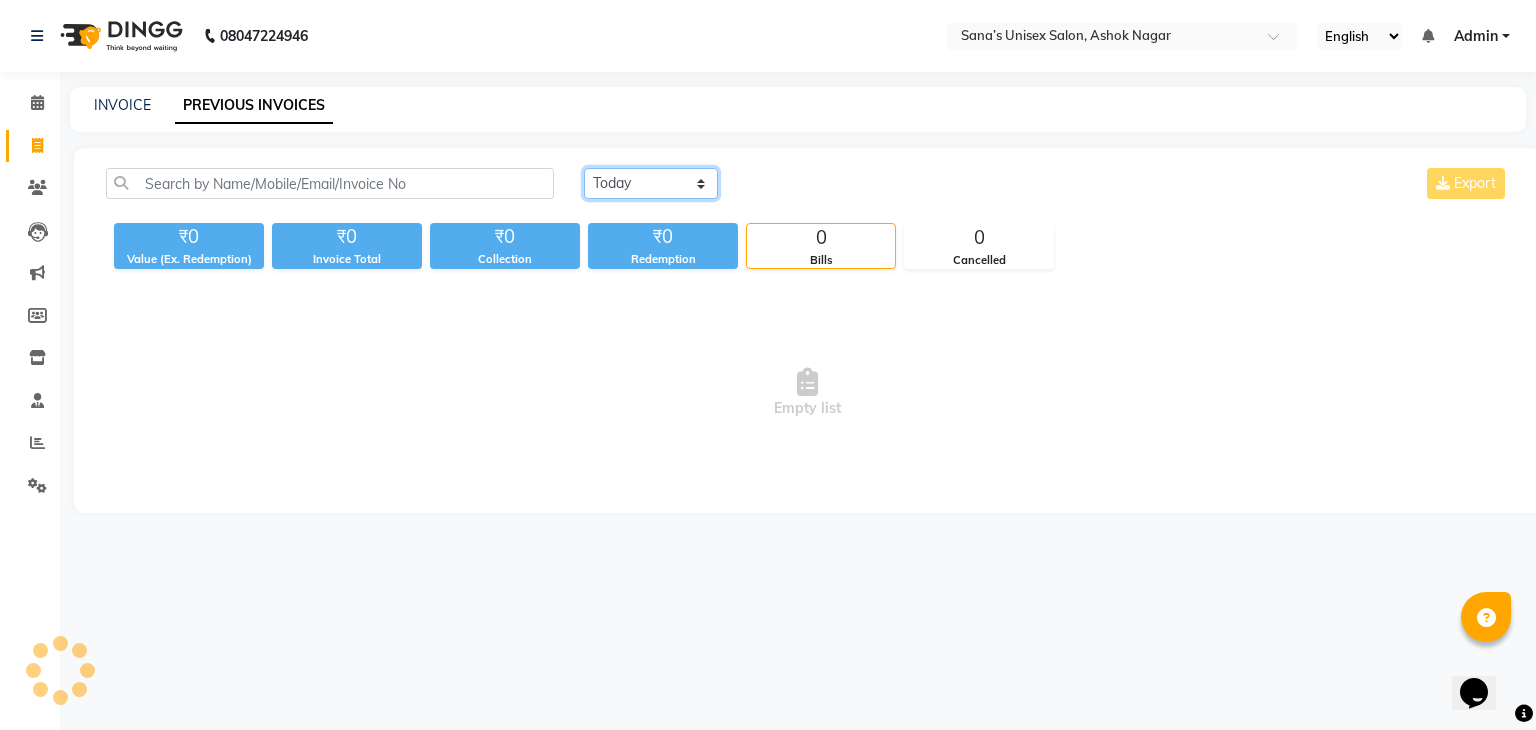 click on "Today Yesterday Custom Range" 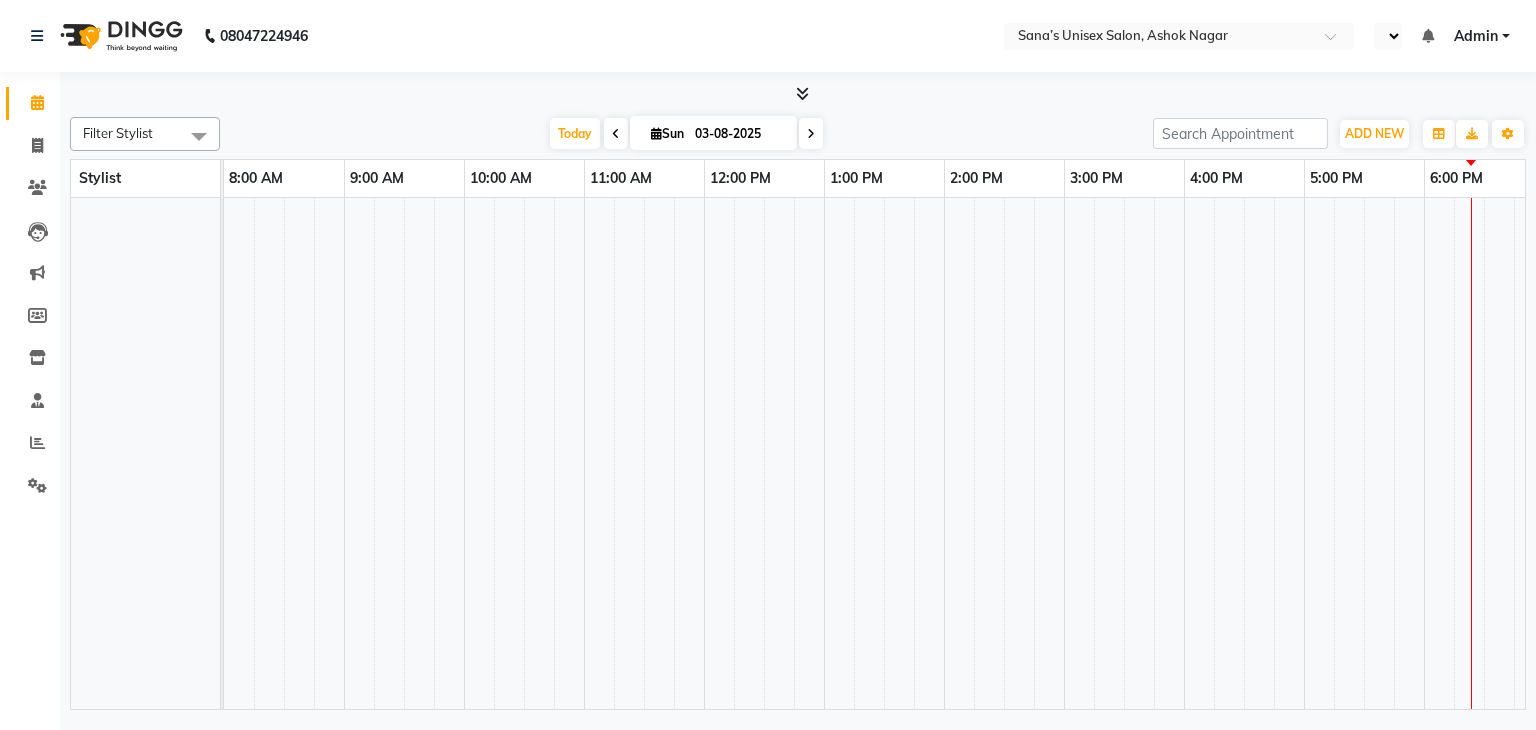 scroll, scrollTop: 0, scrollLeft: 0, axis: both 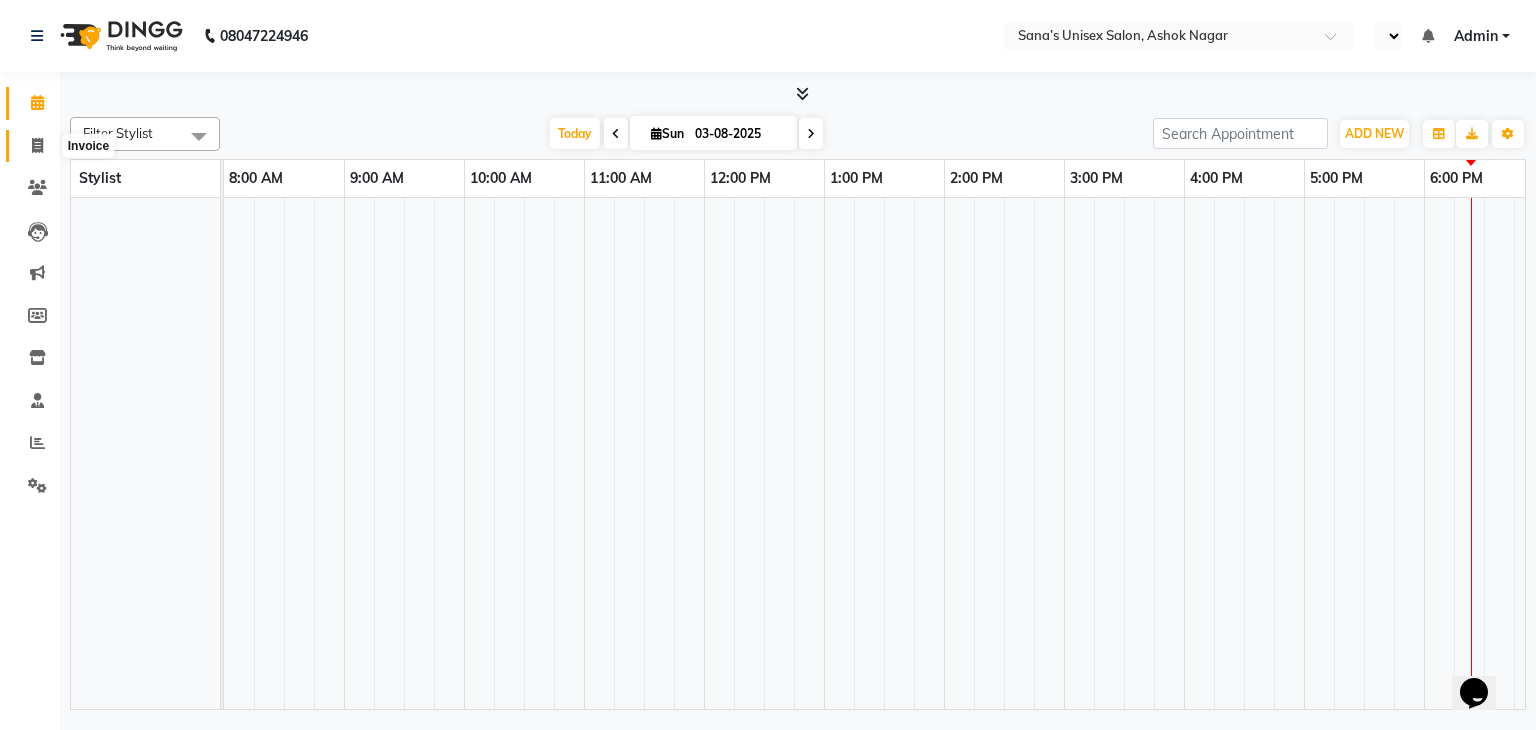 click 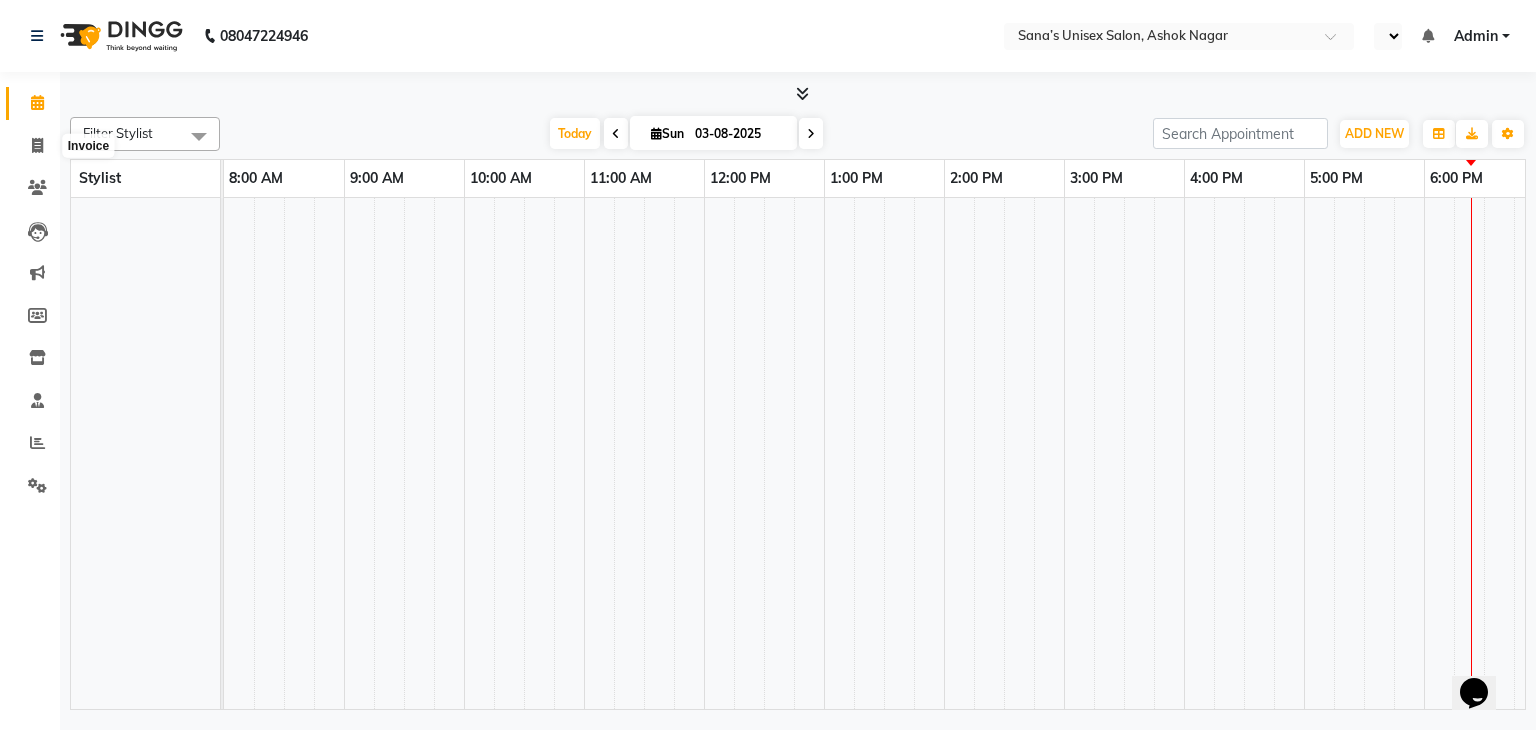 select on "service" 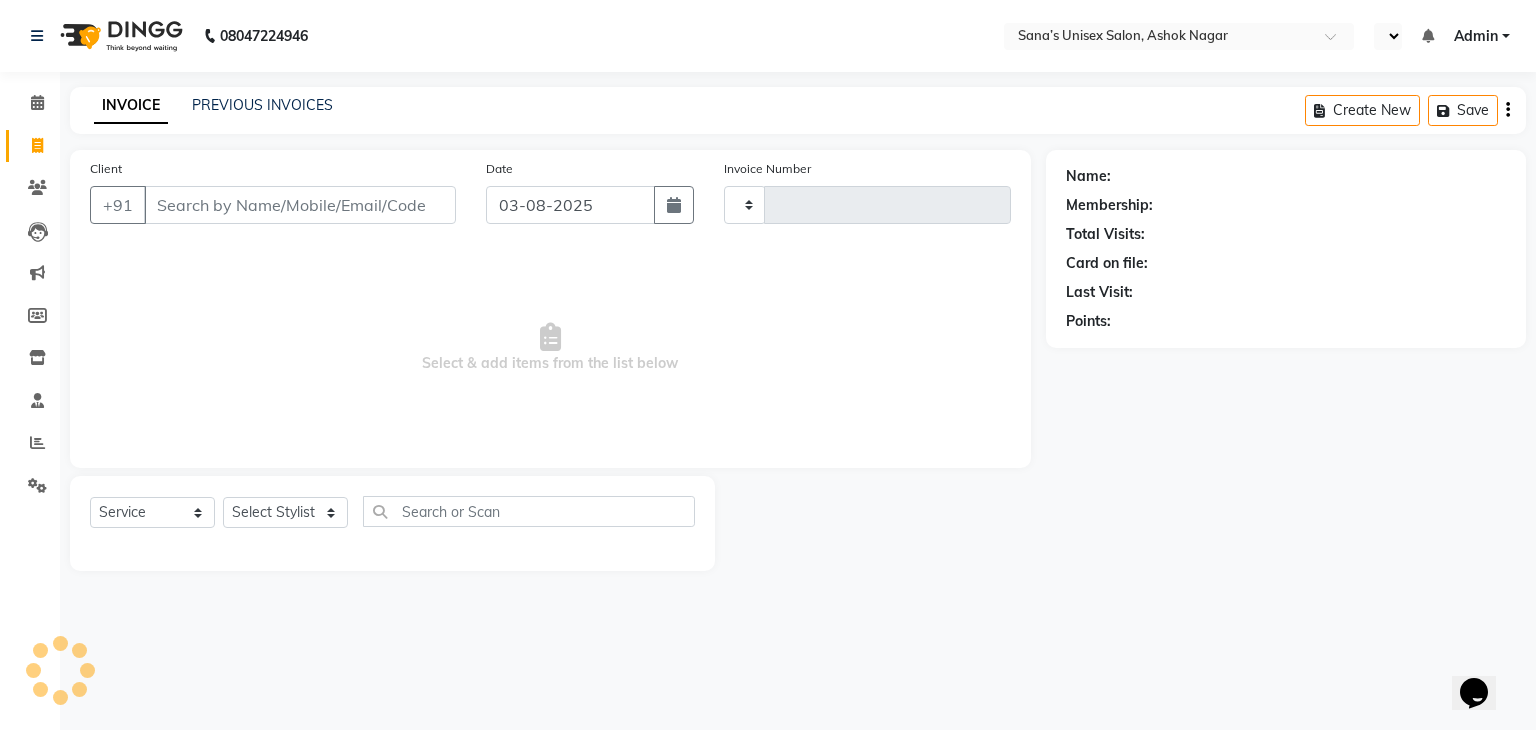 select on "en" 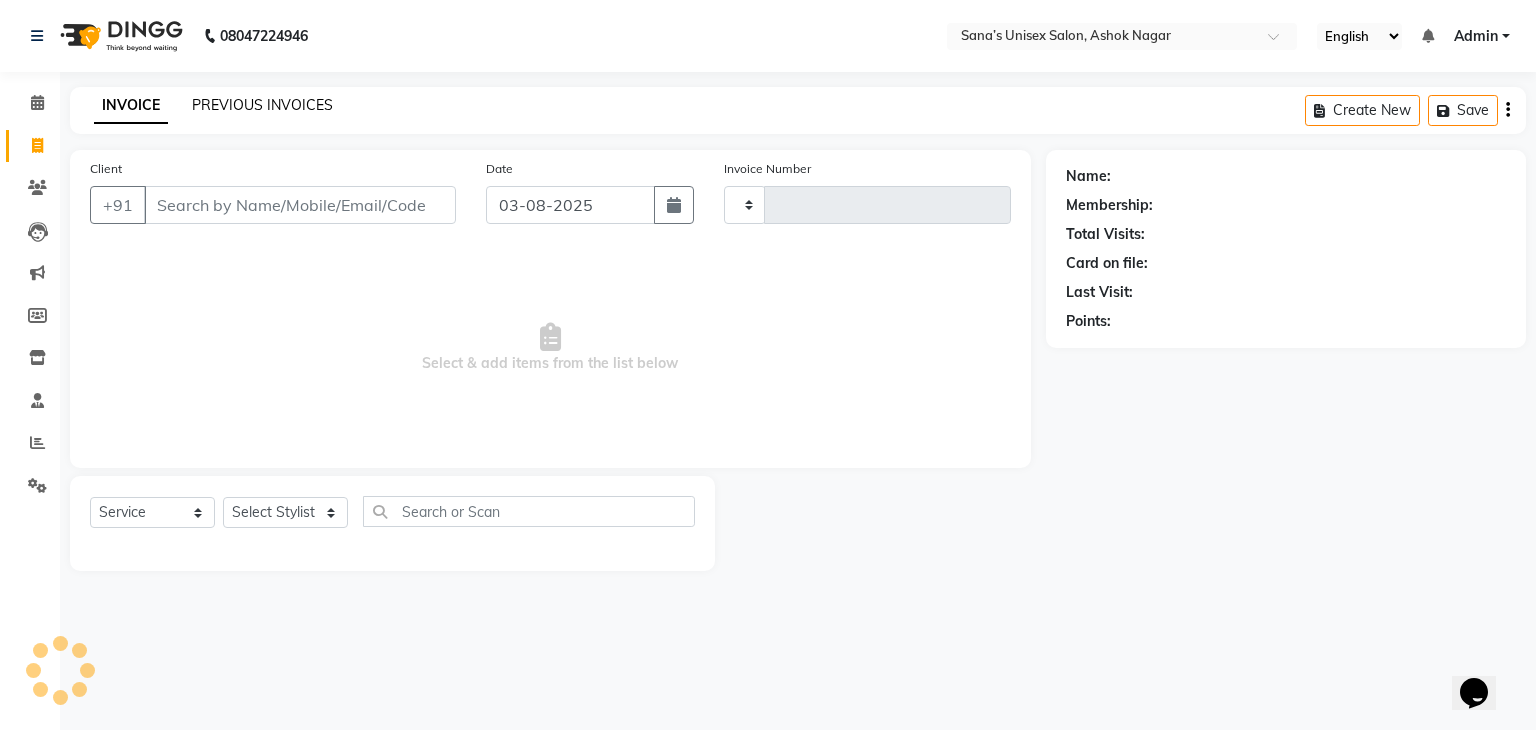 click on "PREVIOUS INVOICES" 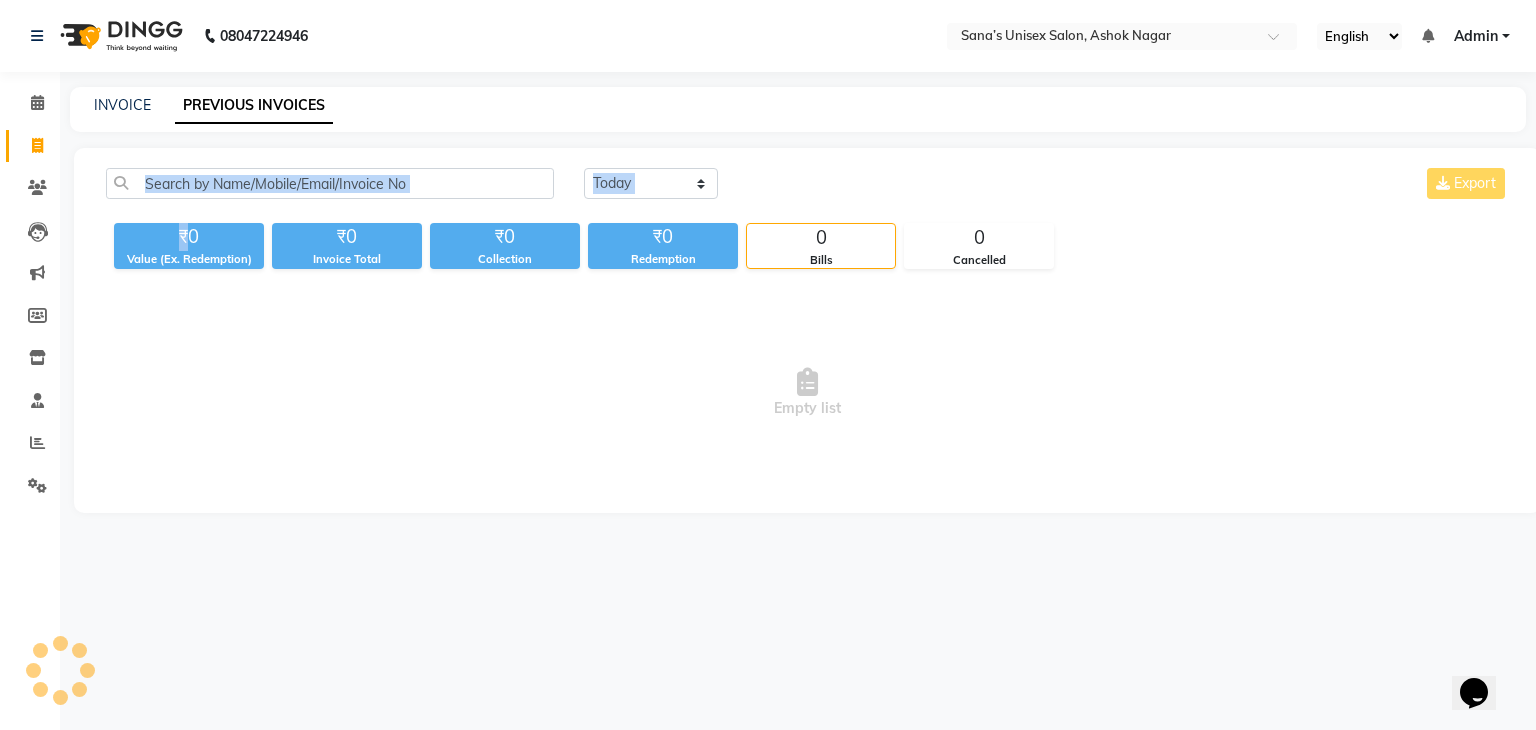 drag, startPoint x: 186, startPoint y: 233, endPoint x: 380, endPoint y: 205, distance: 196.01021 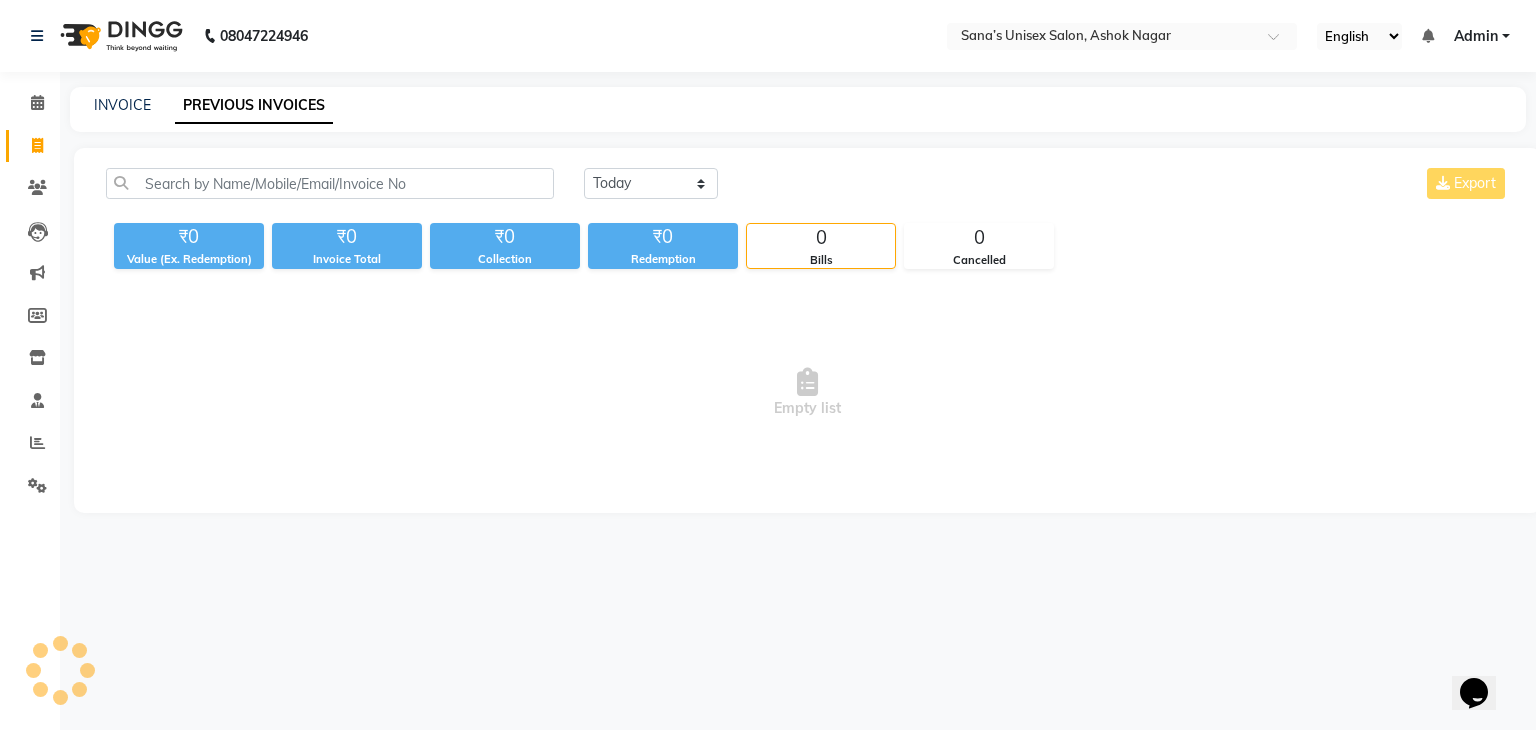 click on "₹0 Value (Ex. Redemption) ₹0 Invoice Total  ₹0 Collection ₹0 Redemption 0 Bills 0 Cancelled" 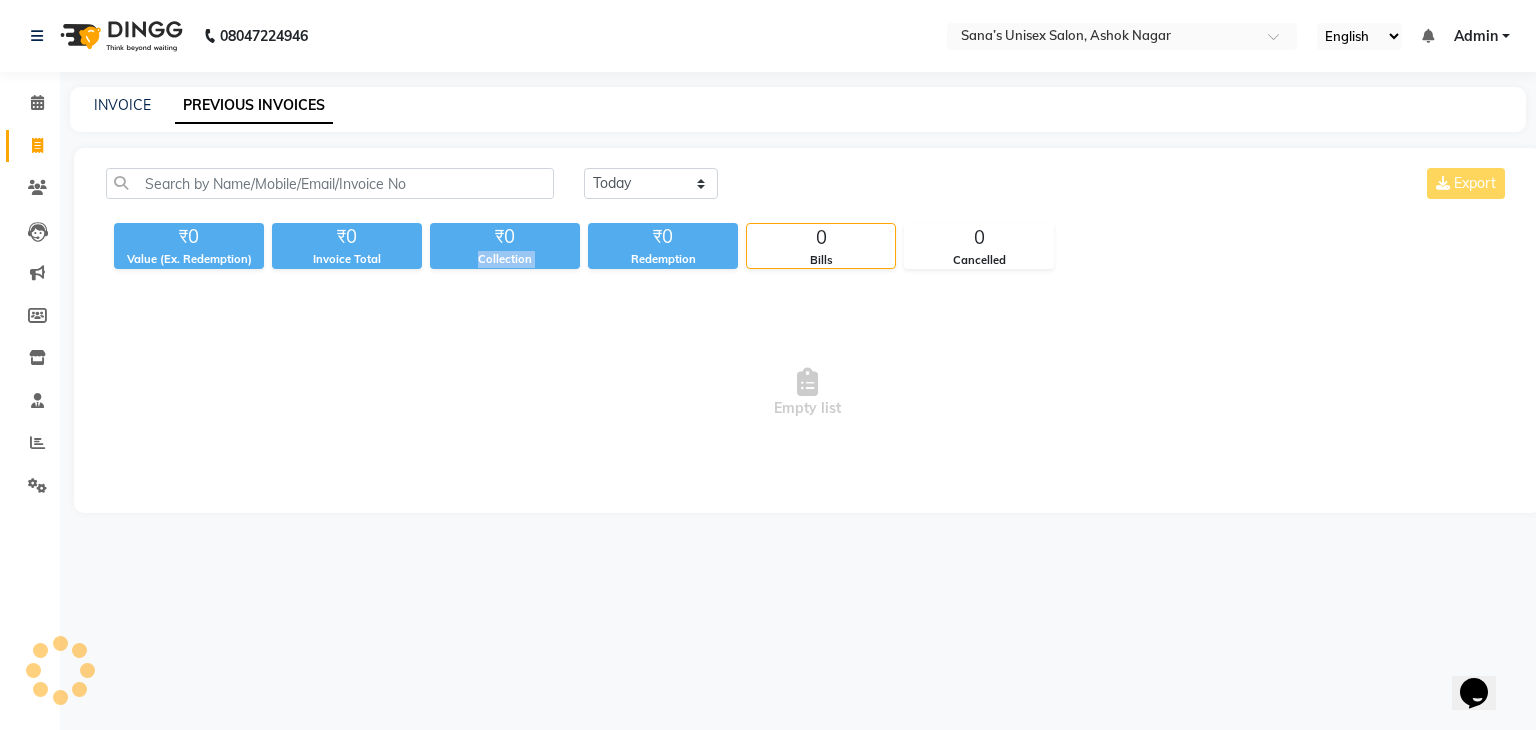 click on "₹0" 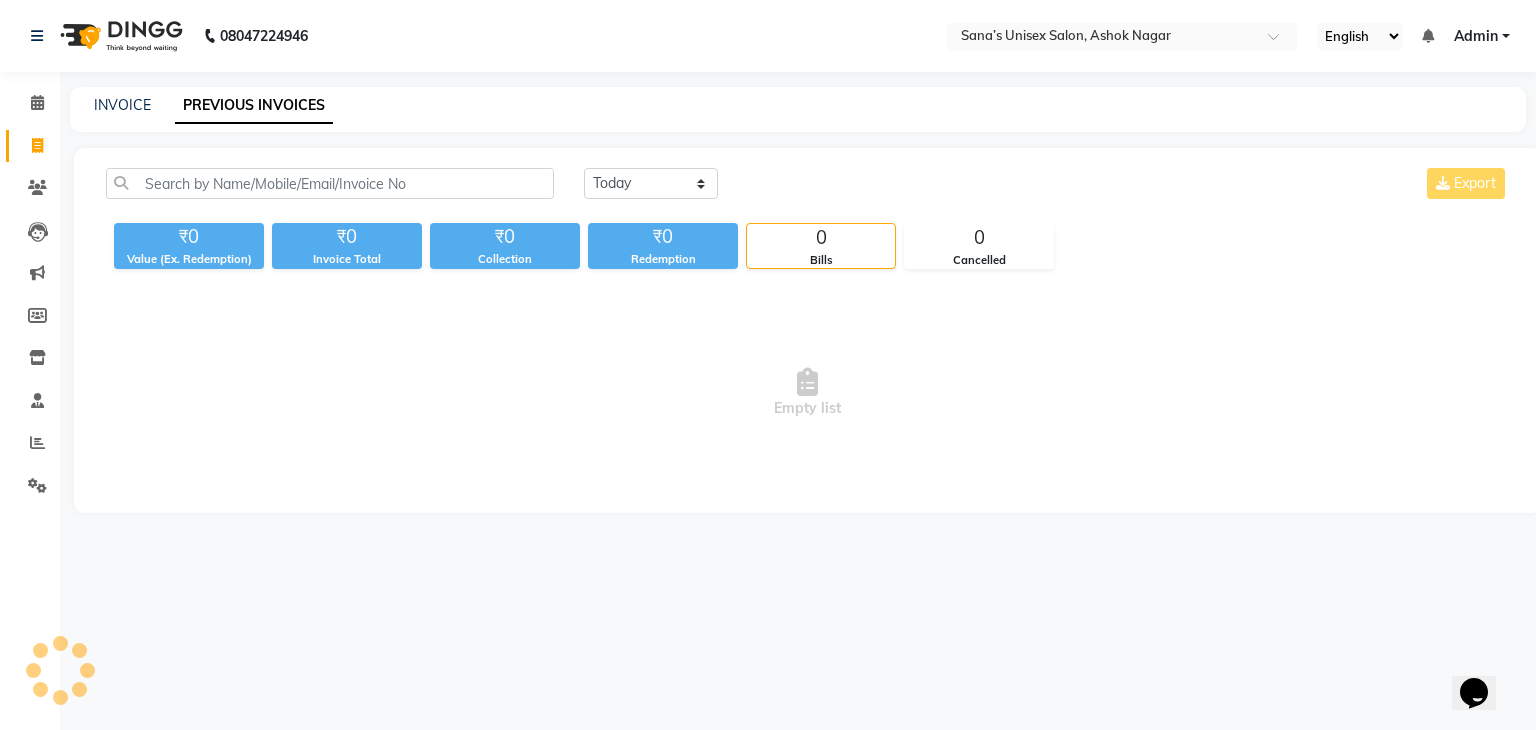click on "Empty list" at bounding box center (807, 393) 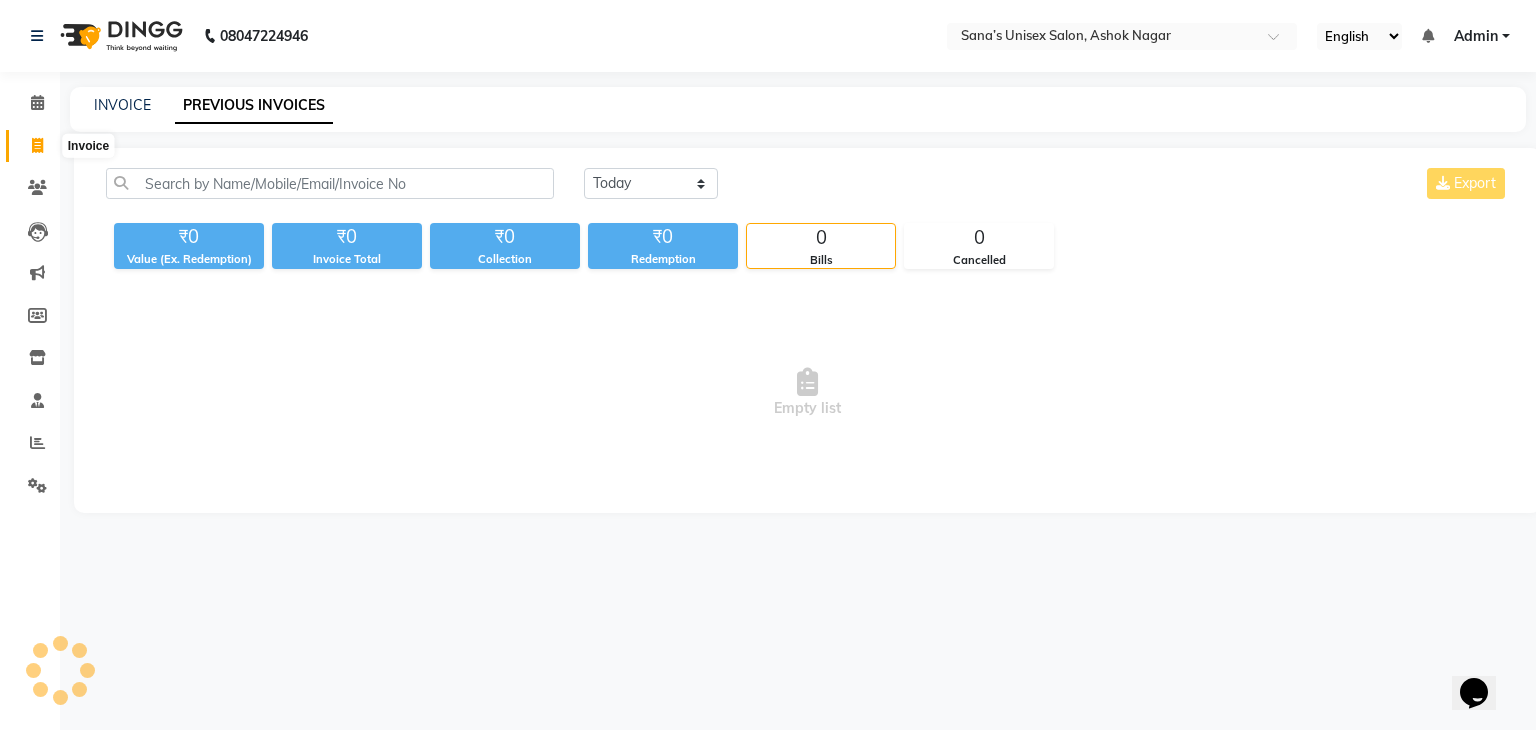 click 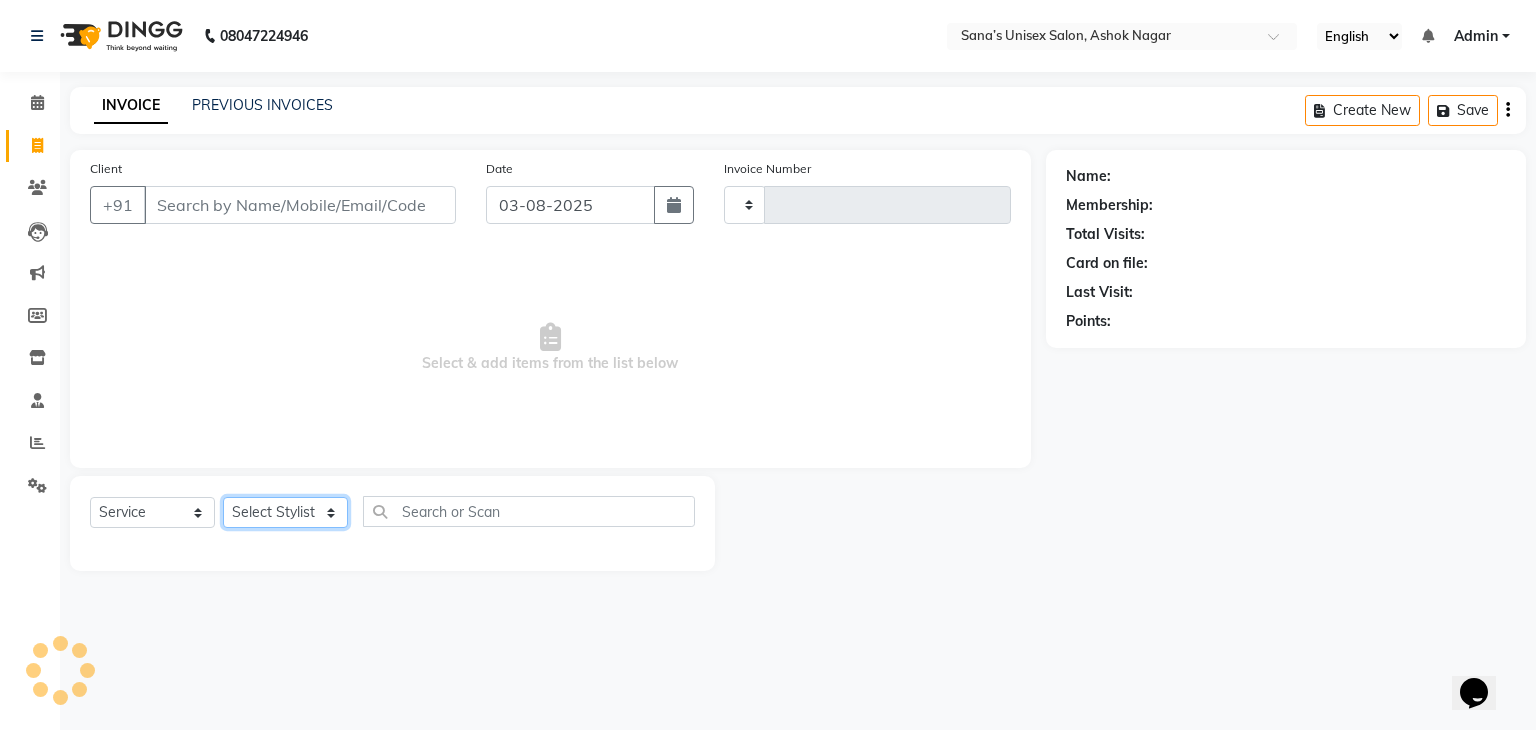 click on "Select Stylist" 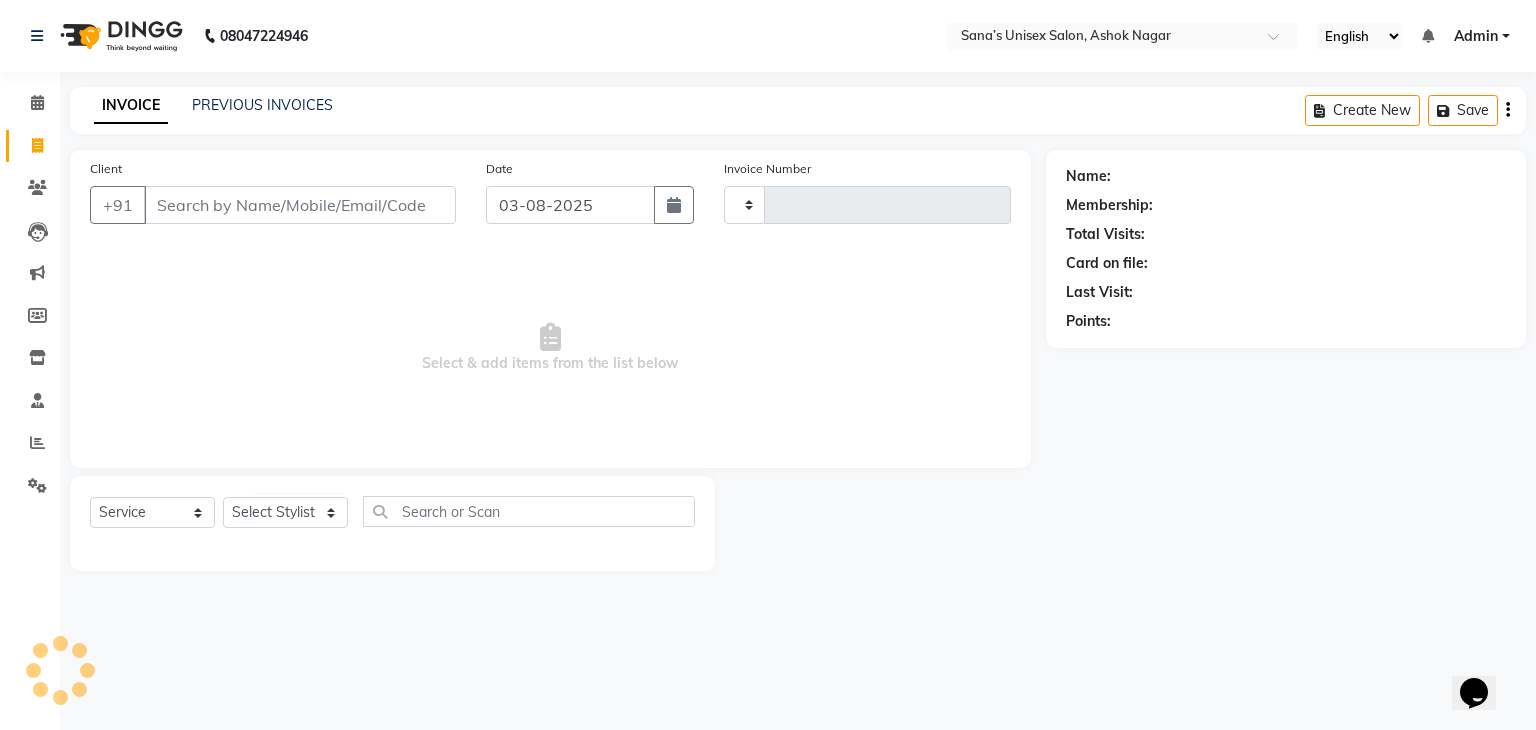 click on "Select & add items from the list below" at bounding box center [550, 348] 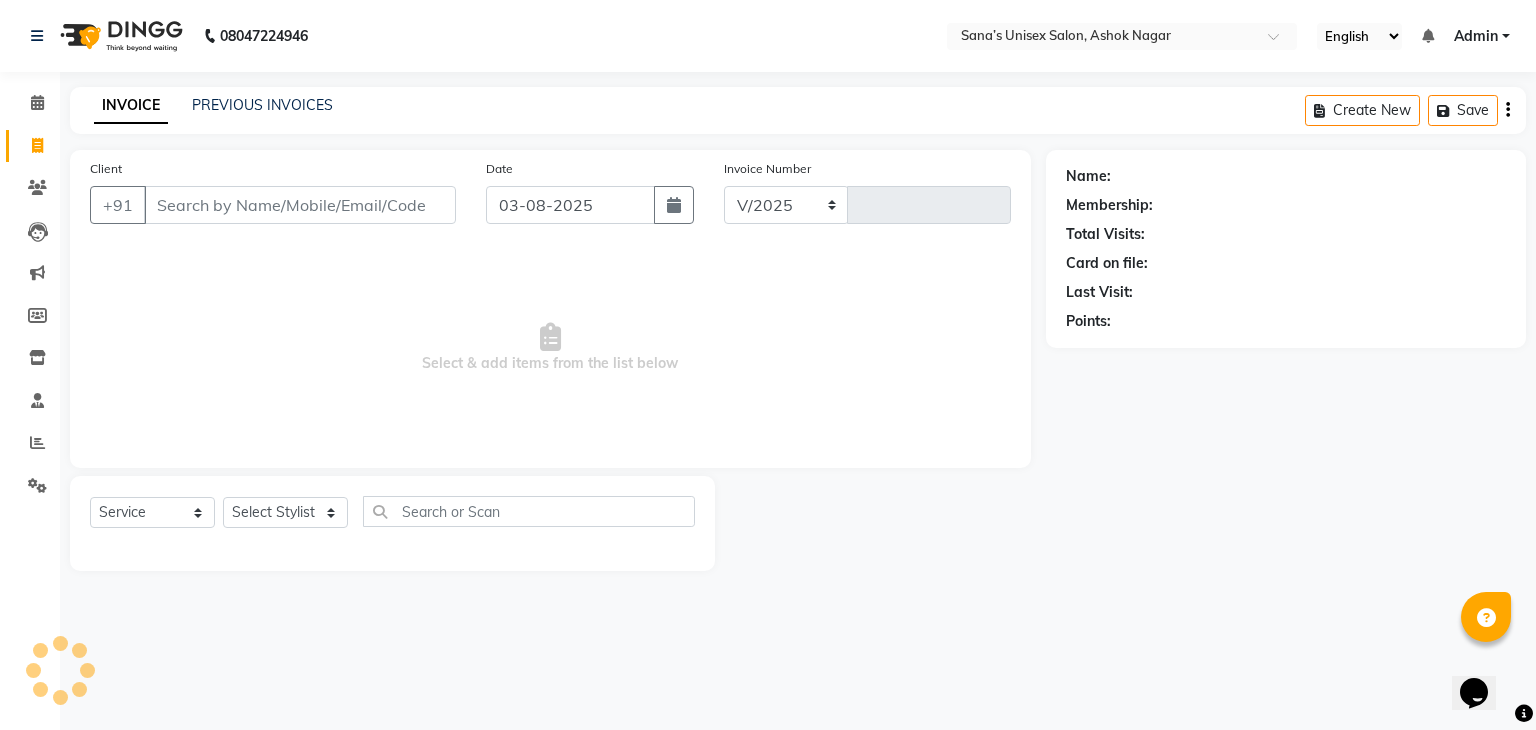 select on "6091" 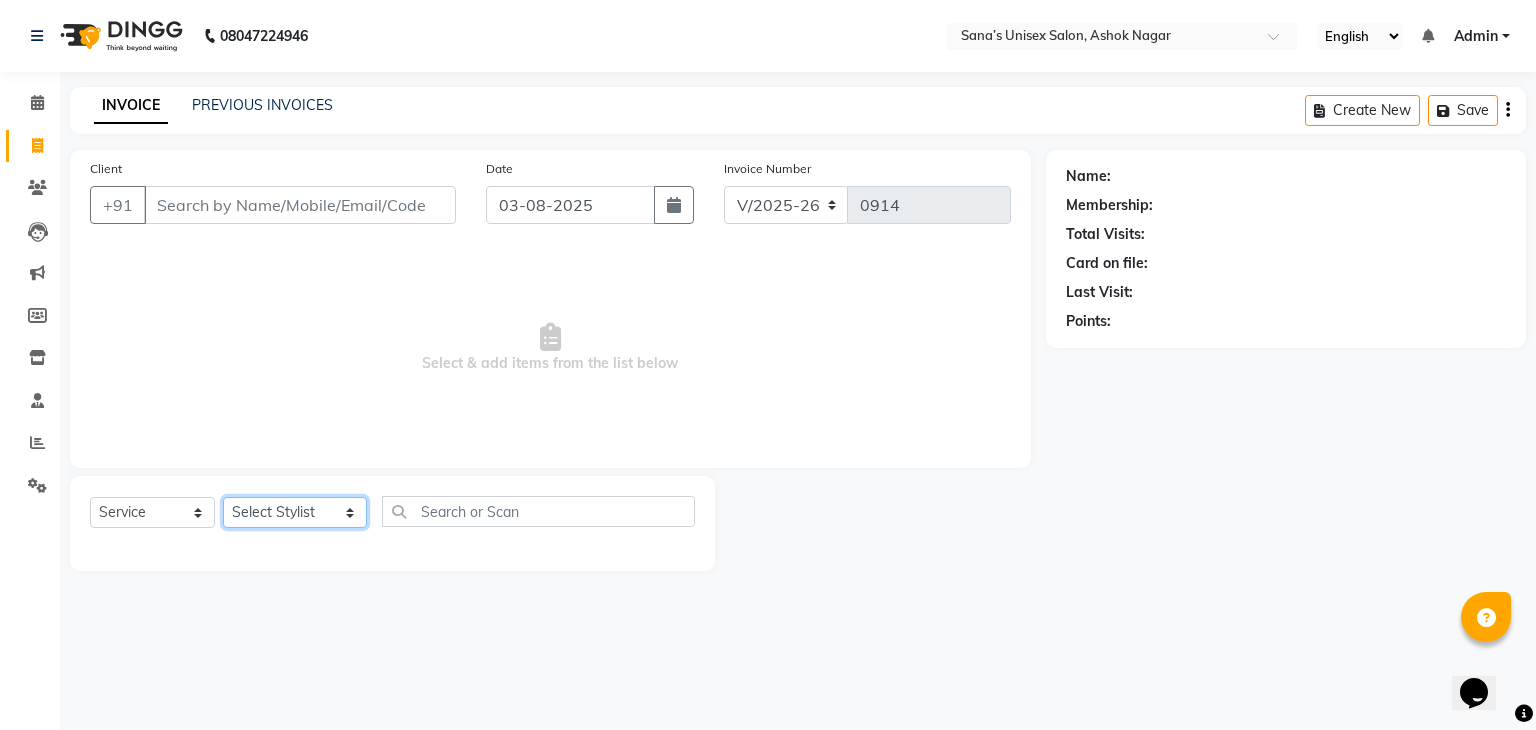 click on "Select Stylist anjali beauty MADHU MUTHU MARI (BEAUTY THERAPIST) NANDHINI NivethaKarthikeyan PRABA SANJITHA" 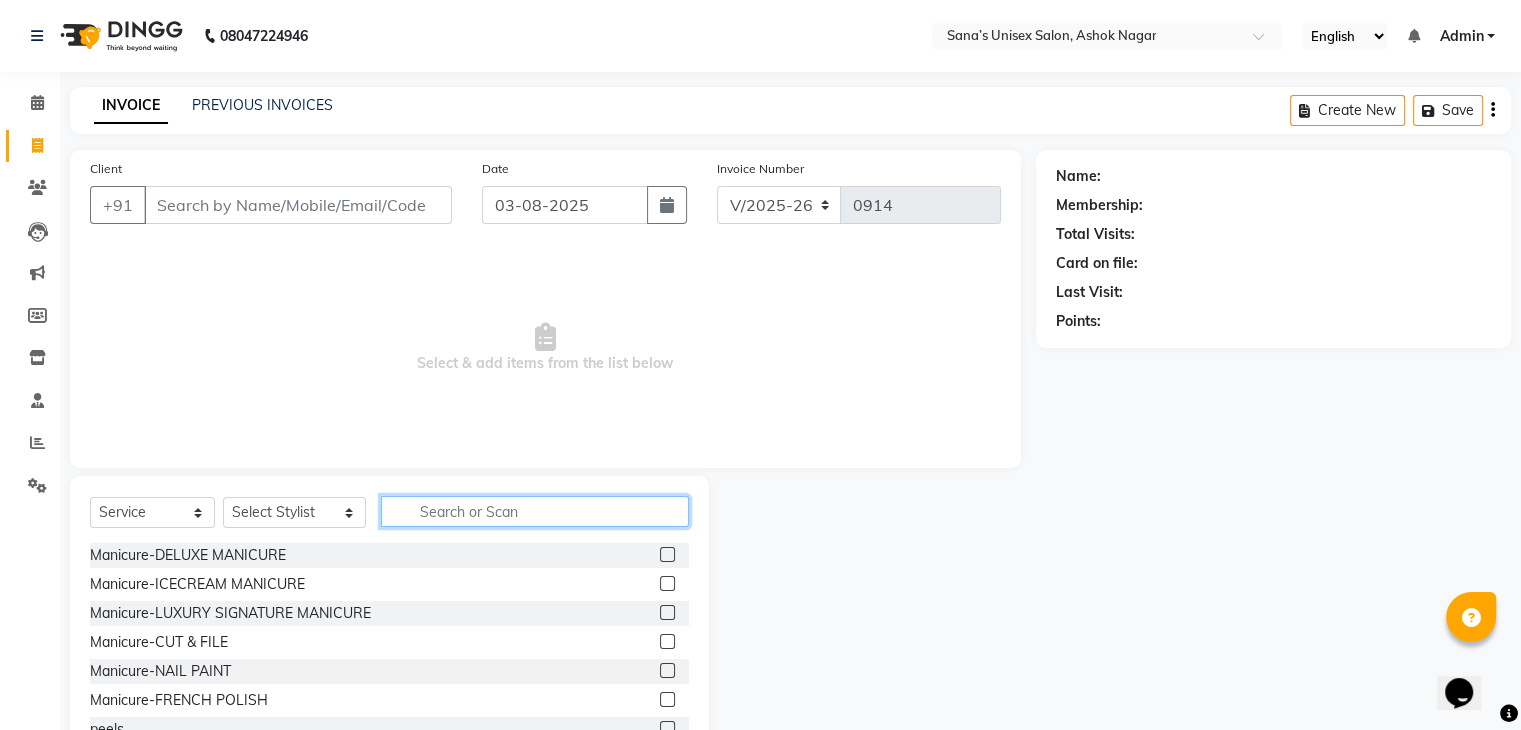 click 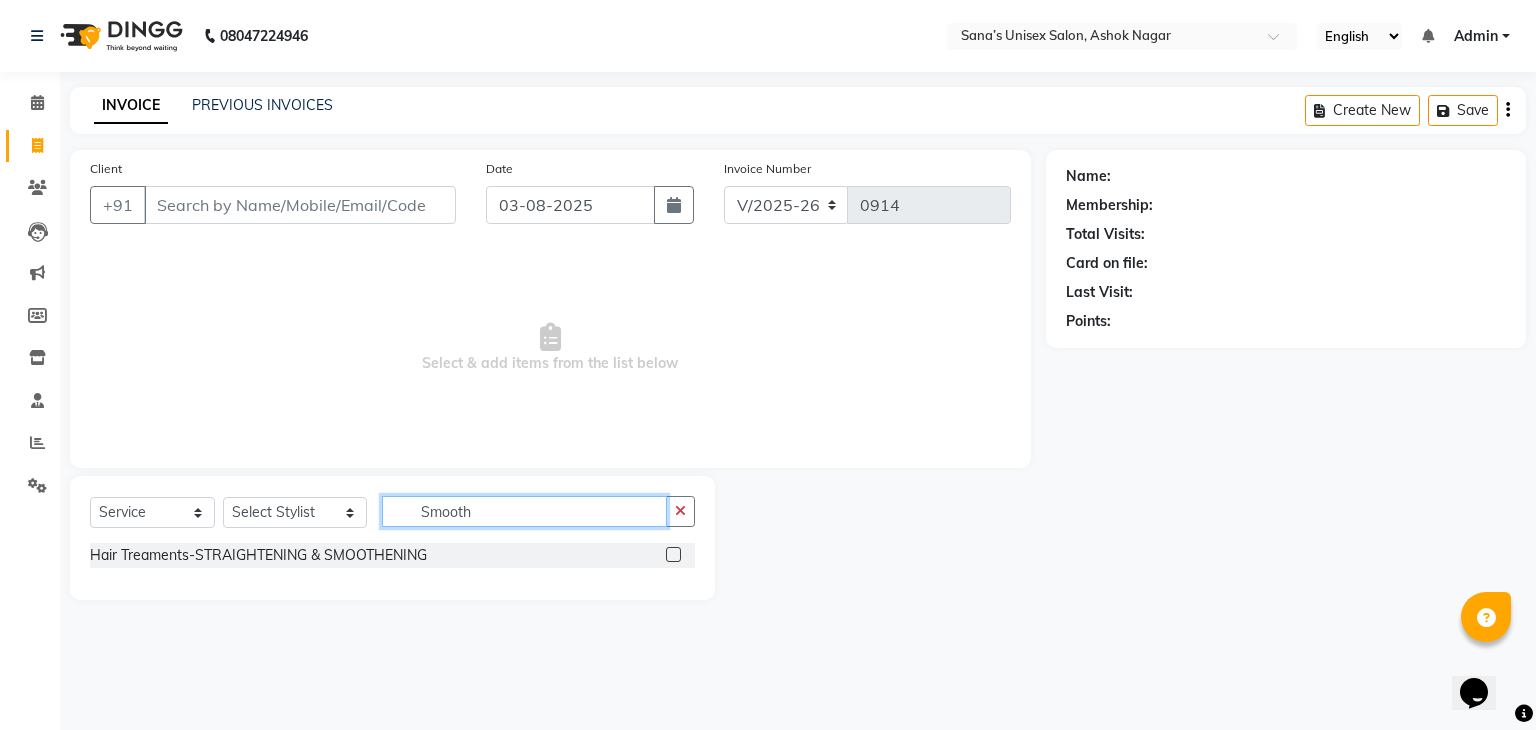 type on "Smooth" 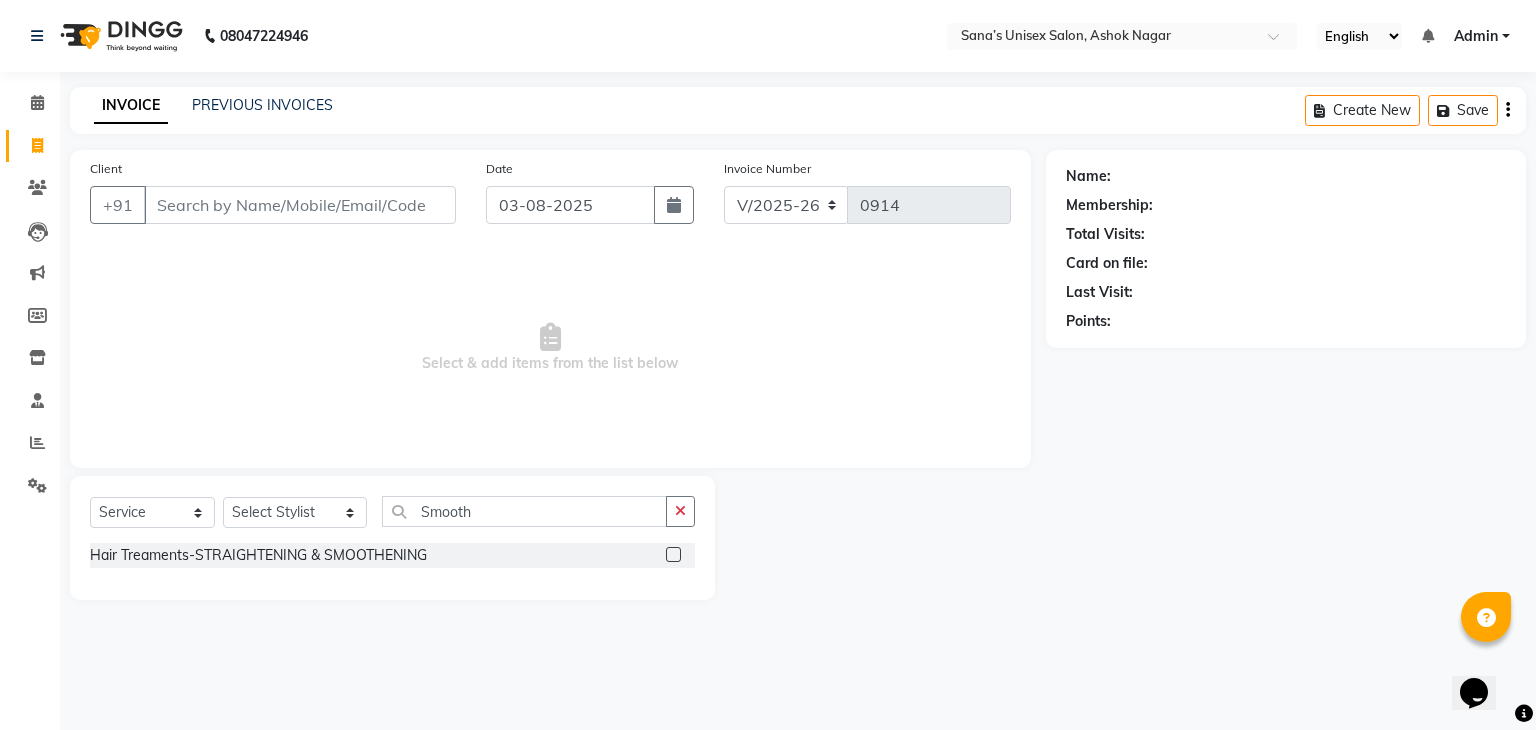 click 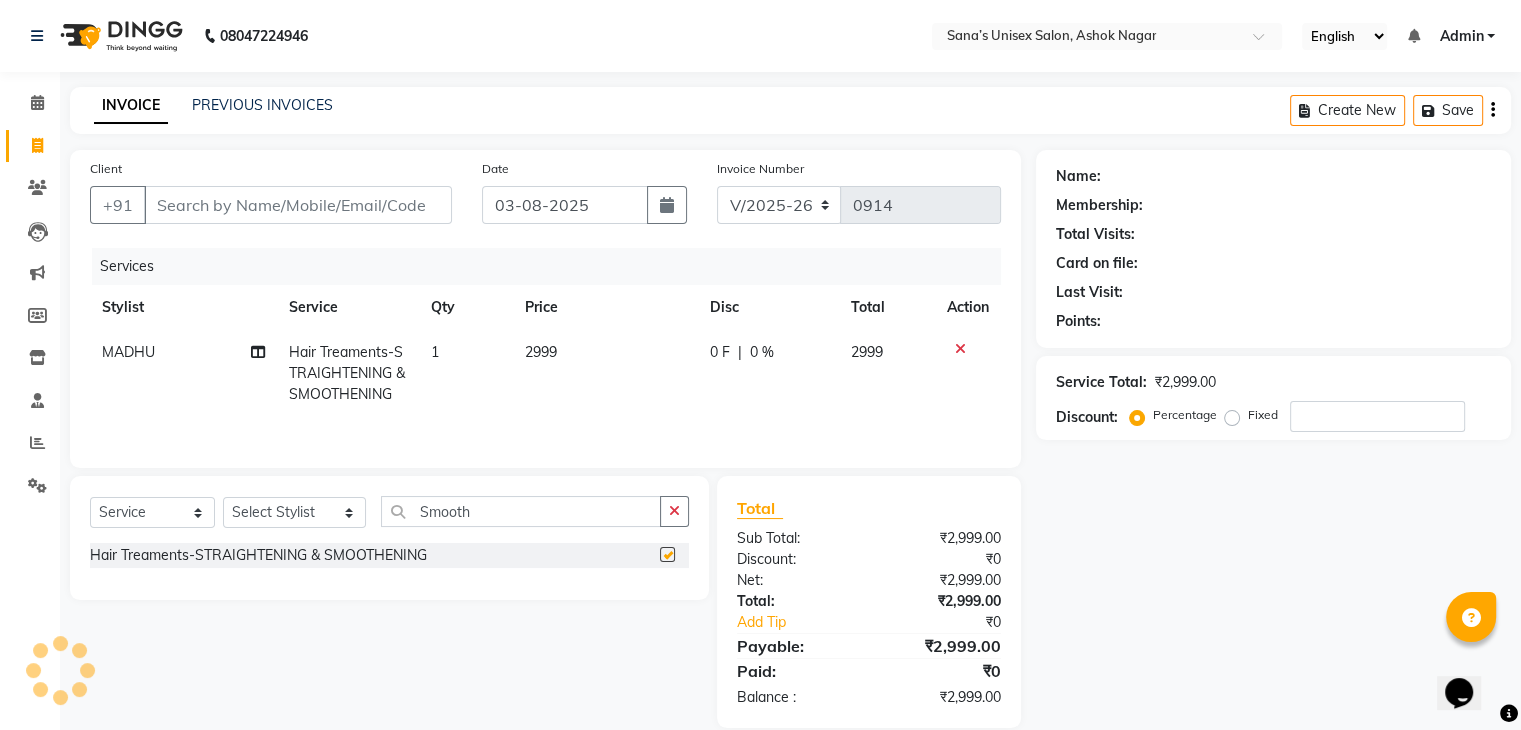 checkbox on "false" 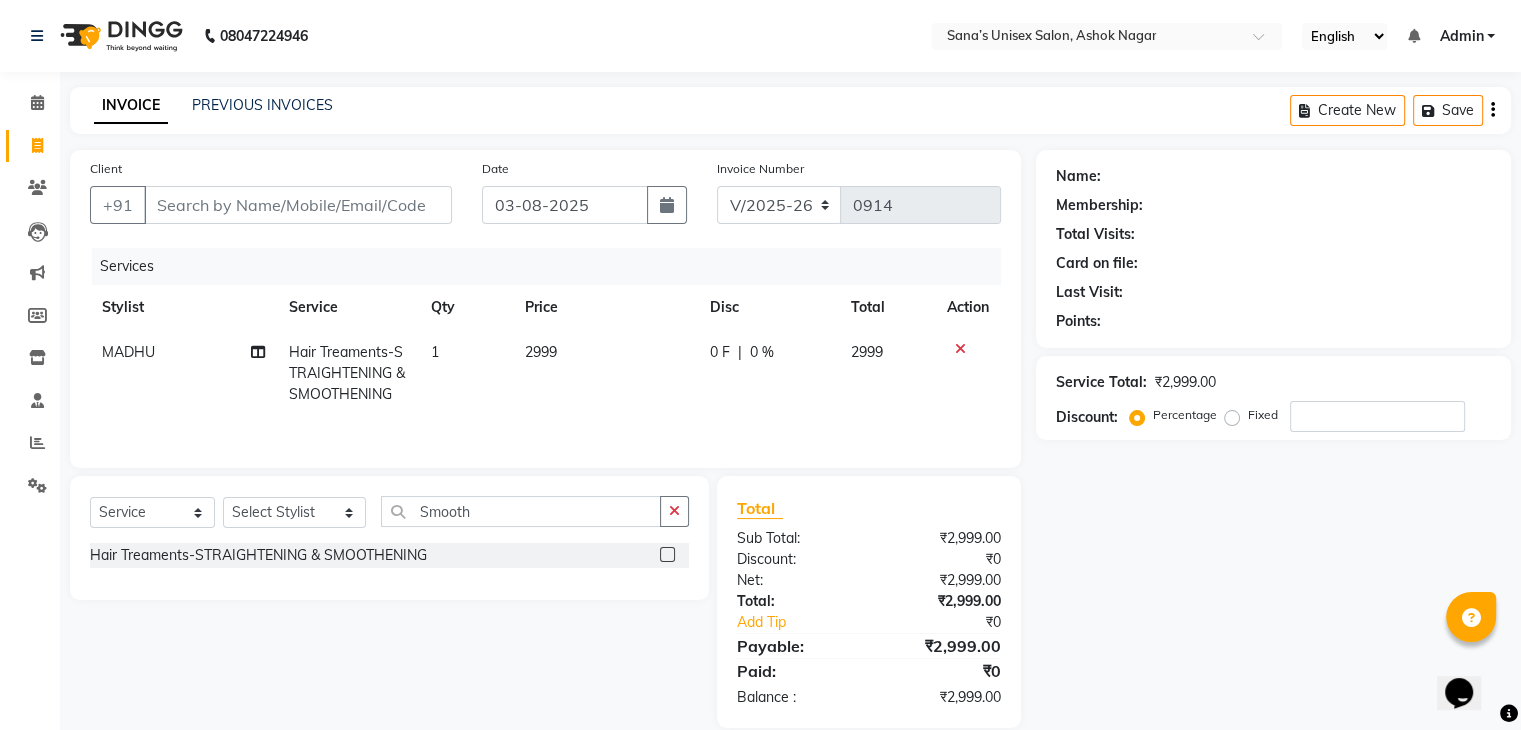 click on "2999" 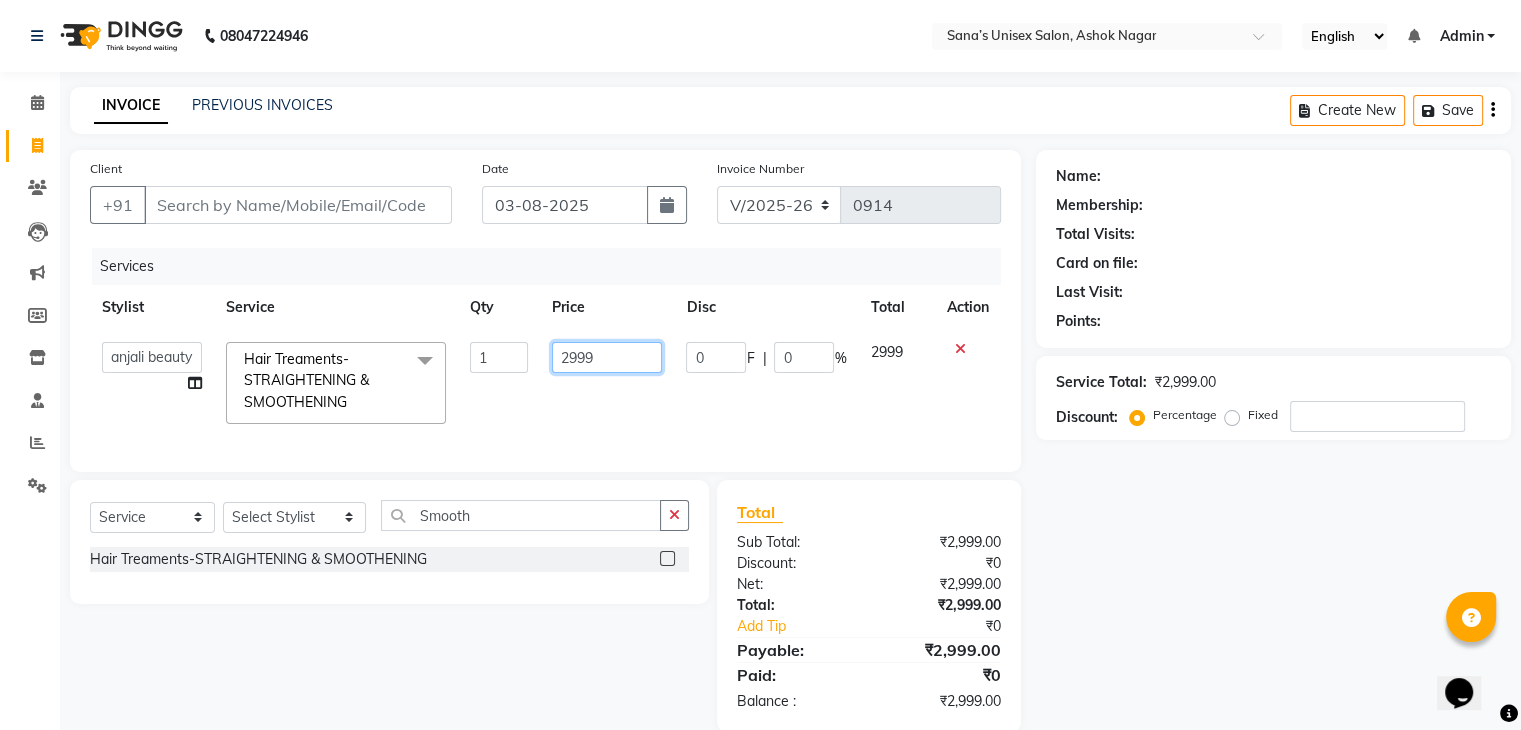 click on "2999" 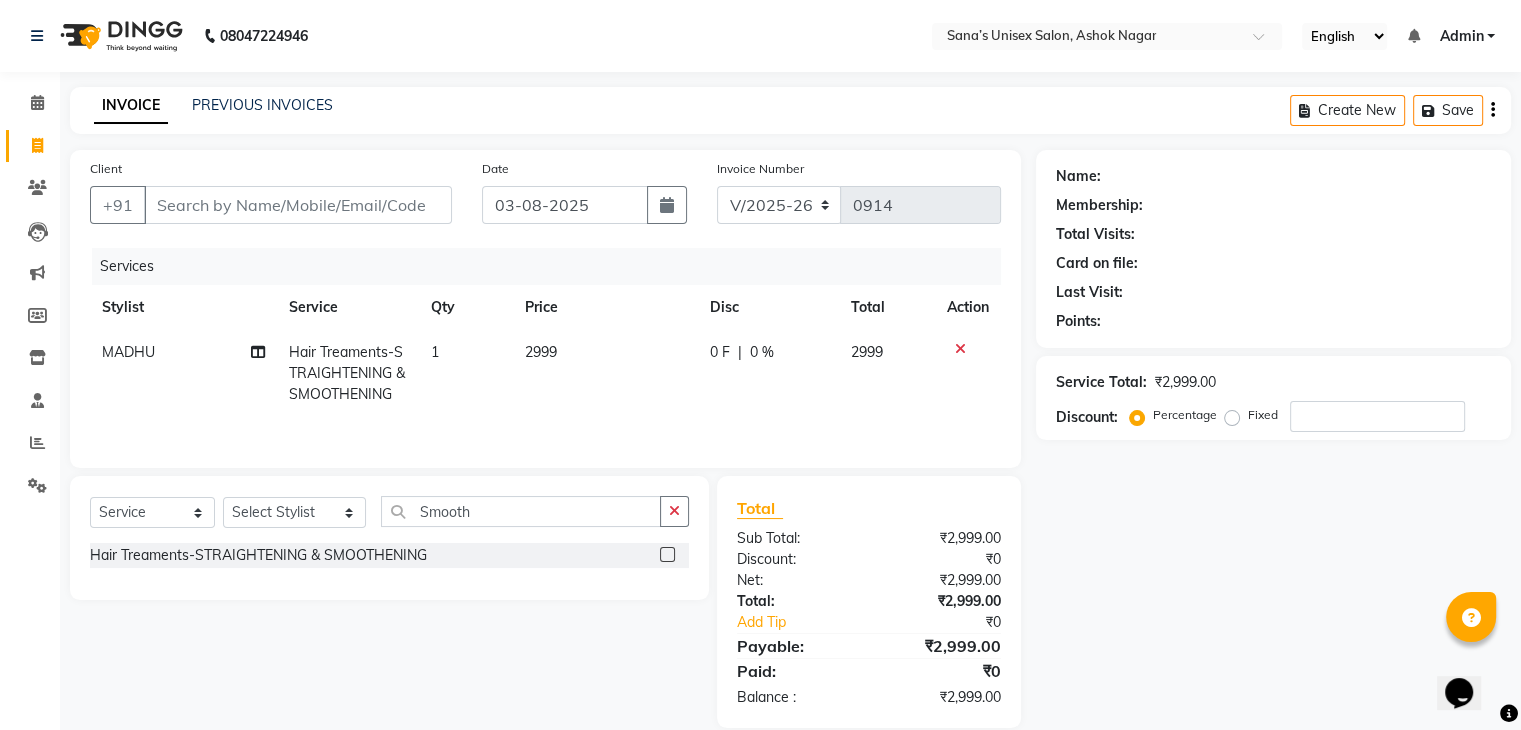 click 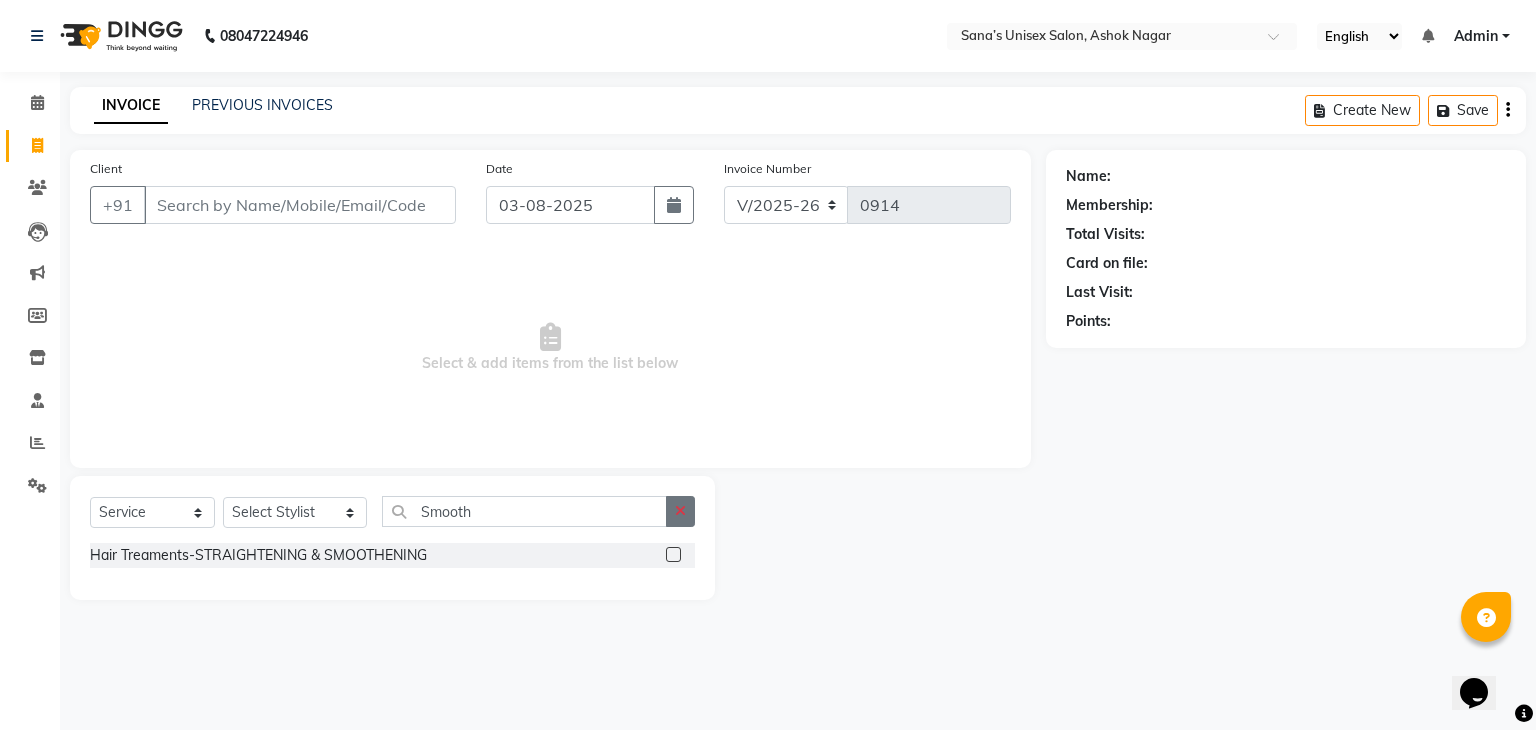 click 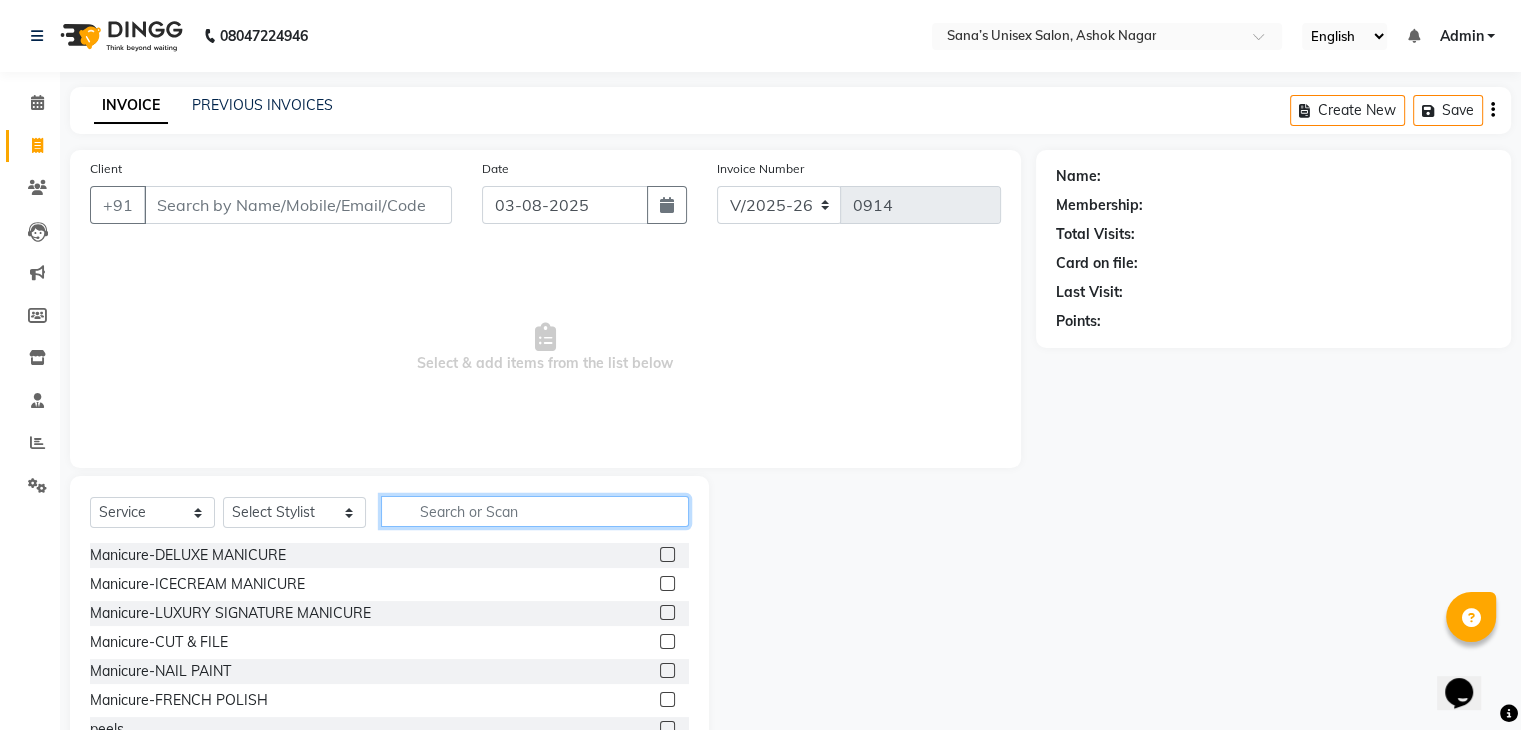 click 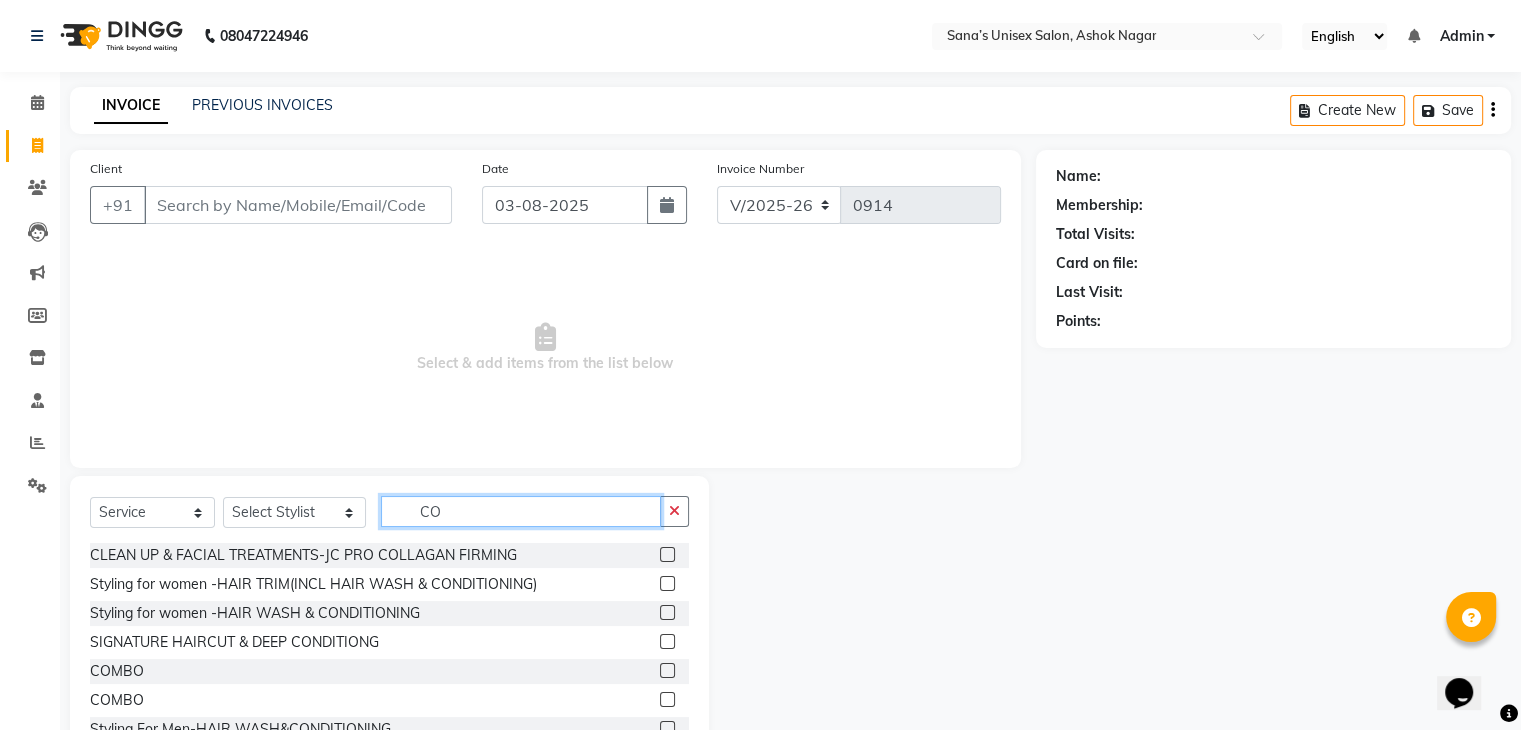 type on "C" 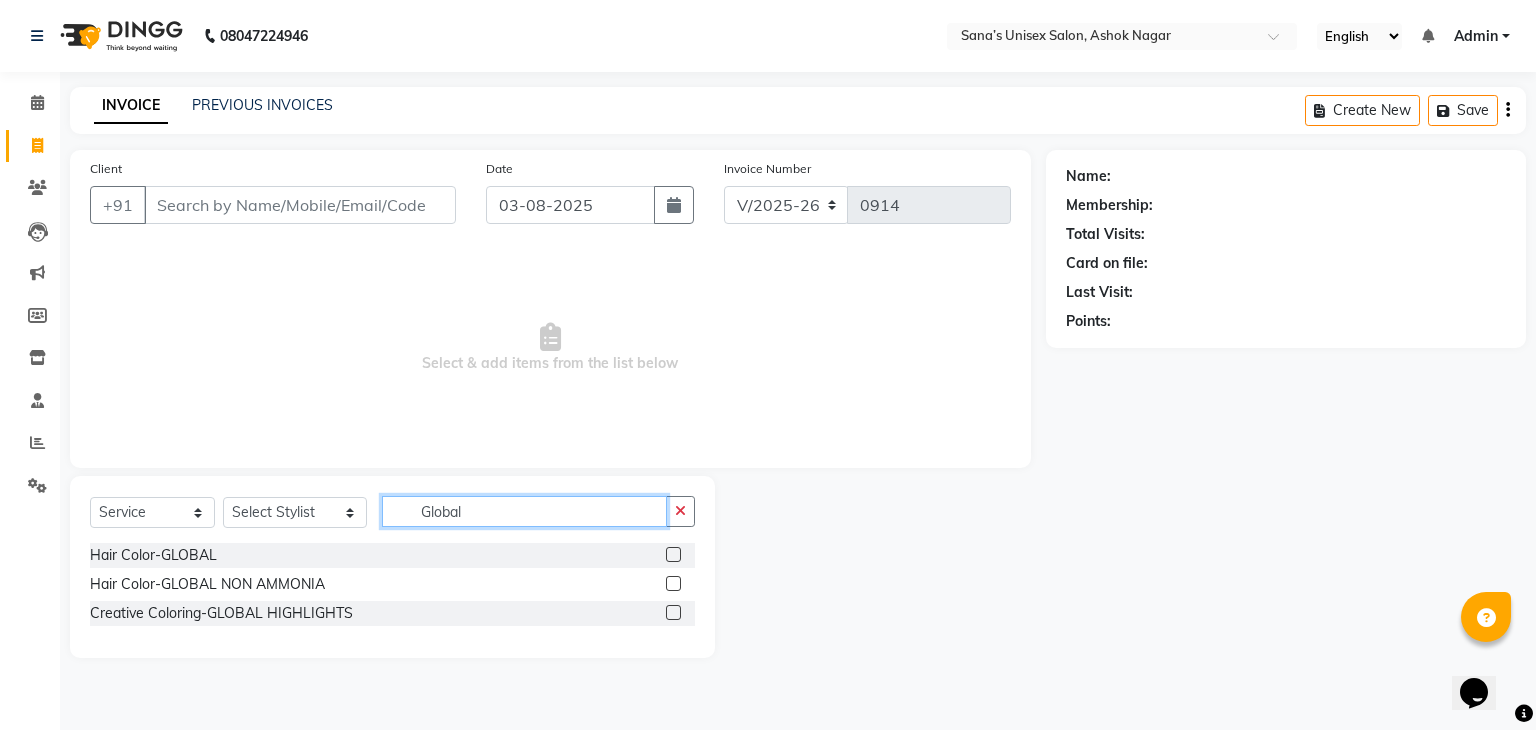 type on "Global" 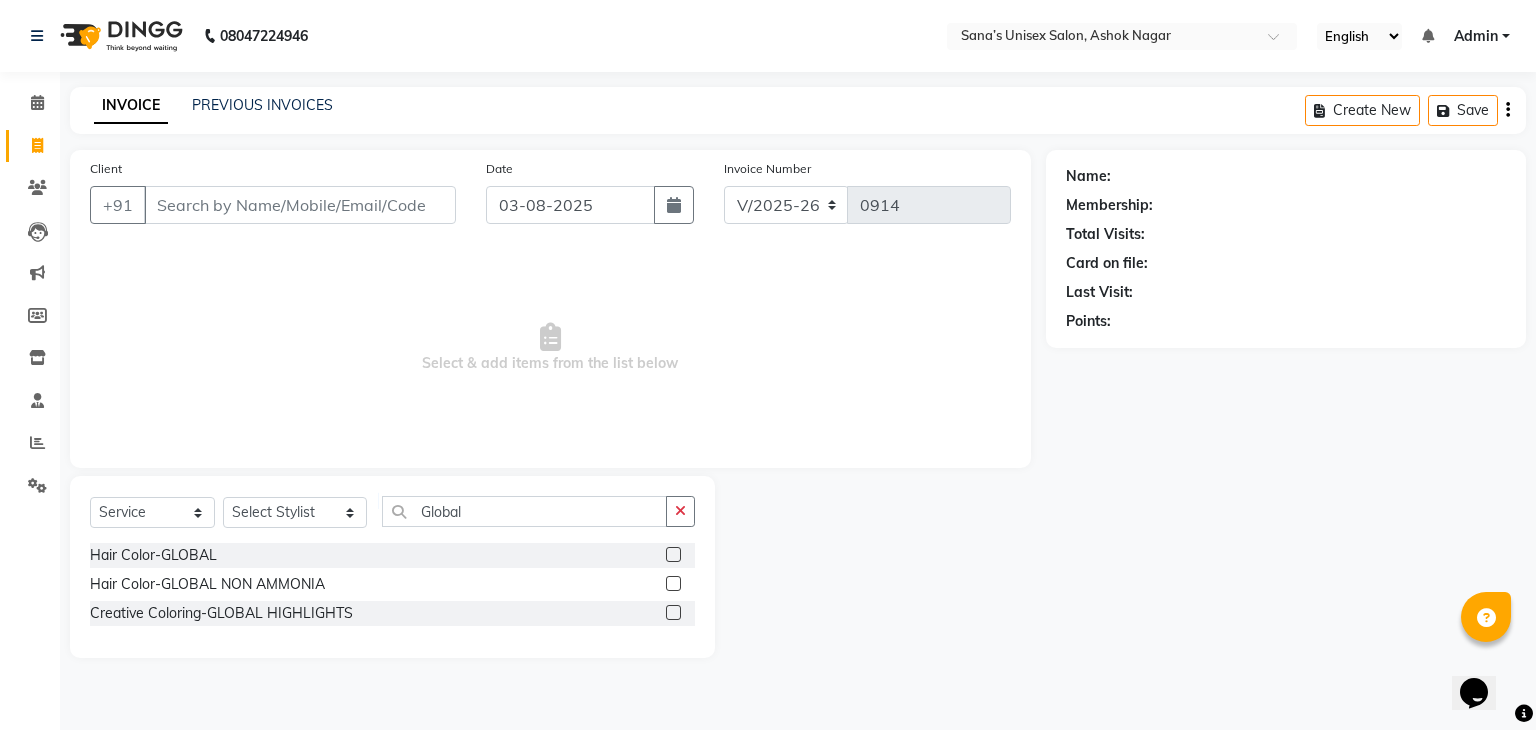 click 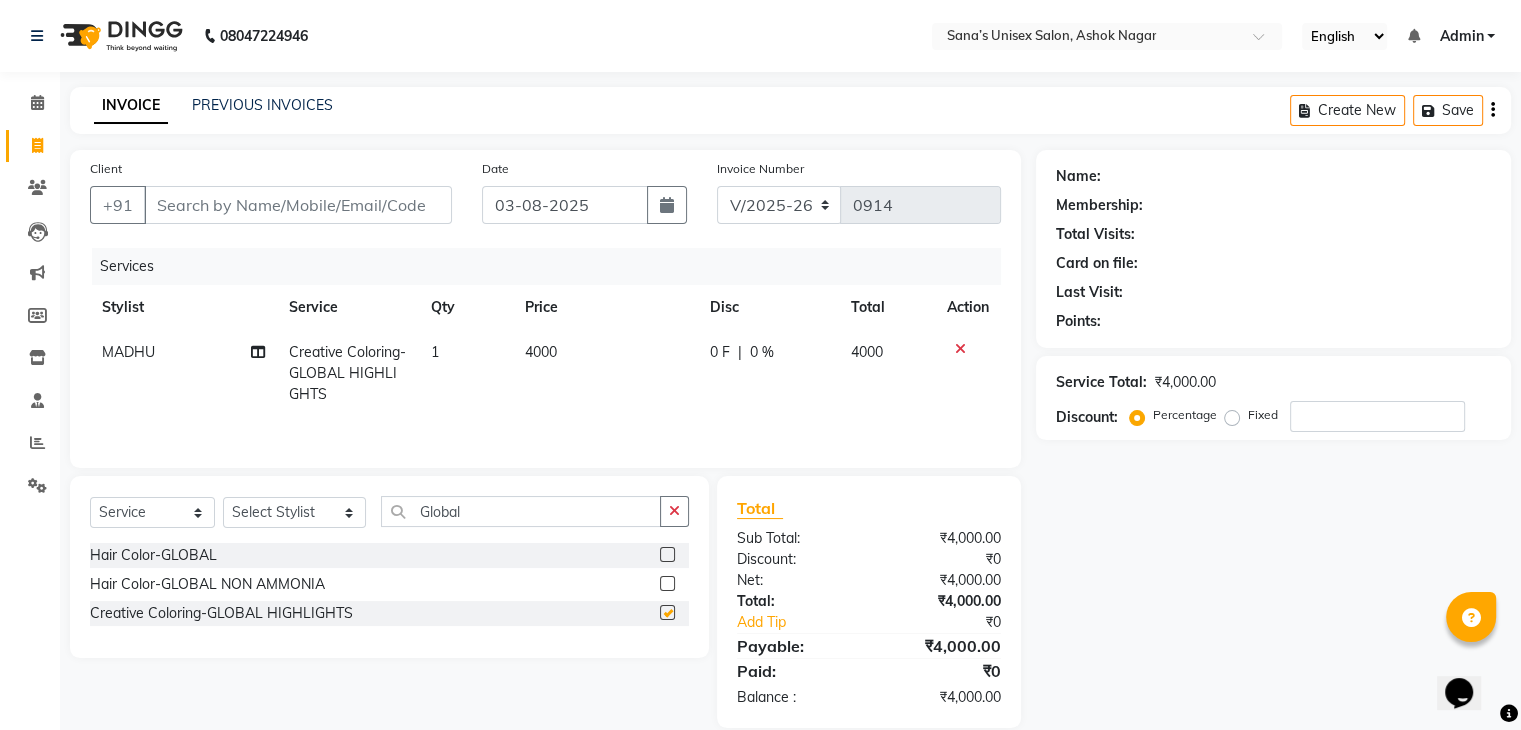 checkbox on "false" 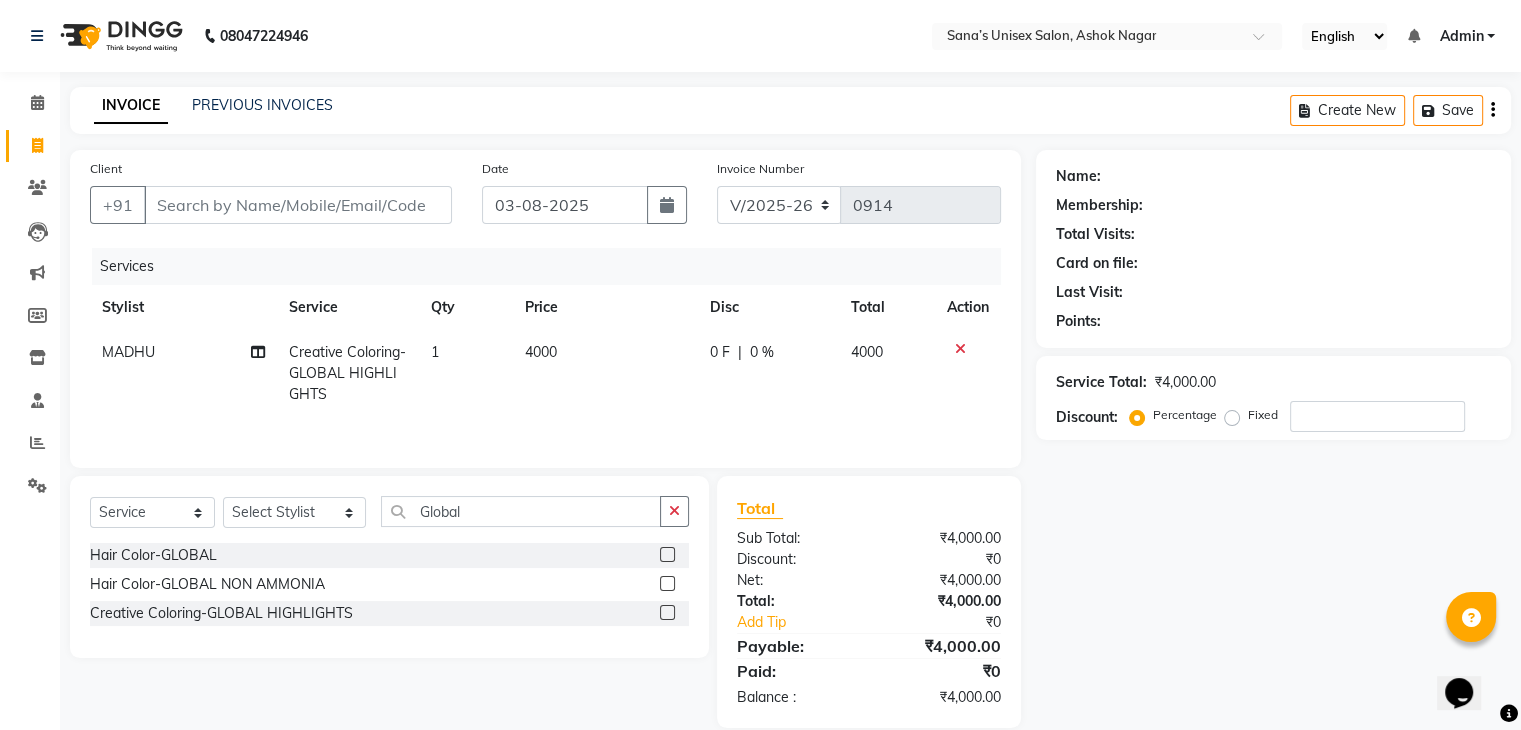 click on "4000" 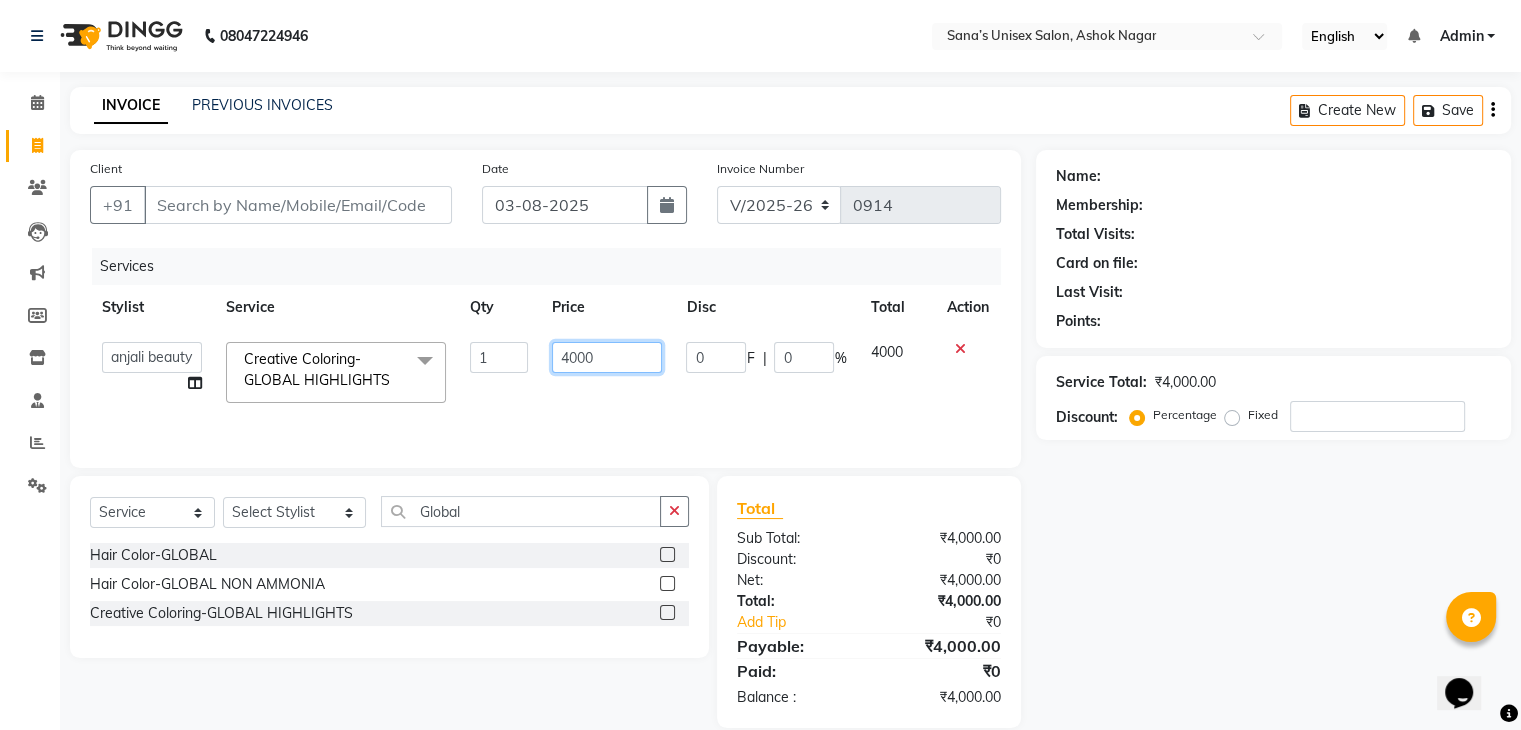 drag, startPoint x: 547, startPoint y: 380, endPoint x: 505, endPoint y: 384, distance: 42.190044 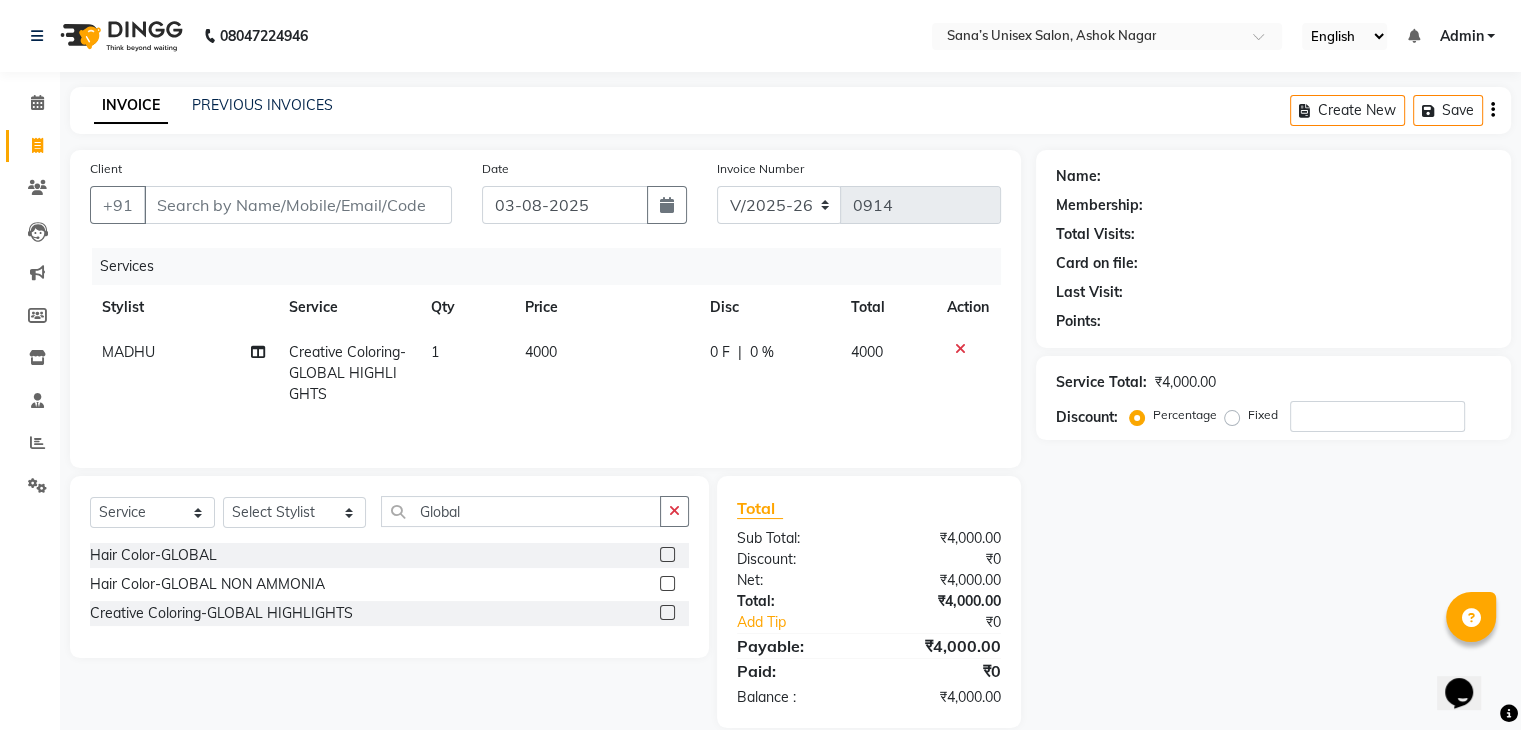 click on "4000" 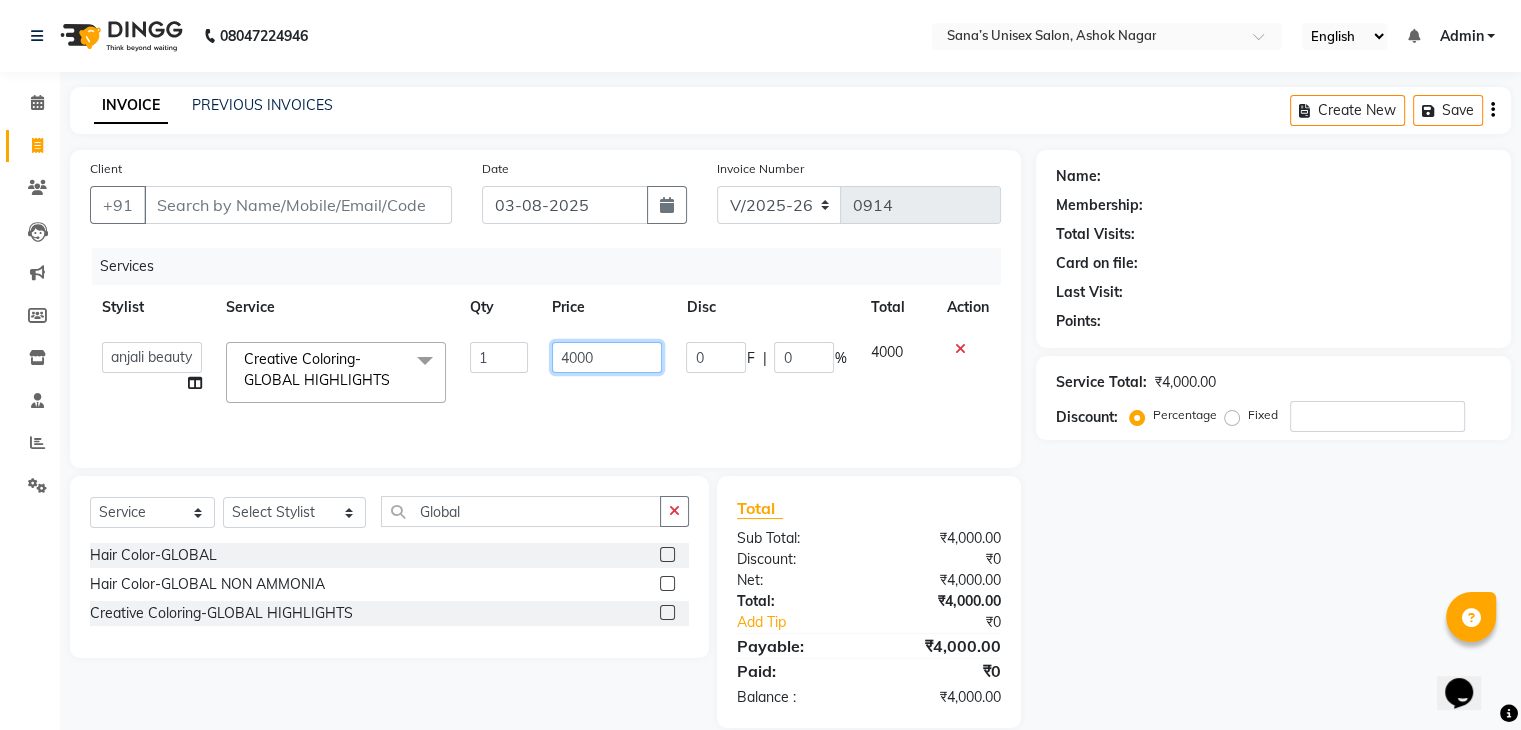 click on "4000" 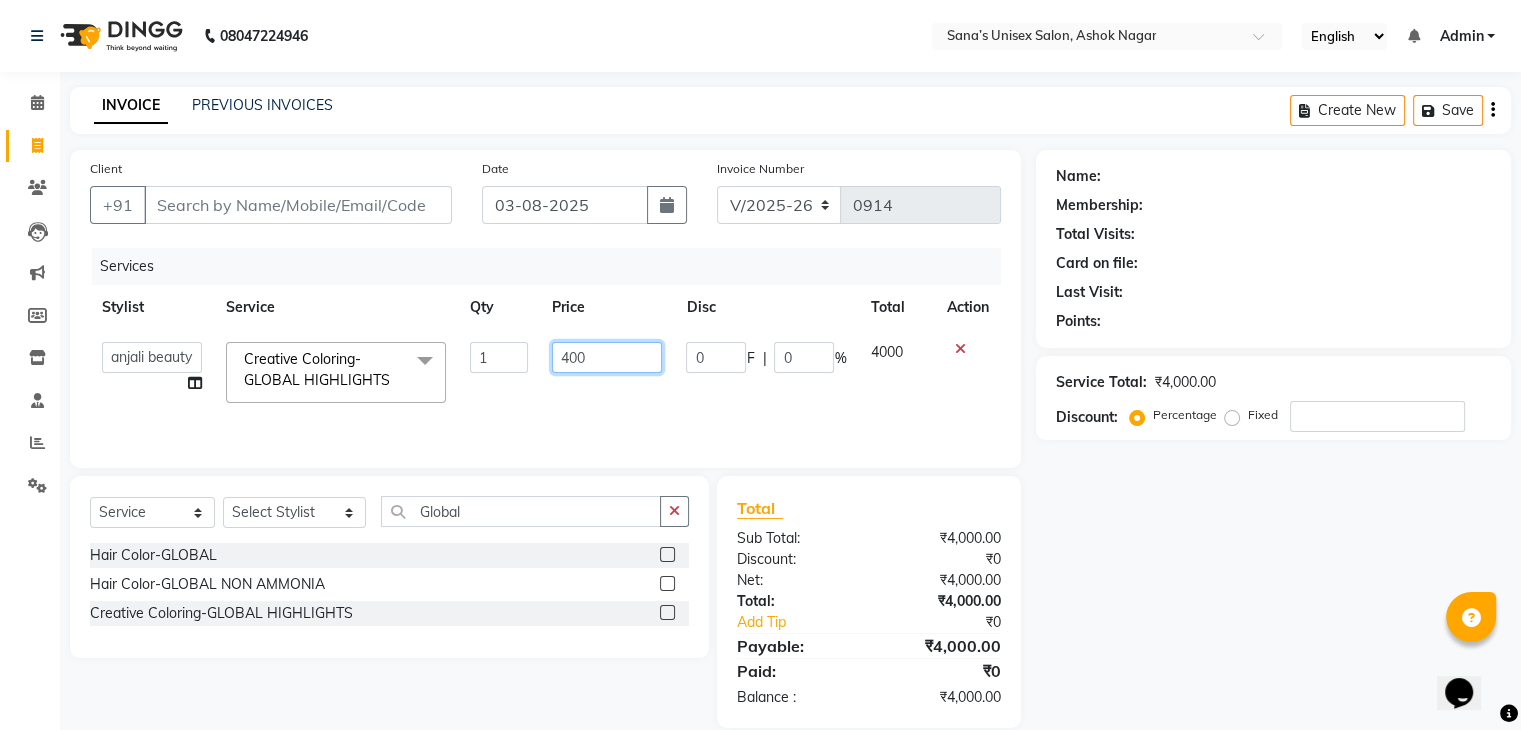 type on "4500" 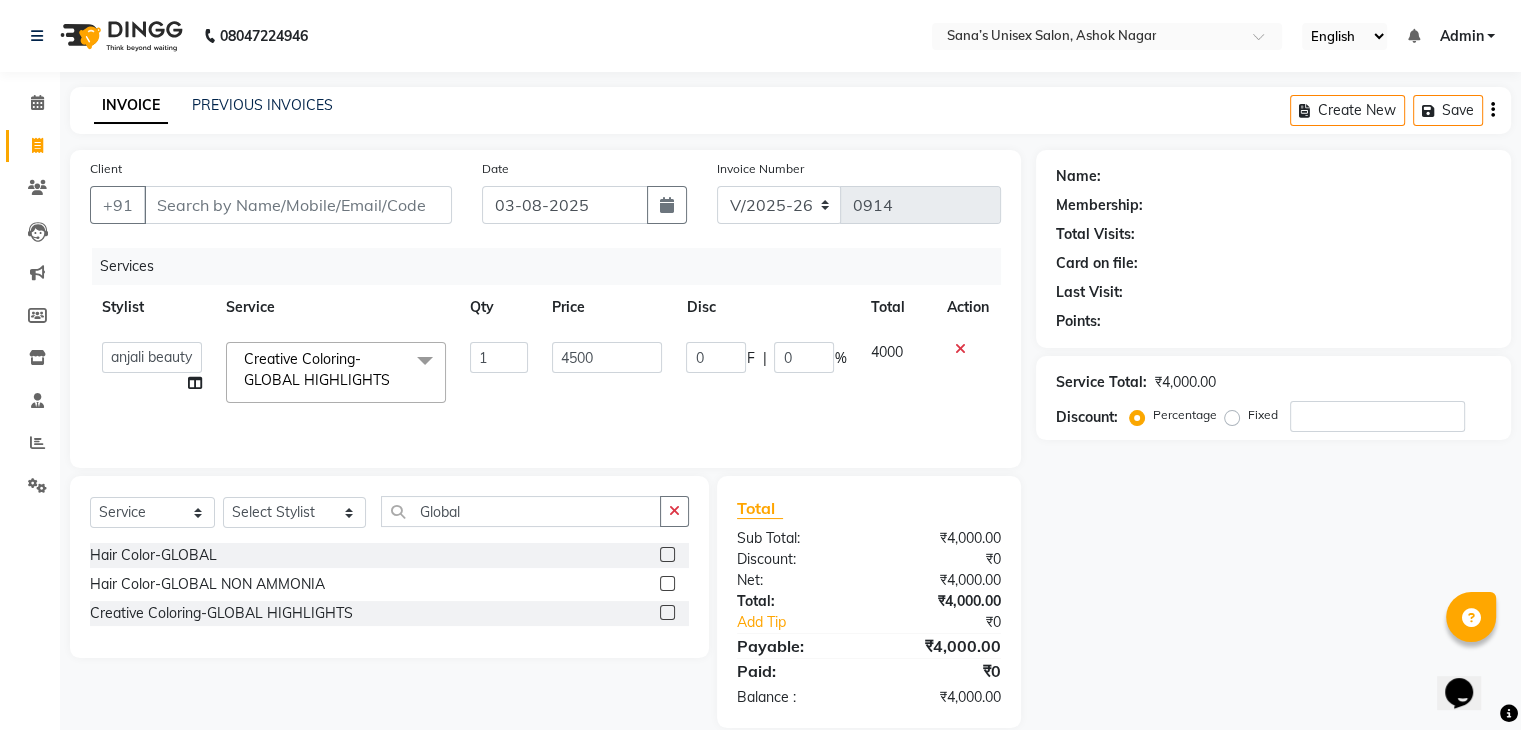 click on "0 F | 0 %" 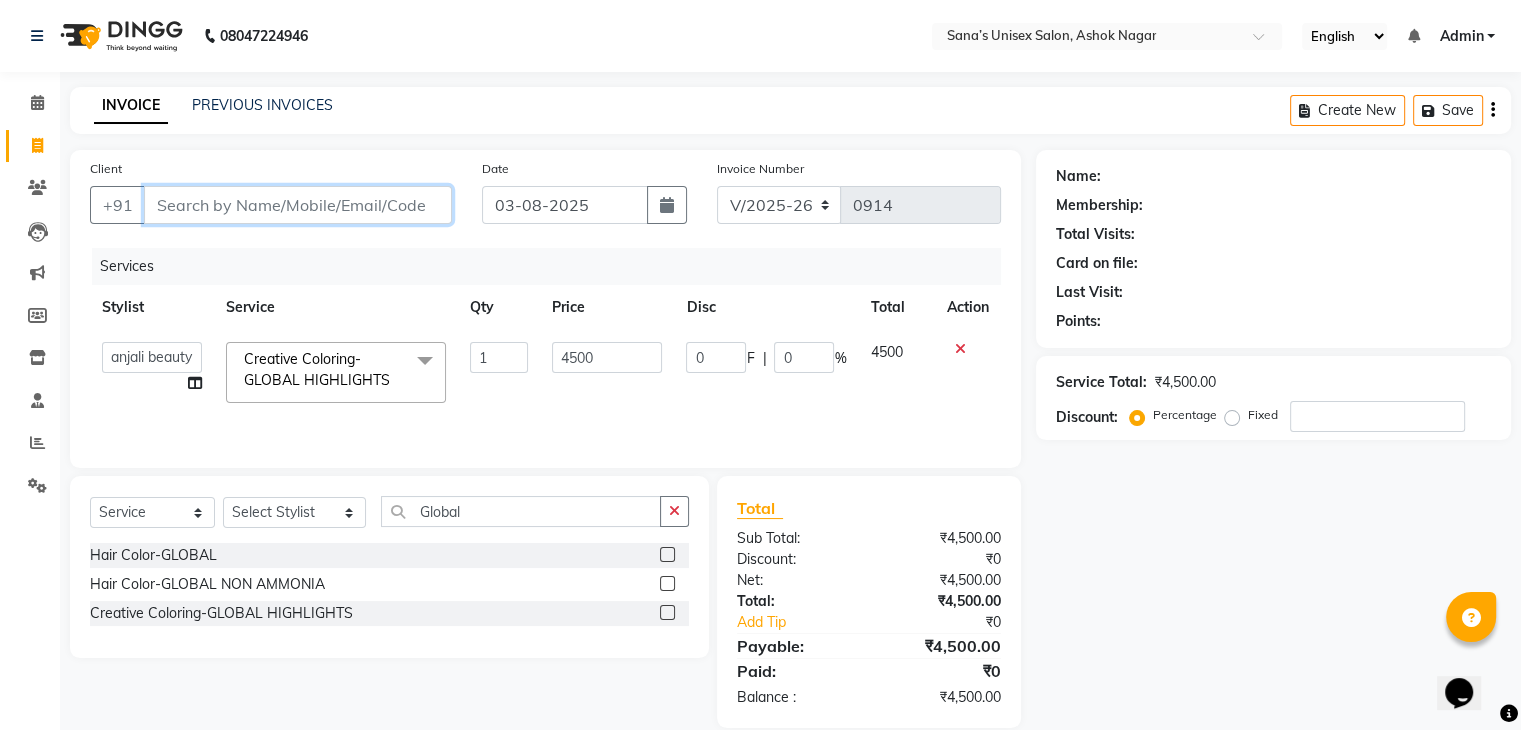 click on "Client" at bounding box center (298, 205) 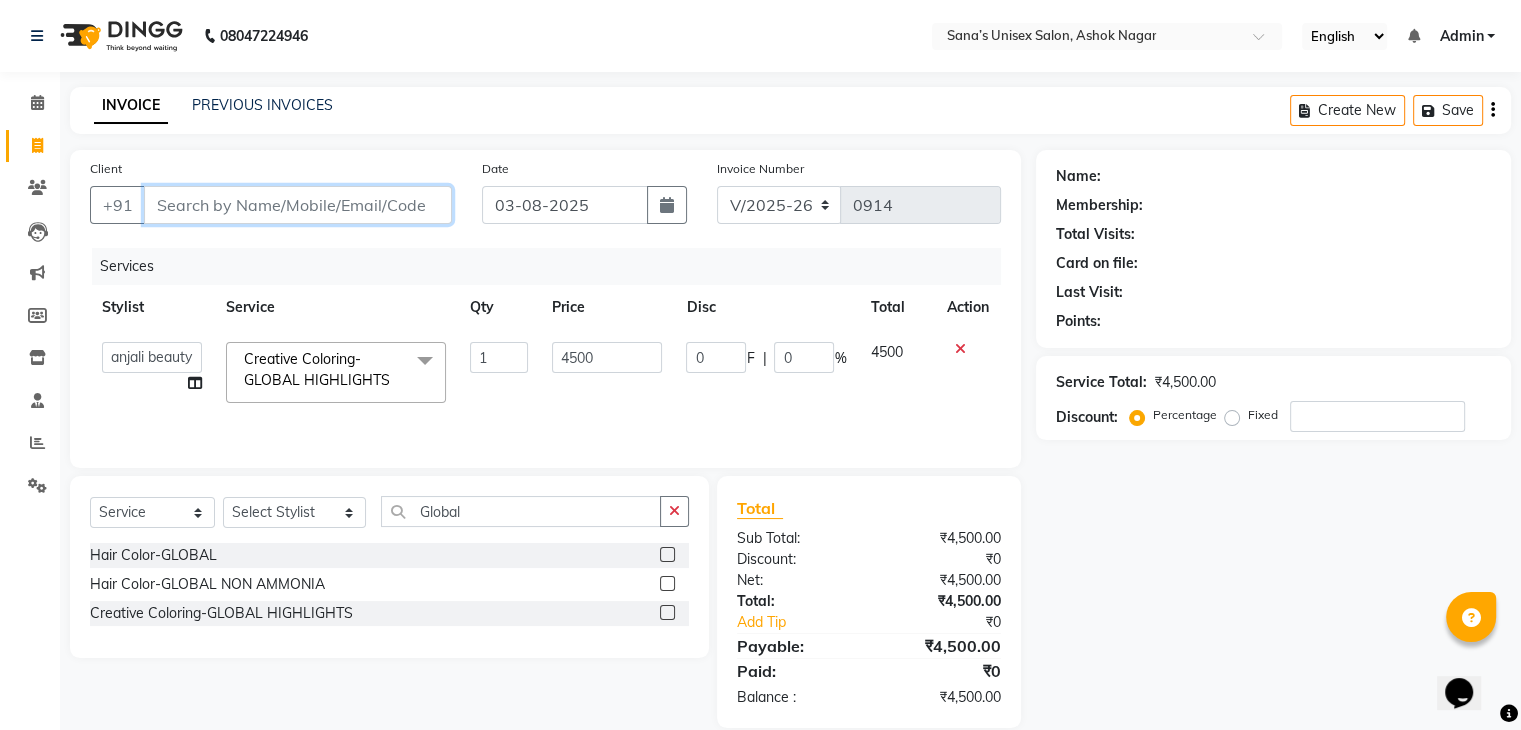 type on "9" 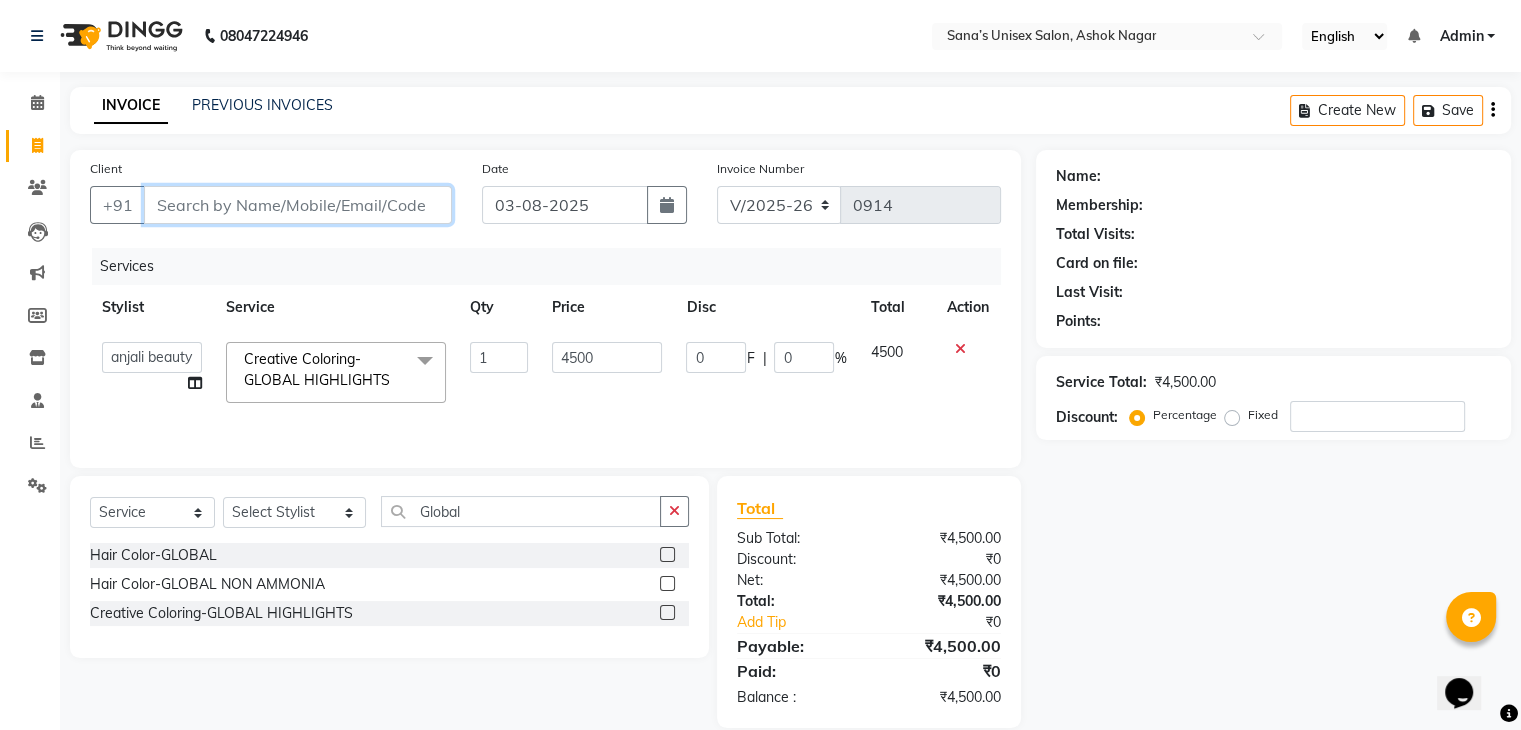 type on "0" 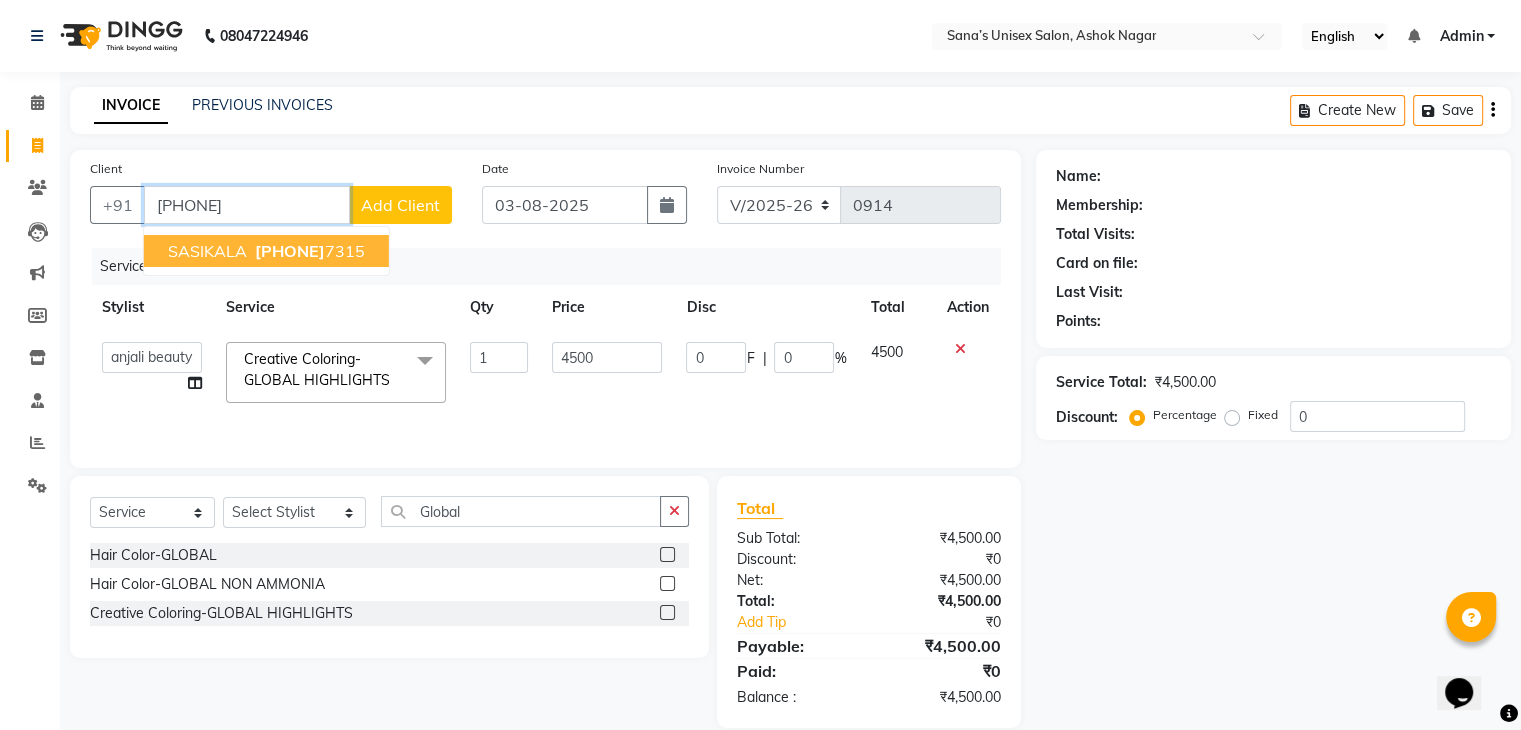 click on "988466 7315" at bounding box center [308, 251] 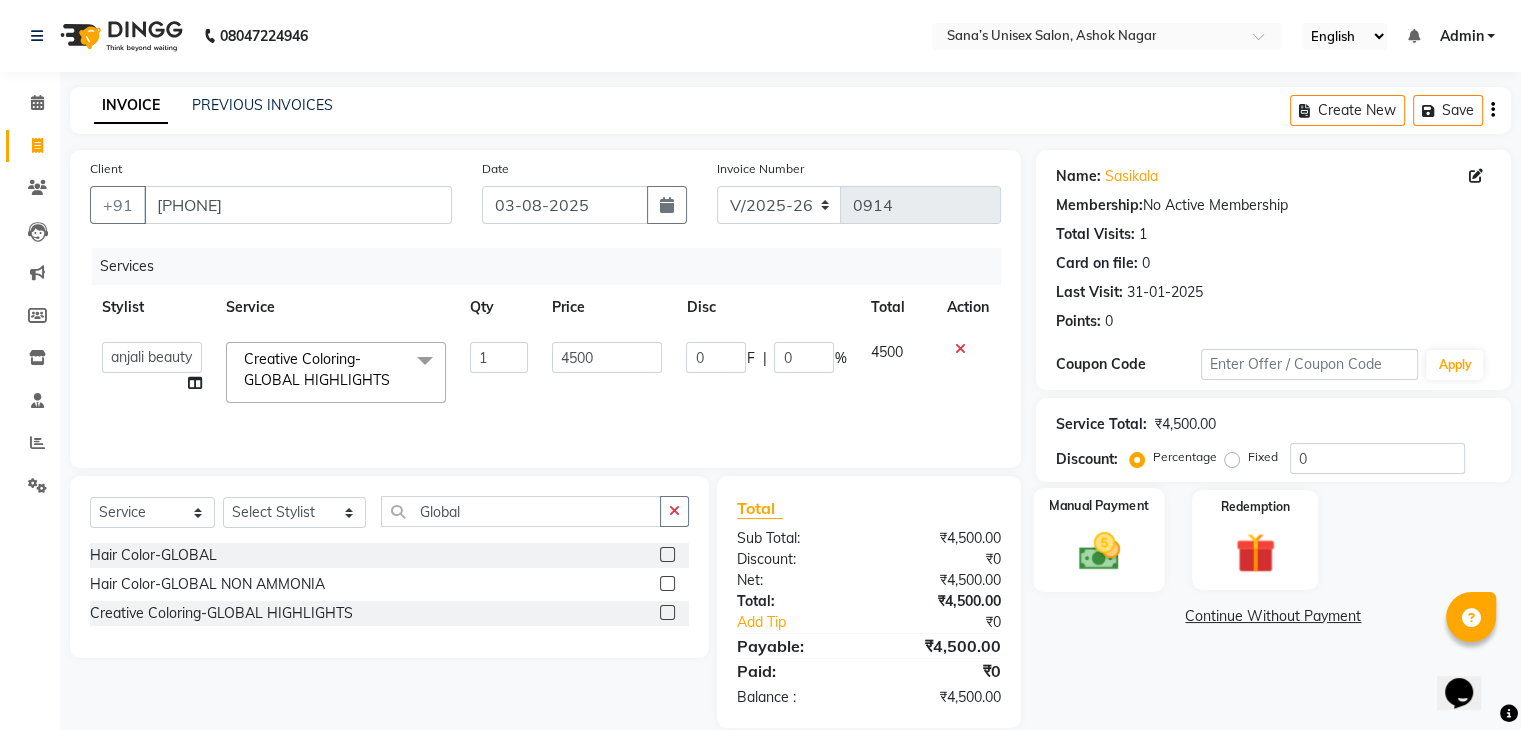 click 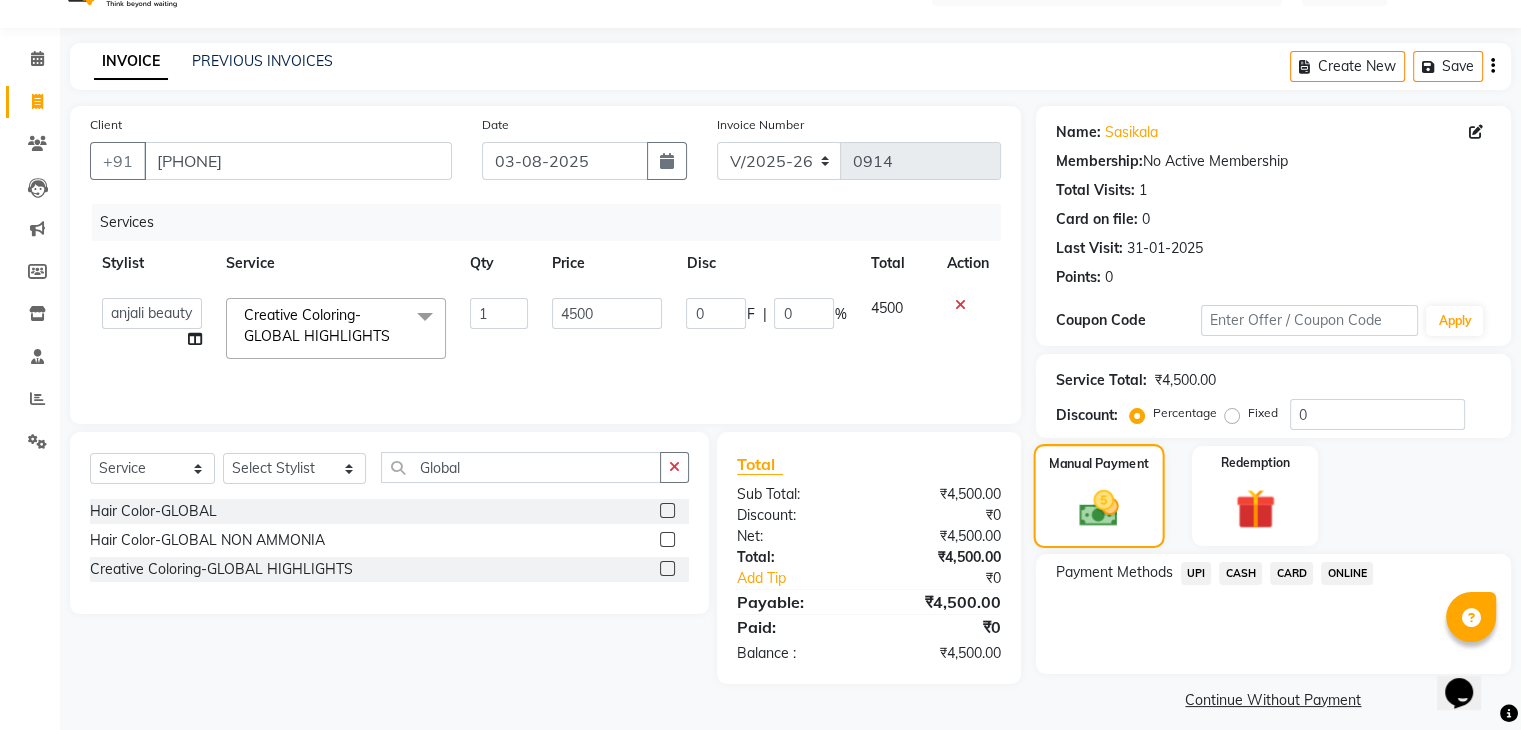 scroll, scrollTop: 58, scrollLeft: 0, axis: vertical 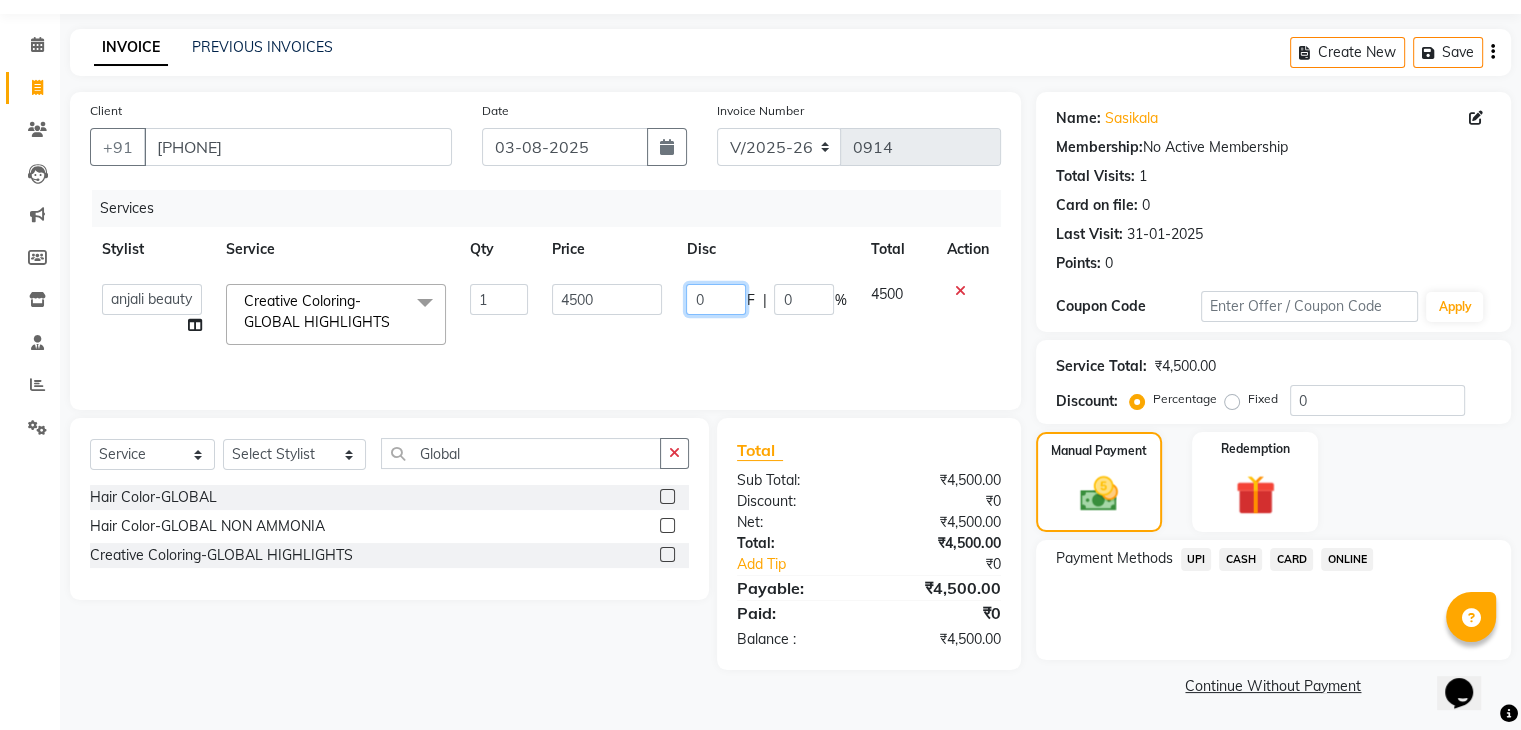 click on "0" 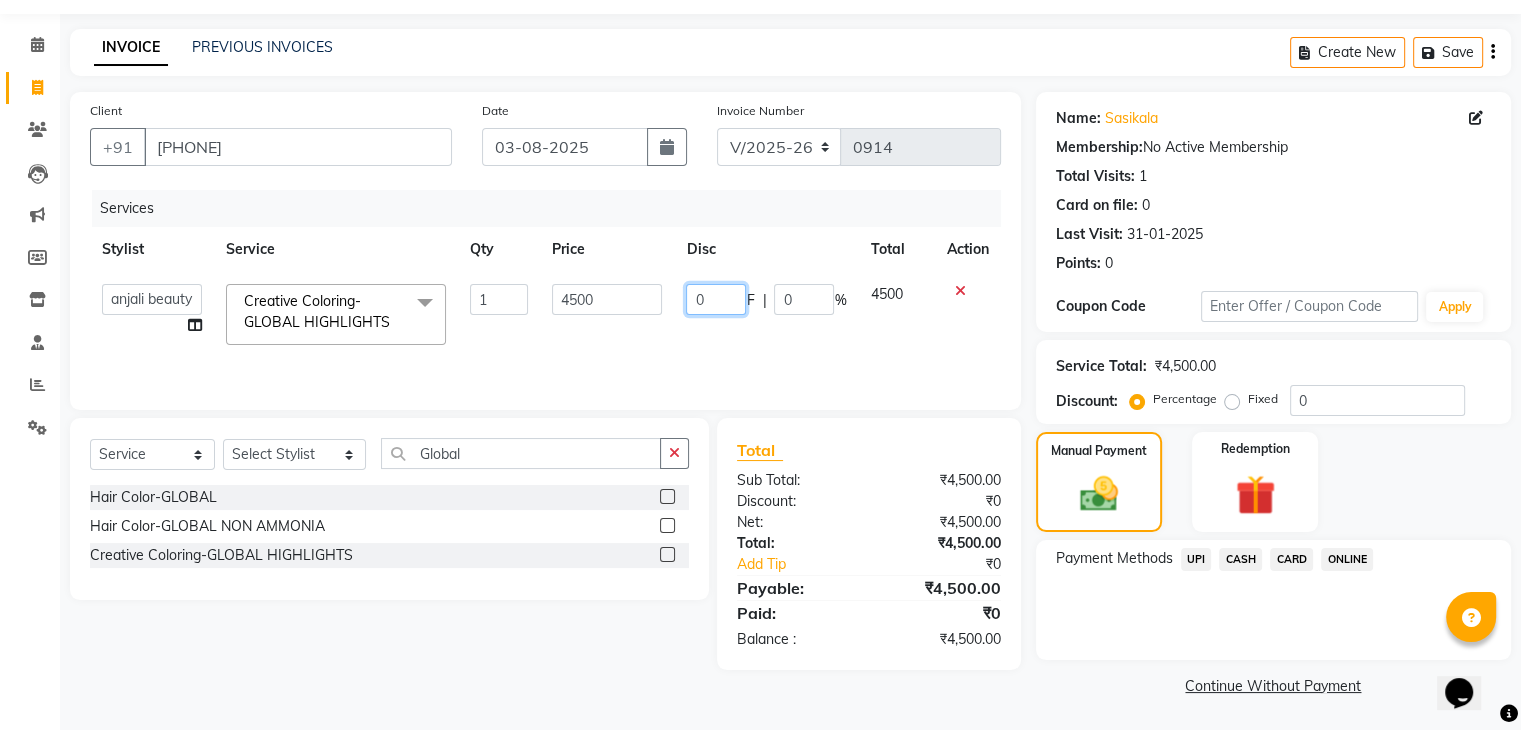 click on "0" 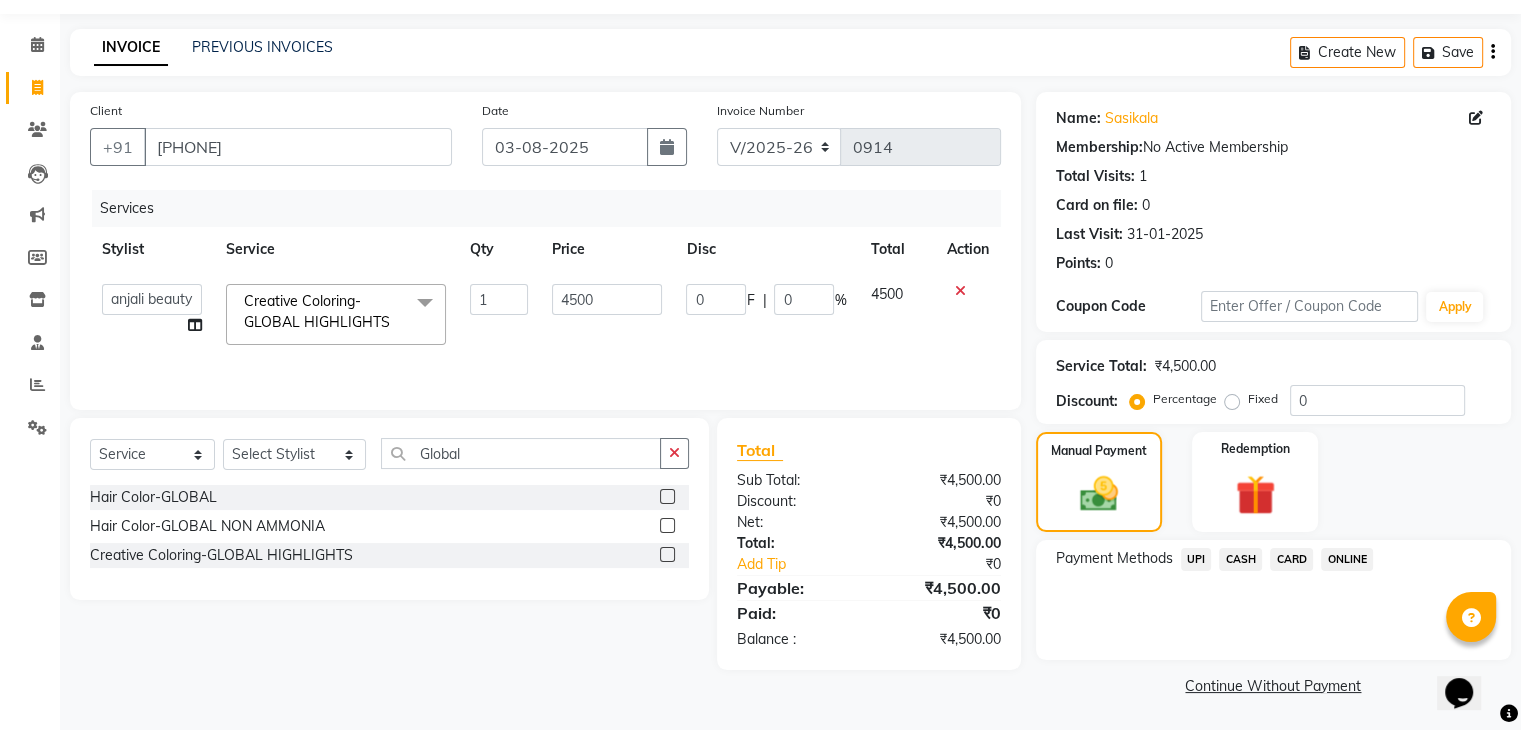 click on "ONLINE" 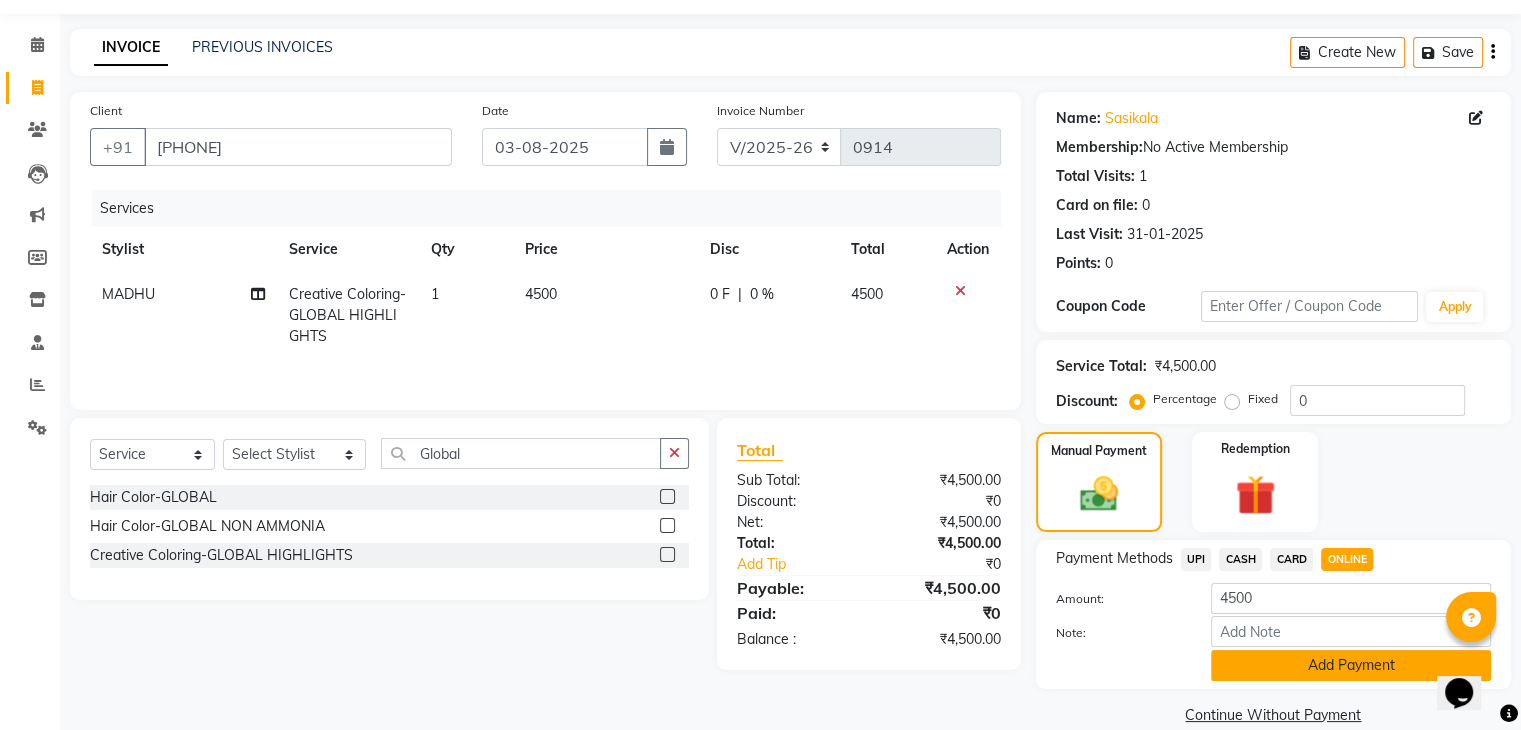 click on "Add Payment" 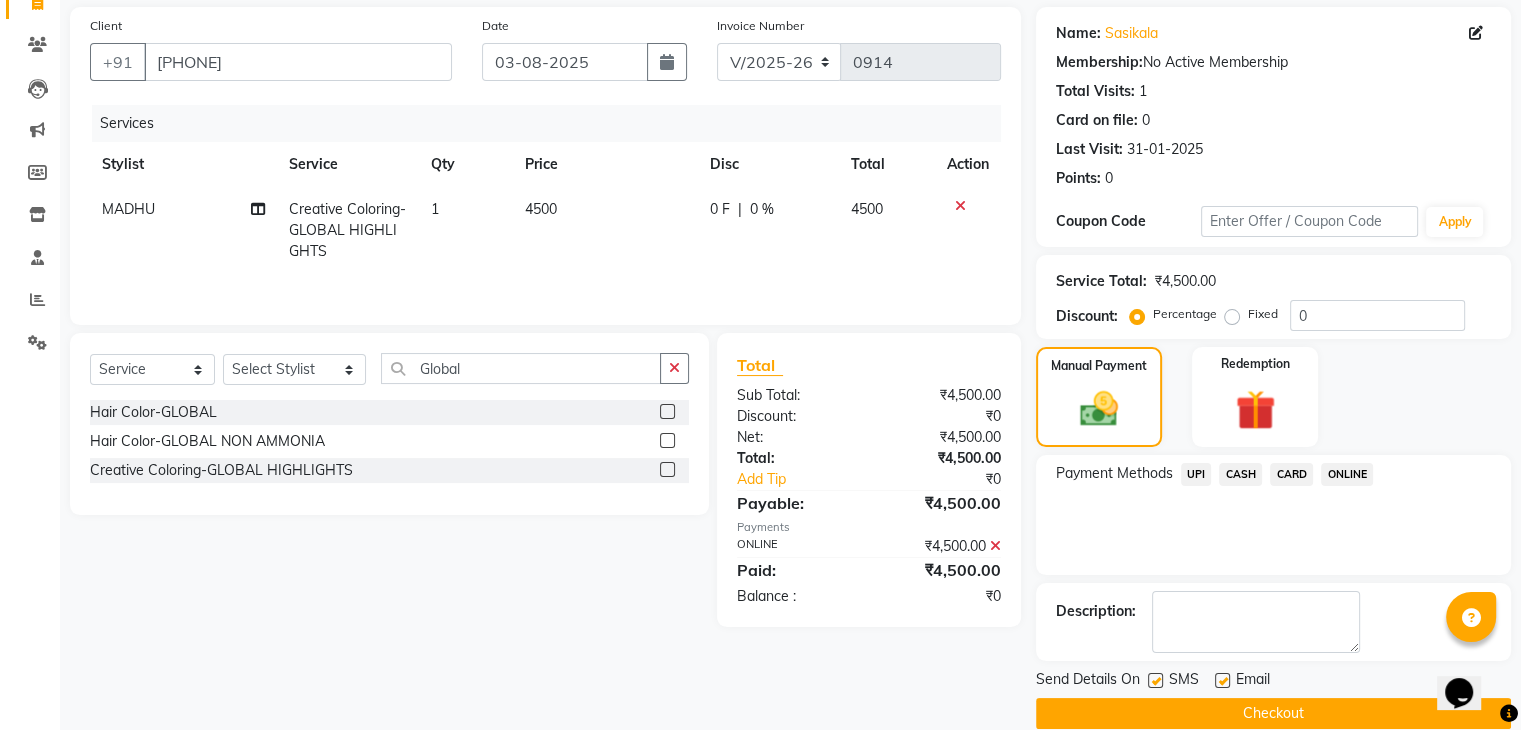 scroll, scrollTop: 143, scrollLeft: 0, axis: vertical 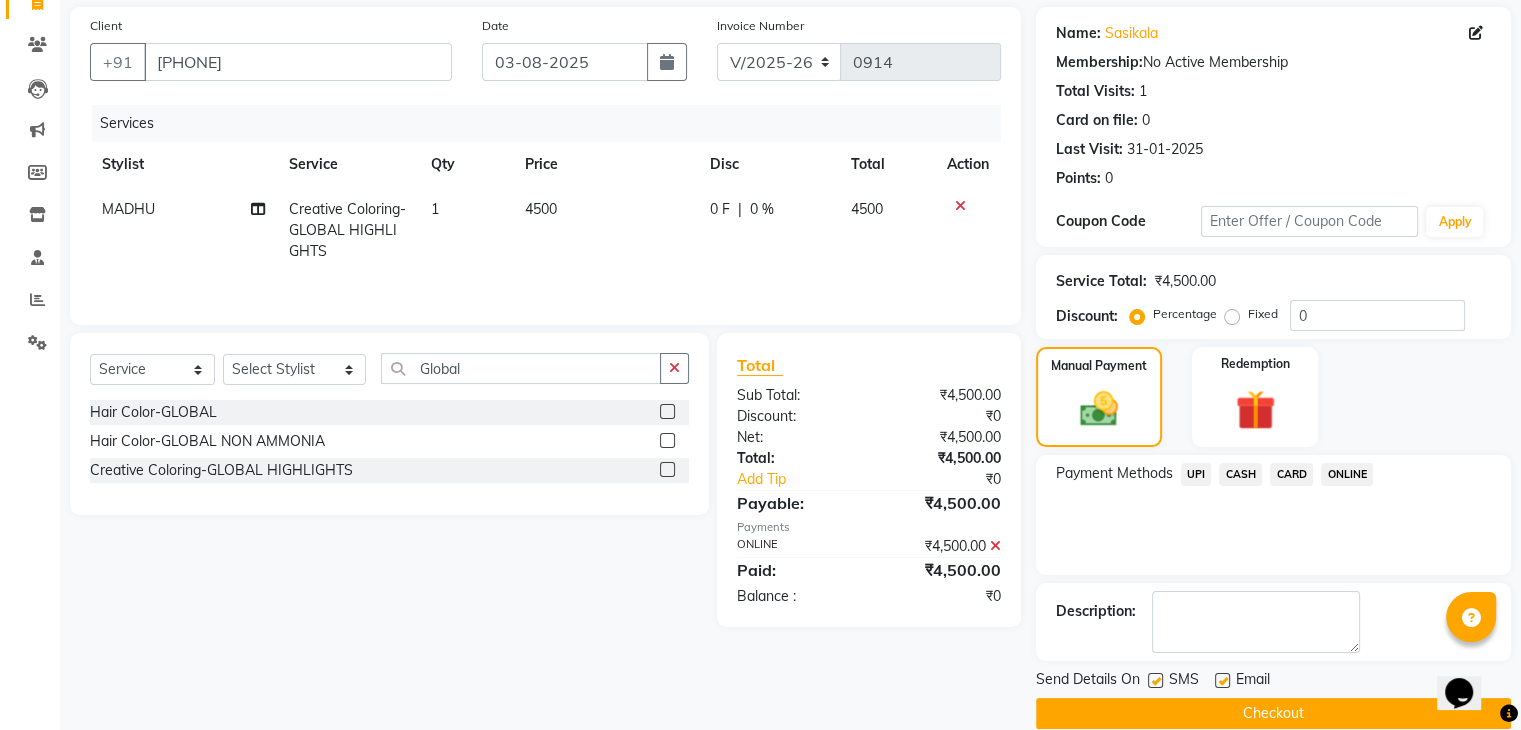 click on "Checkout" 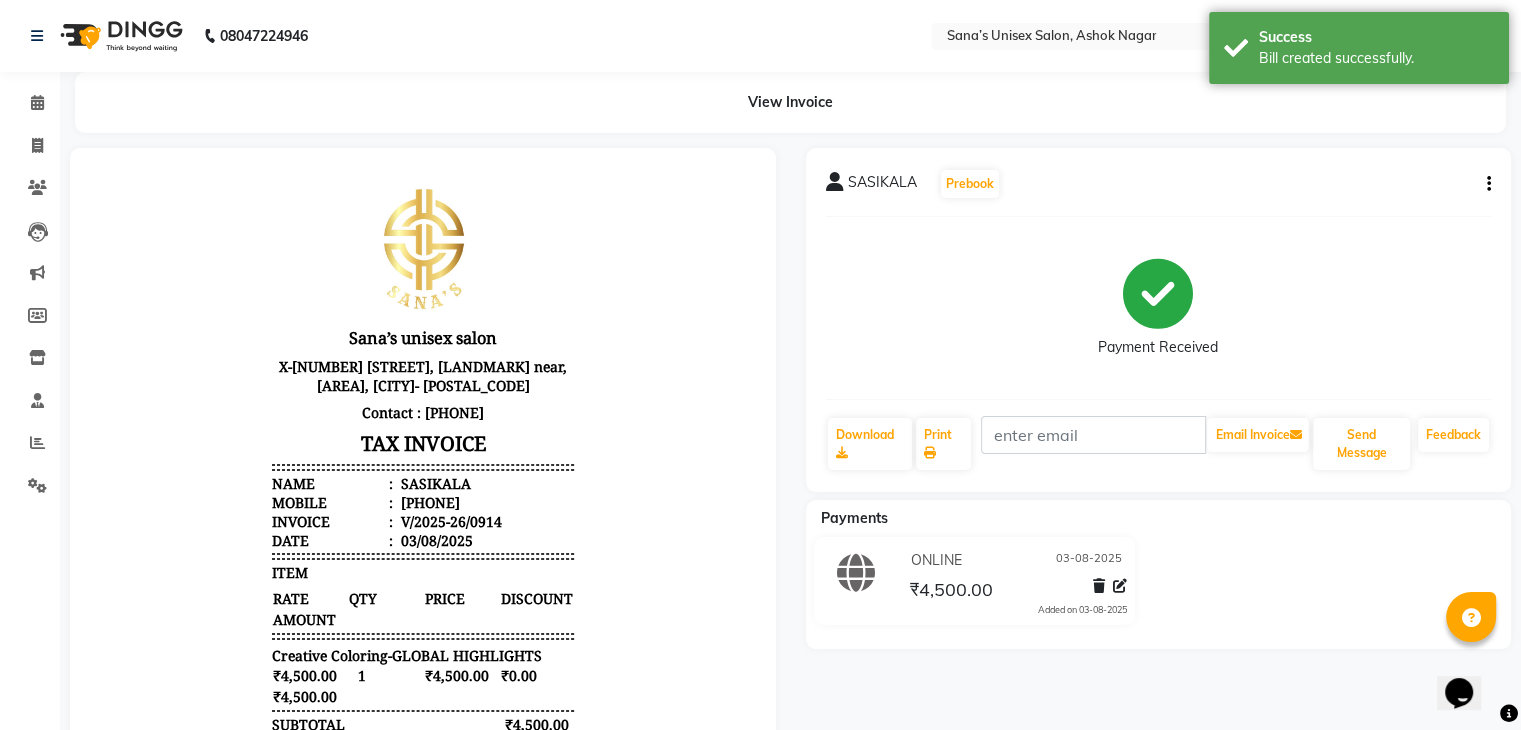 scroll, scrollTop: 0, scrollLeft: 0, axis: both 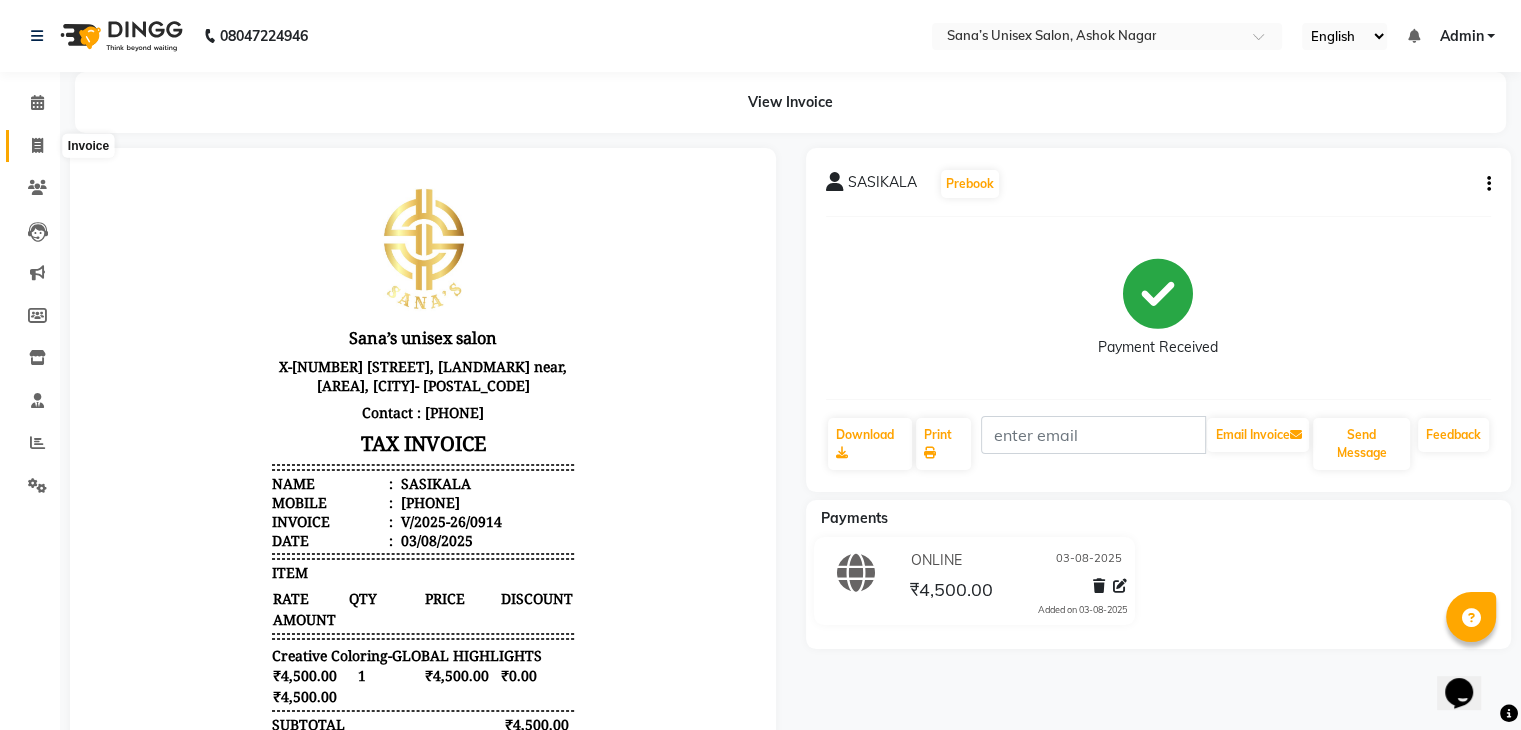 click 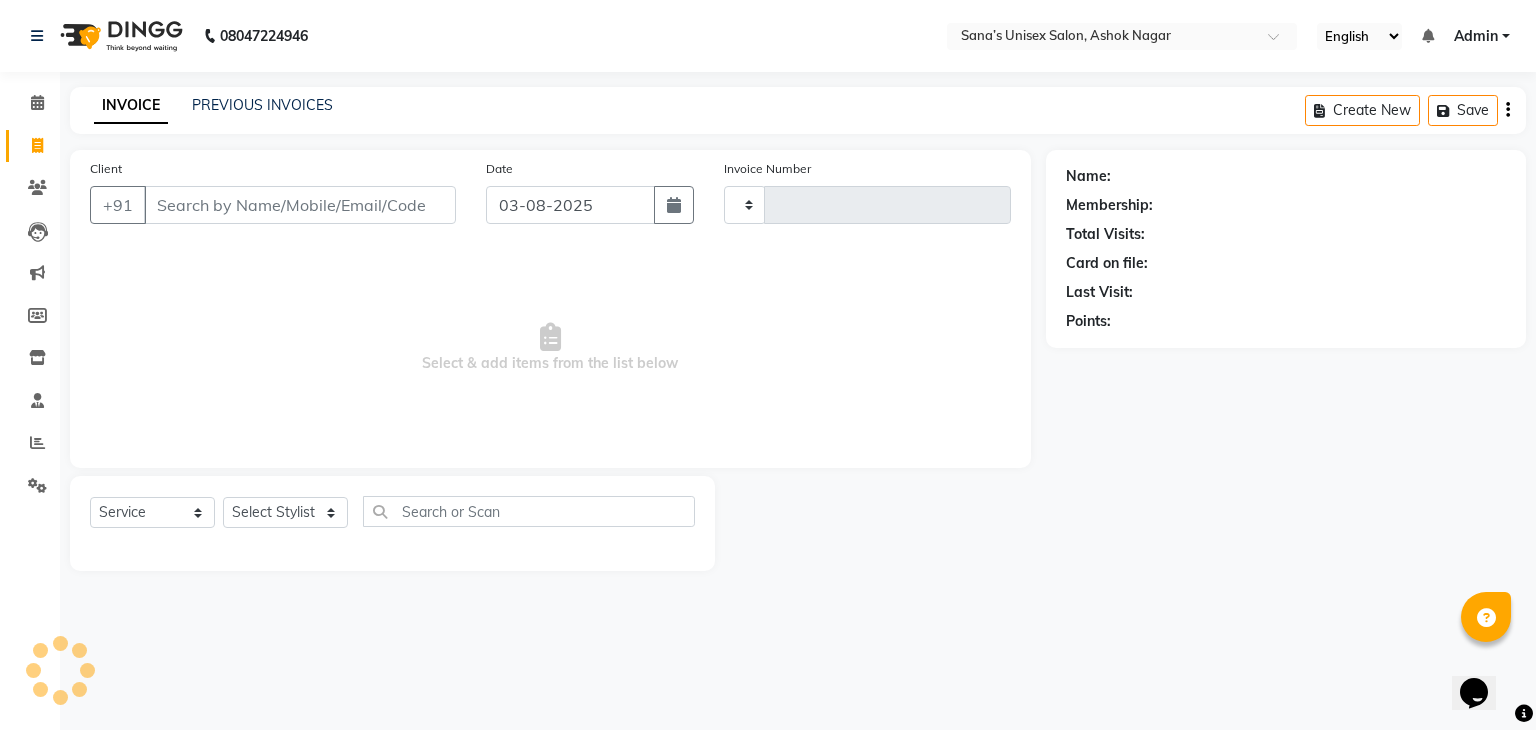 type on "0915" 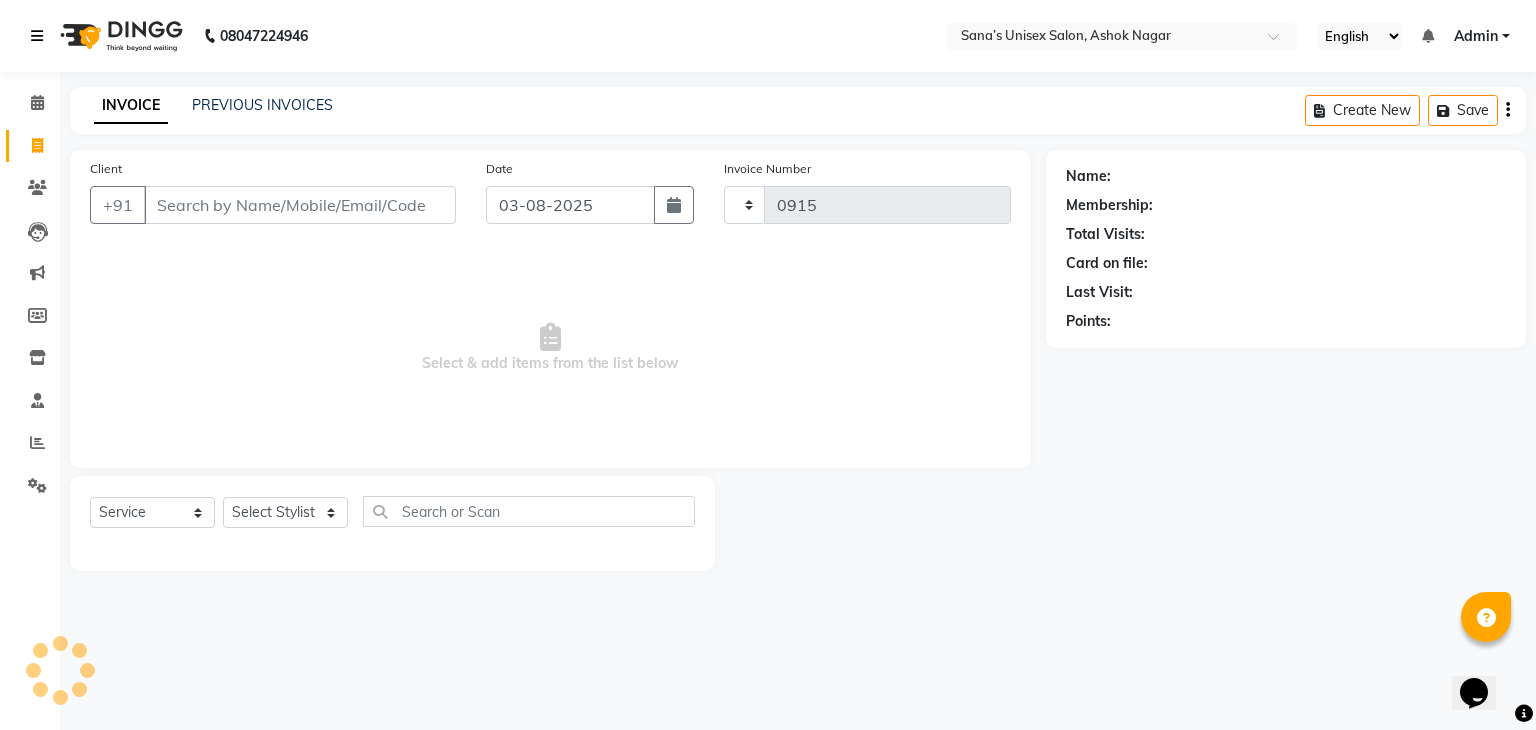 select on "6091" 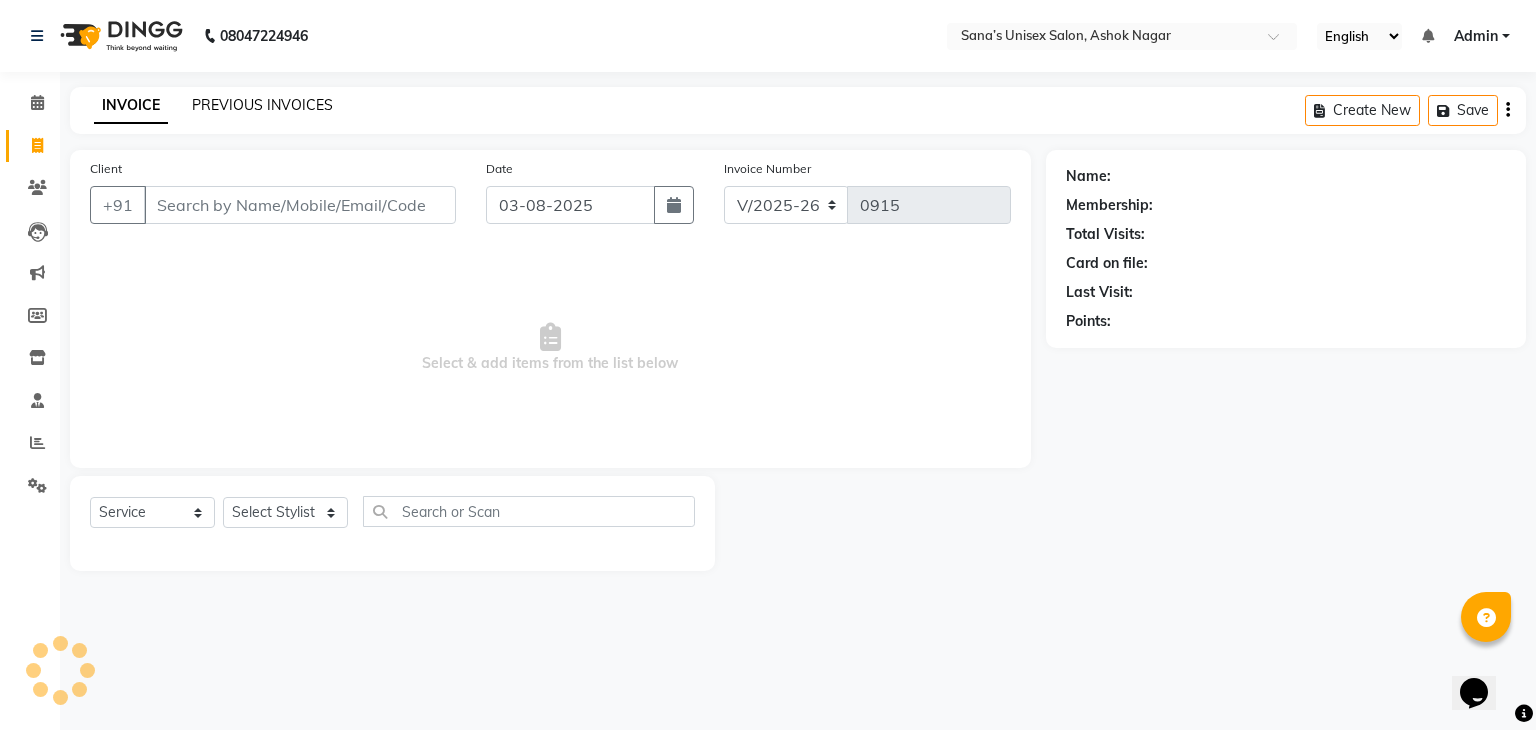 click on "PREVIOUS INVOICES" 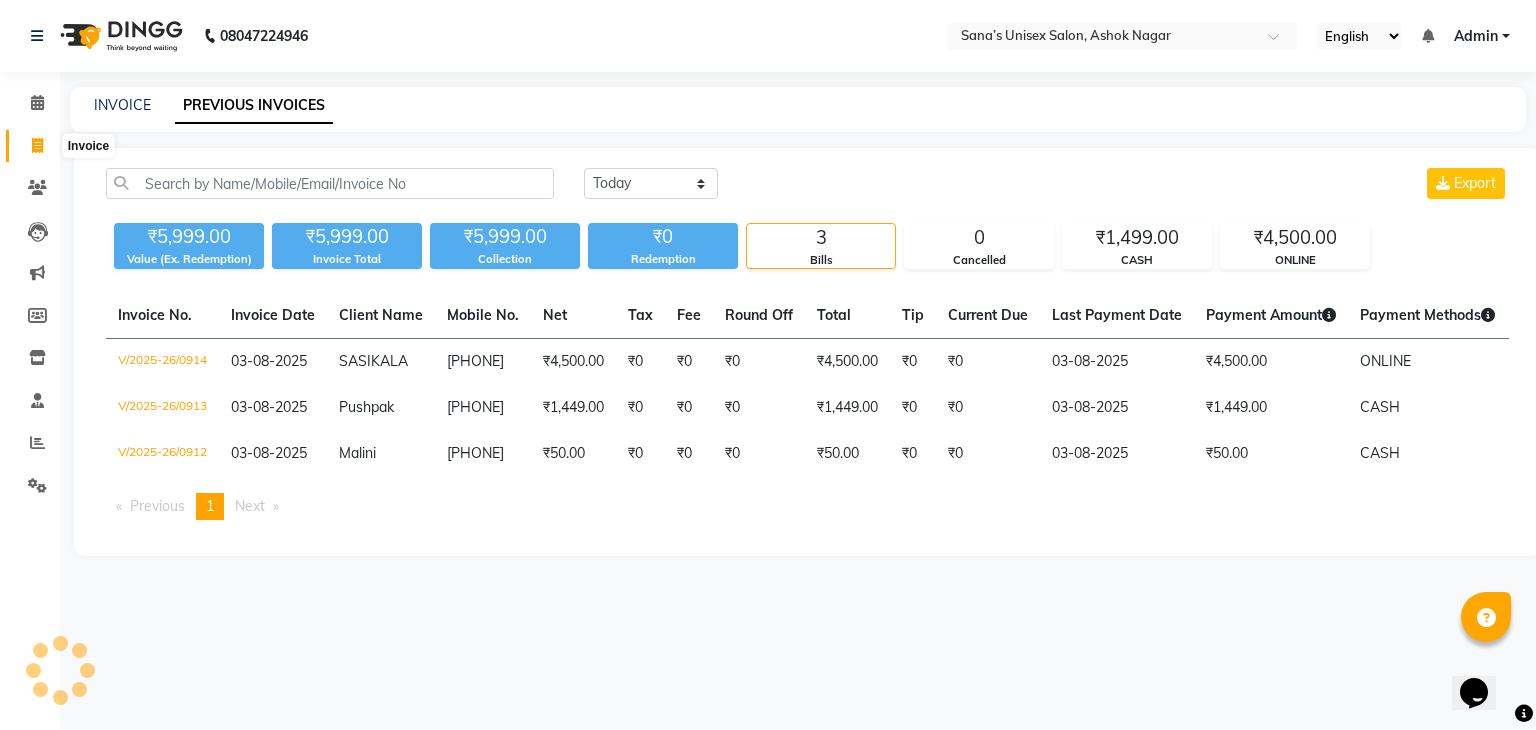 click on "Invoice" 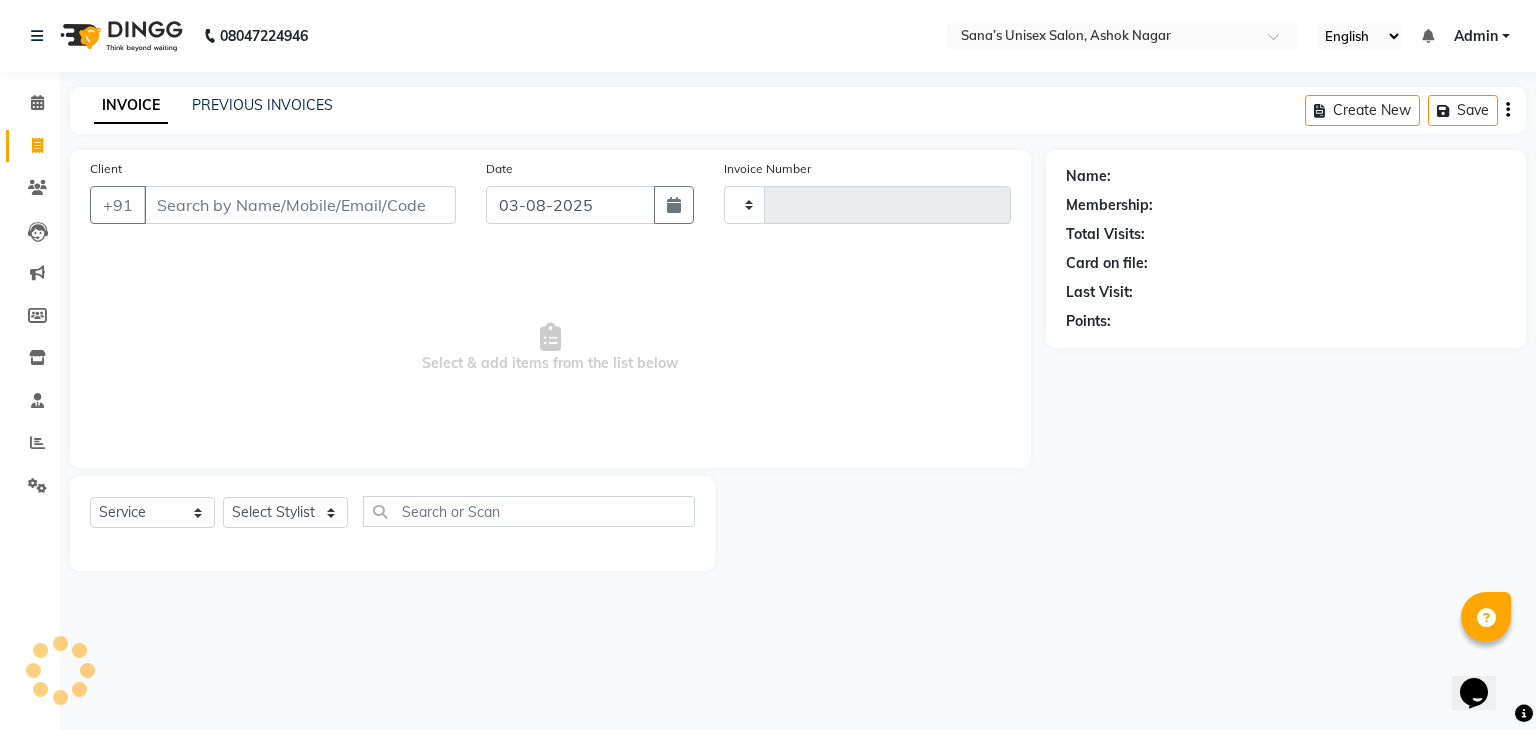 click on "Client" at bounding box center (300, 205) 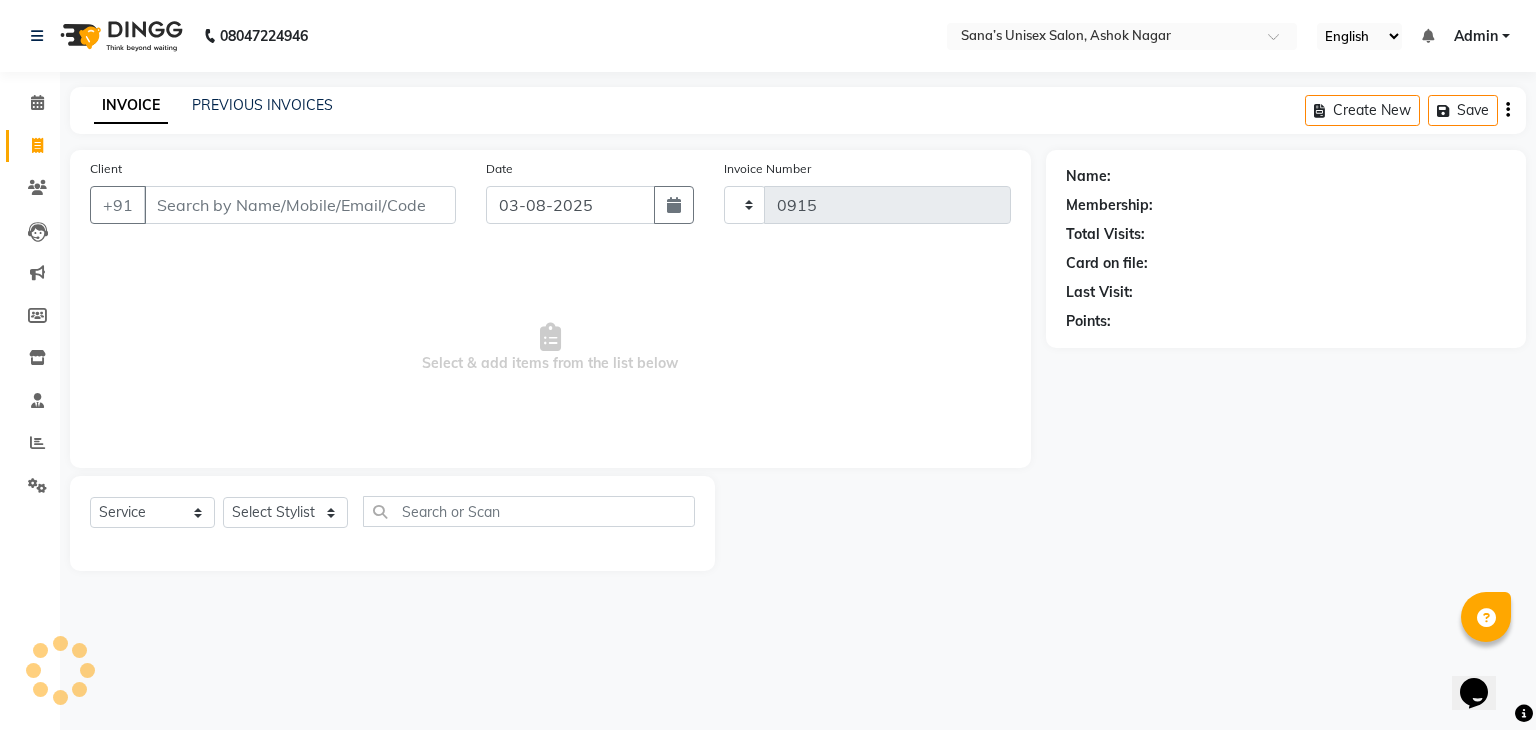 select on "6091" 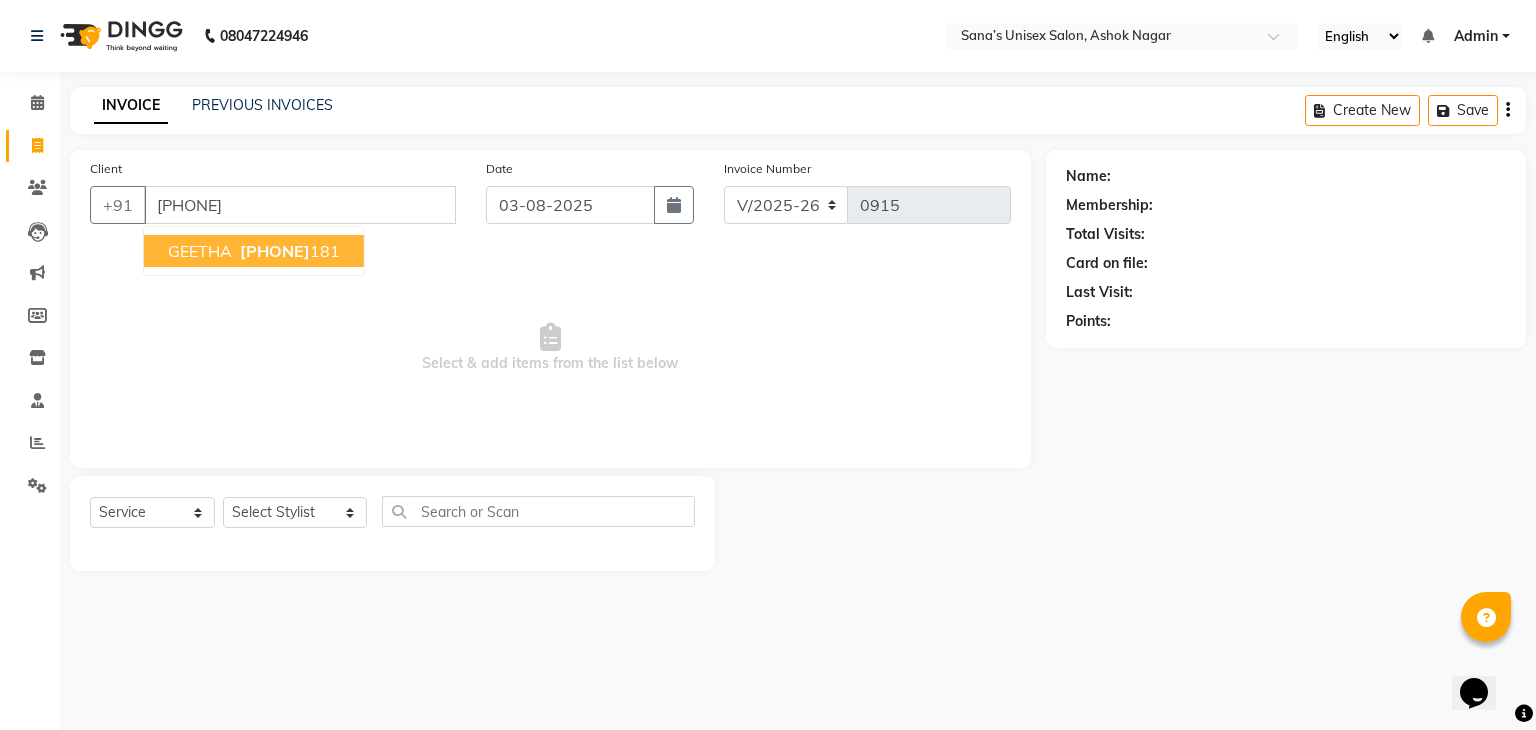 type on "[PHONE]" 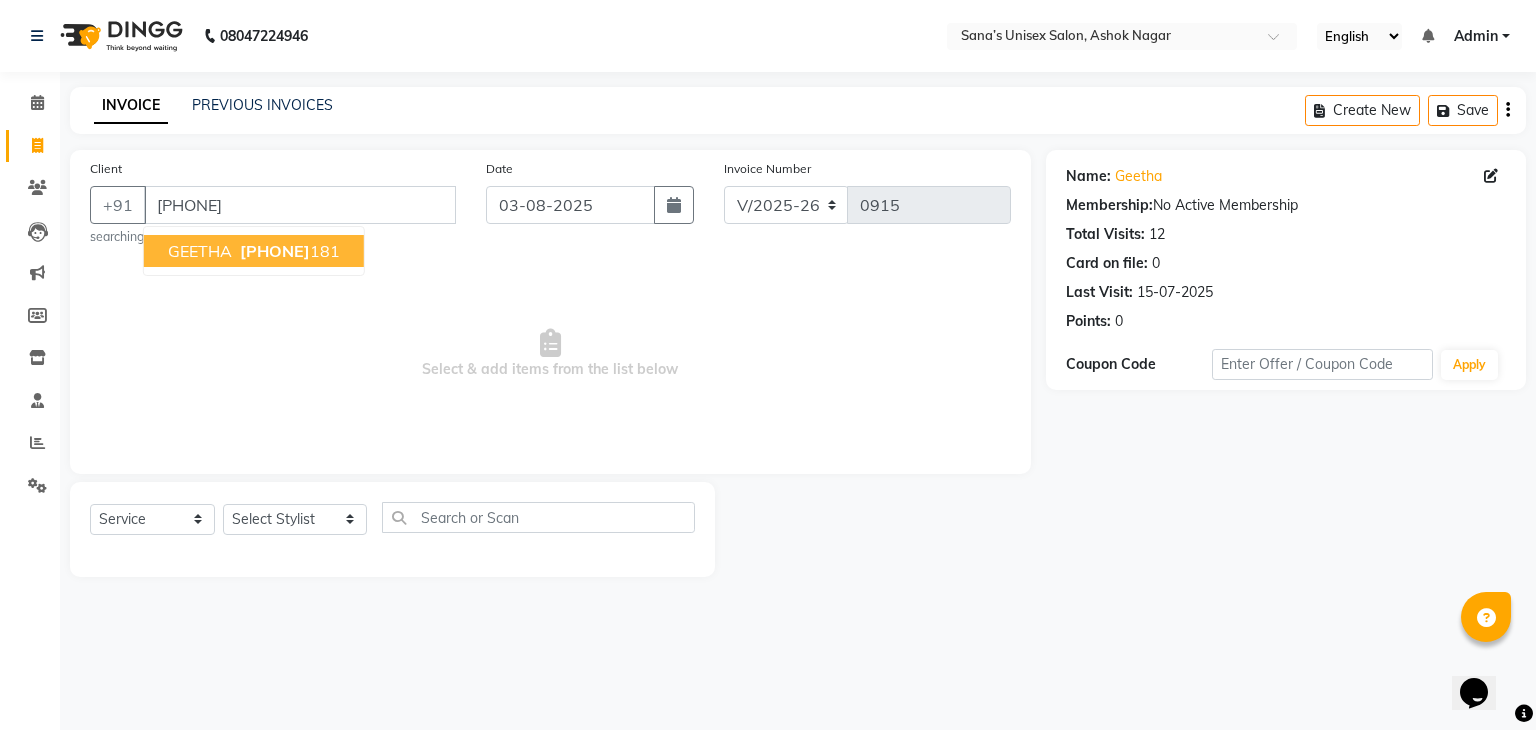 click on "9176268" at bounding box center (275, 251) 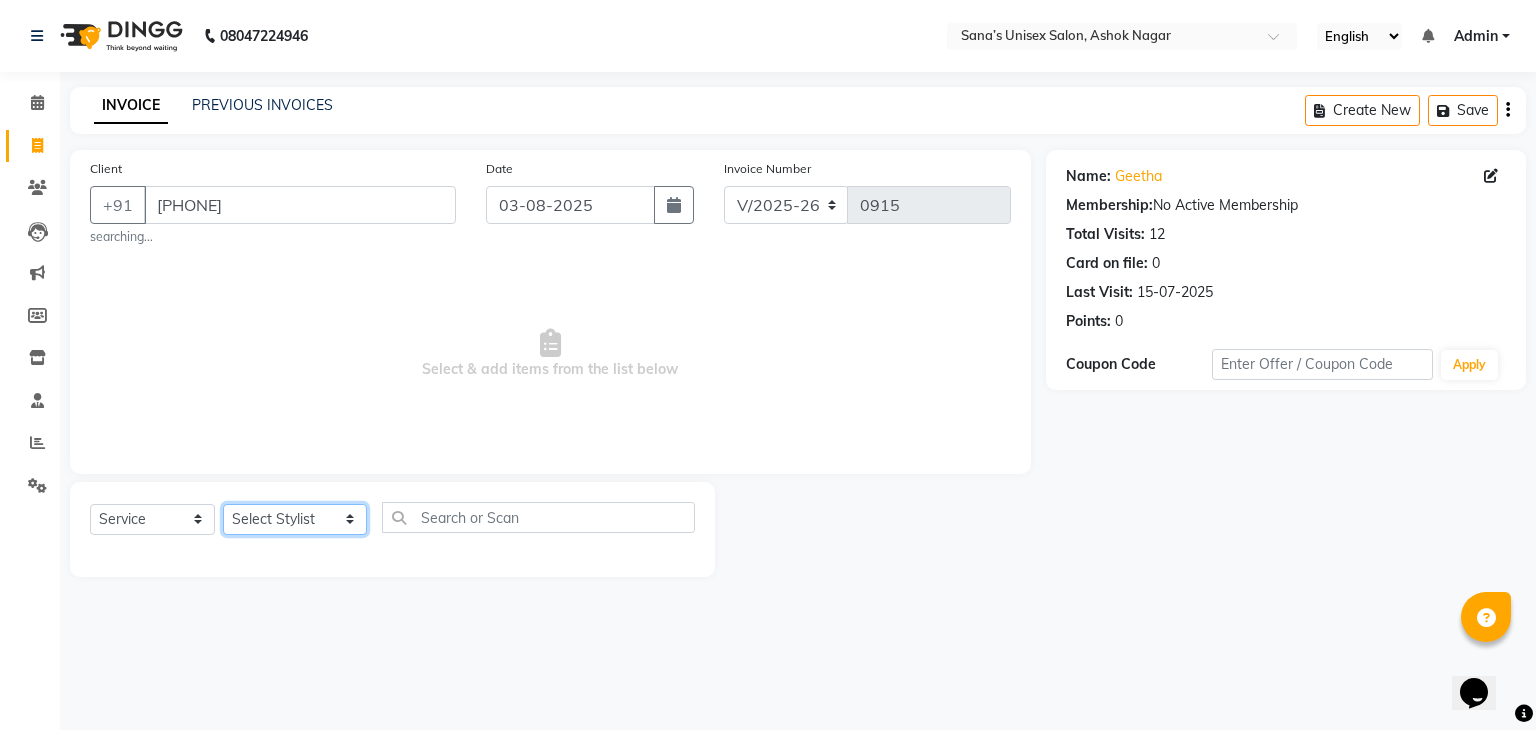 click on "Select Stylist anjali beauty MADHU MUTHU MARI (BEAUTY THERAPIST) NANDHINI NivethaKarthikeyan PRABA SANJITHA" 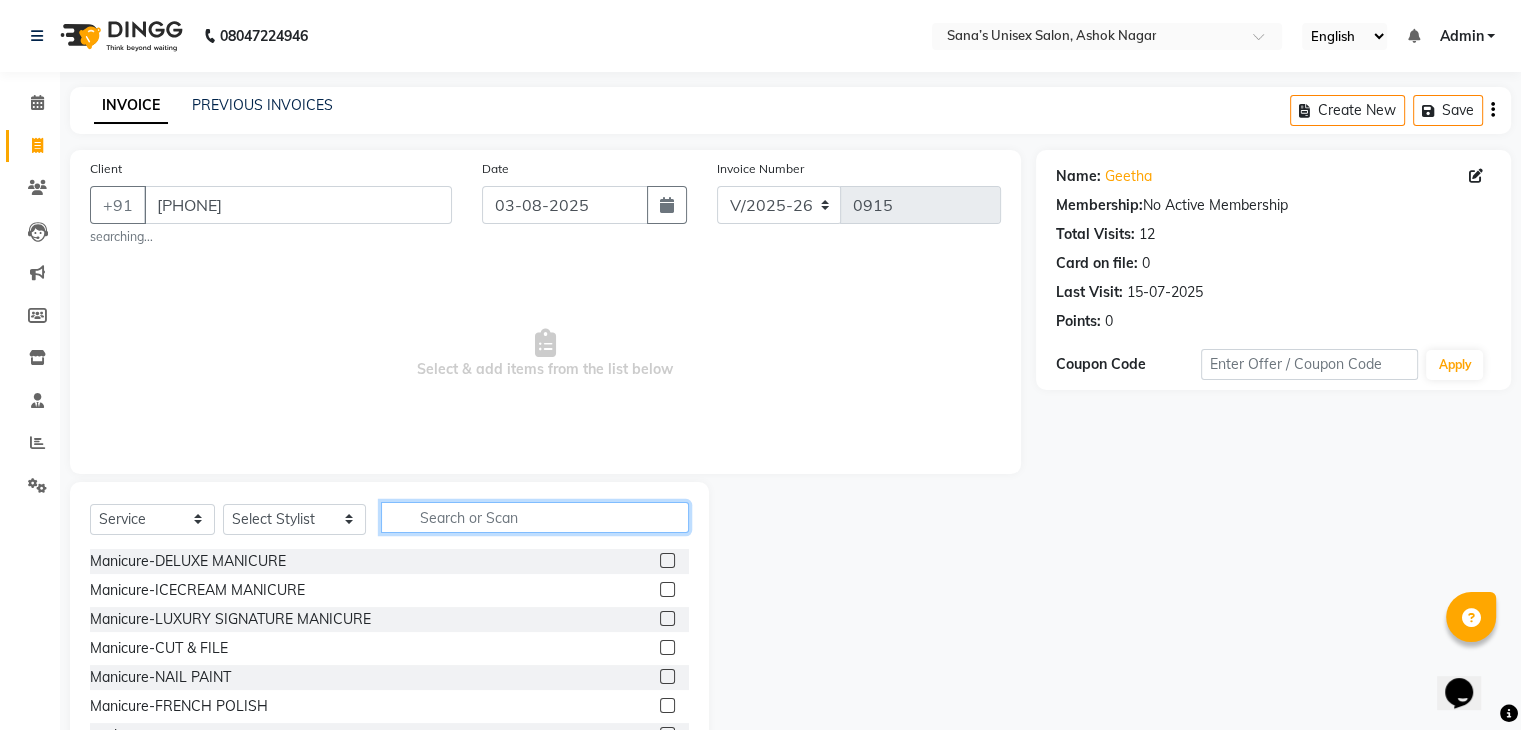 click 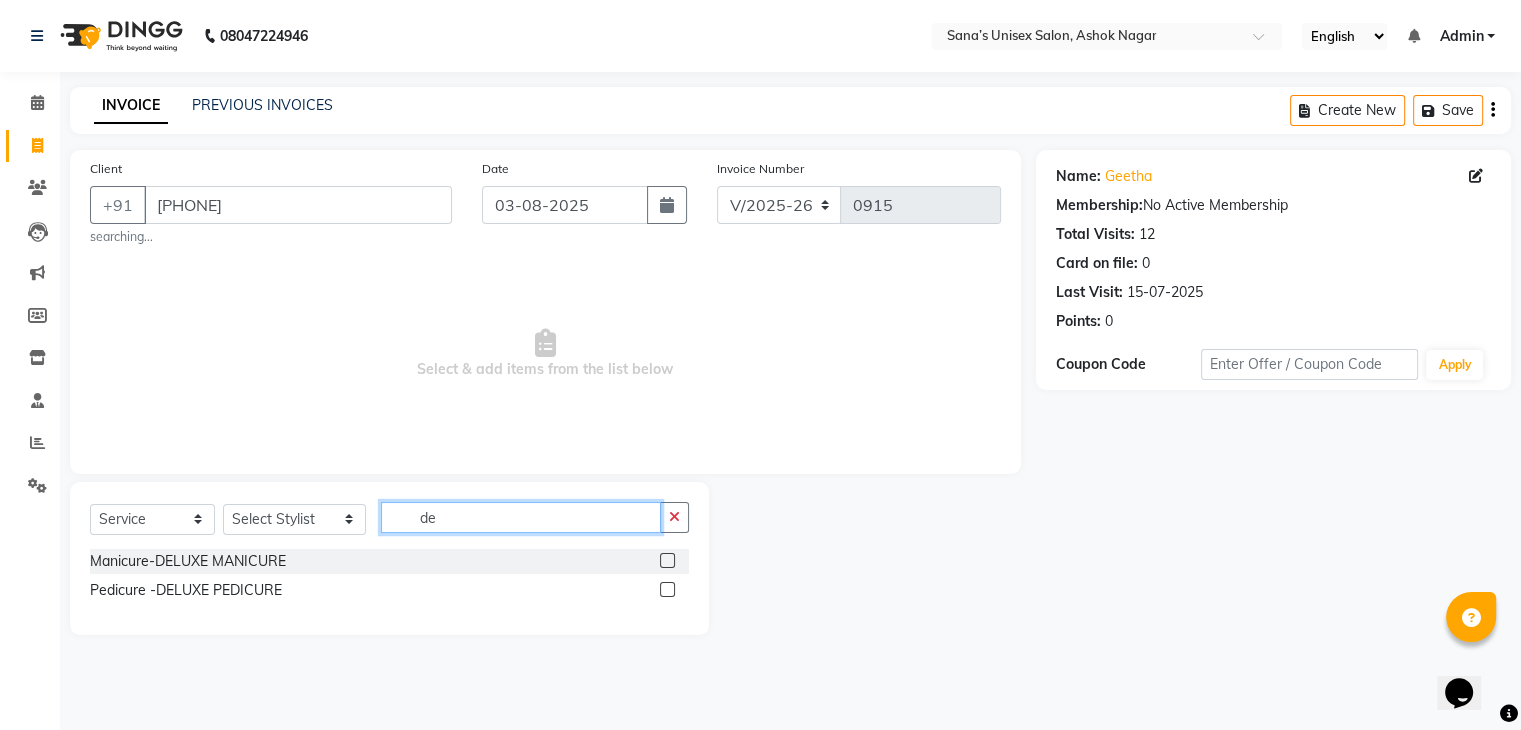 type on "d" 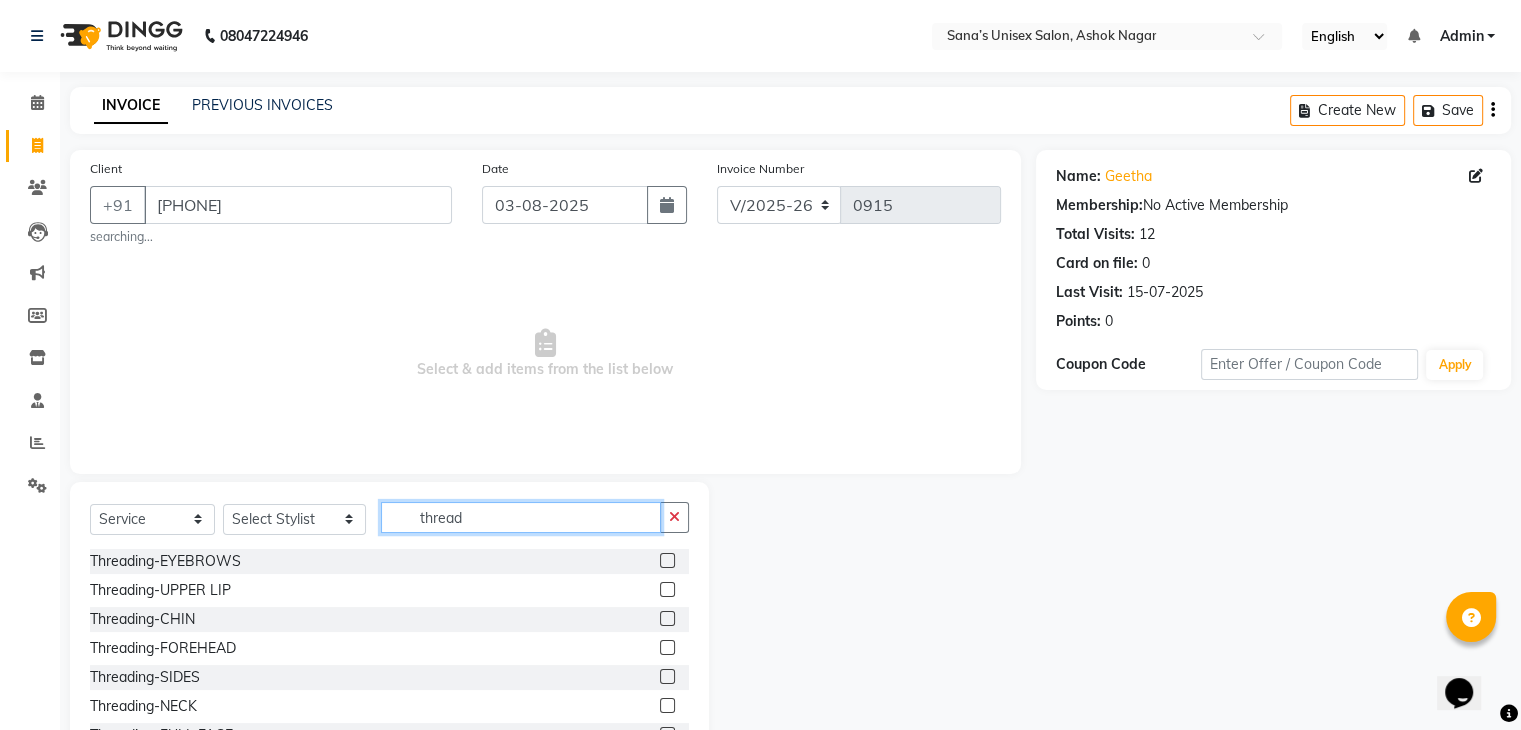 type on "thread" 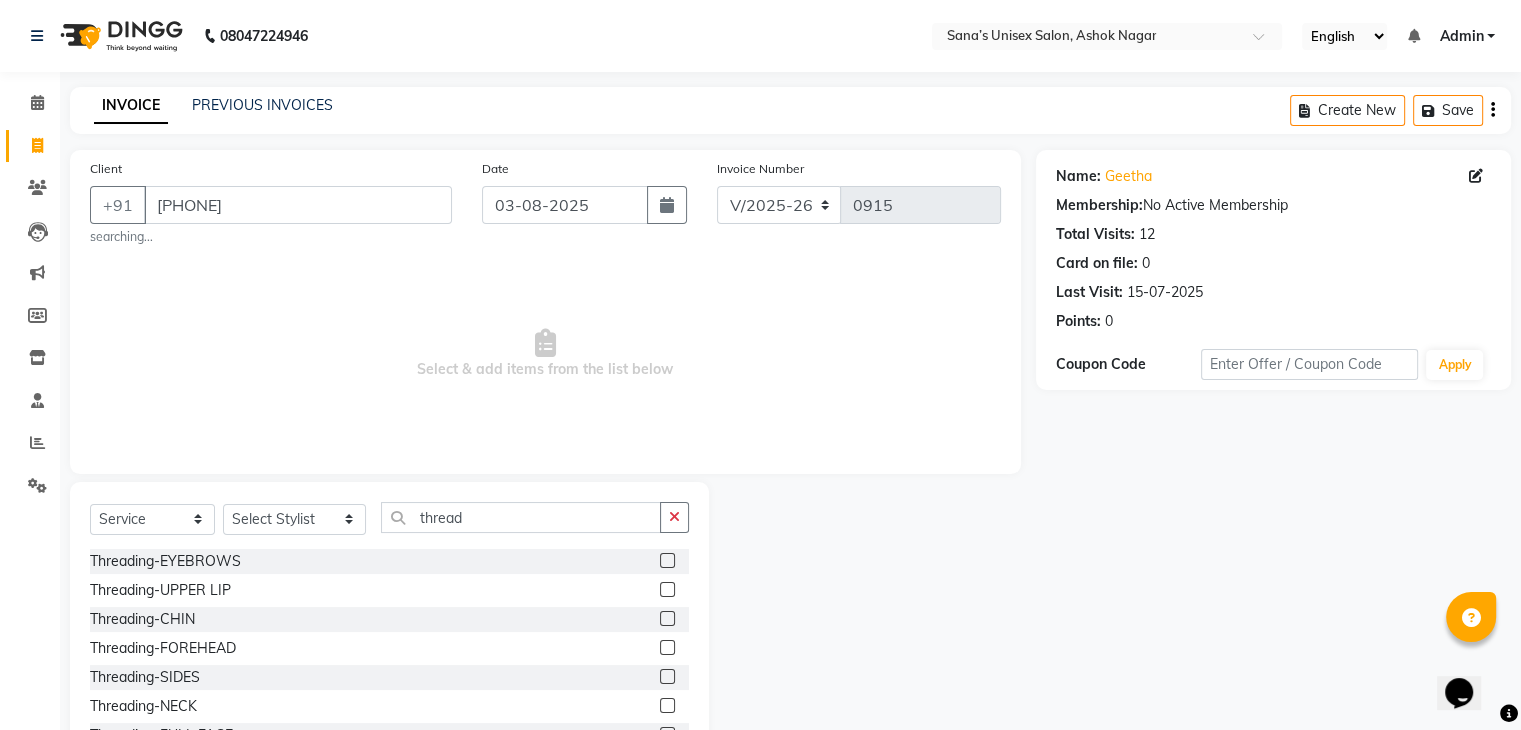 click 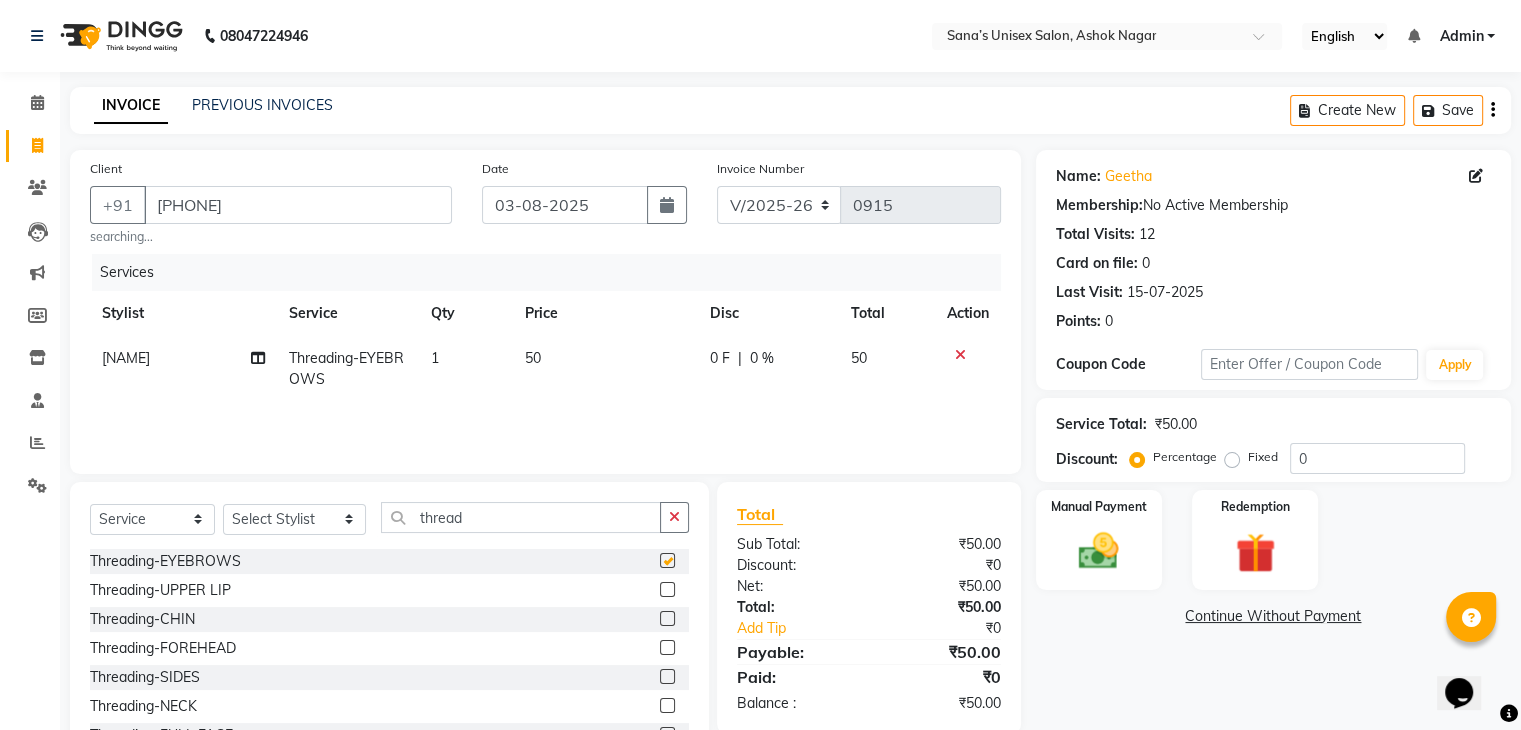 checkbox on "false" 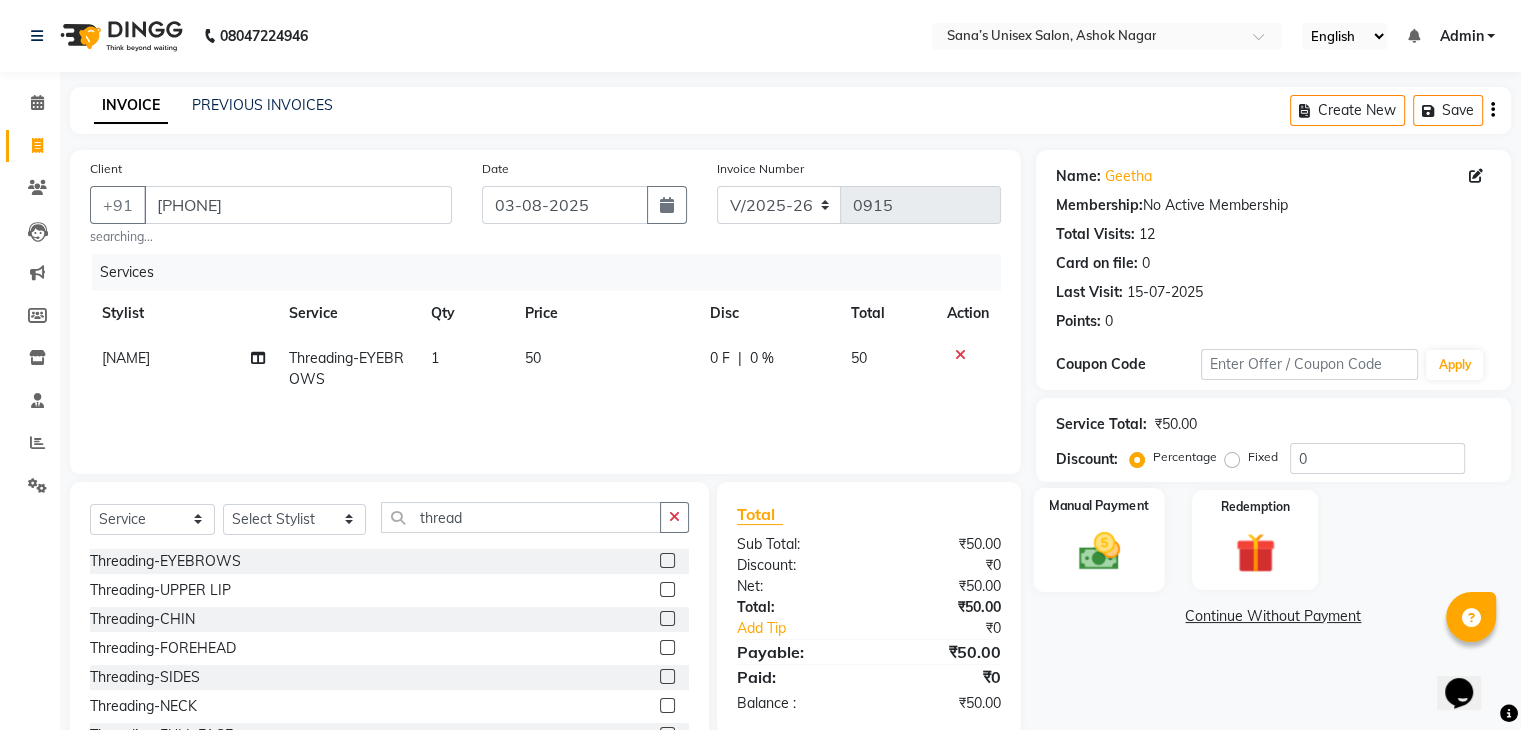 click 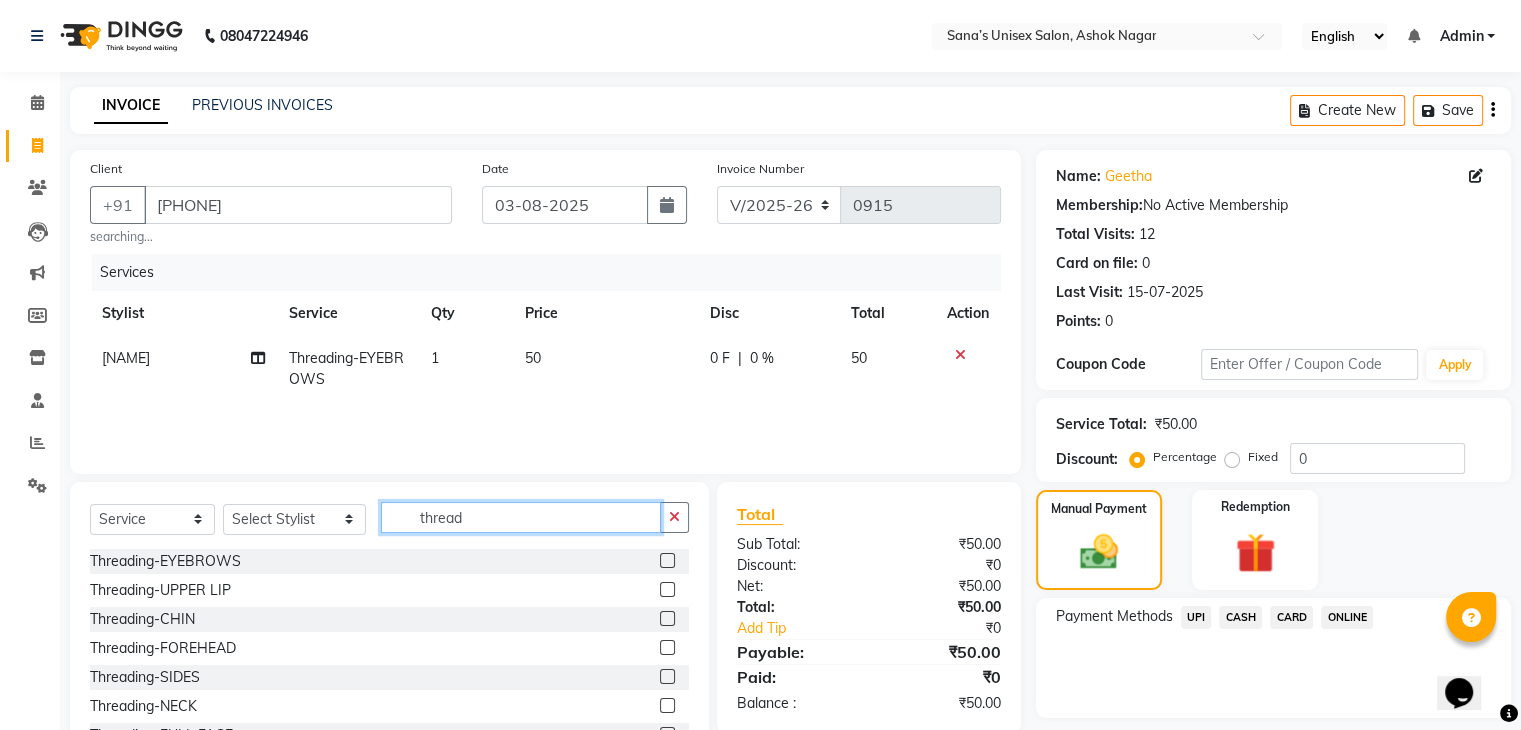 click on "thread" 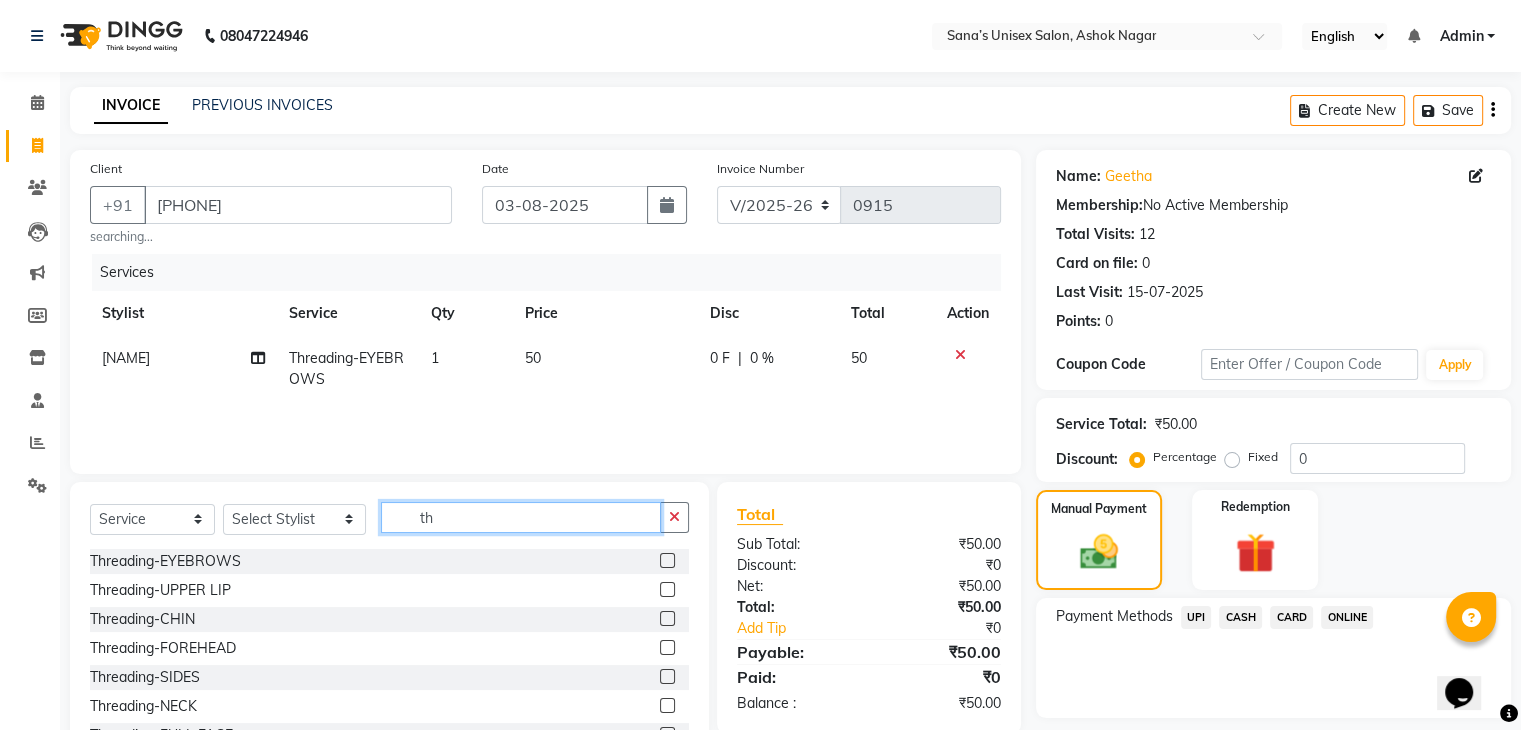 type on "t" 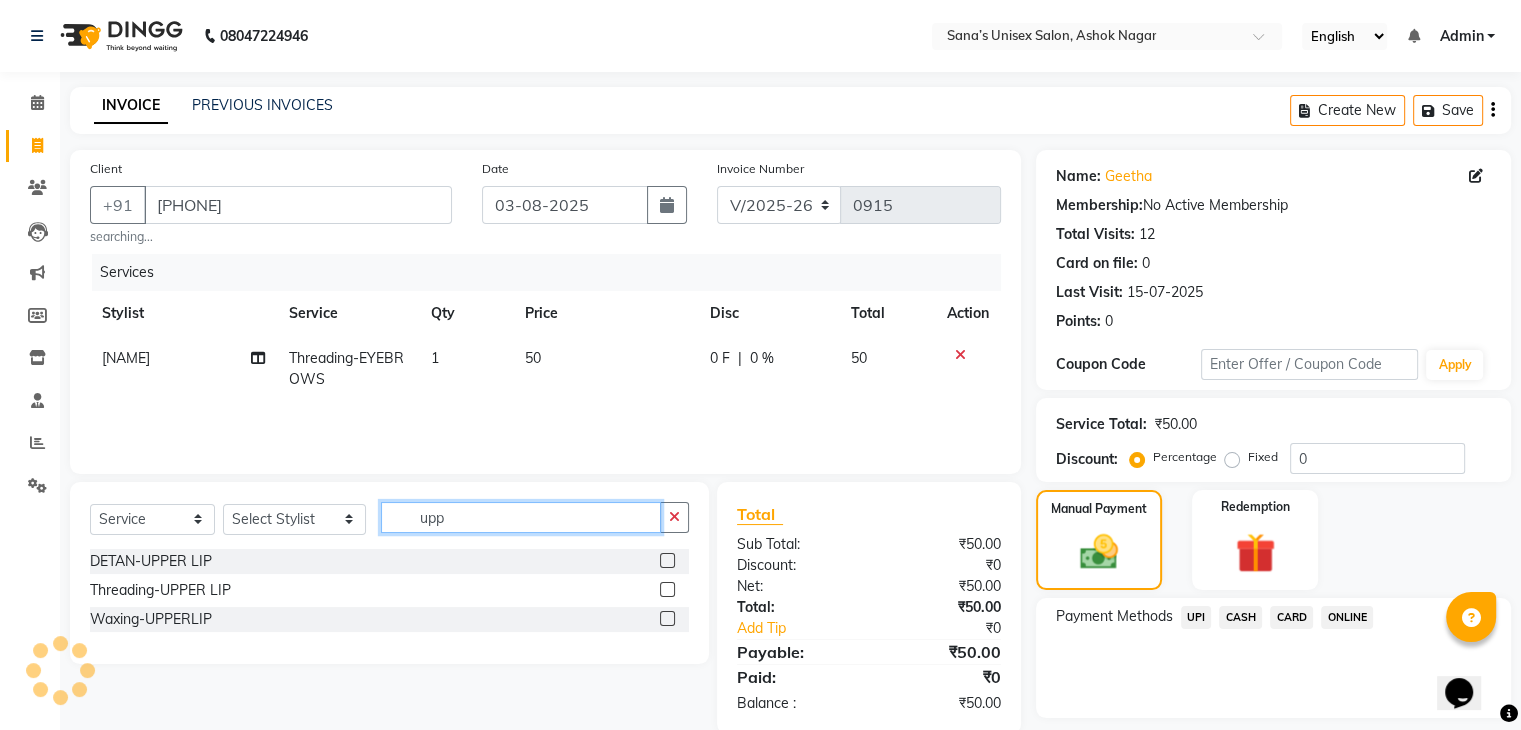 type on "upp" 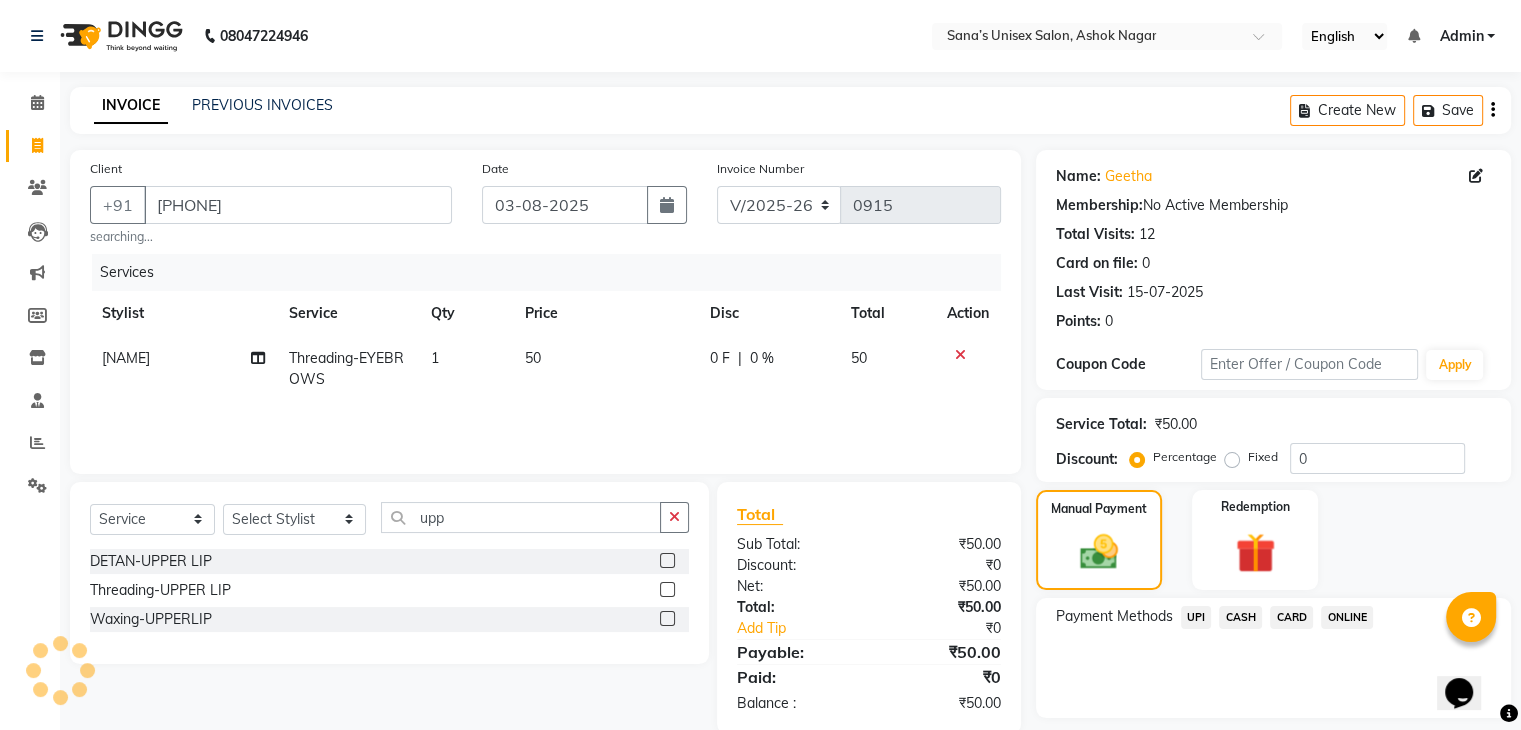 click 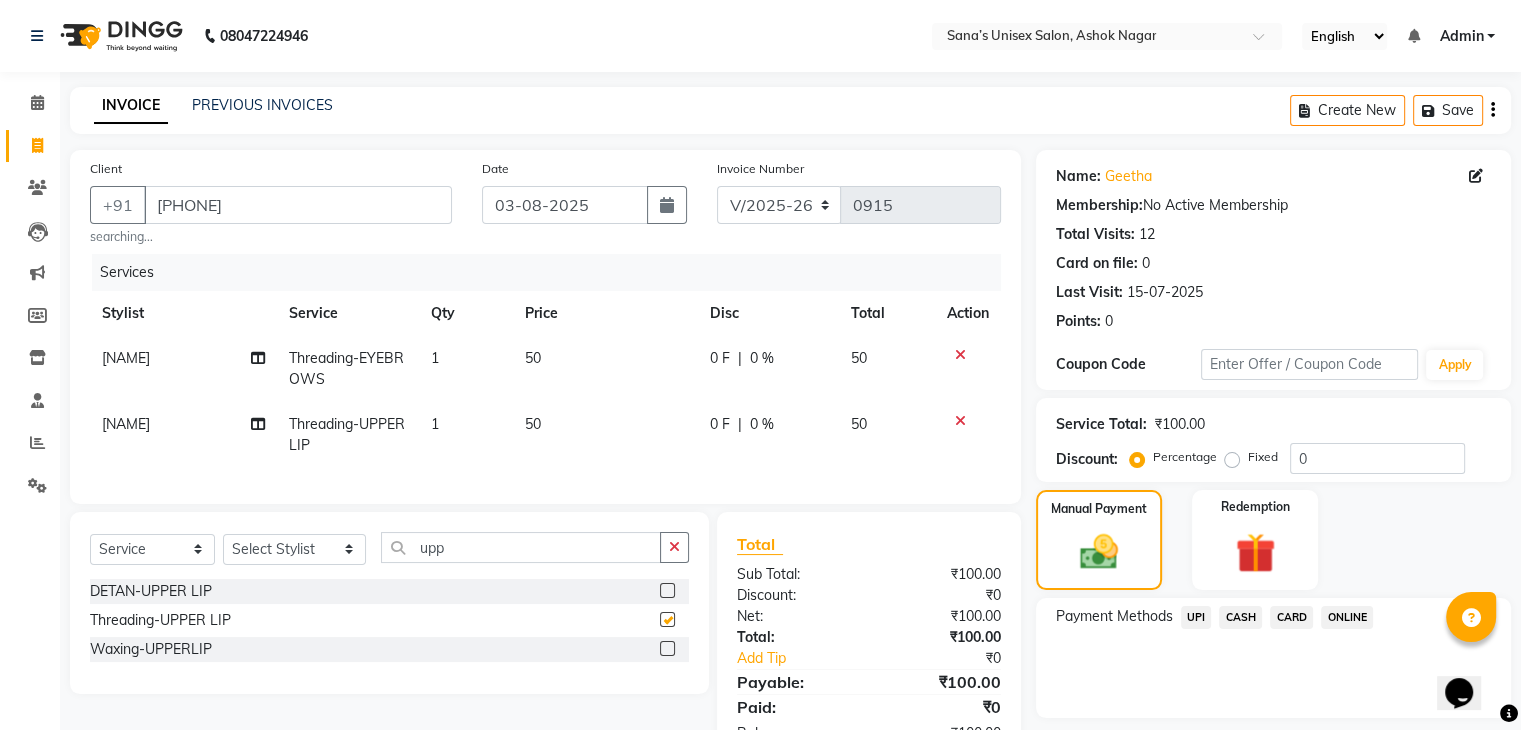 checkbox on "false" 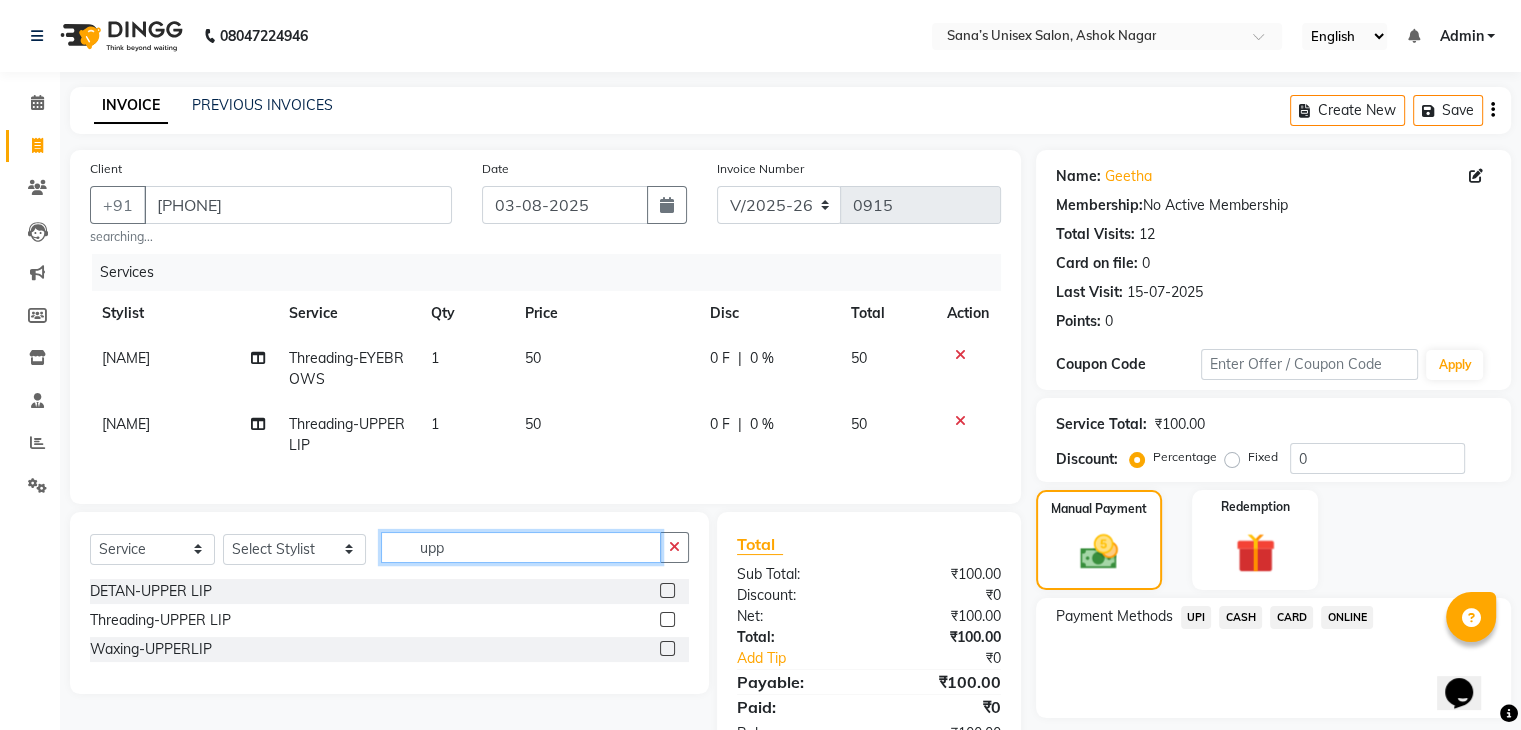 click on "upp" 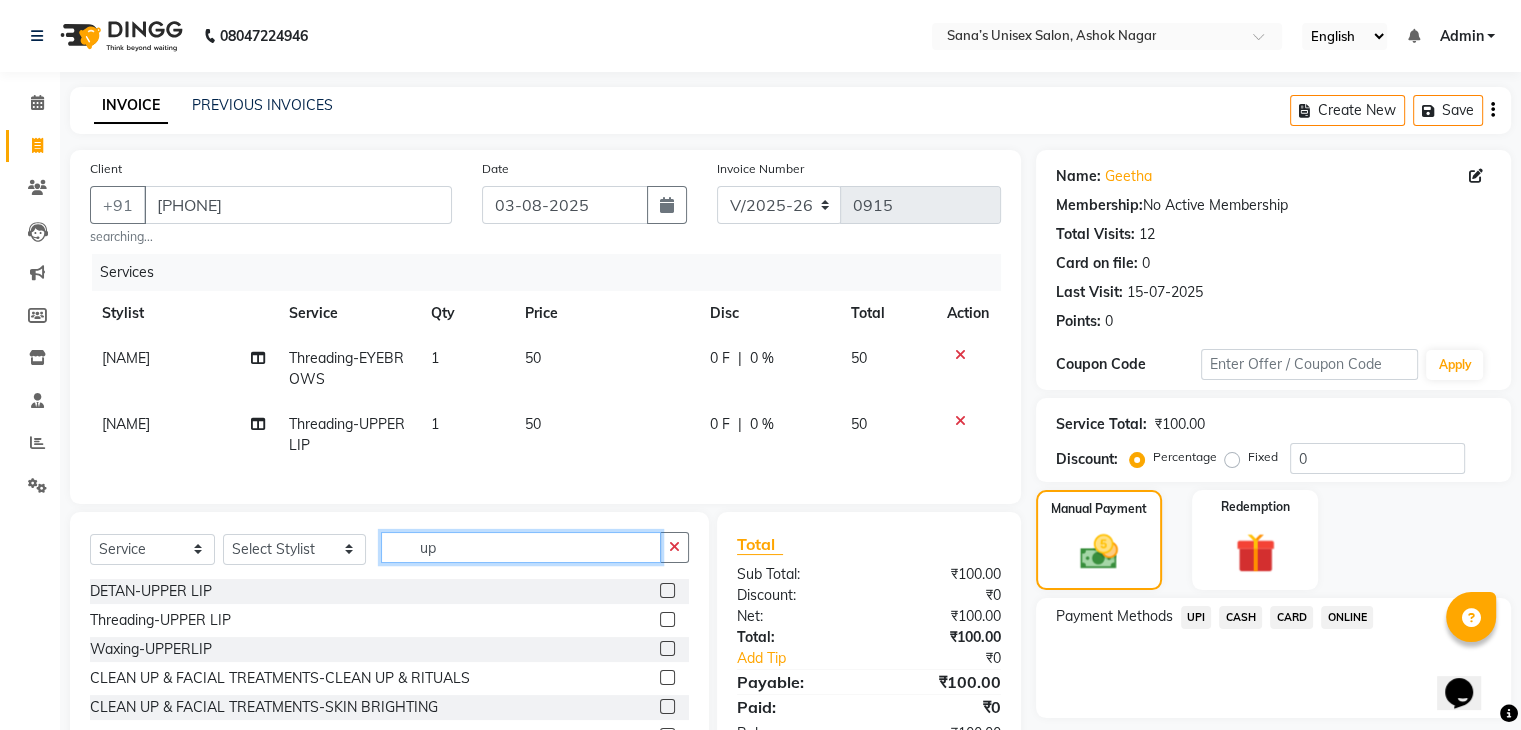 type on "u" 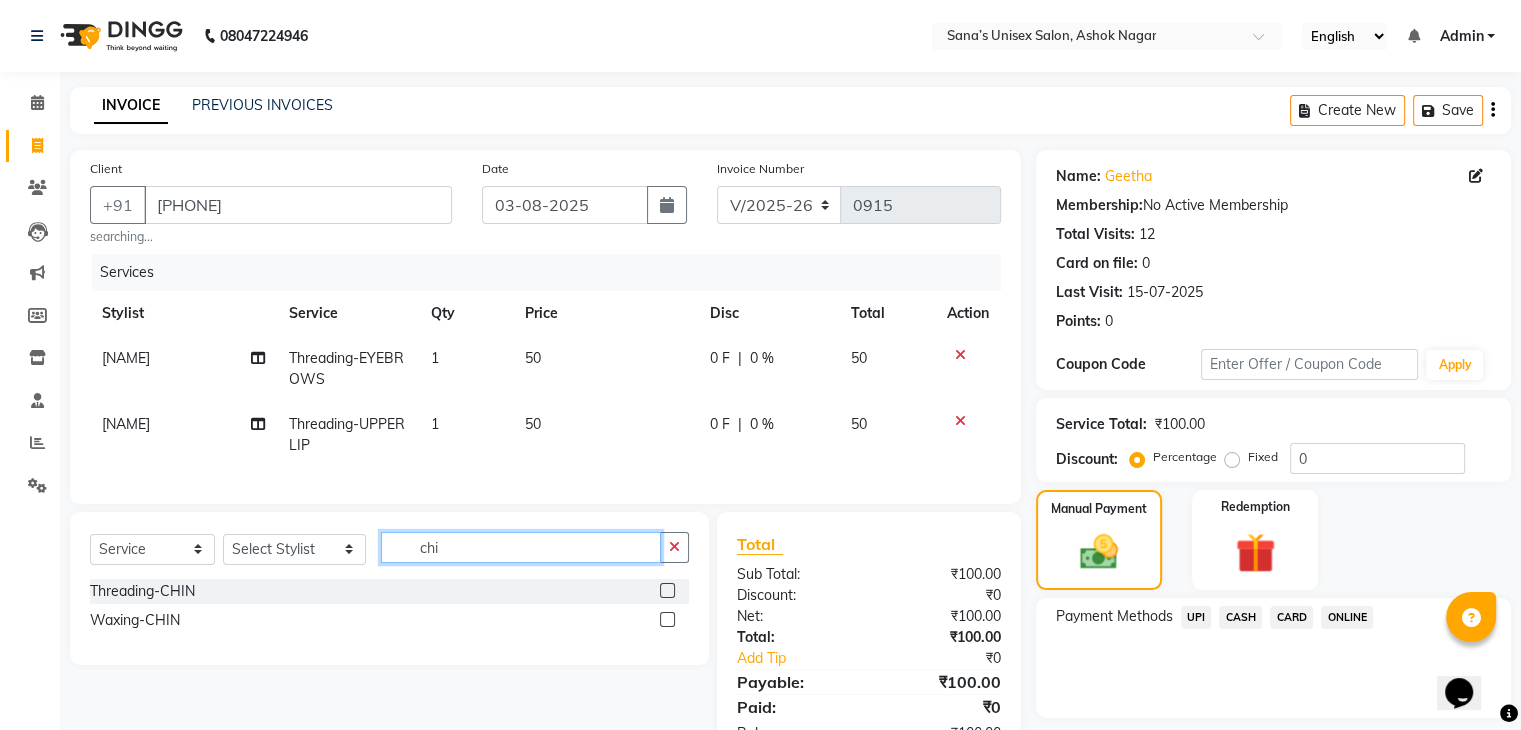 type on "chi" 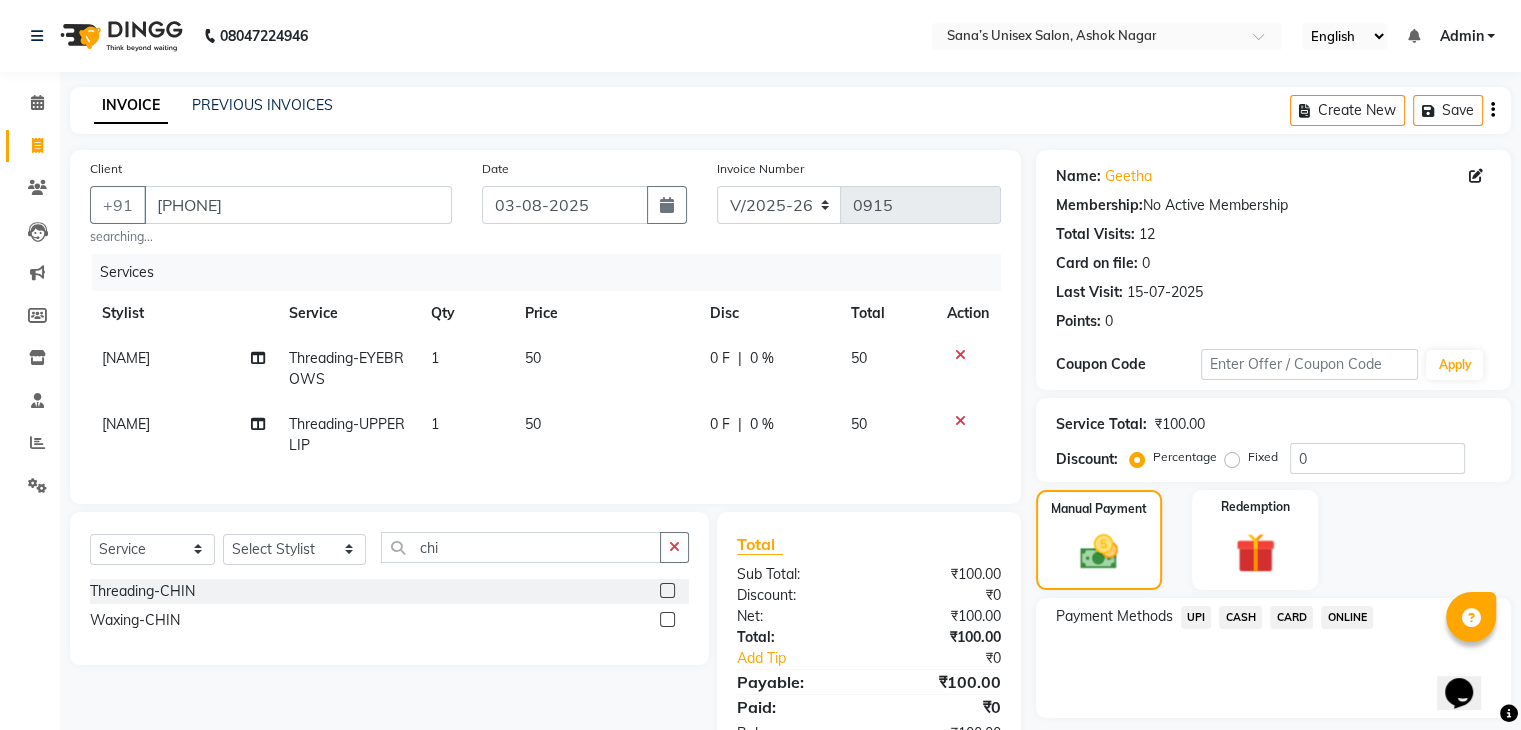 click 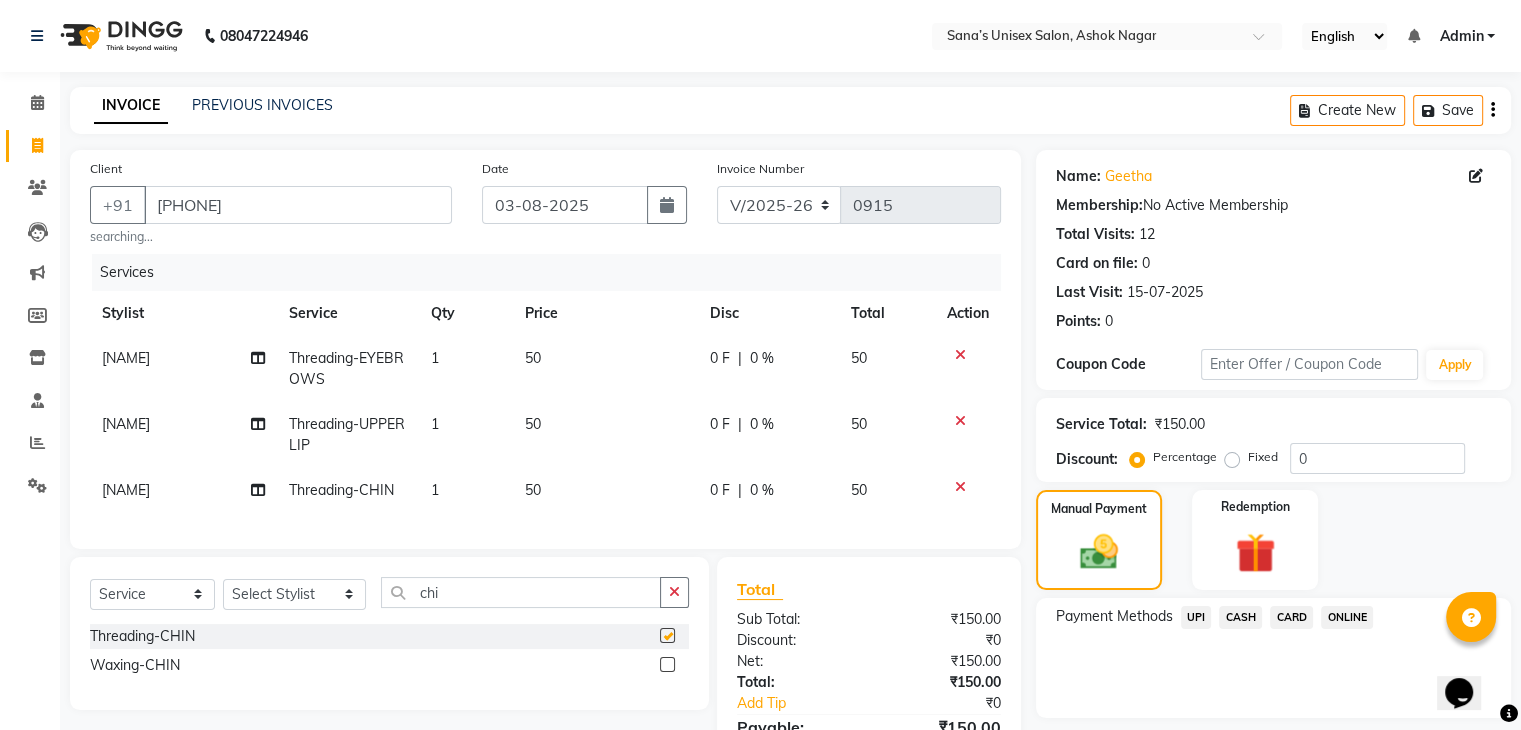 checkbox on "false" 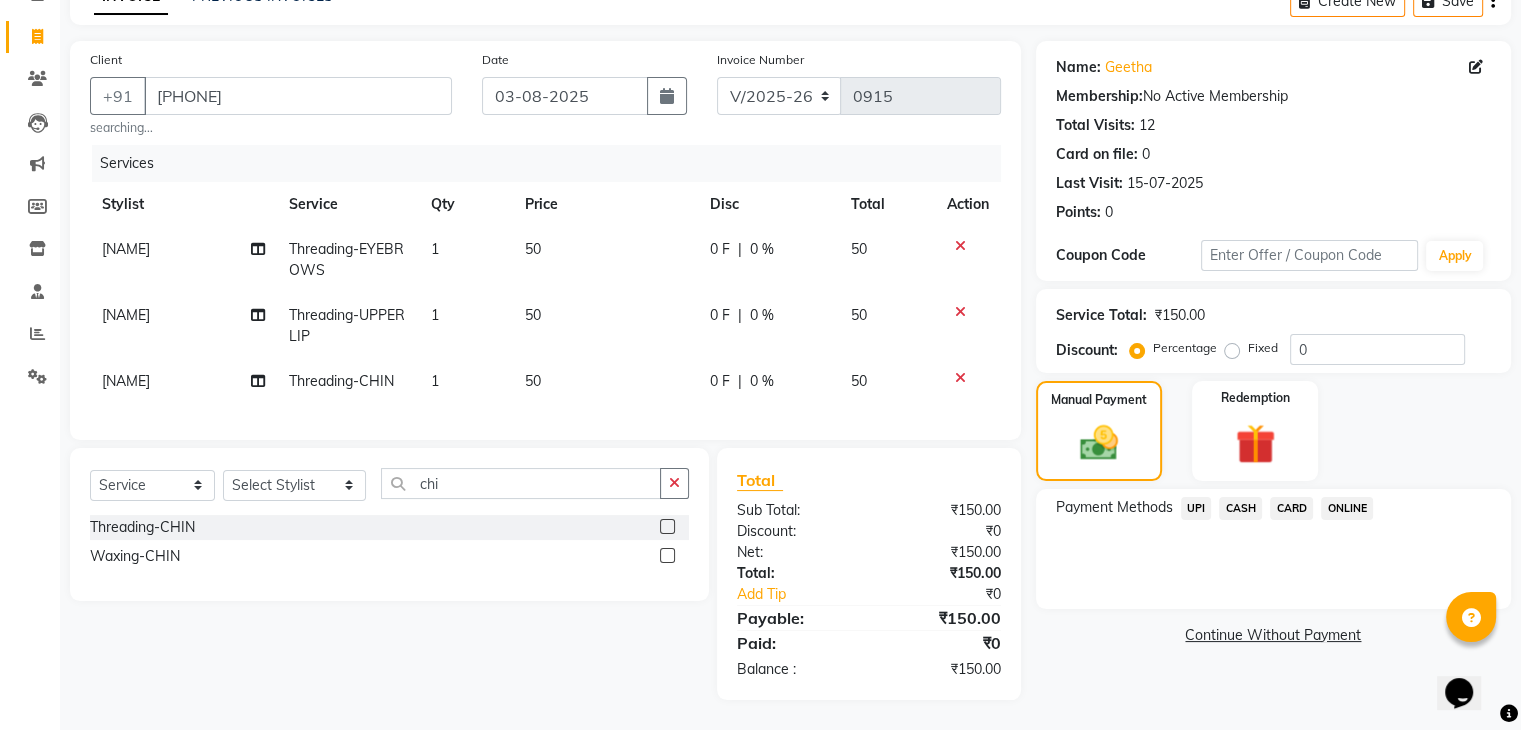 scroll, scrollTop: 125, scrollLeft: 0, axis: vertical 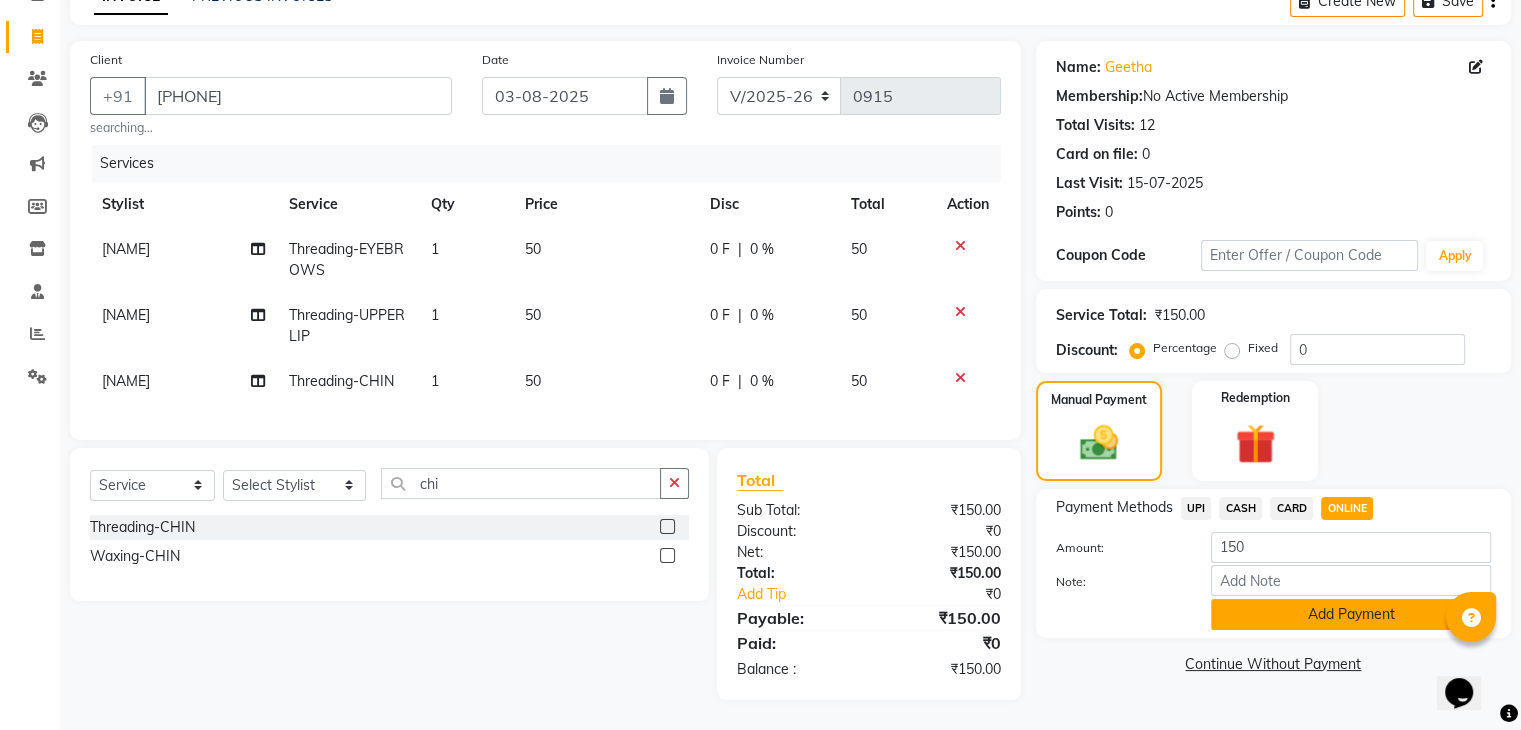 click on "Add Payment" 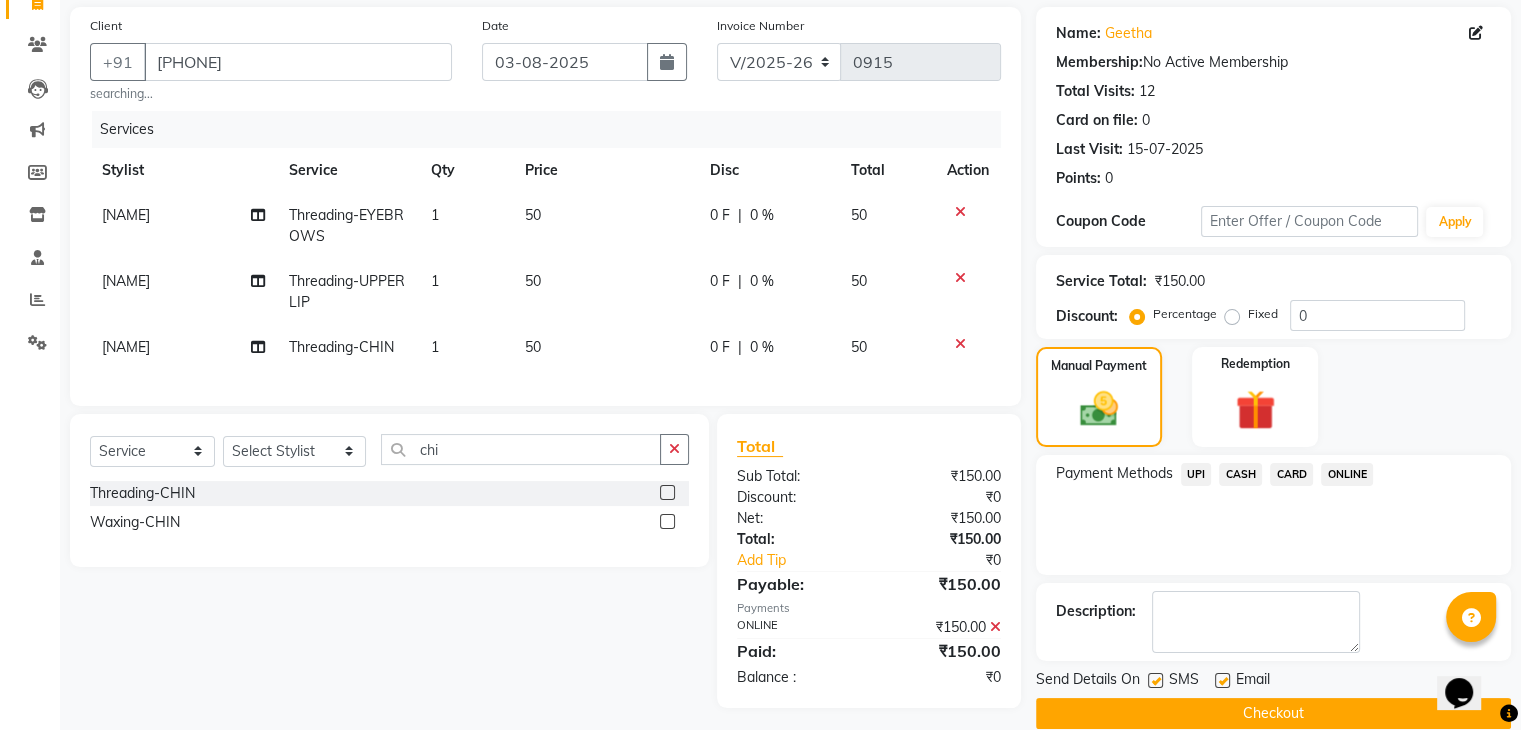 scroll, scrollTop: 171, scrollLeft: 0, axis: vertical 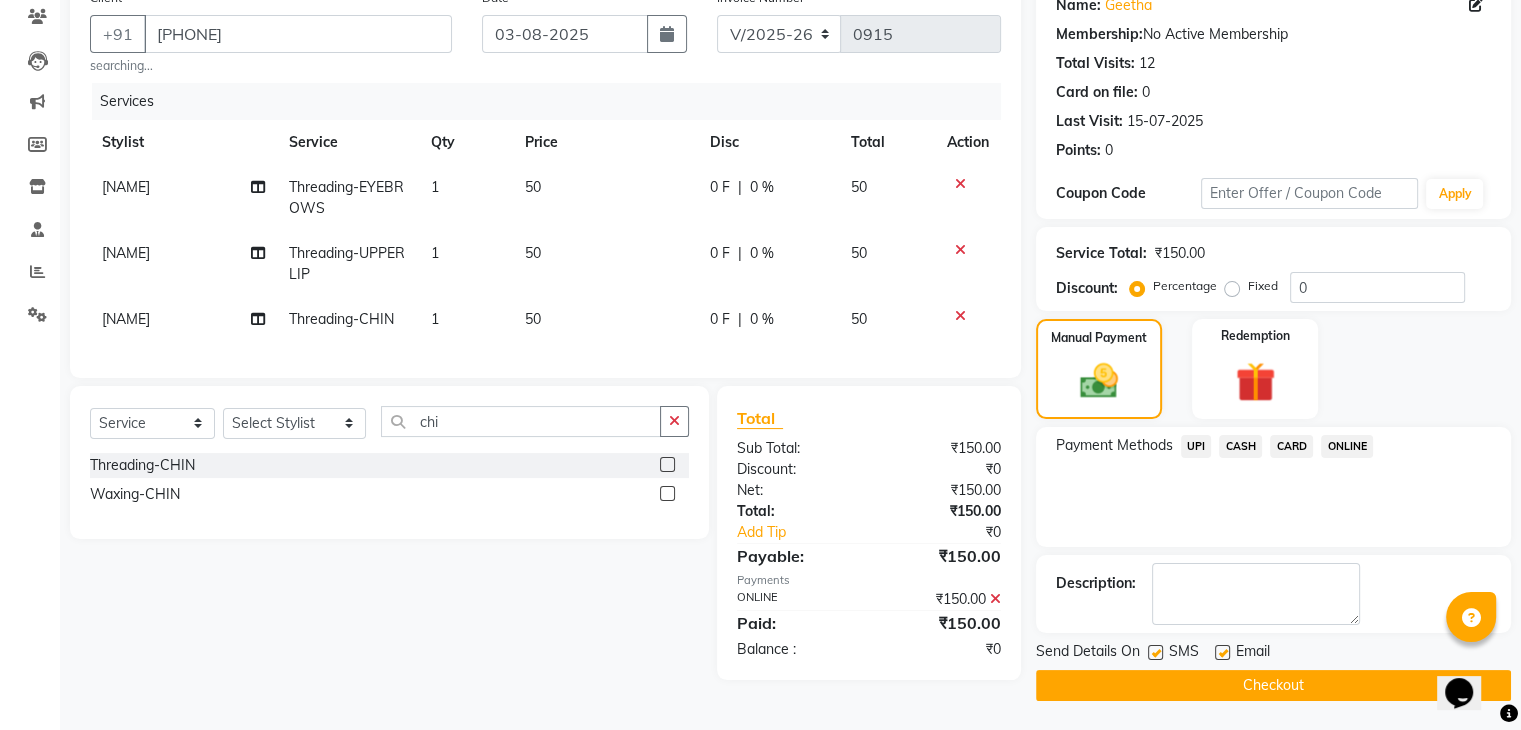 click on "Checkout" 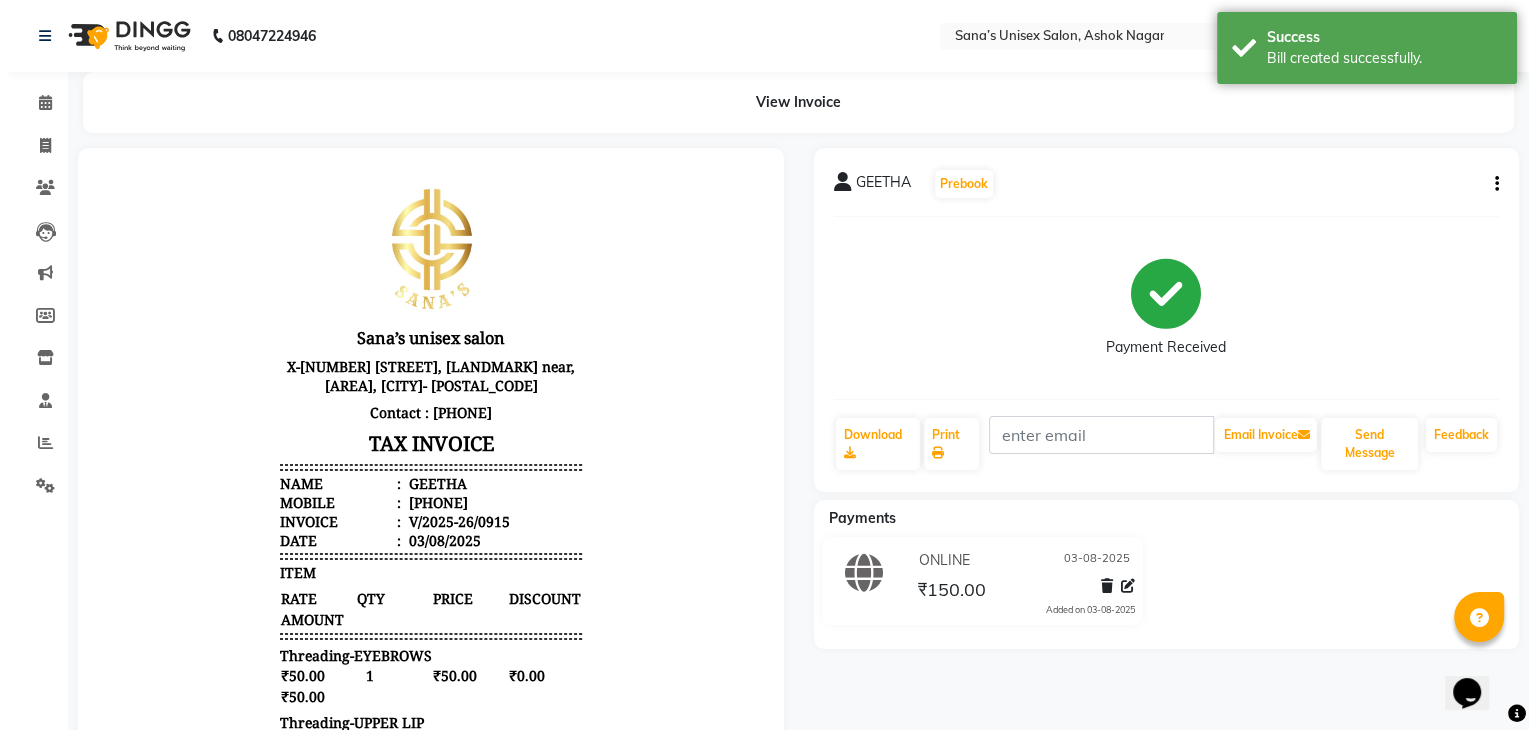 scroll, scrollTop: 0, scrollLeft: 0, axis: both 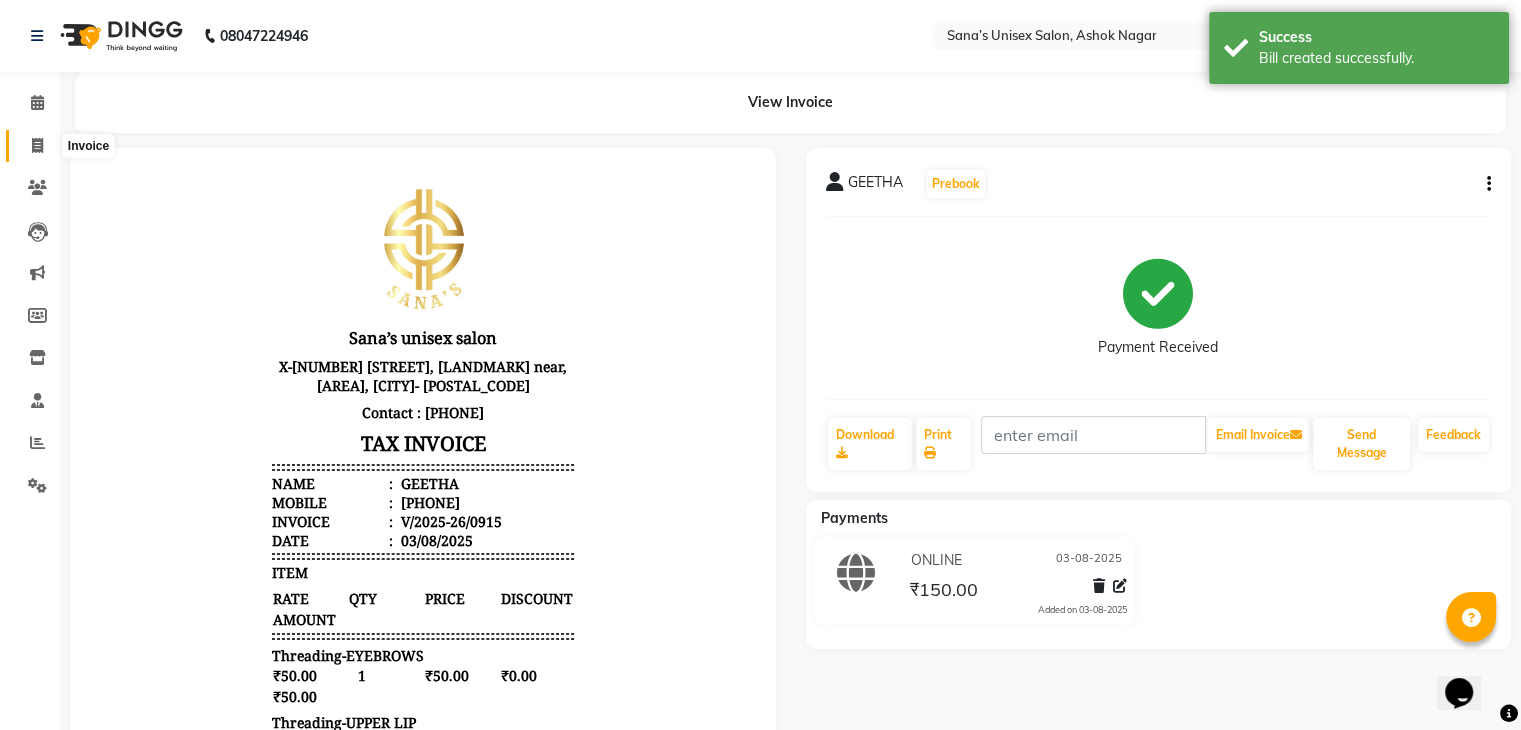 drag, startPoint x: 40, startPoint y: 145, endPoint x: 32, endPoint y: 159, distance: 16.124516 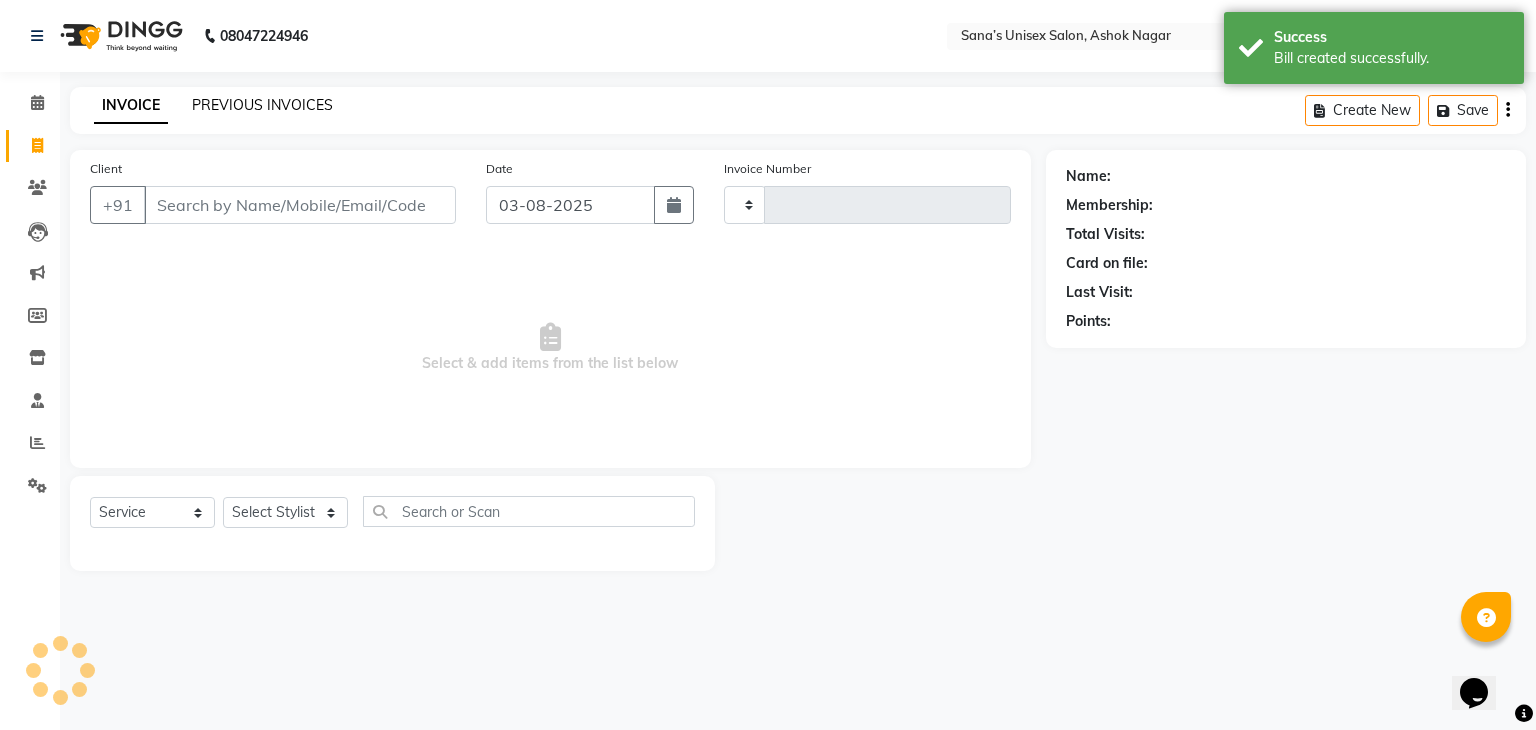click on "PREVIOUS INVOICES" 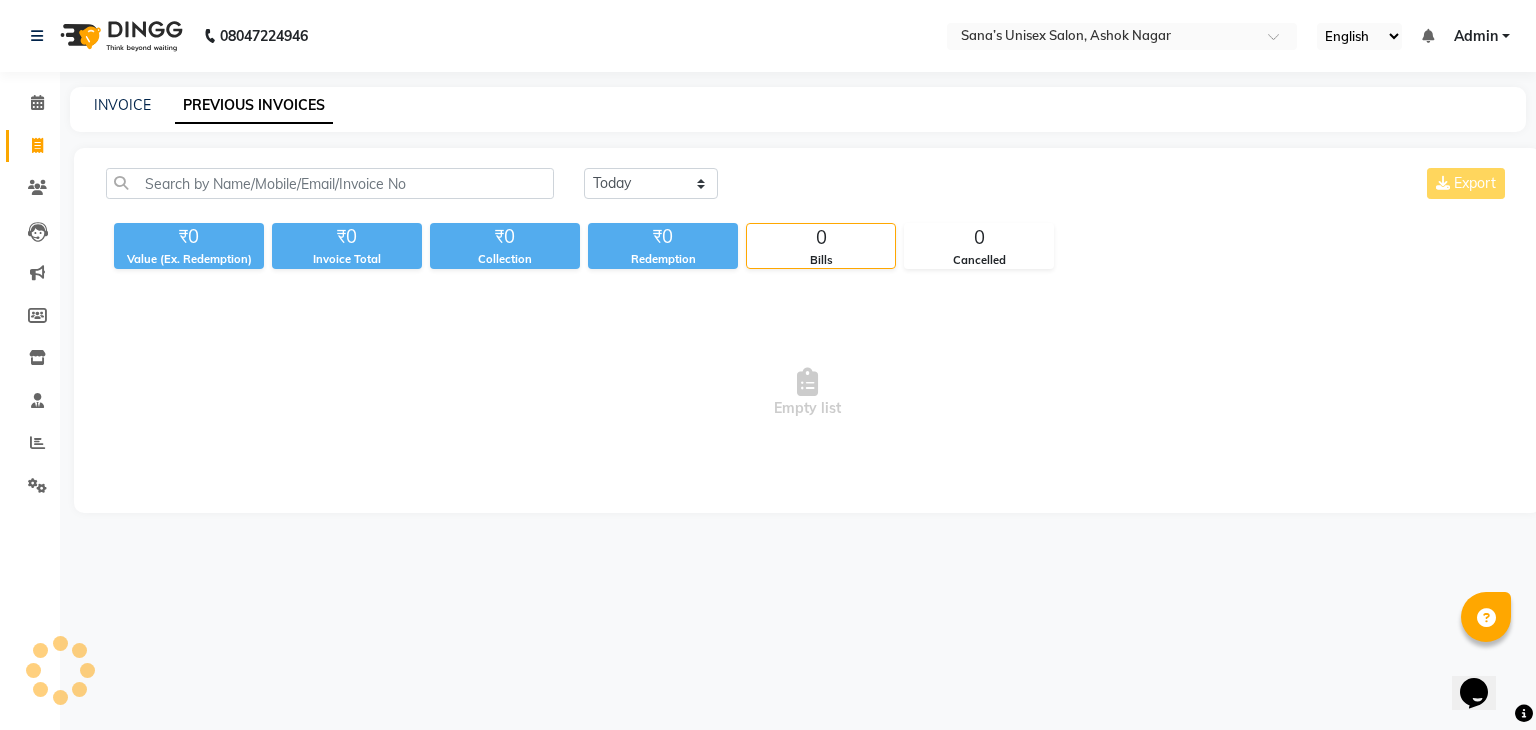 click on "INVOICE" 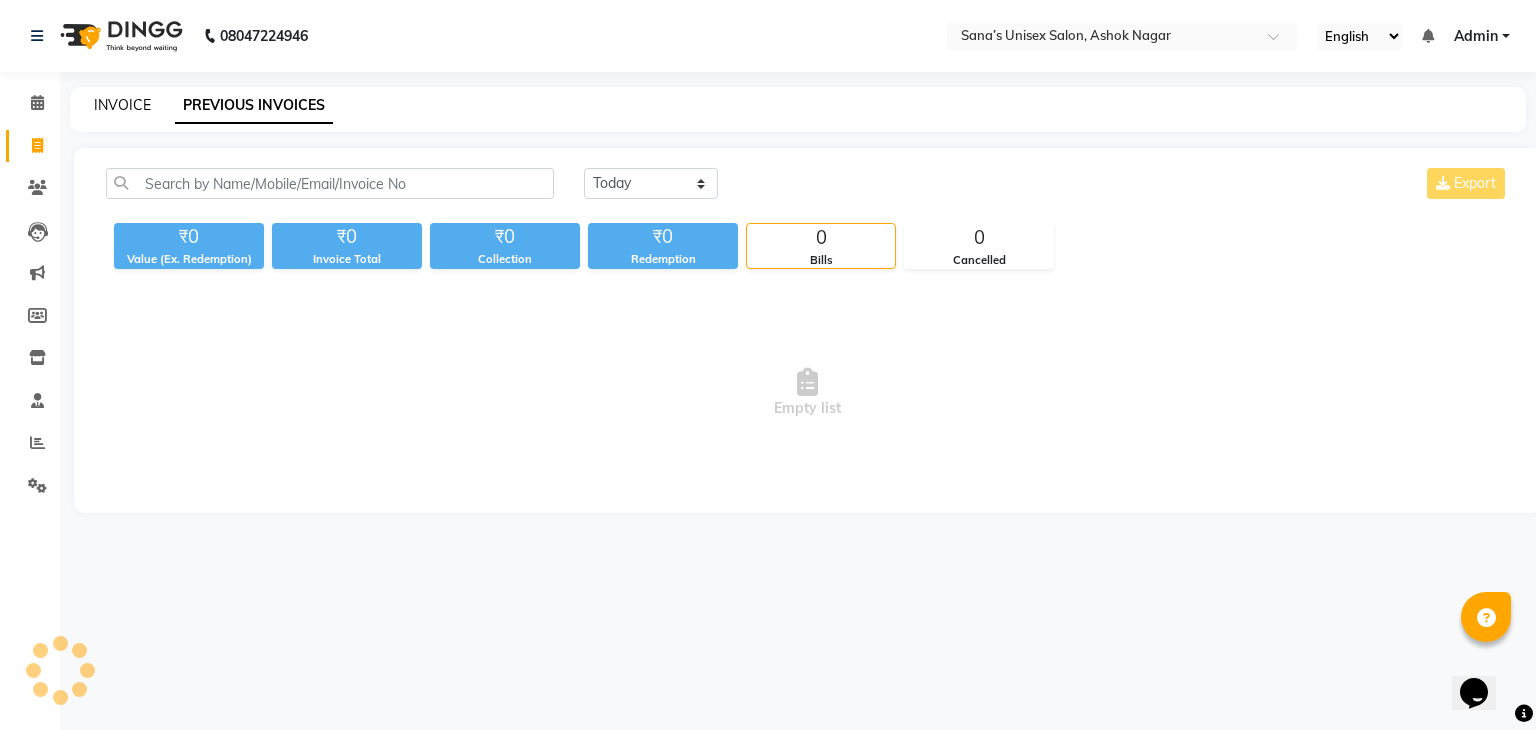 click on "INVOICE" 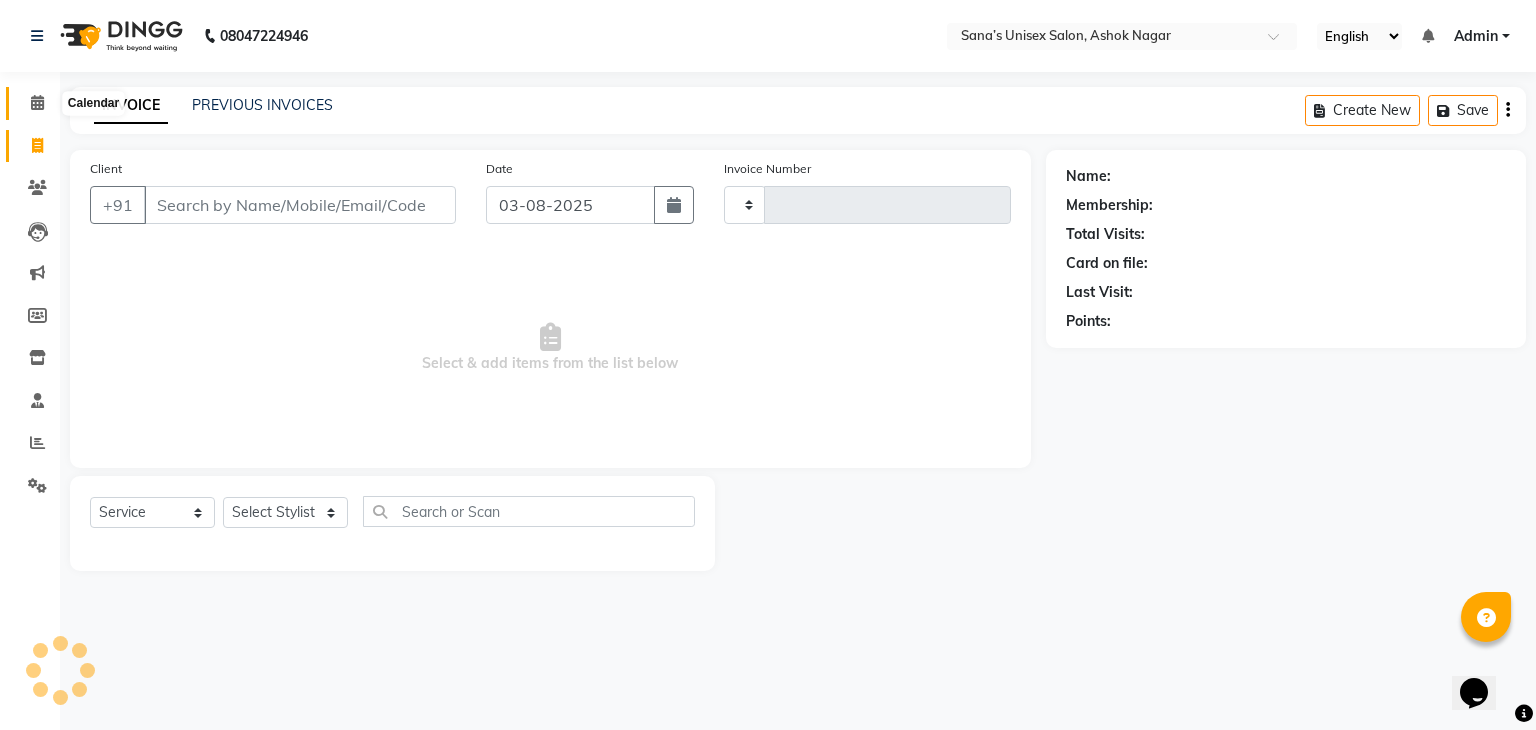 click 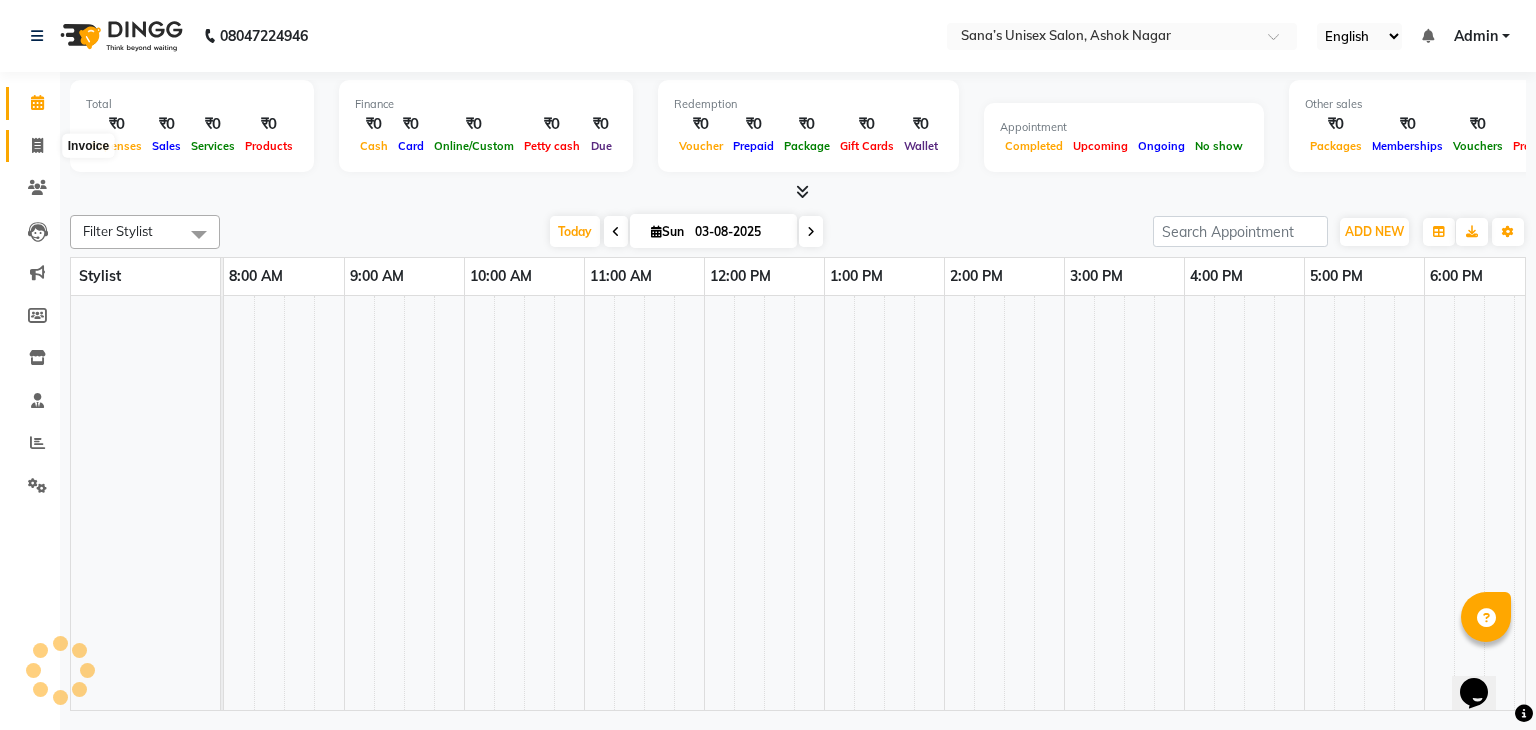 click 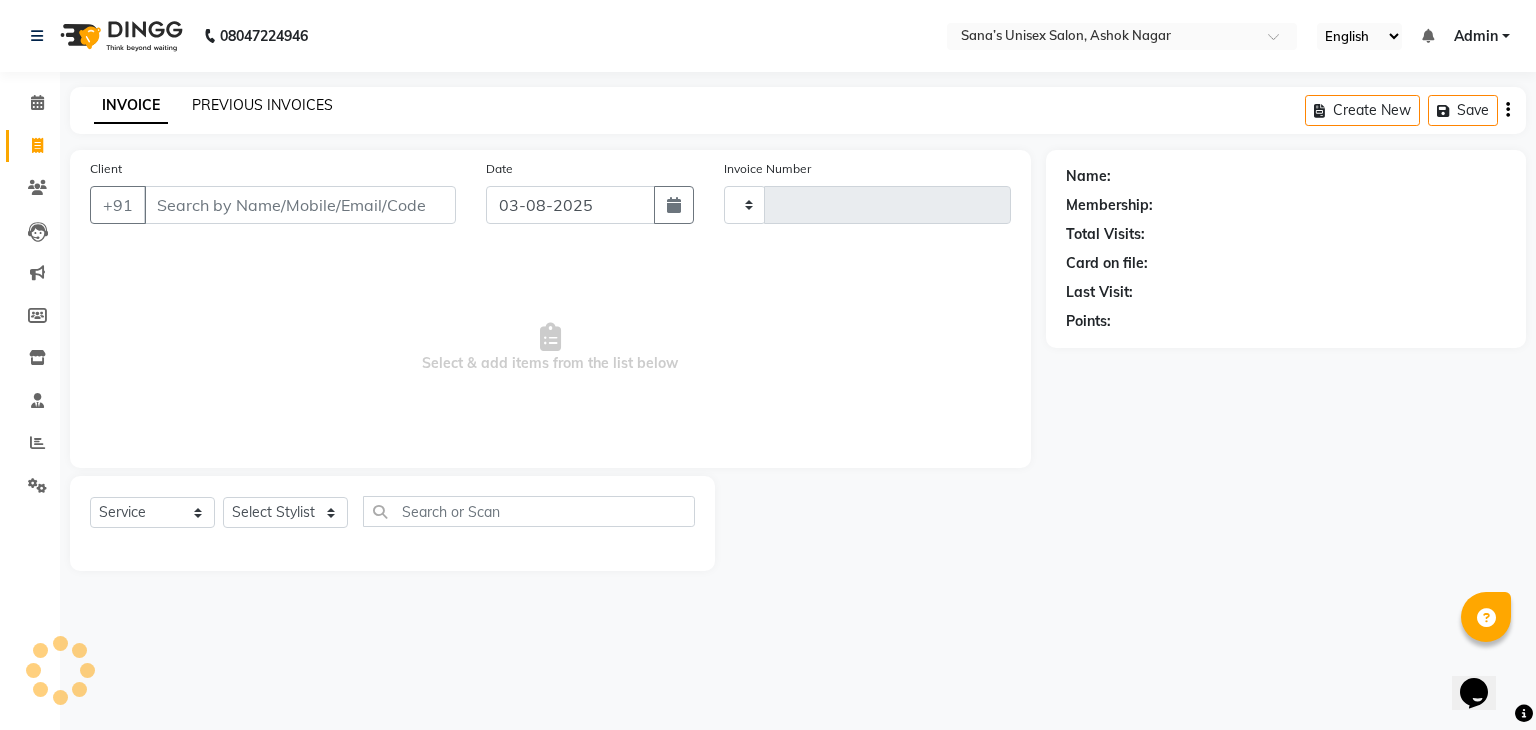 click on "PREVIOUS INVOICES" 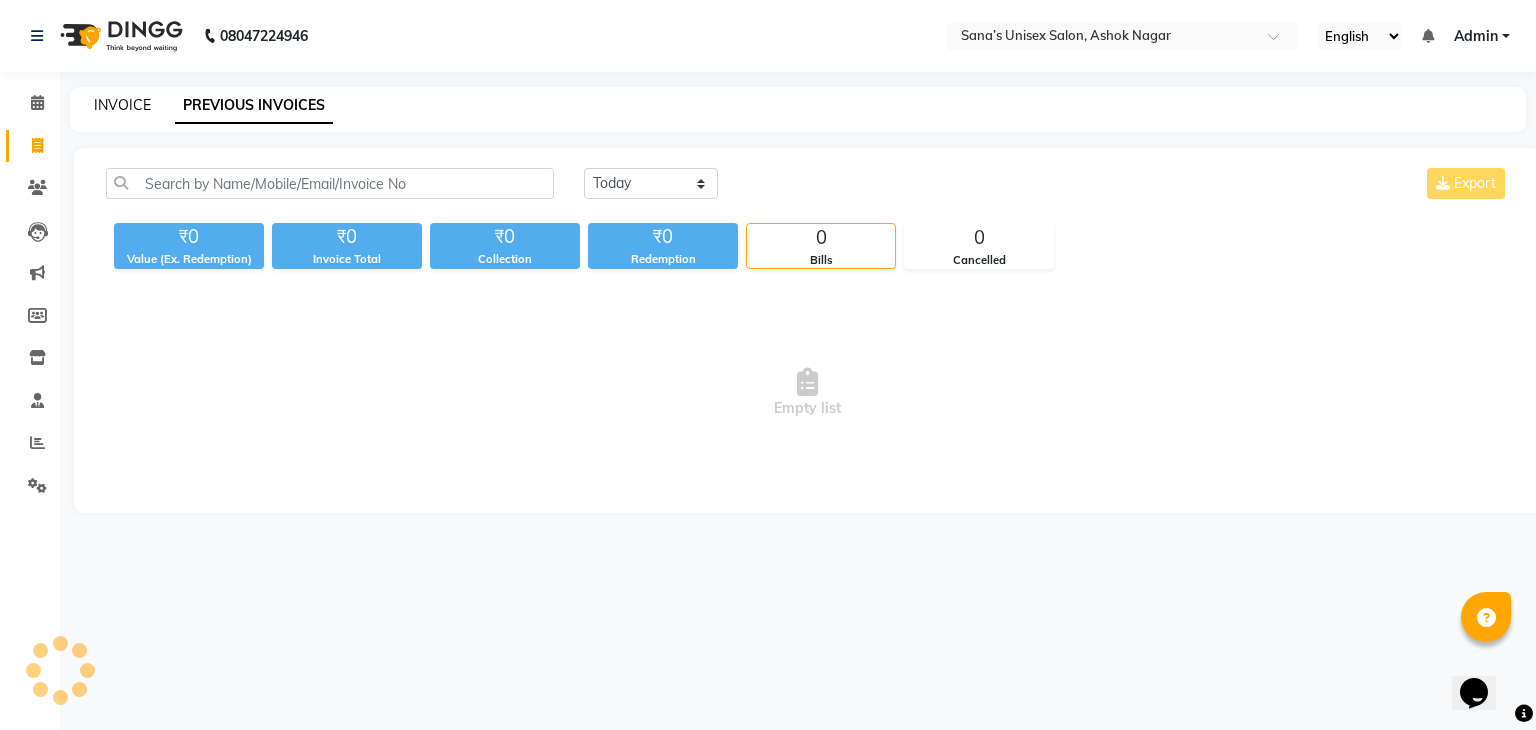 click on "INVOICE" 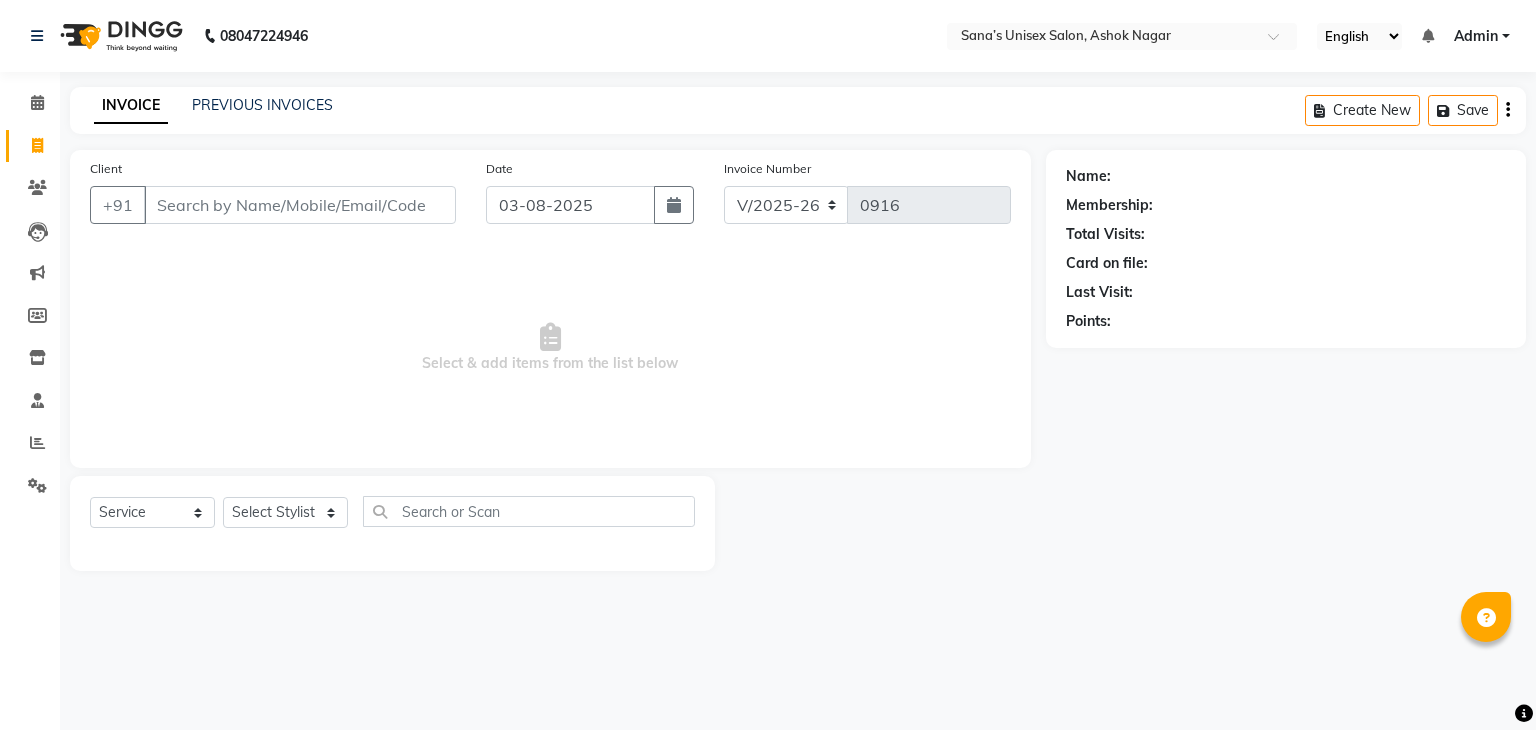 select on "6091" 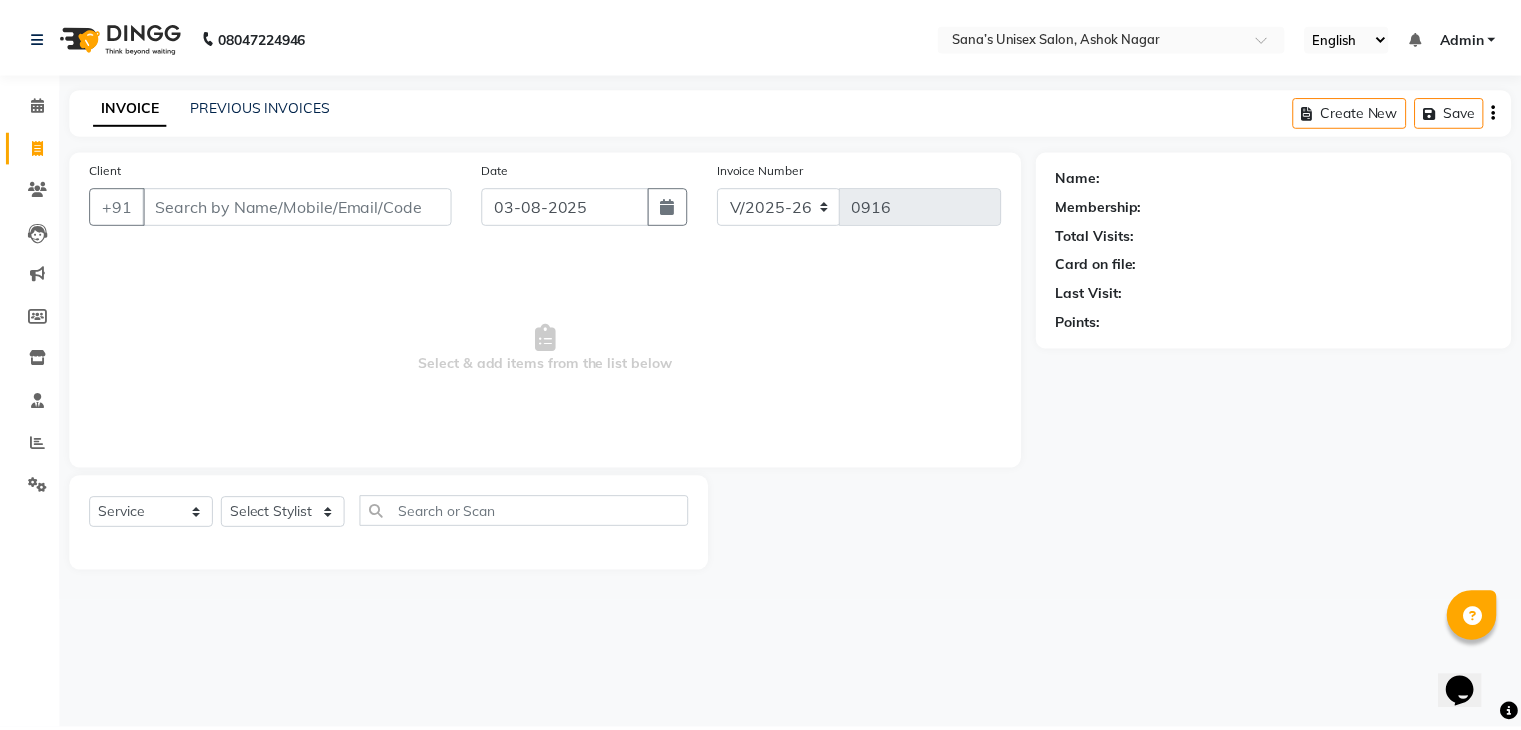 scroll, scrollTop: 0, scrollLeft: 0, axis: both 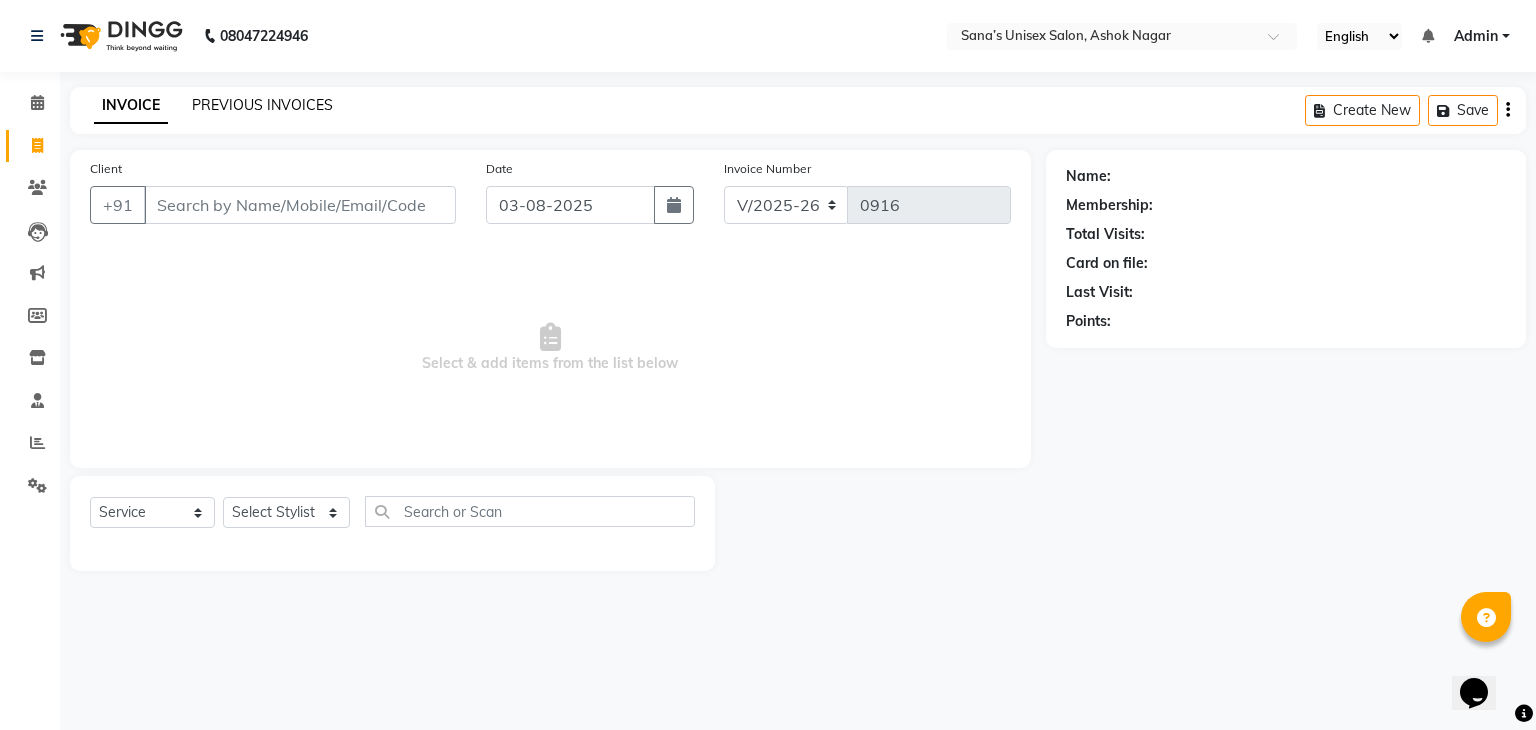 click on "PREVIOUS INVOICES" 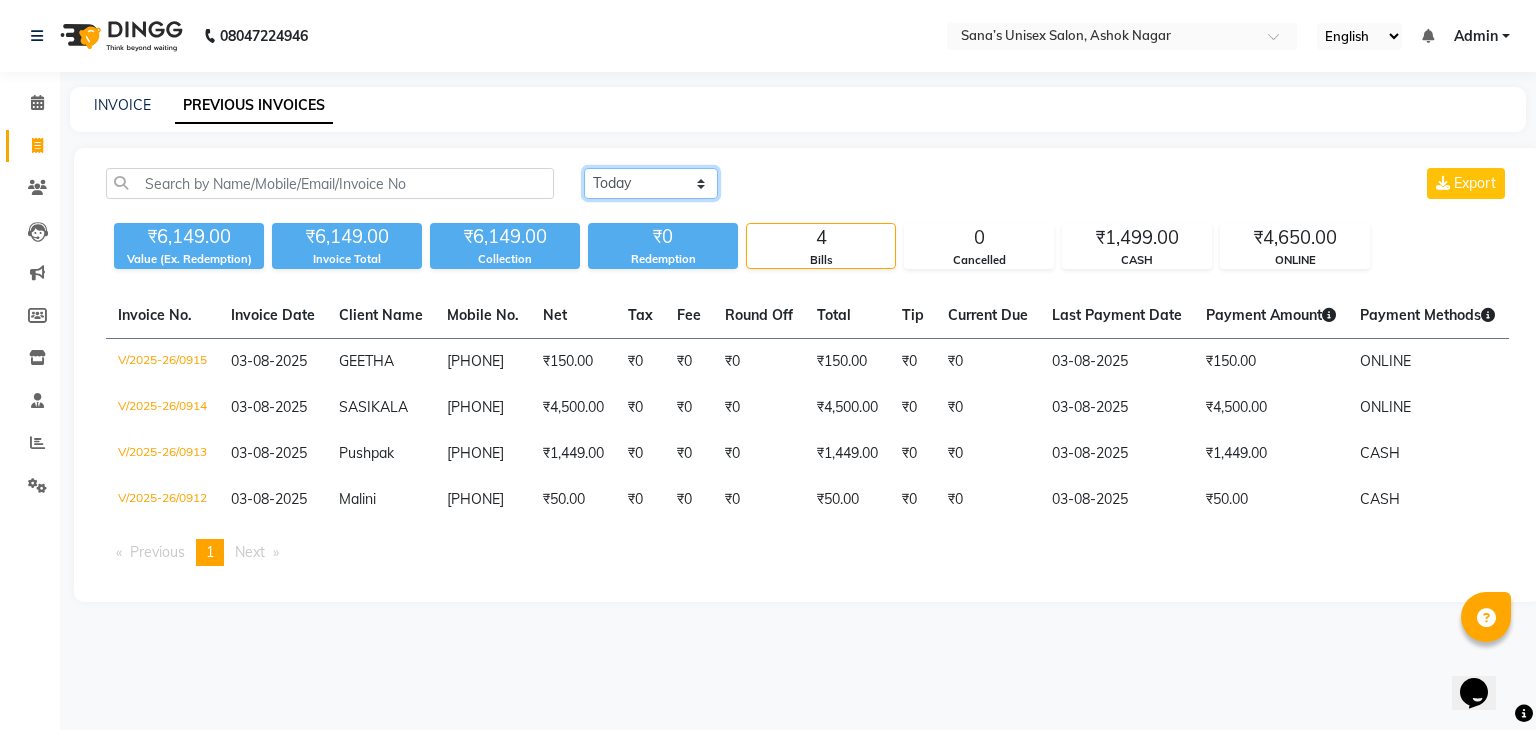 click on "Today Yesterday Custom Range" 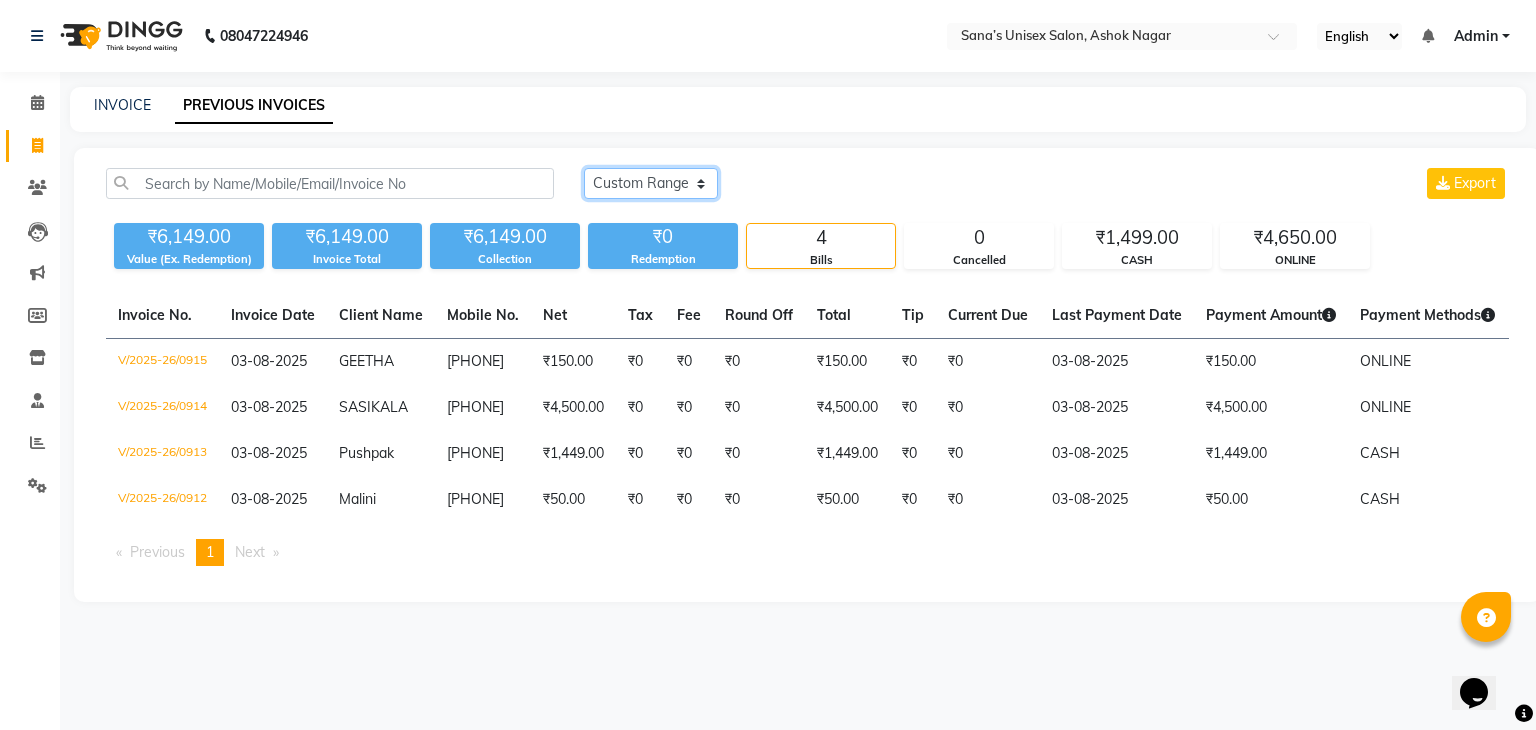 click on "Today Yesterday Custom Range" 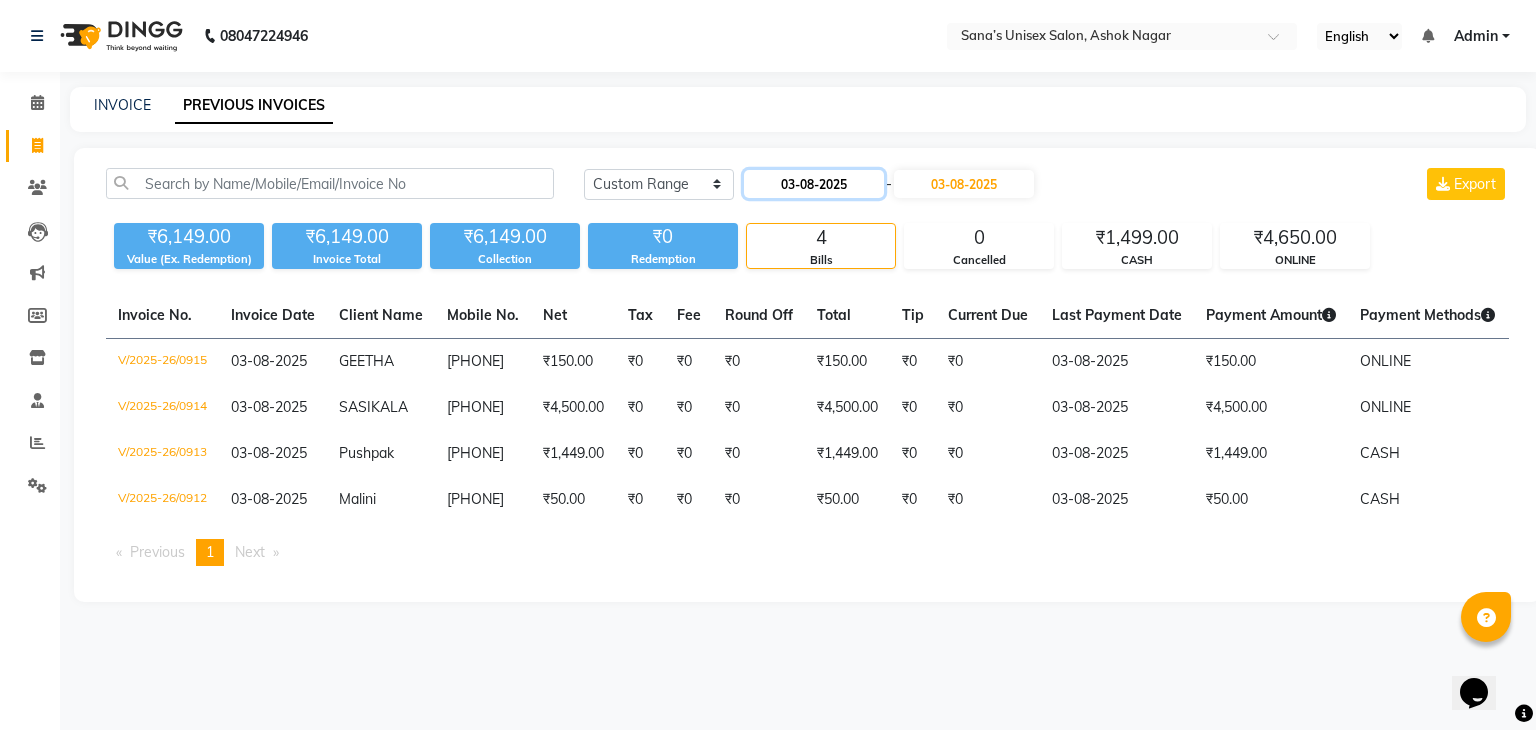 click on "03-08-2025" 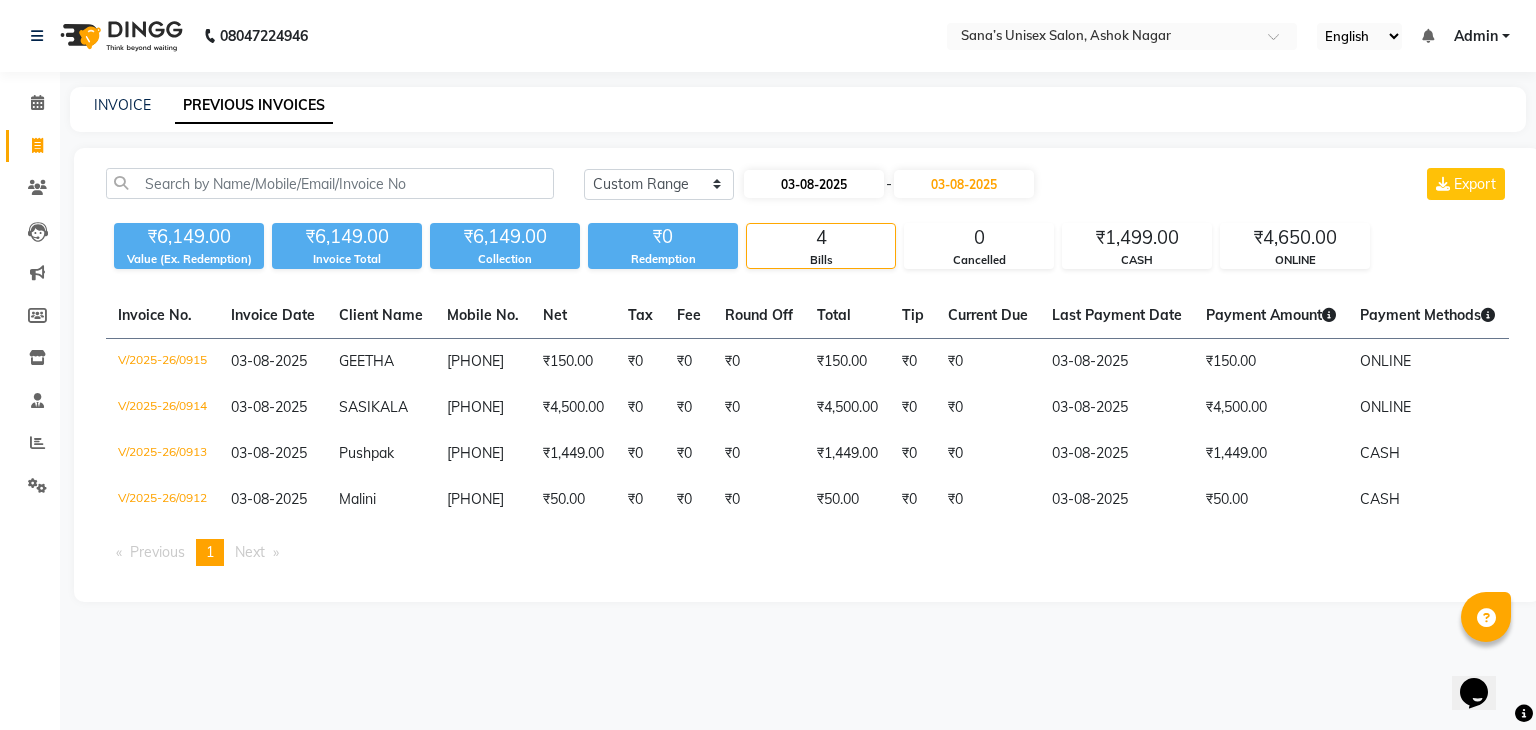 select on "8" 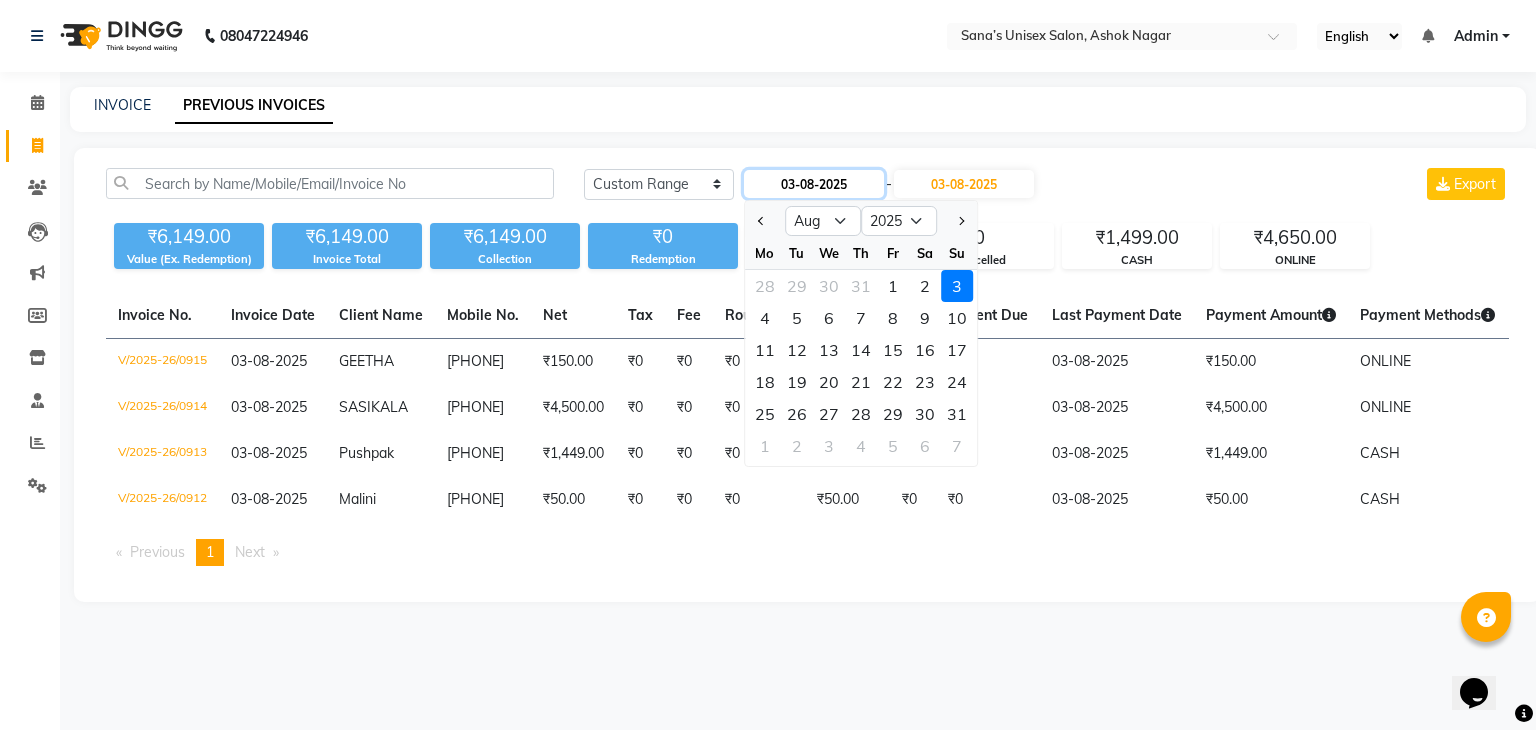 click on "03-08-2025" 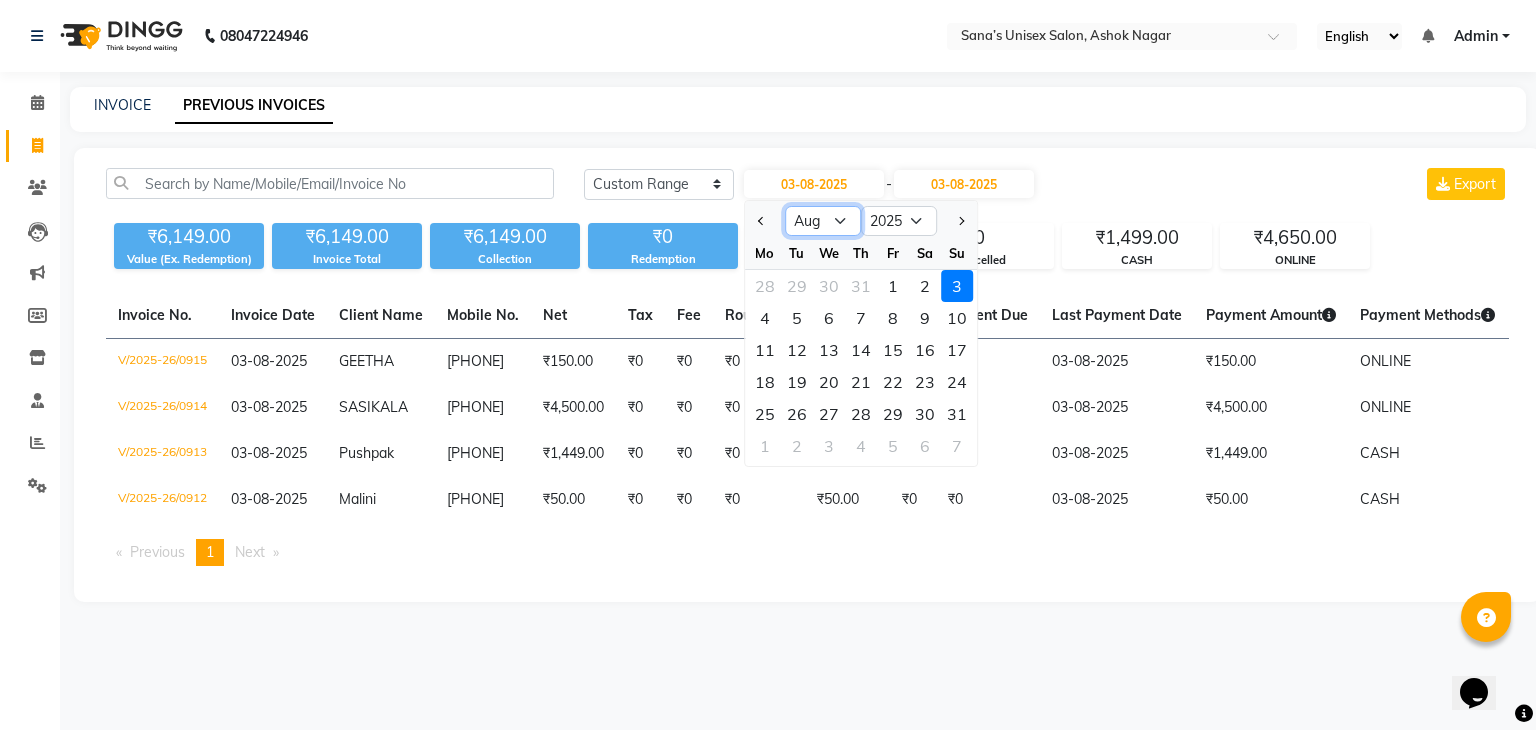 click on "Jan Feb Mar Apr May Jun Jul Aug Sep Oct Nov Dec" 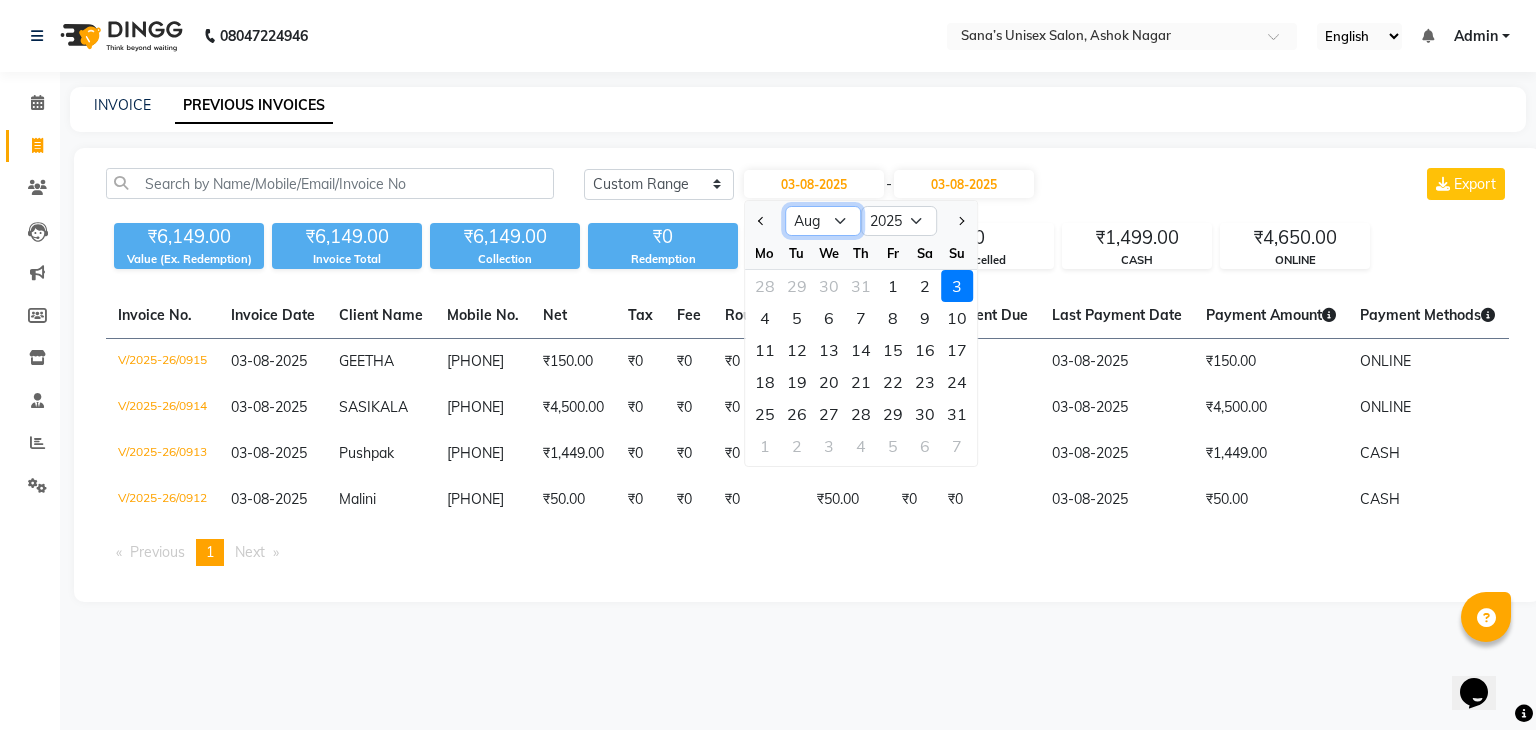 select on "7" 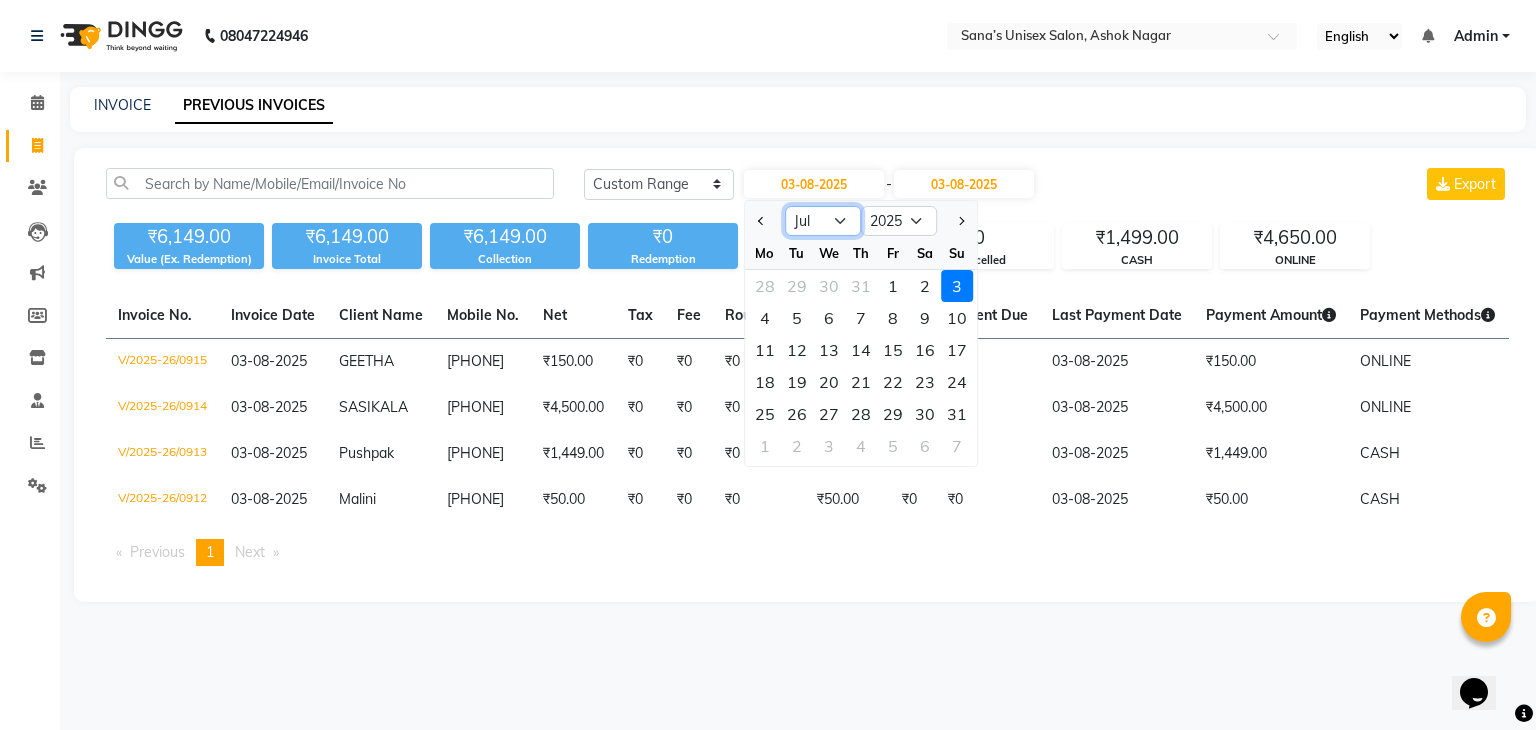 click on "Jan Feb Mar Apr May Jun Jul Aug Sep Oct Nov Dec" 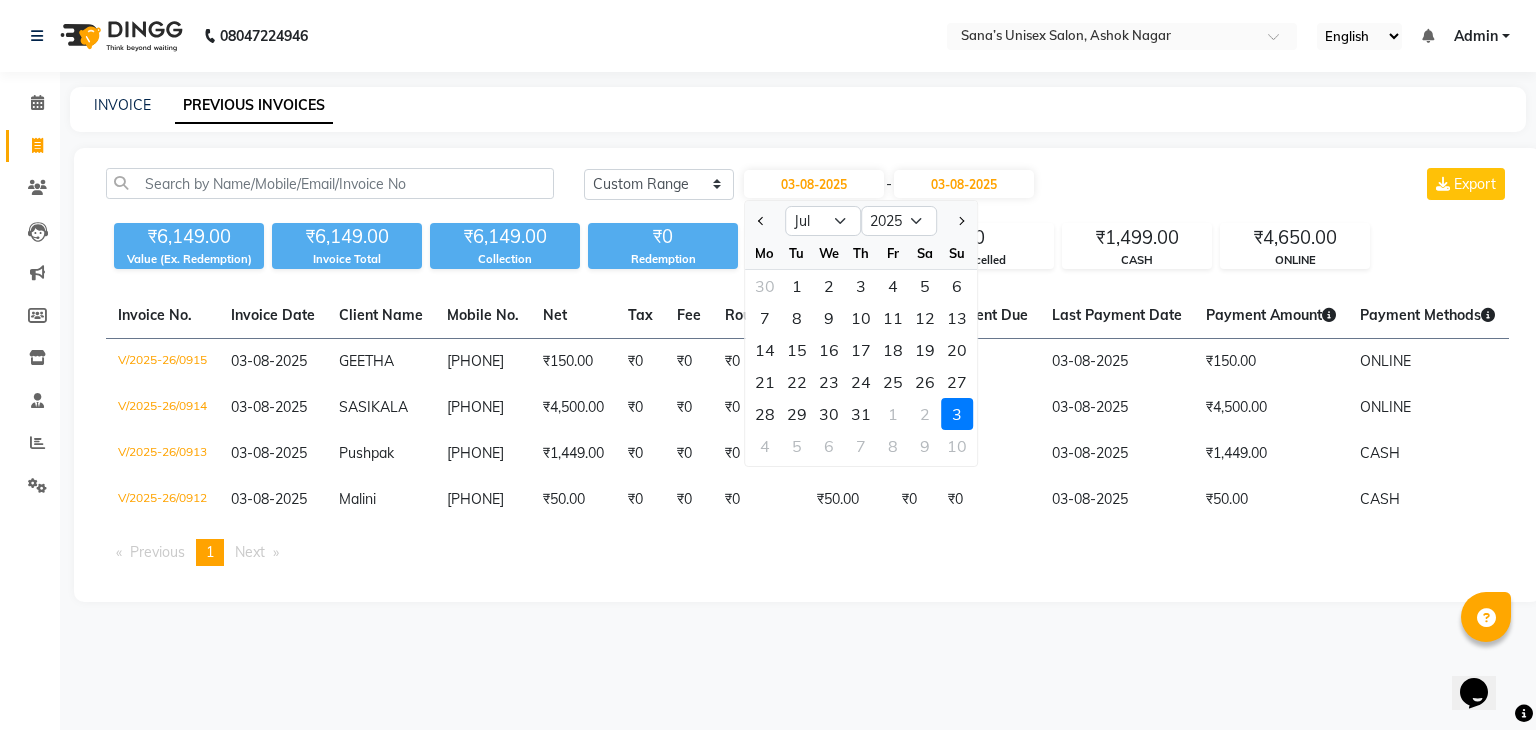 click on "6" 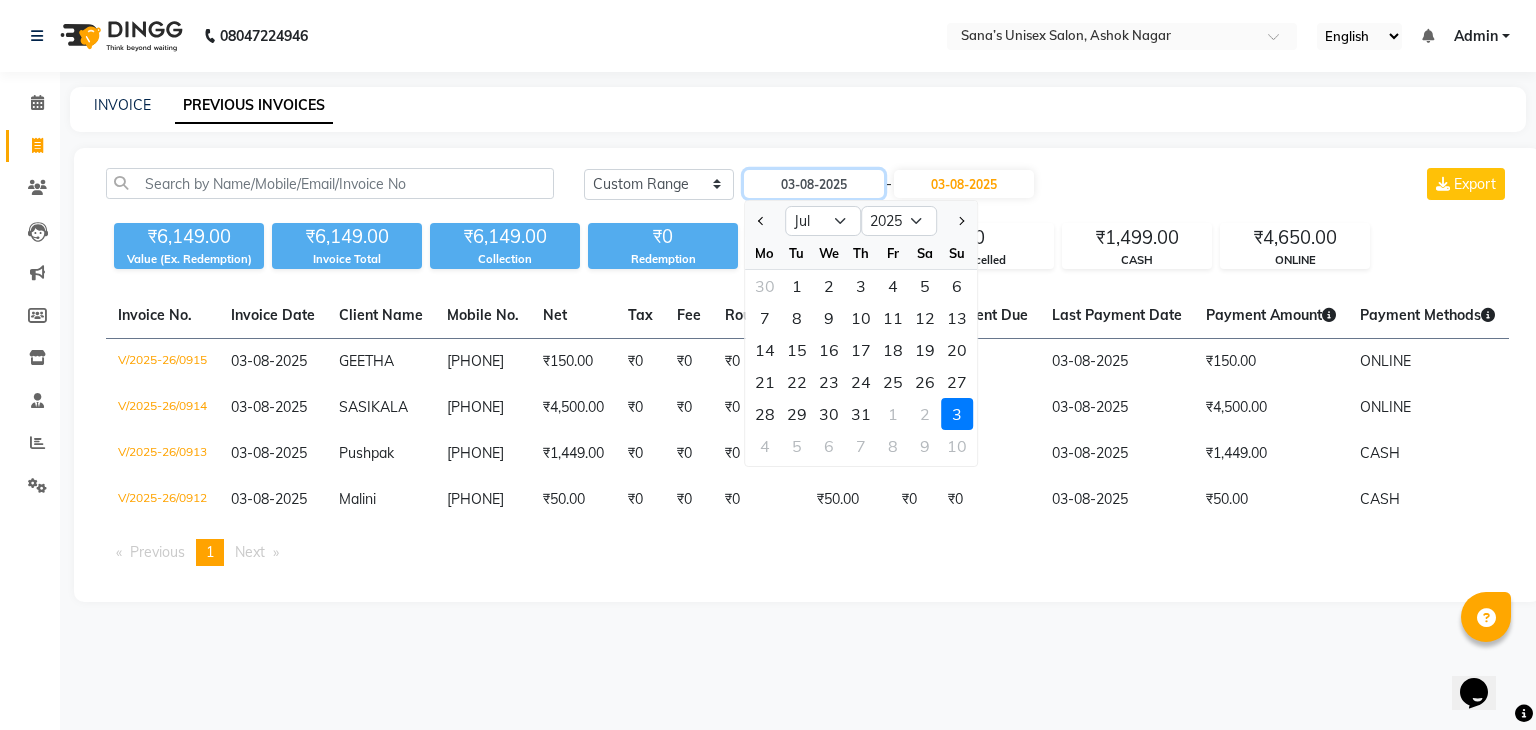 type on "06-07-2025" 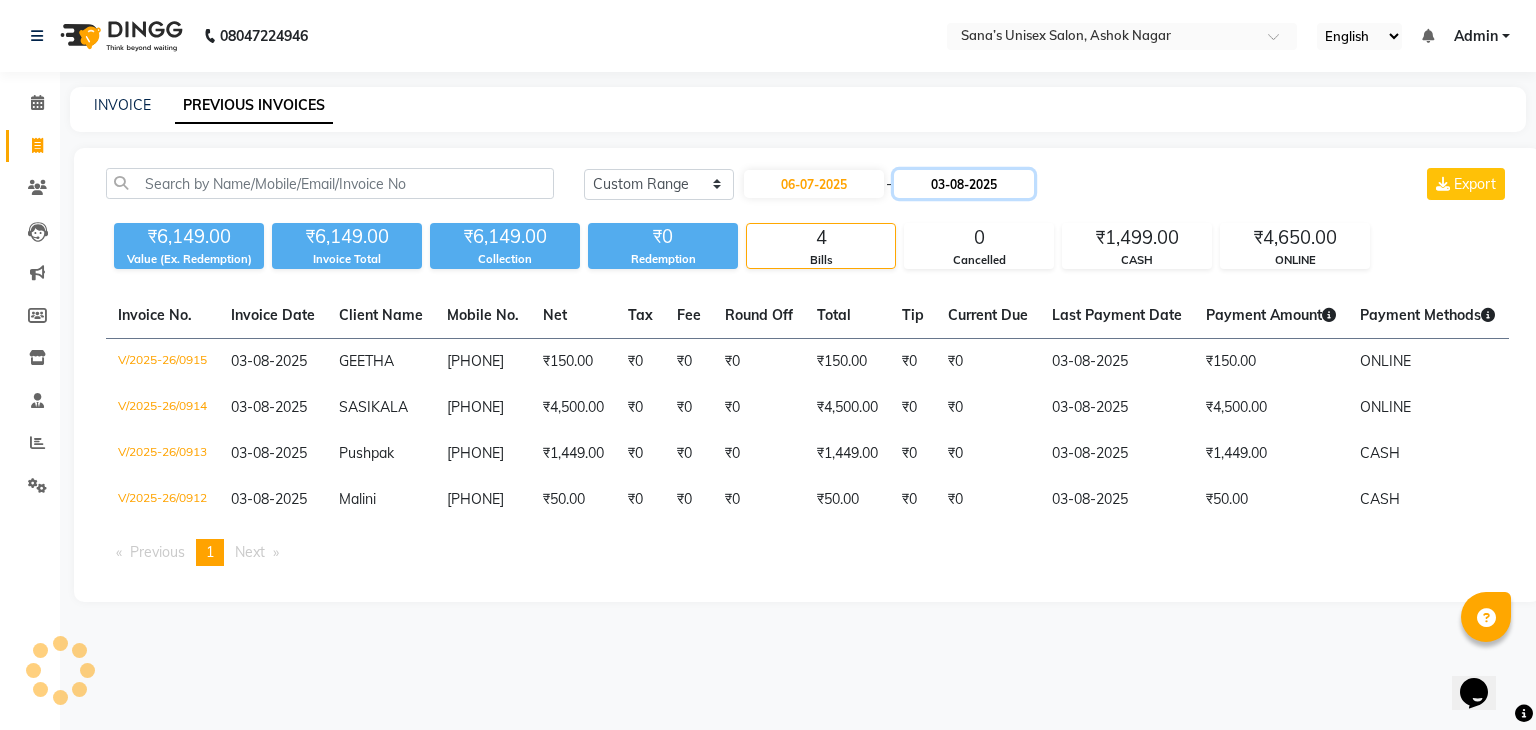click on "03-08-2025" 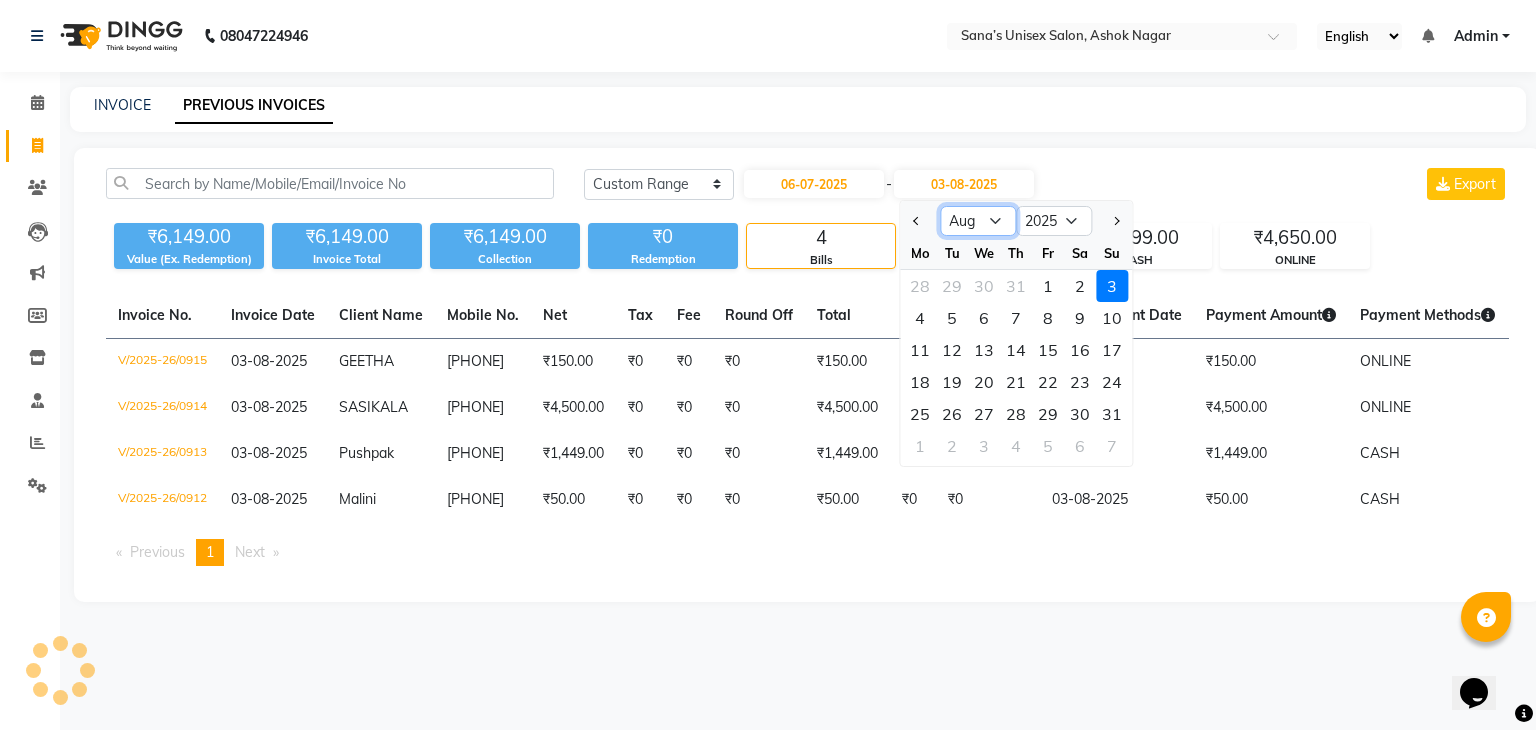 click on "Jul Aug Sep Oct Nov Dec" 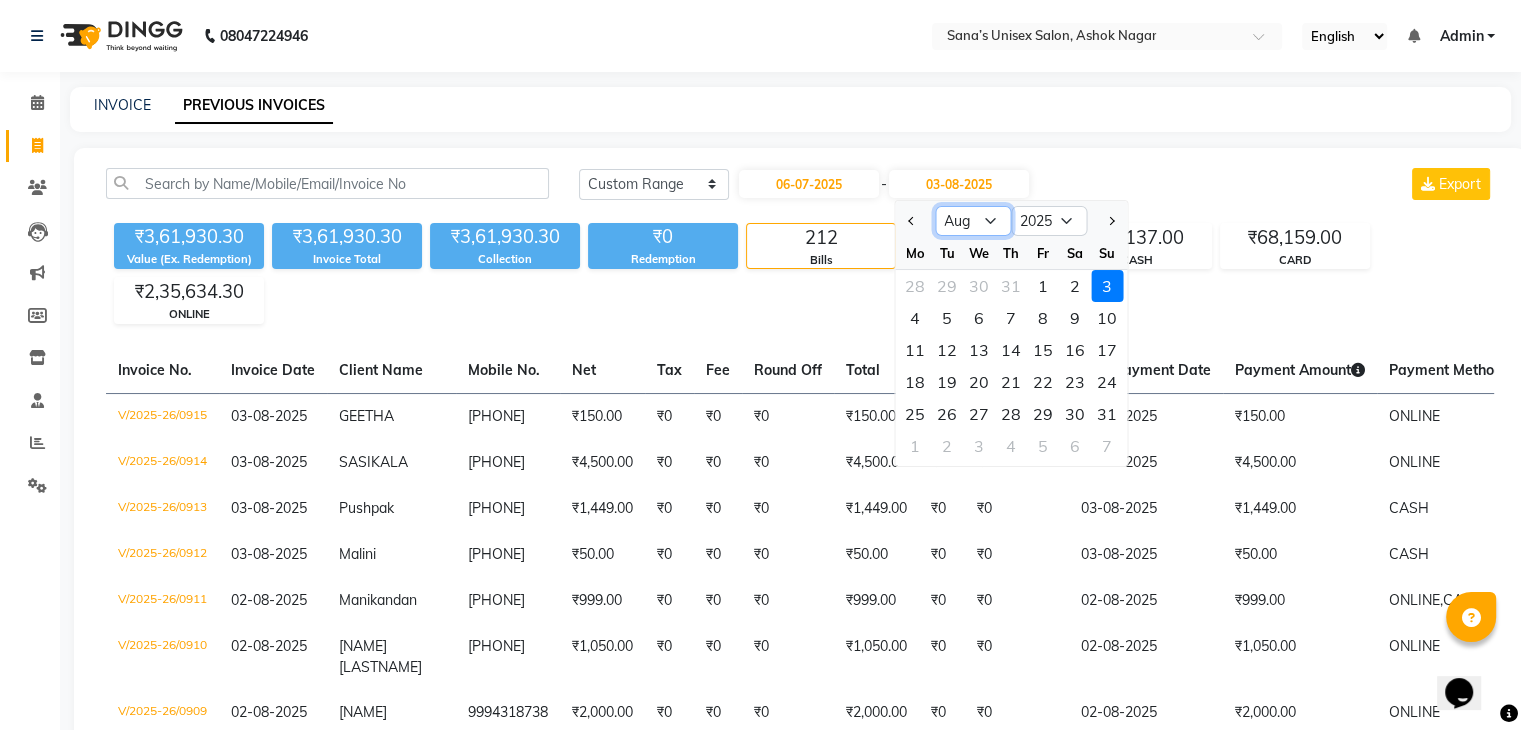 select on "7" 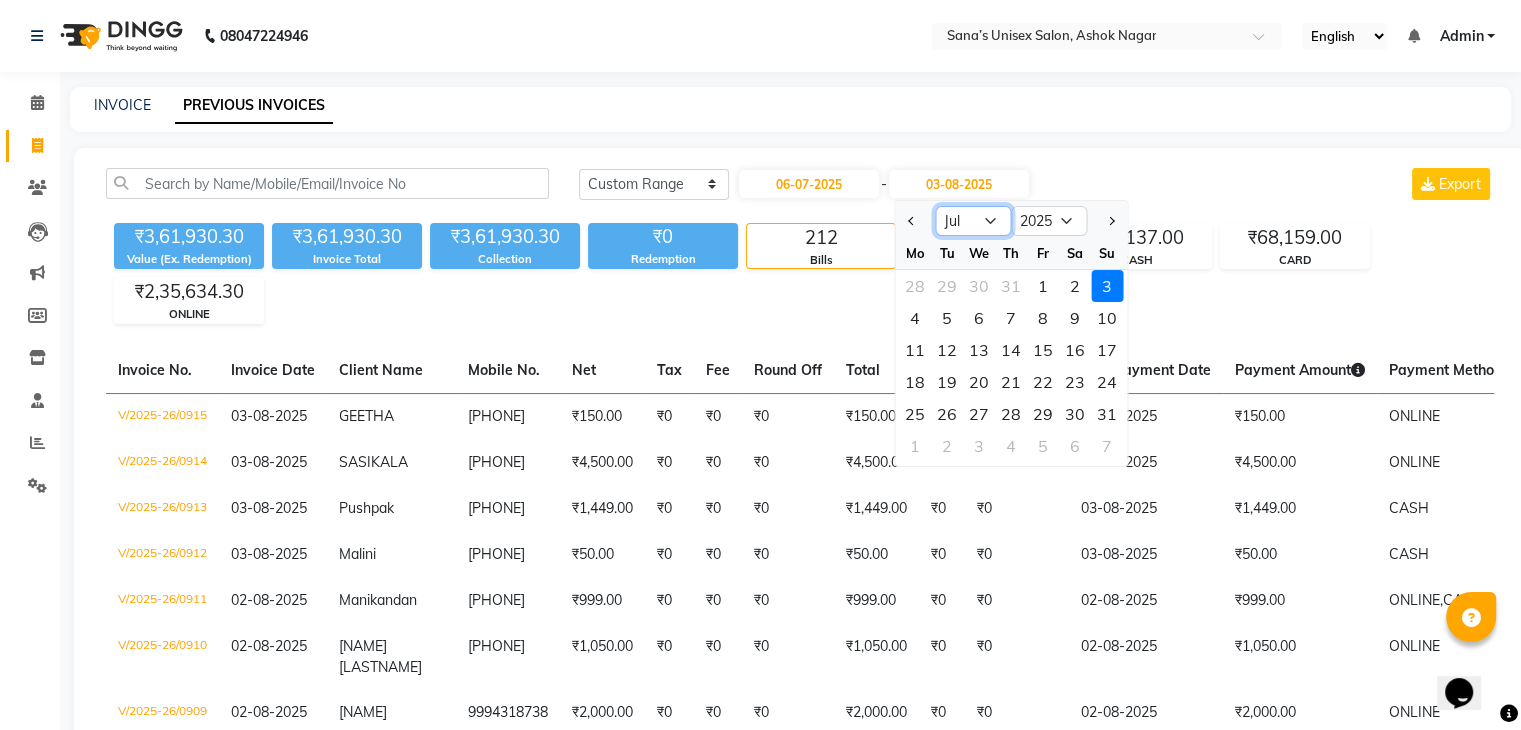 click on "Jul Aug Sep Oct Nov Dec" 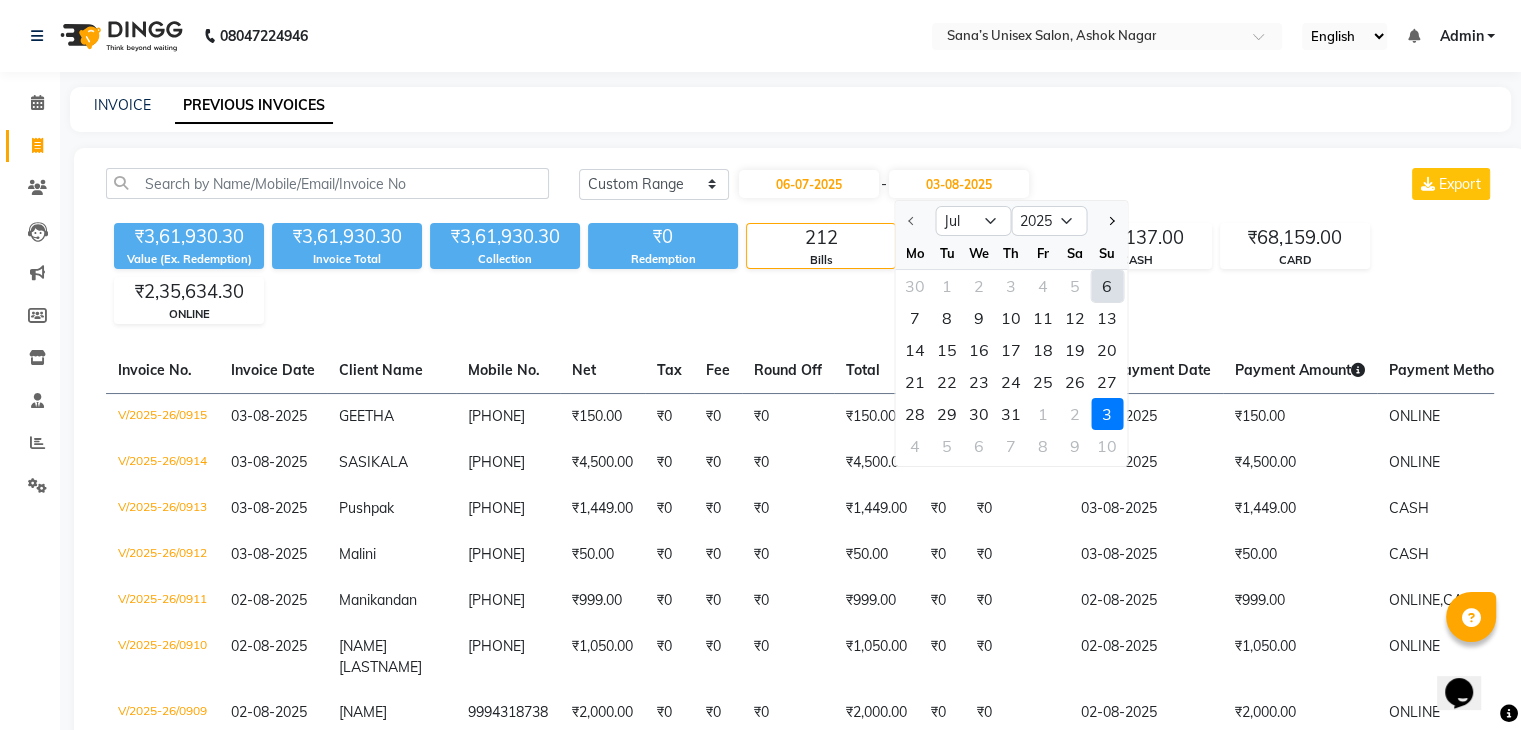 click on "6" 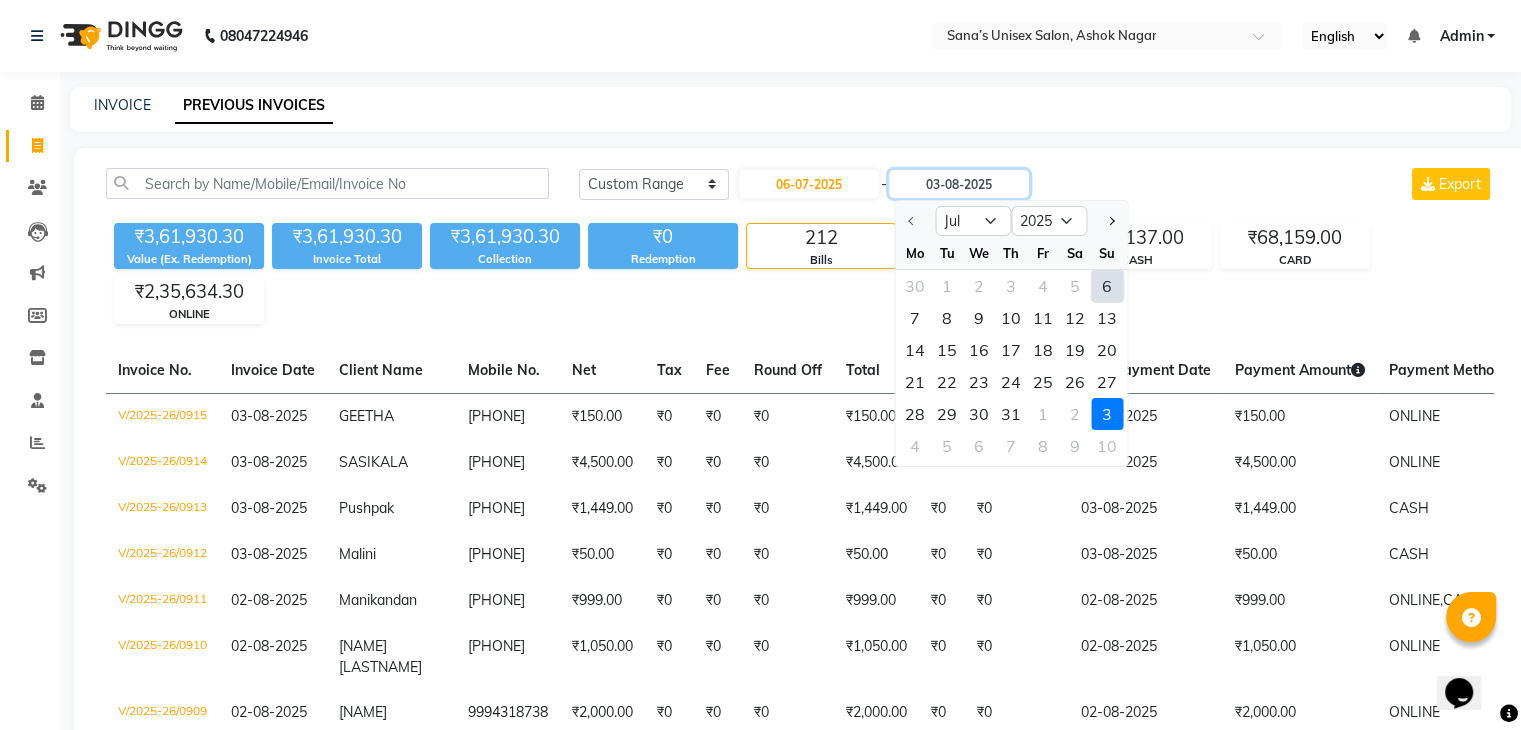 type on "06-07-2025" 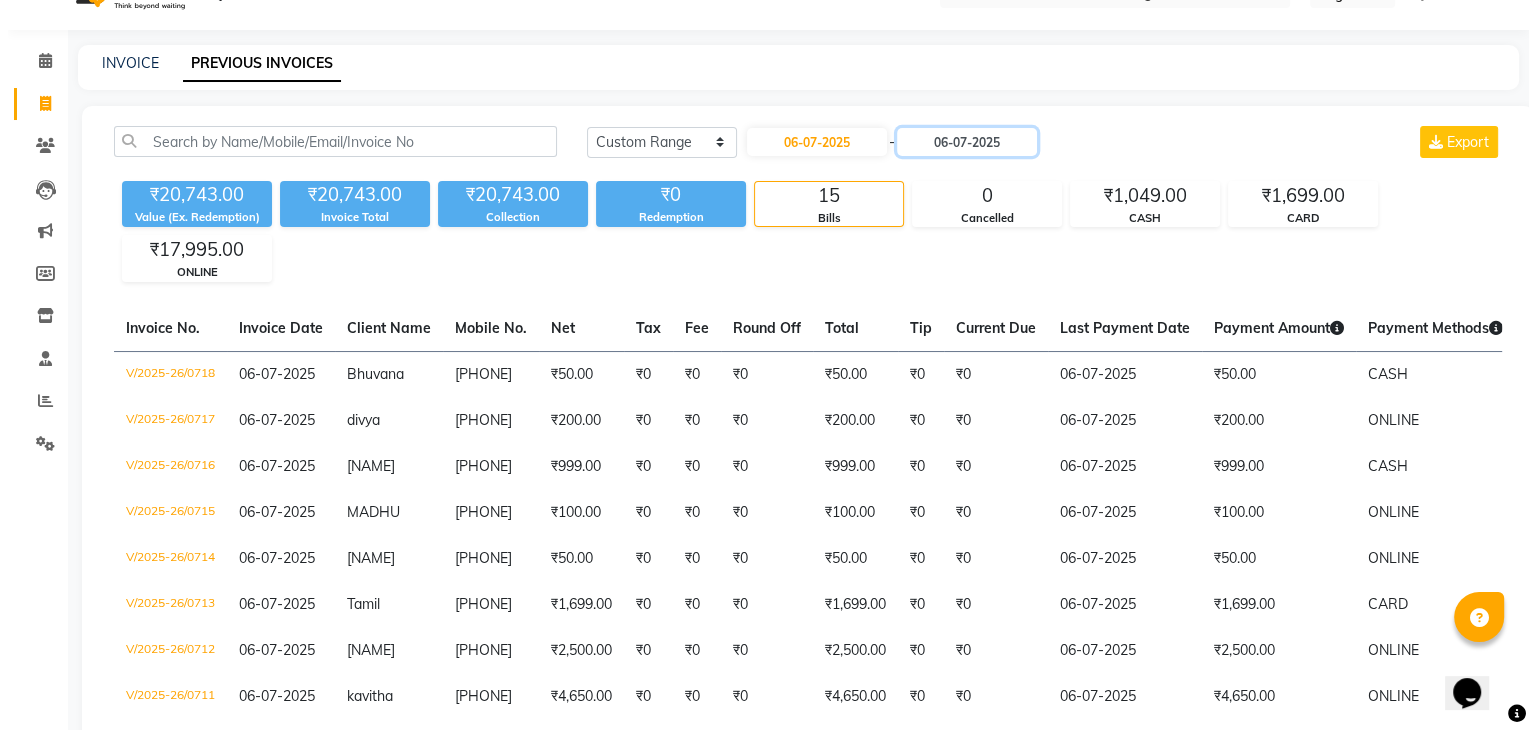 scroll, scrollTop: 0, scrollLeft: 0, axis: both 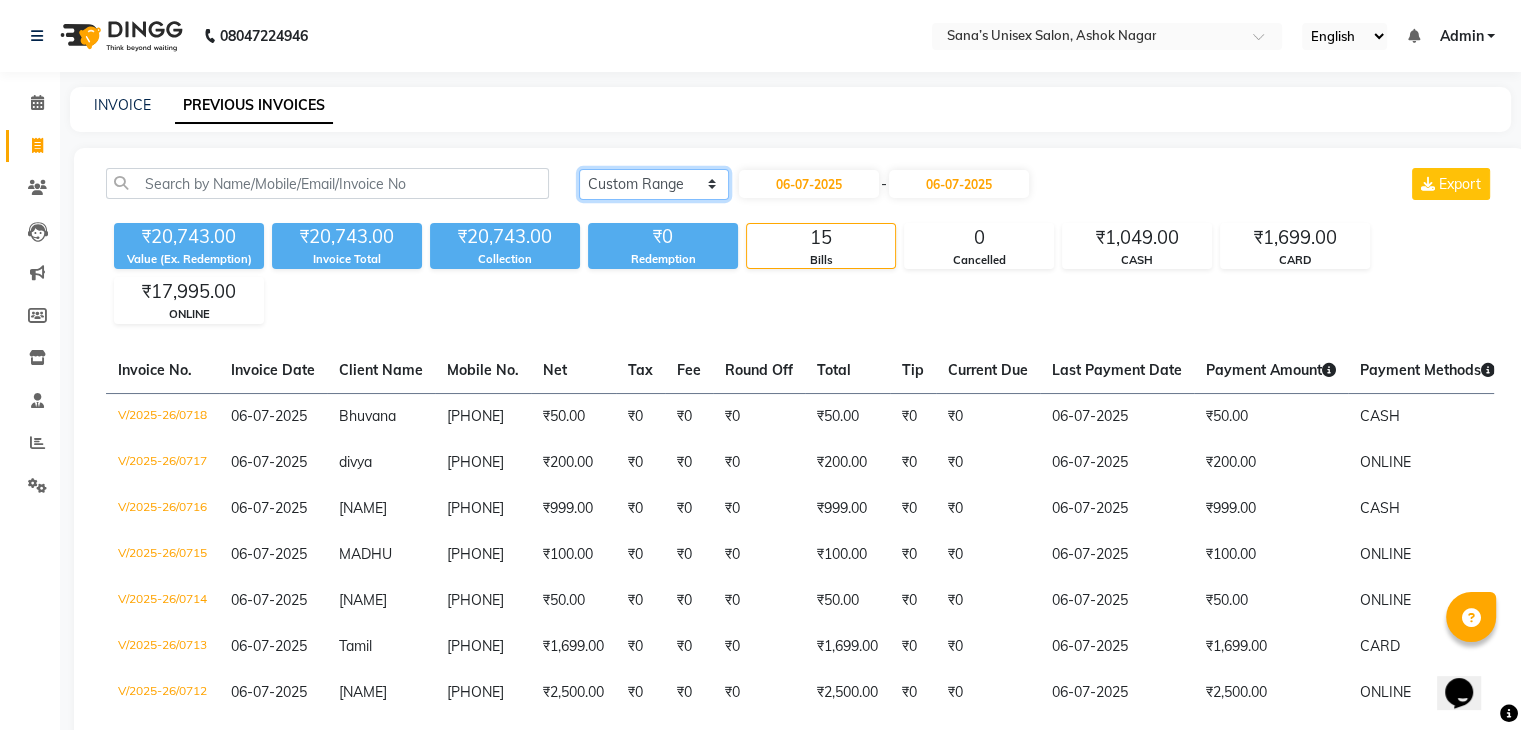click on "Today Yesterday Custom Range" 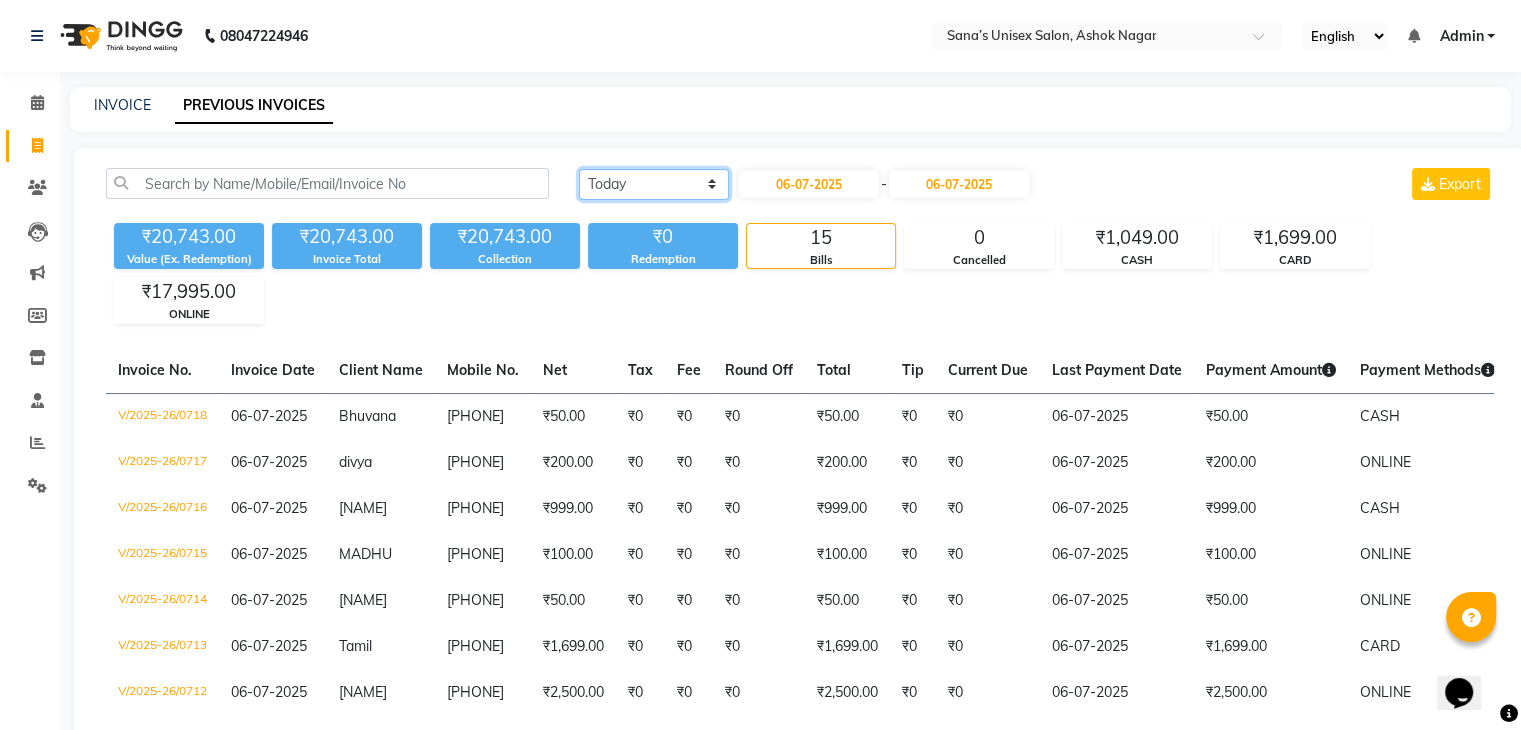click on "Today Yesterday Custom Range" 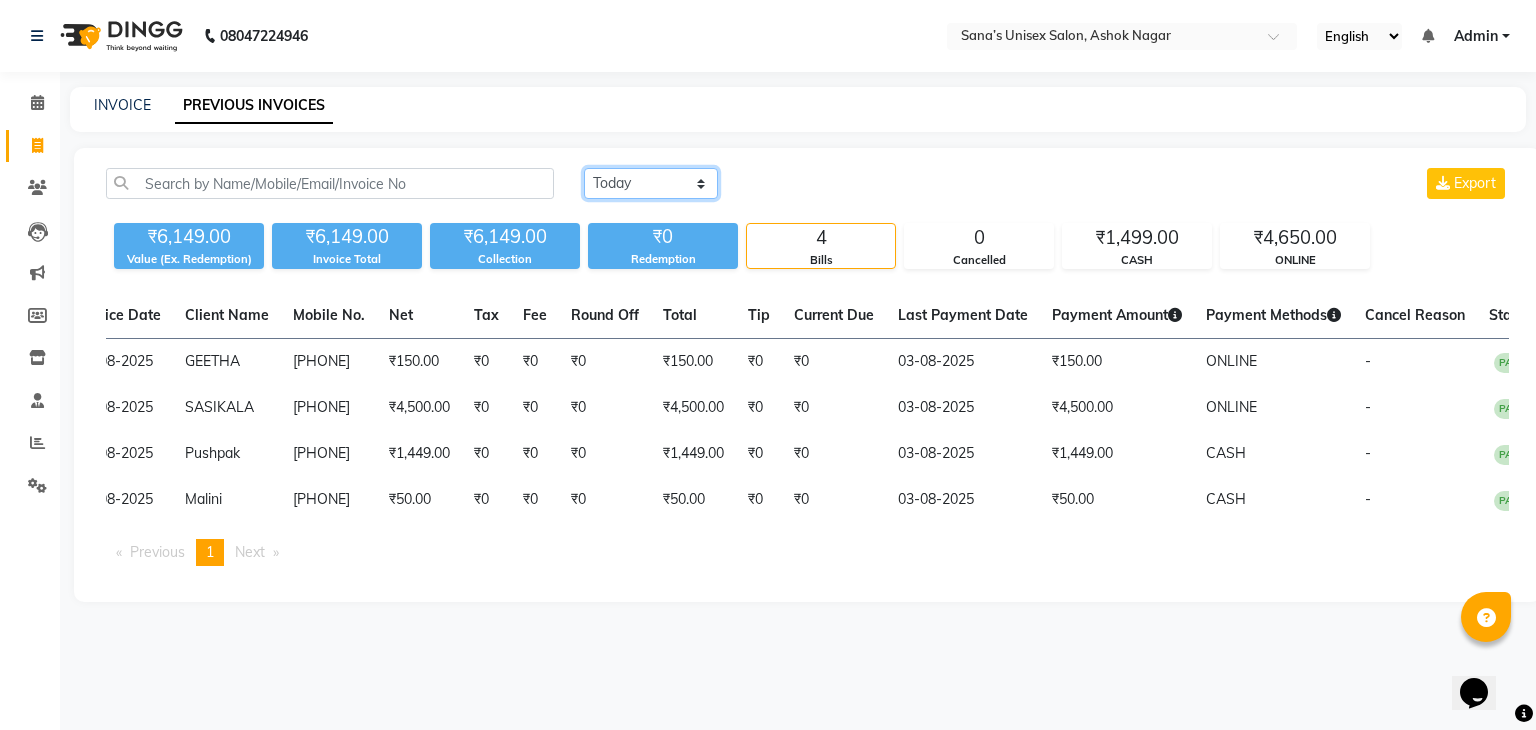 scroll, scrollTop: 0, scrollLeft: 212, axis: horizontal 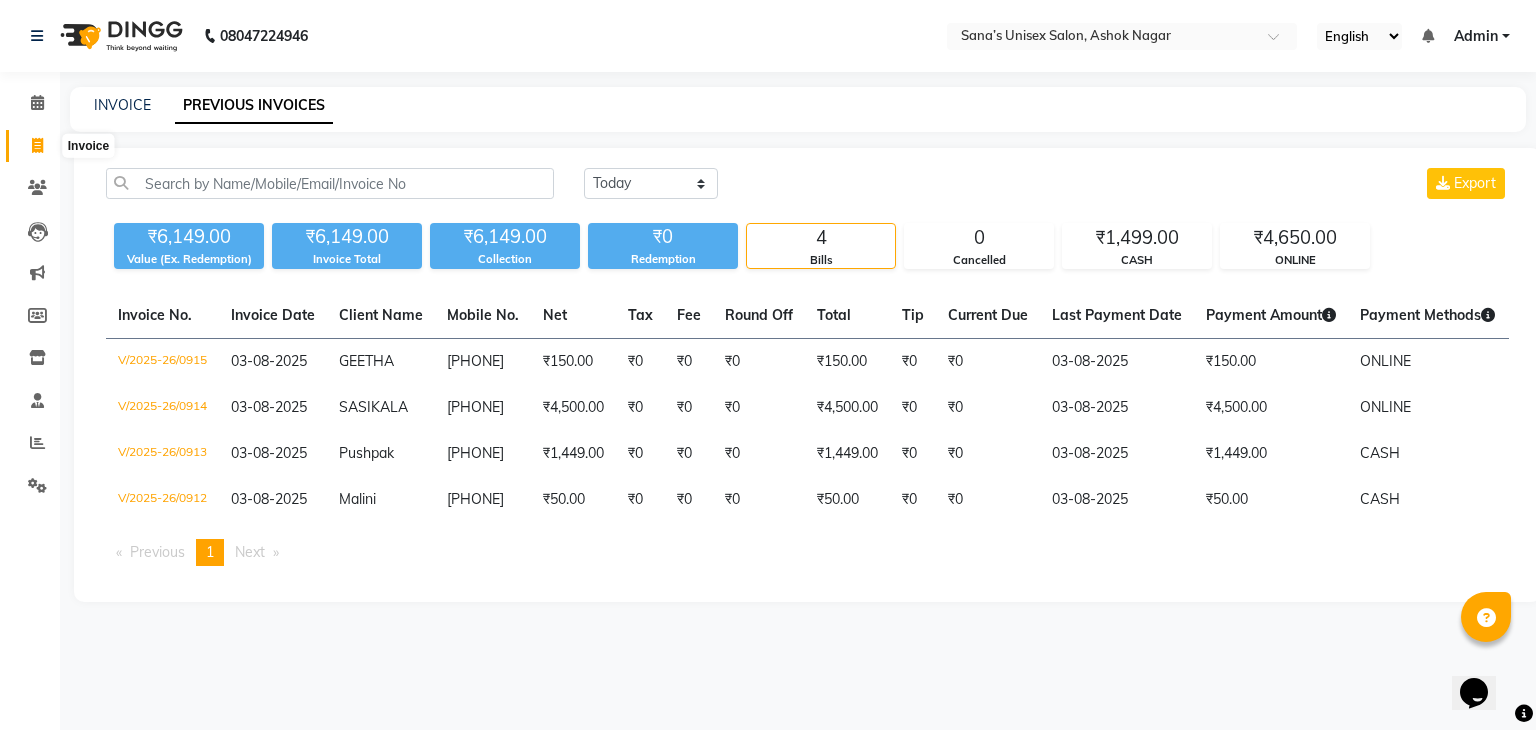click 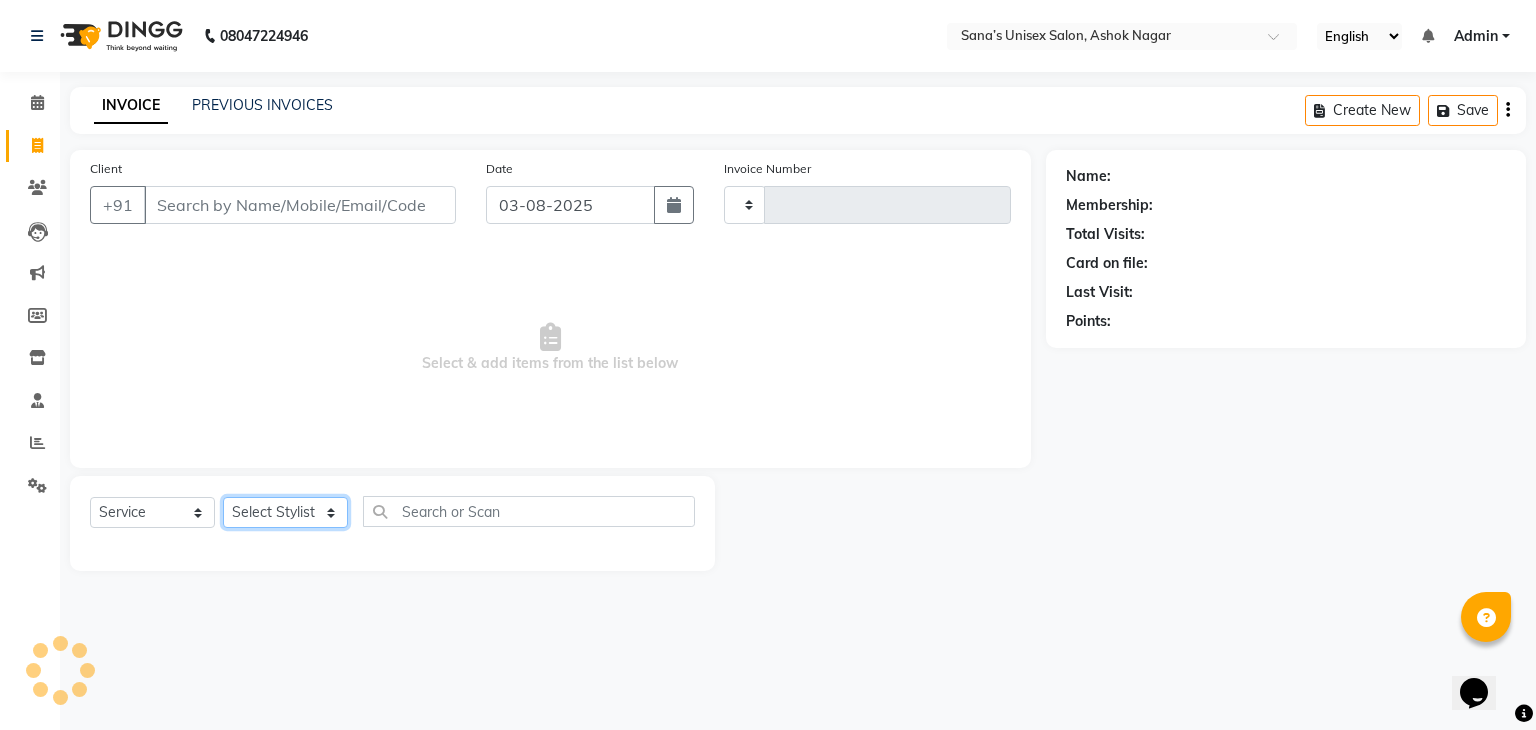 click on "Select Stylist" 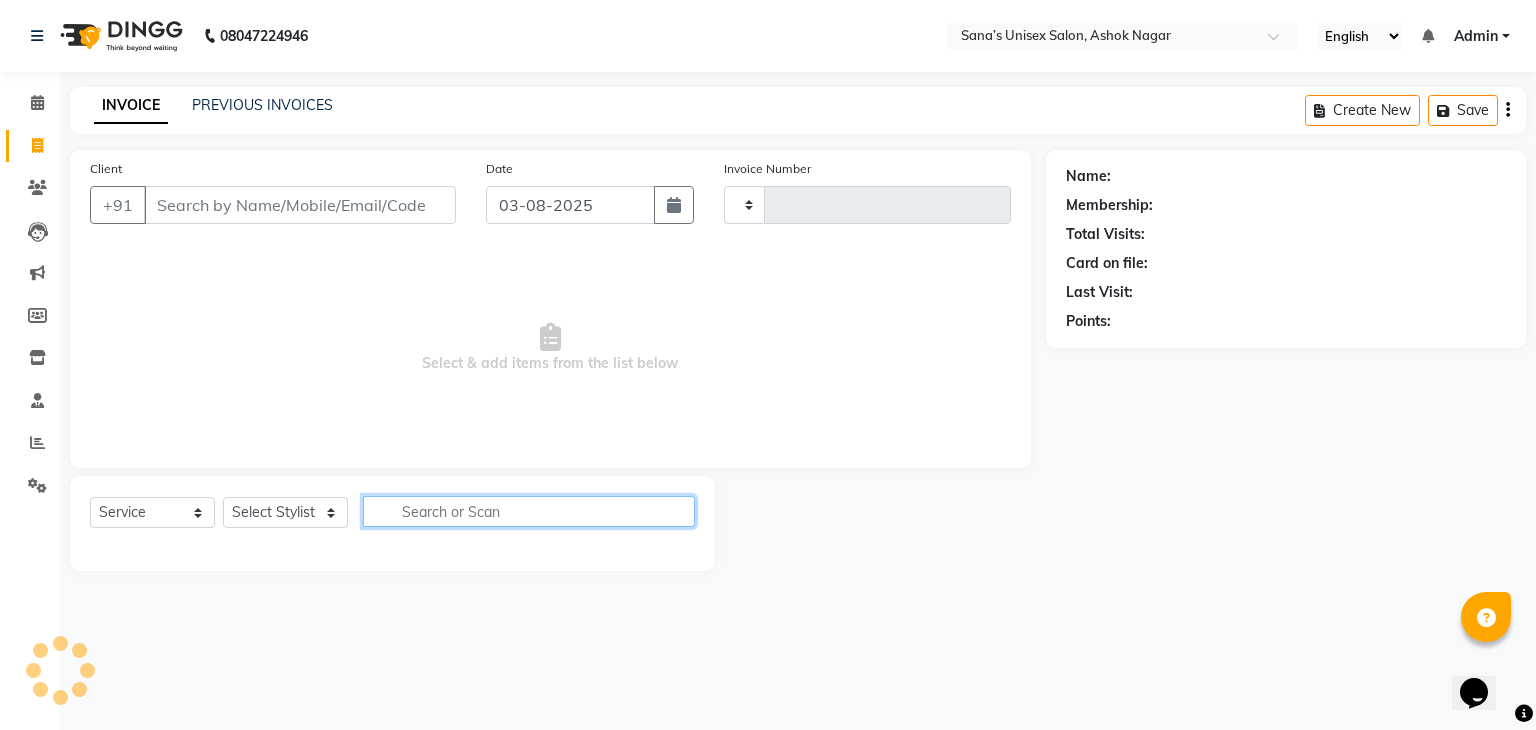 click 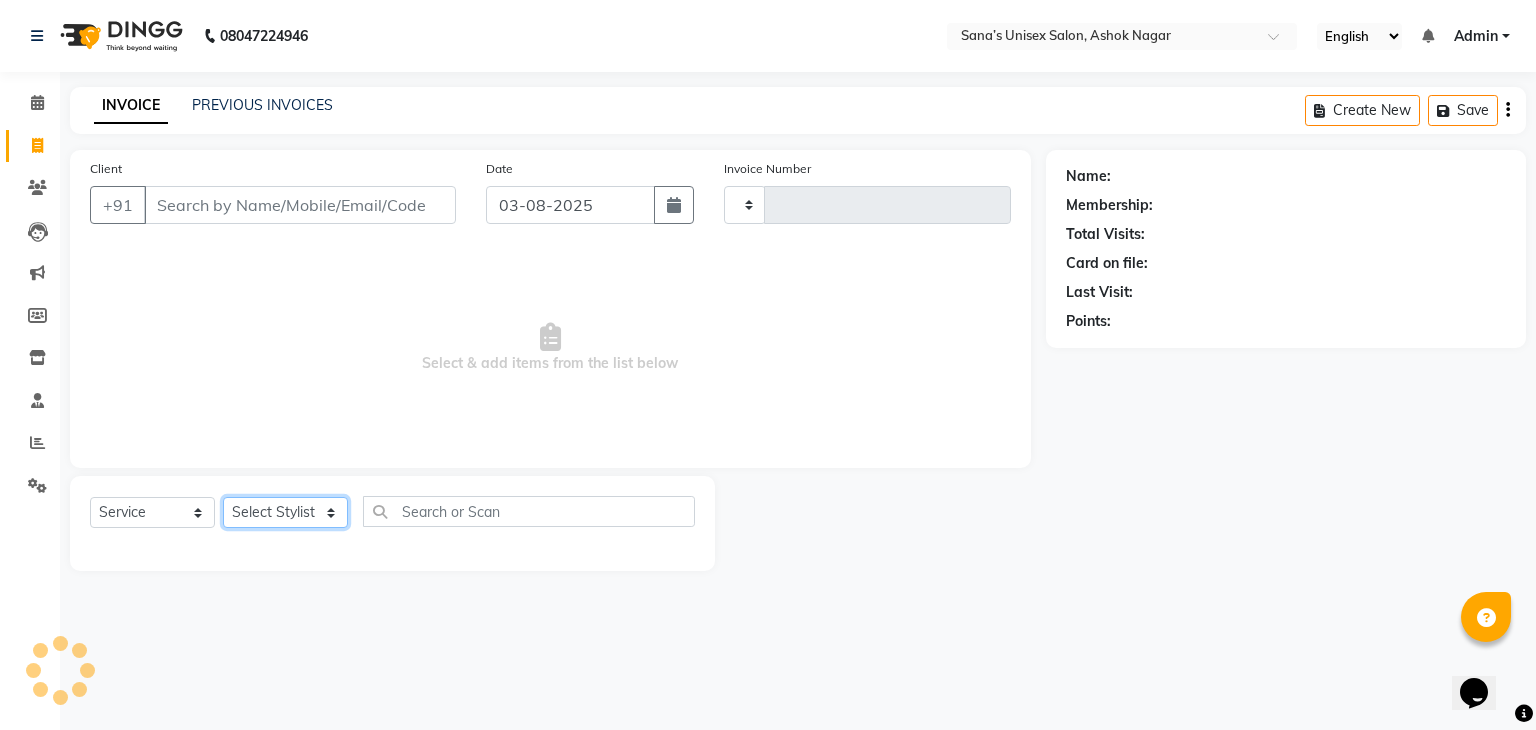 click on "Select Stylist" 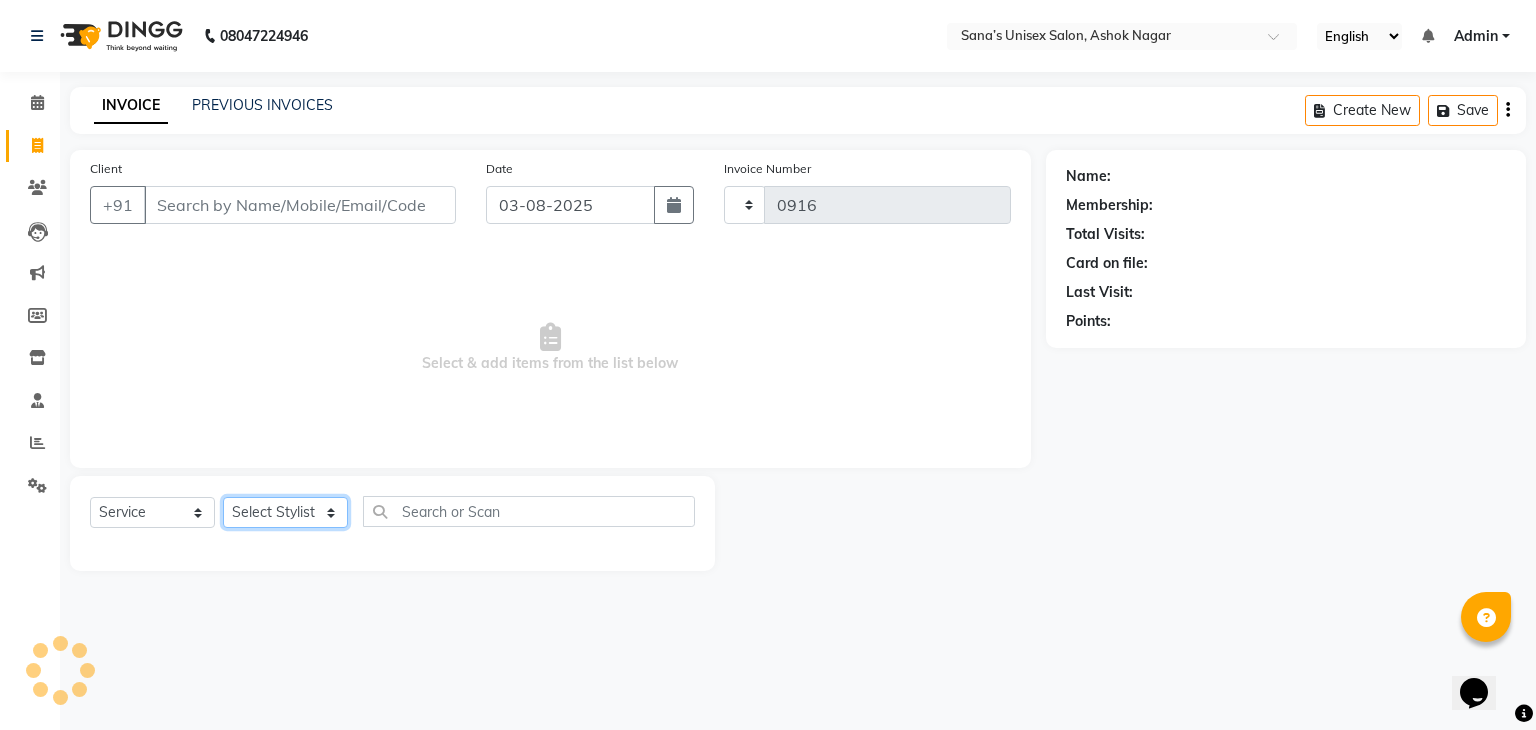 select on "6091" 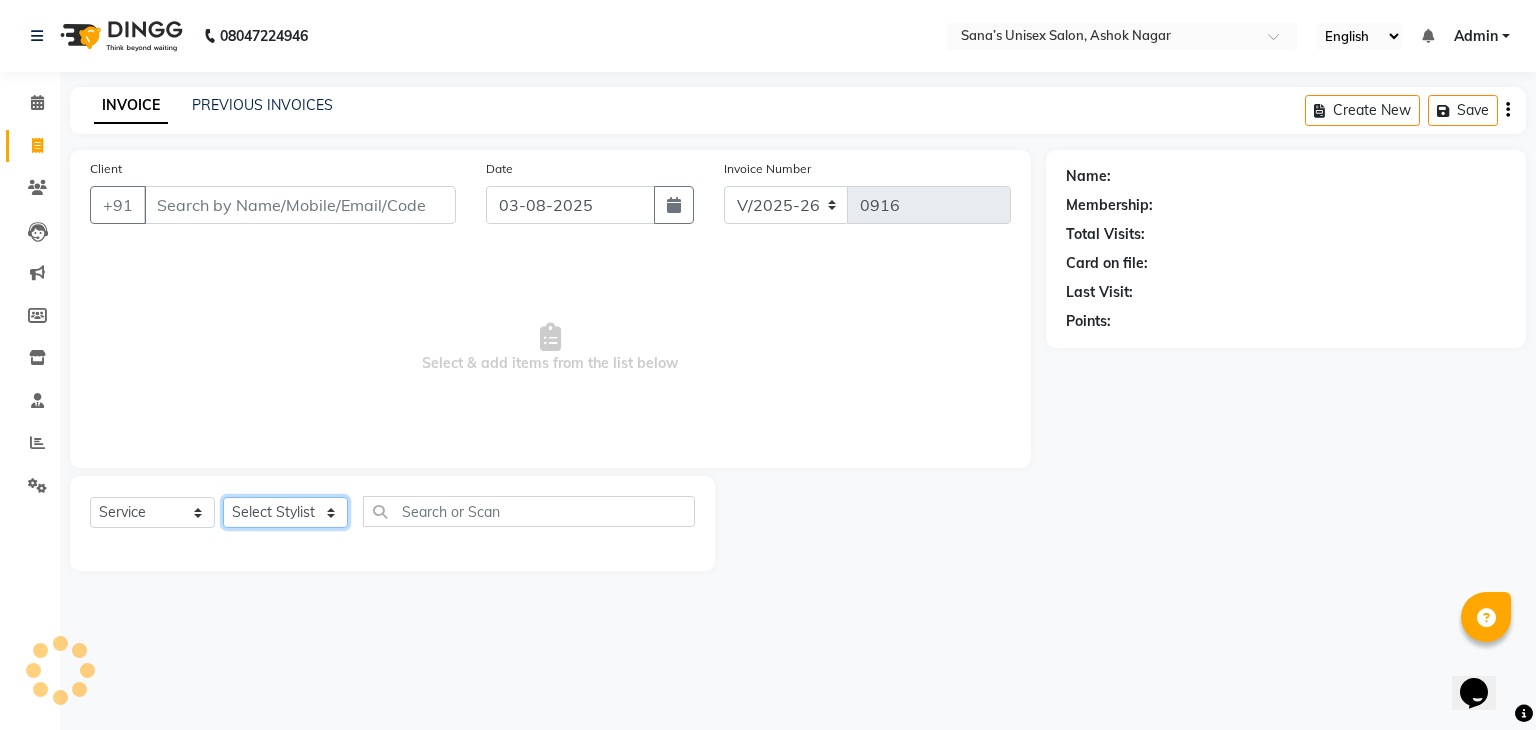 click on "Select Stylist" 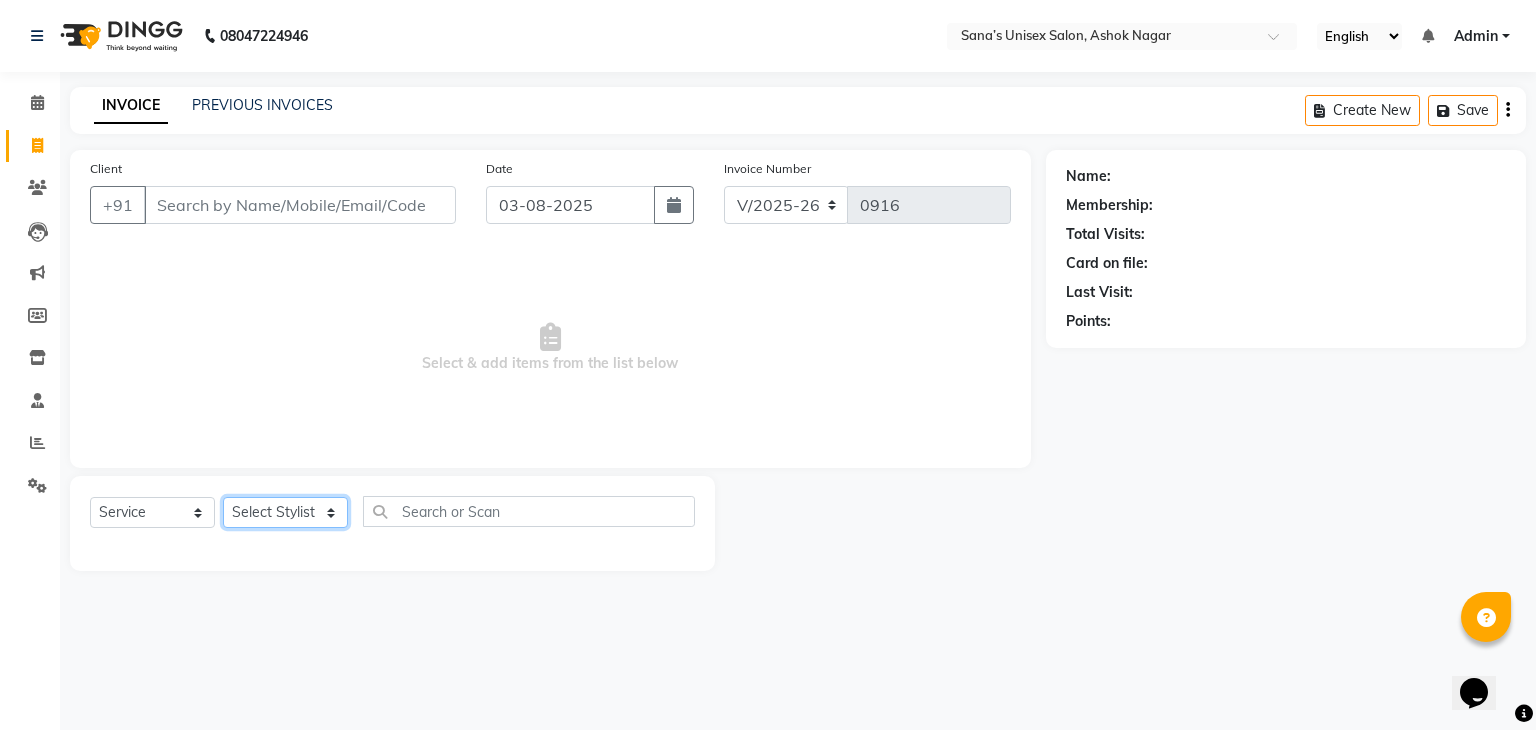 click on "Select Stylist" 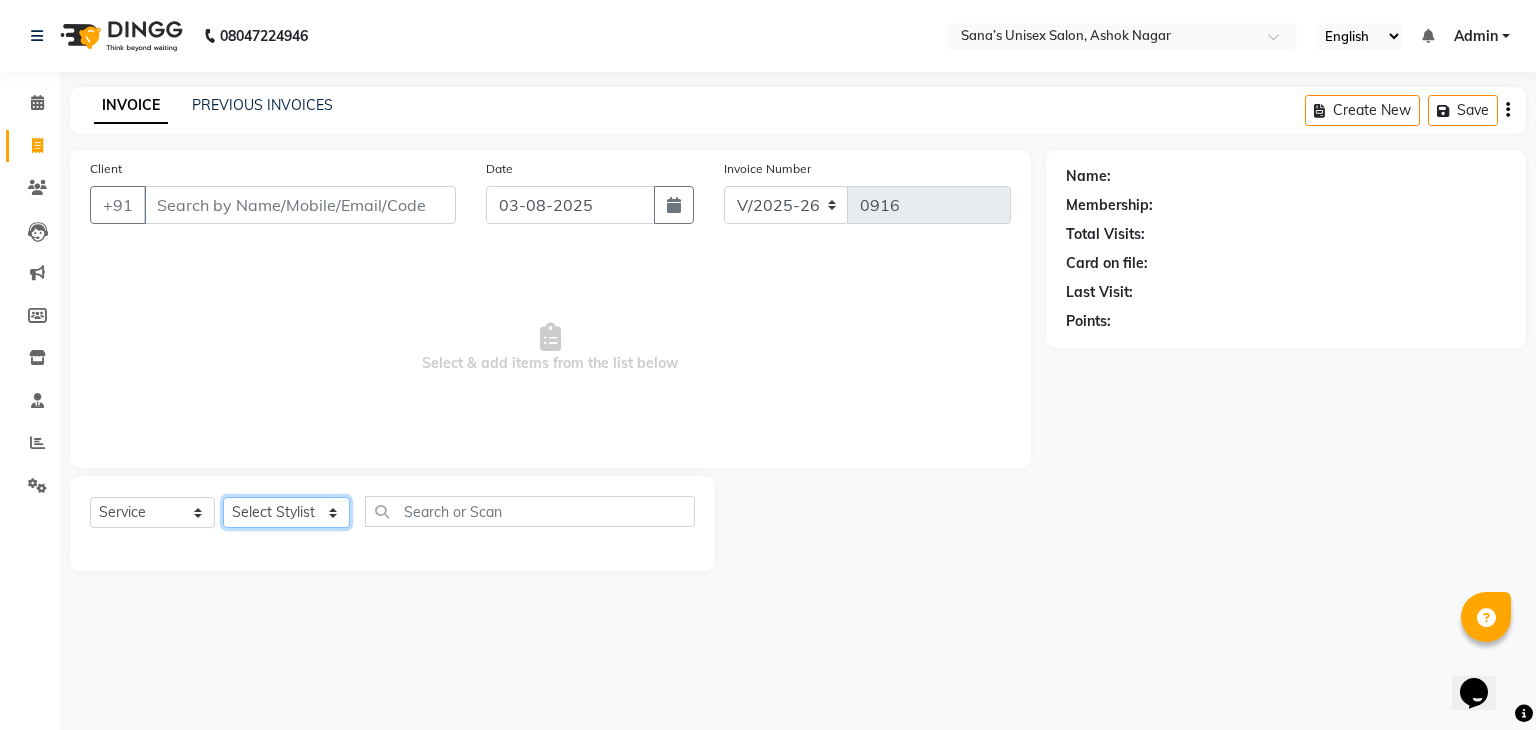 select on "[PHONE]" 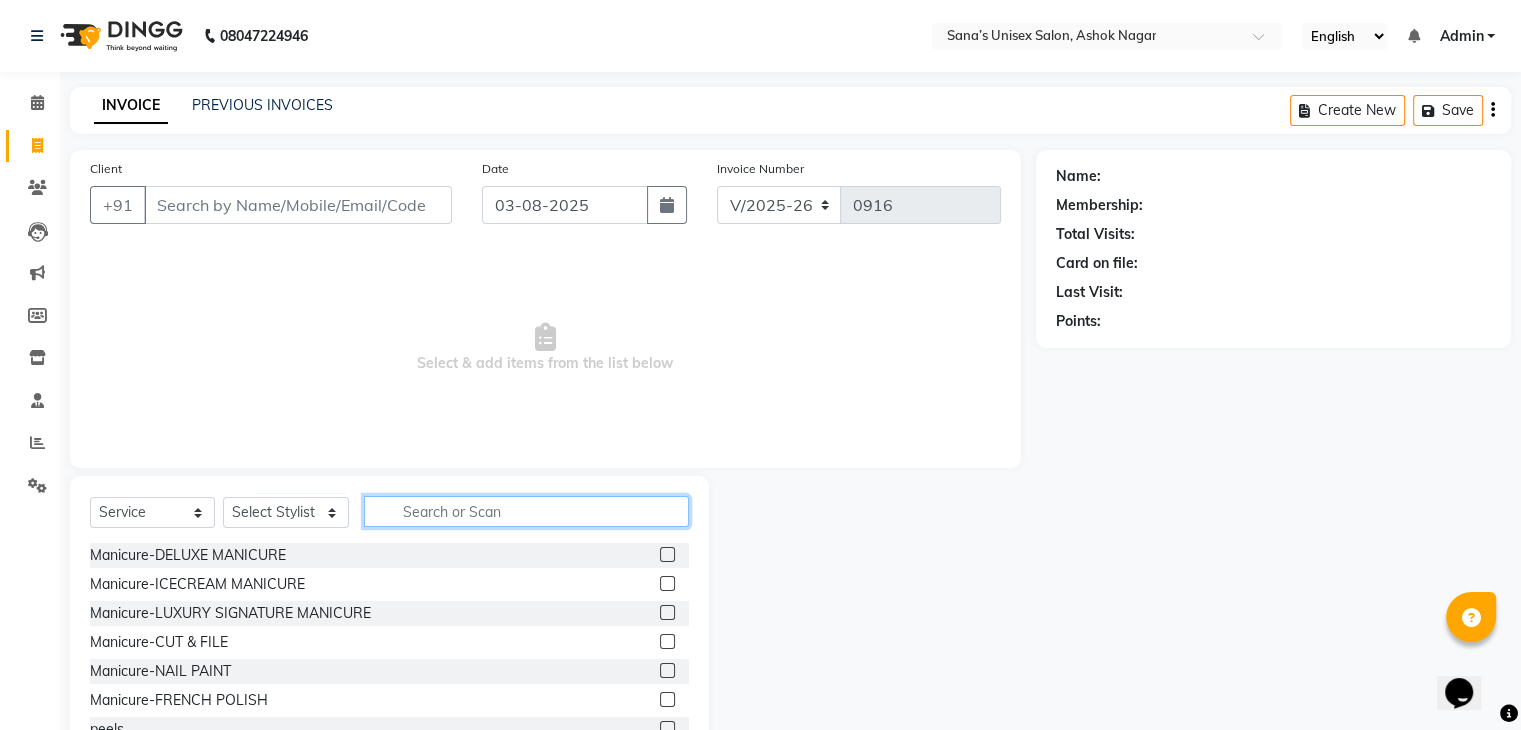 click 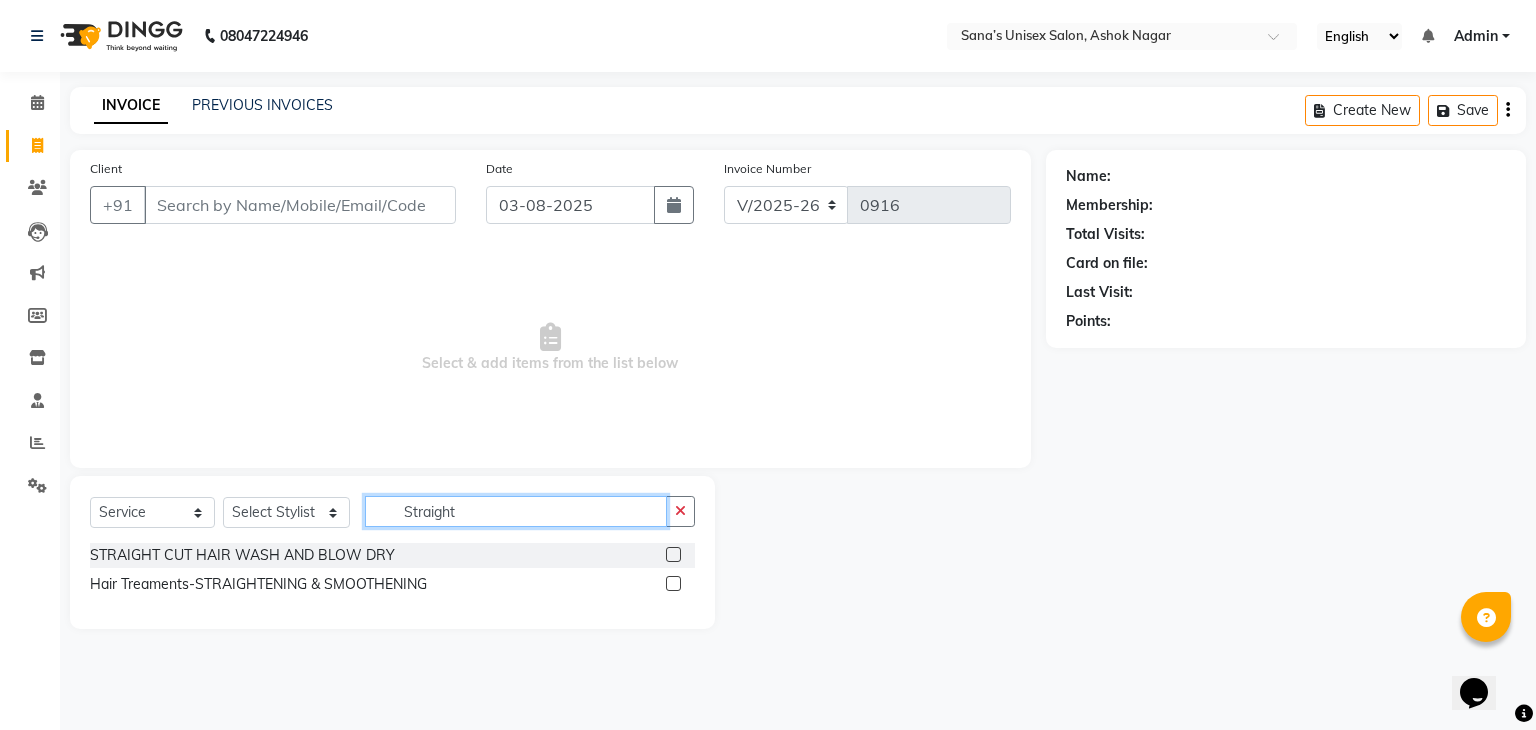 type on "Straight" 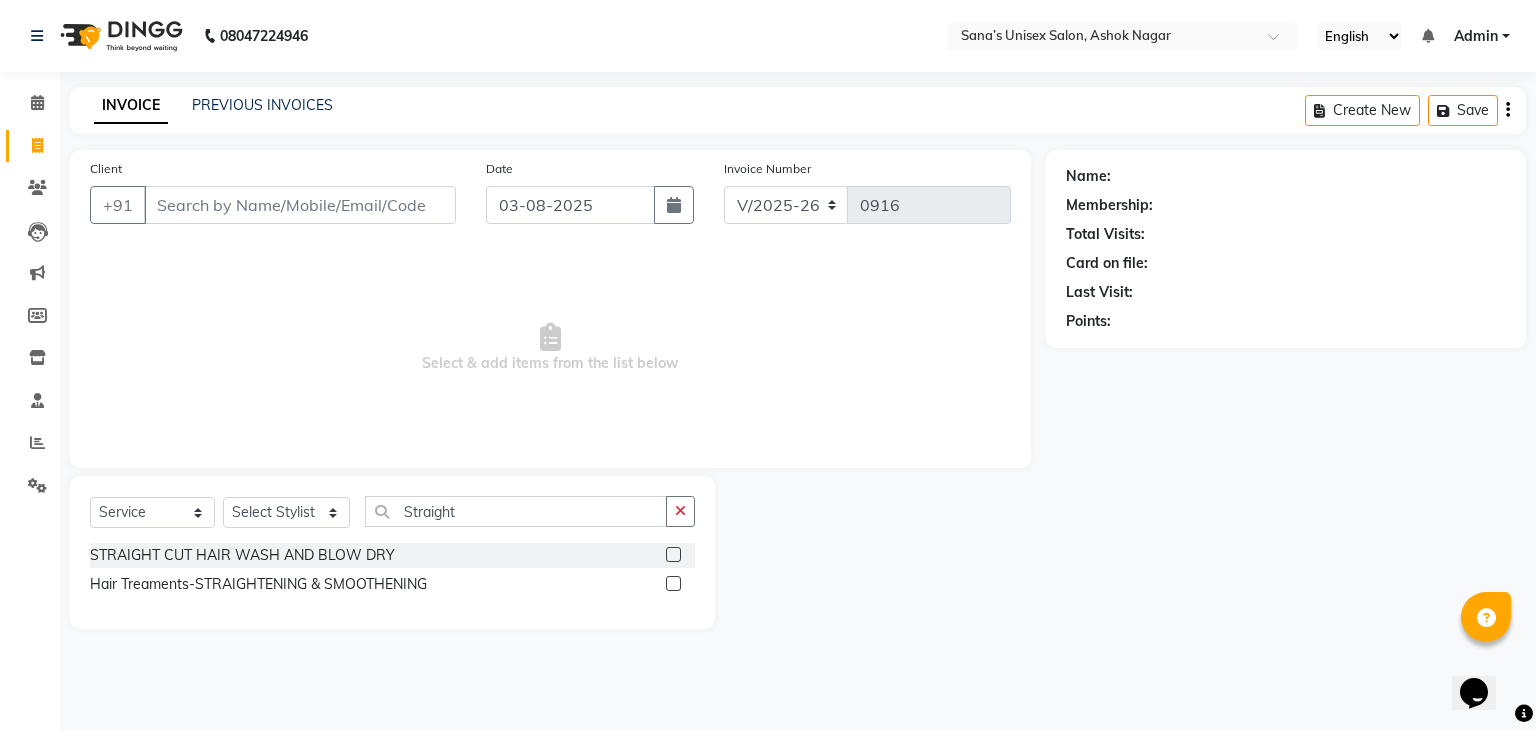 click 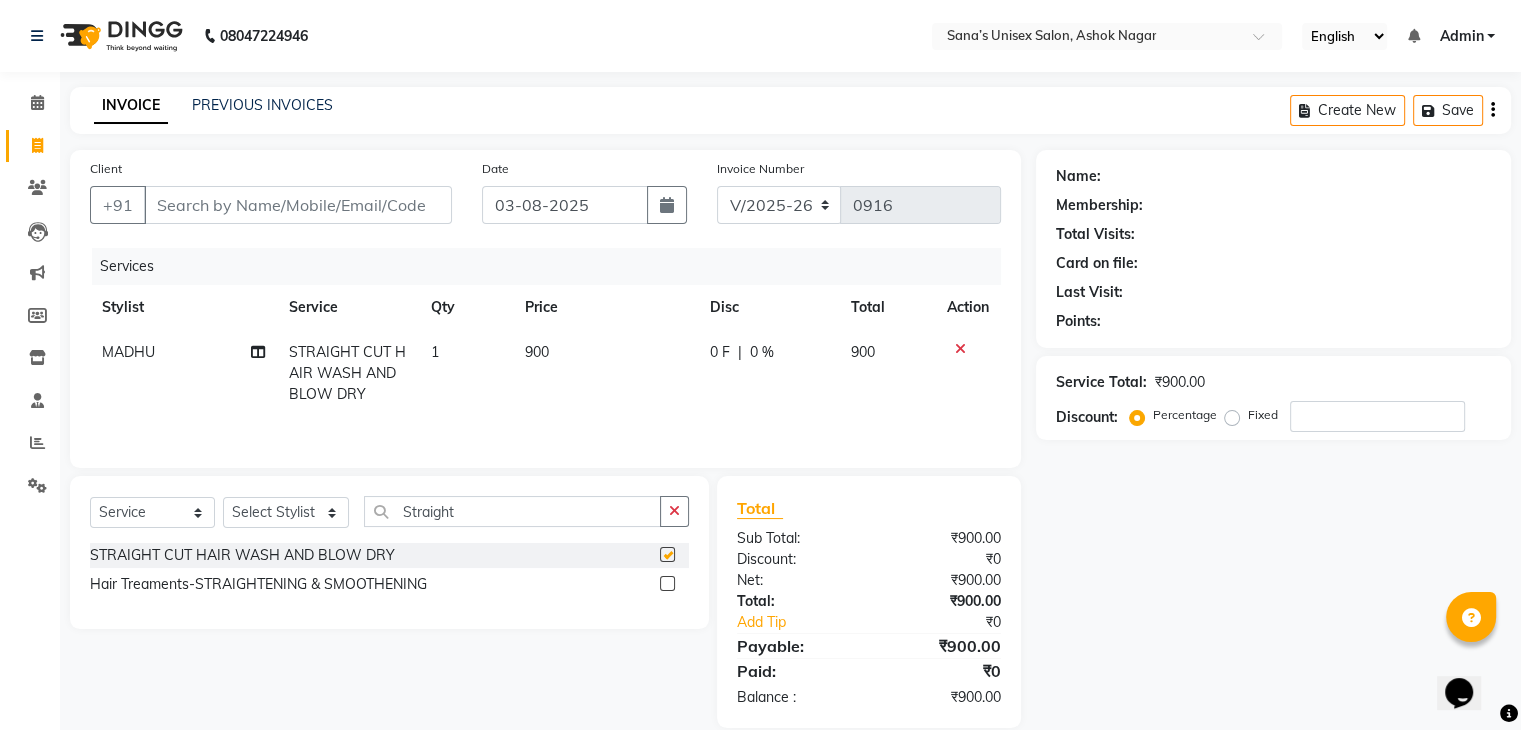 checkbox on "false" 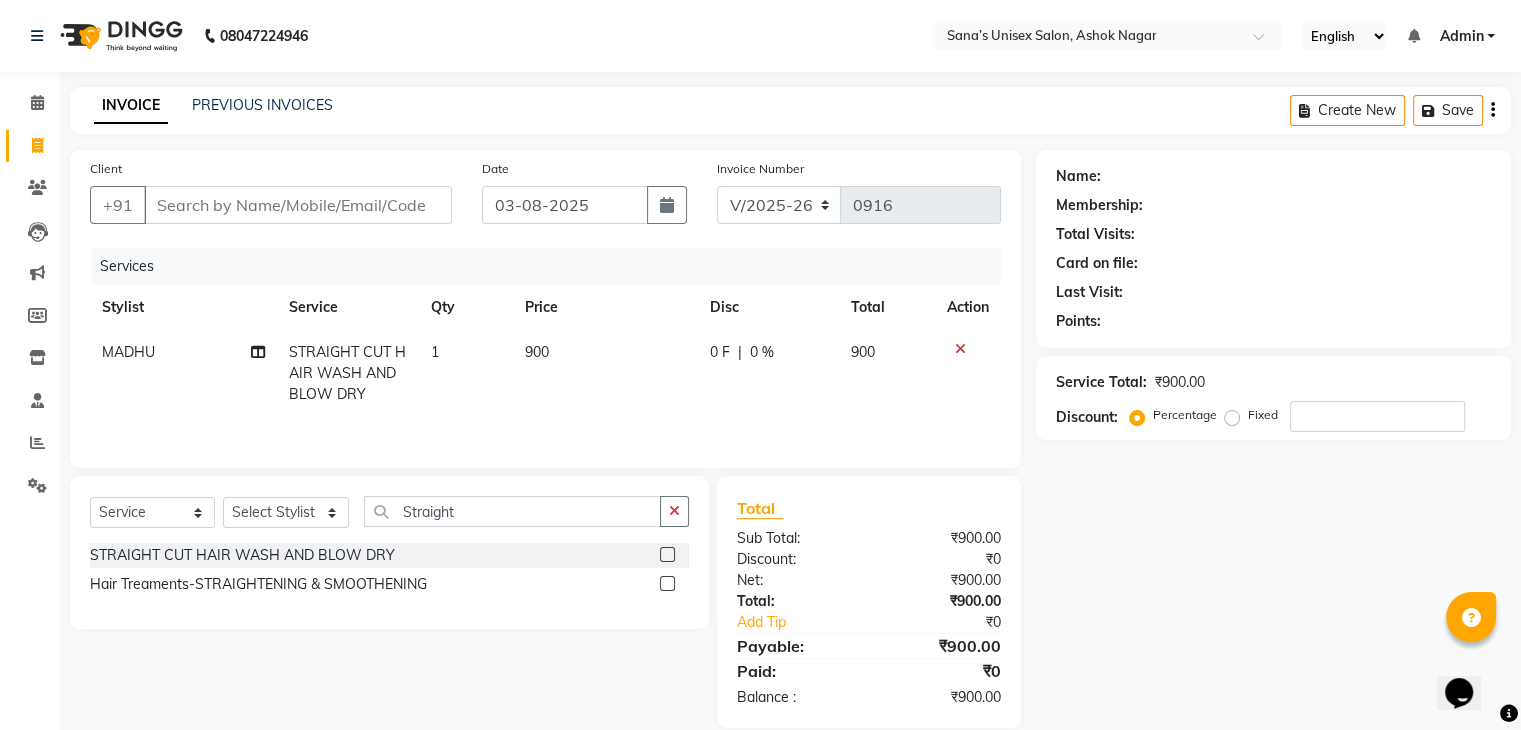 click on "900" 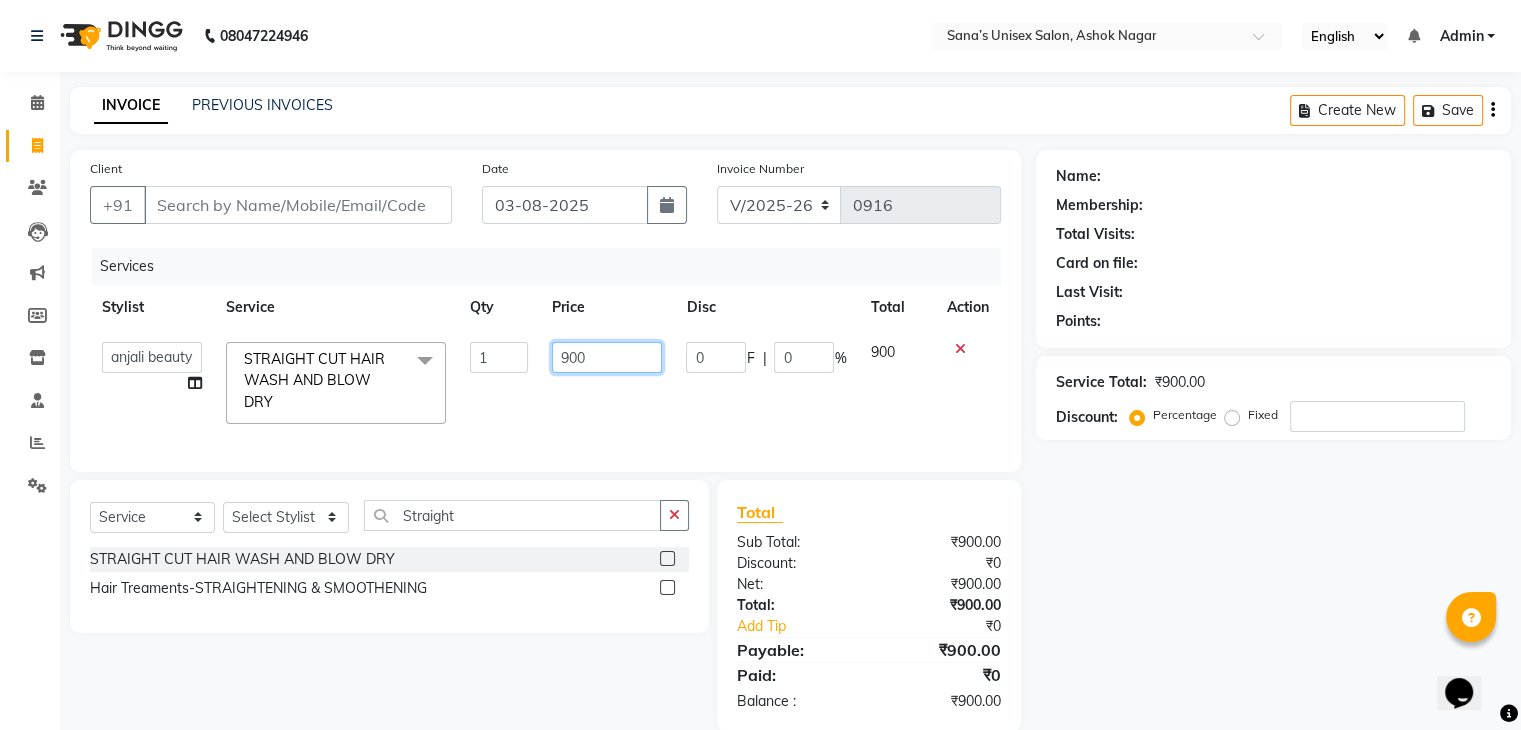 drag, startPoint x: 599, startPoint y: 357, endPoint x: 487, endPoint y: 373, distance: 113.137085 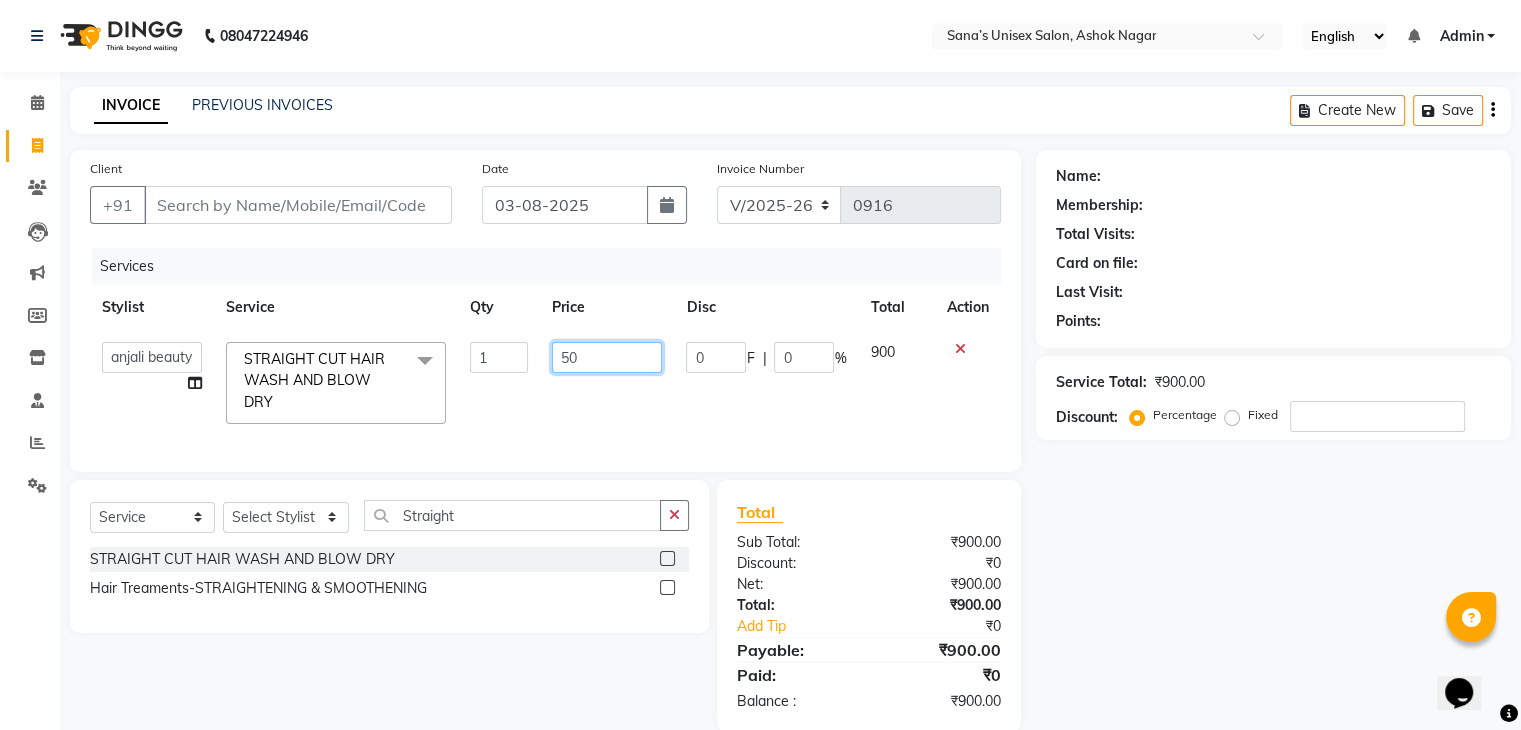 type on "500" 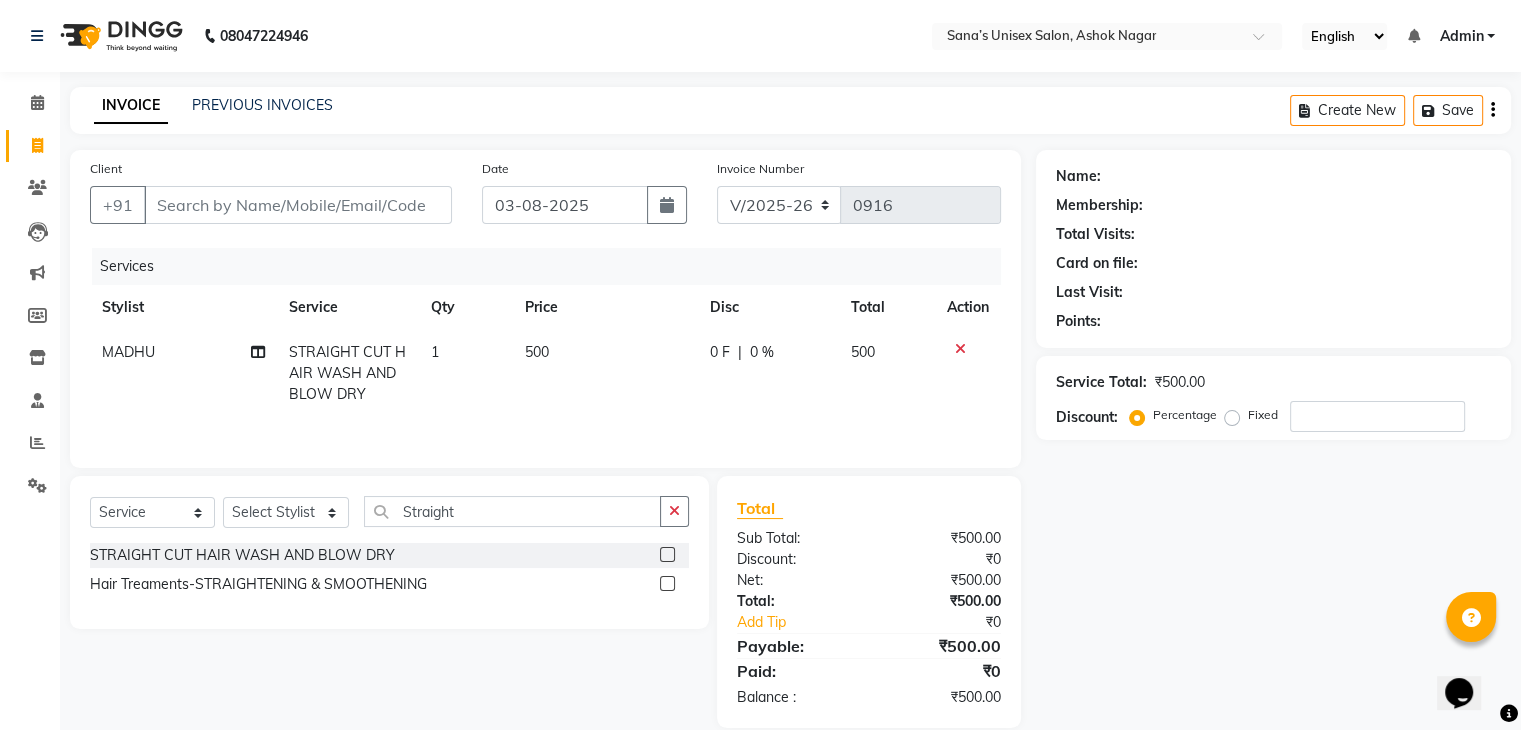 click on "[NAME] STRAIGHT CUT HAIR WASH AND BLOW DRY  1 500 0 F | 0 % 500" 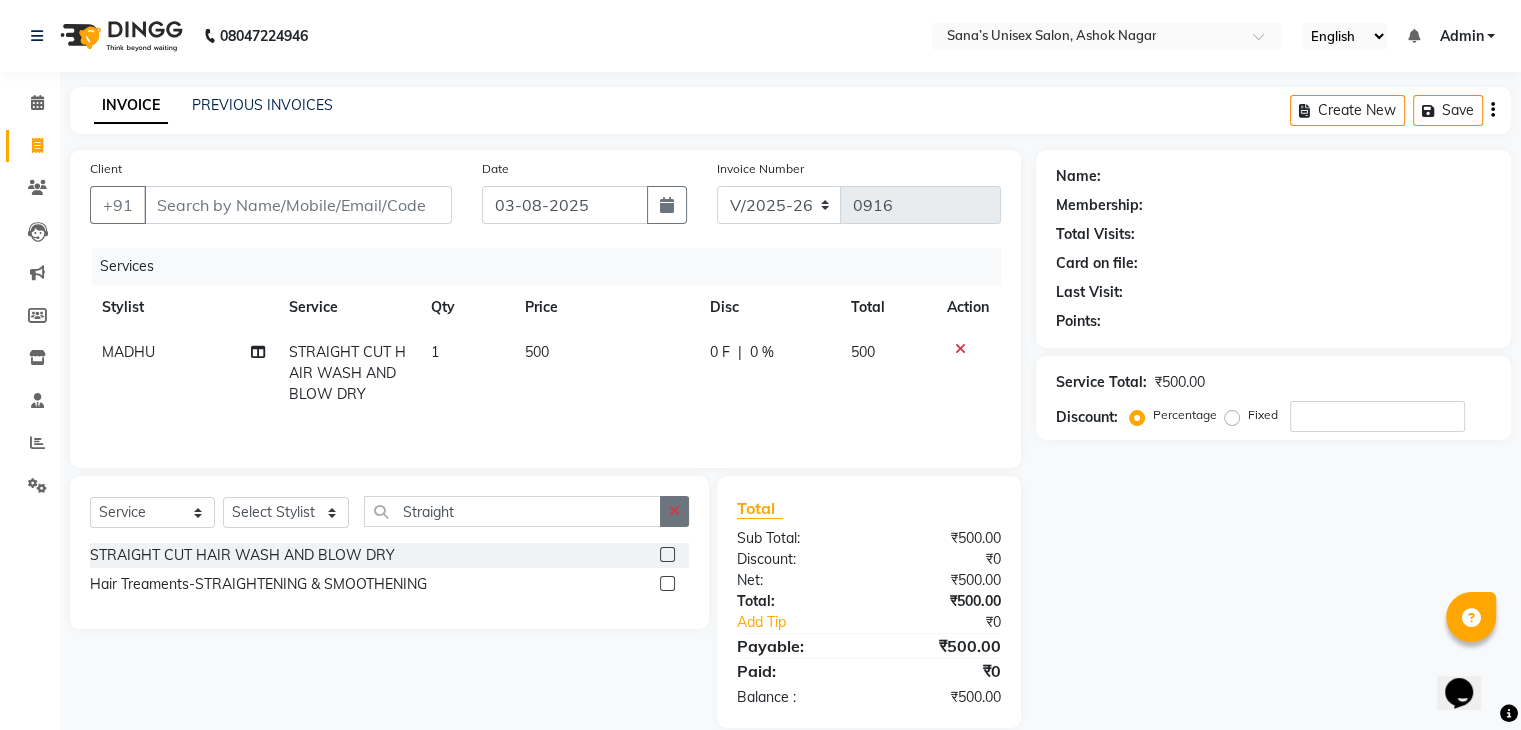 click 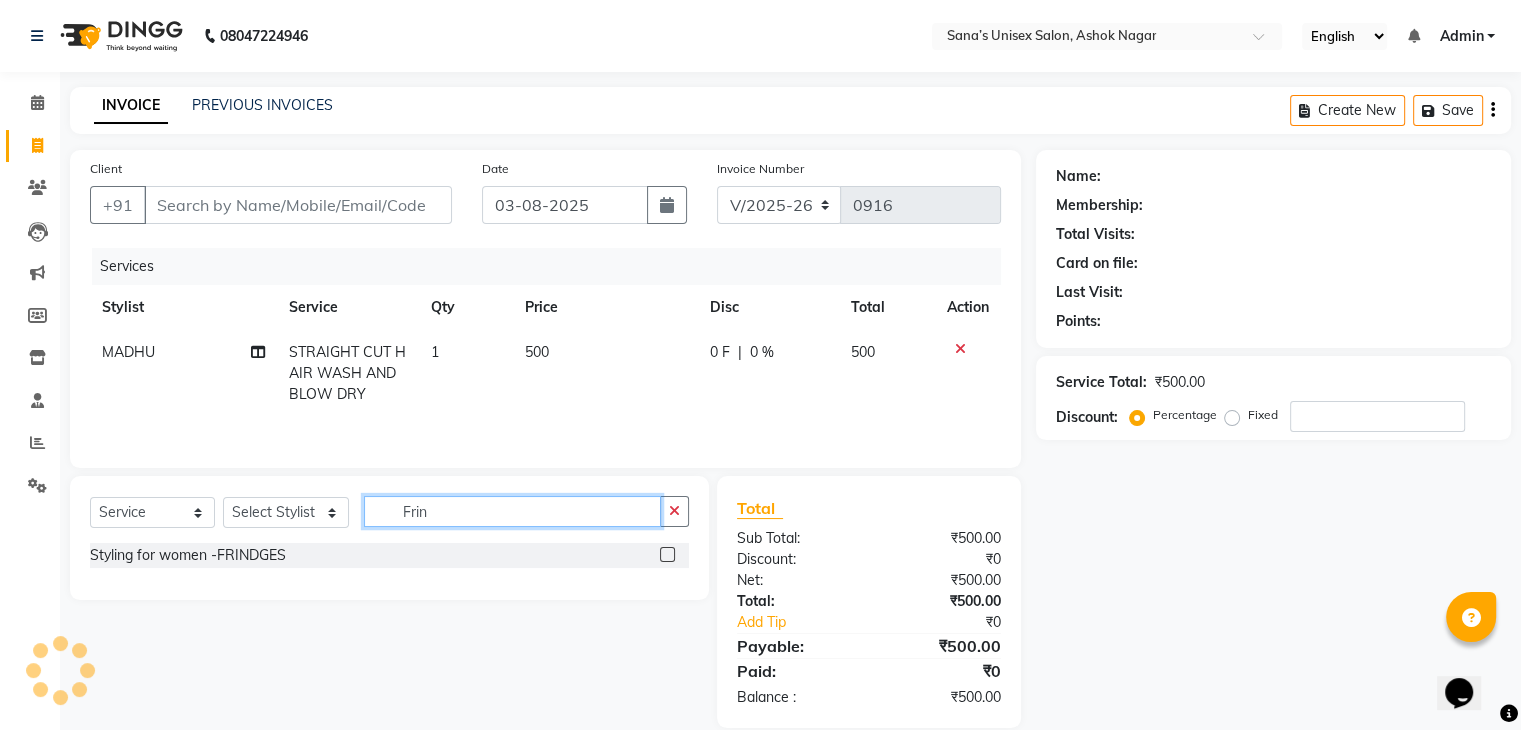 type on "Frin" 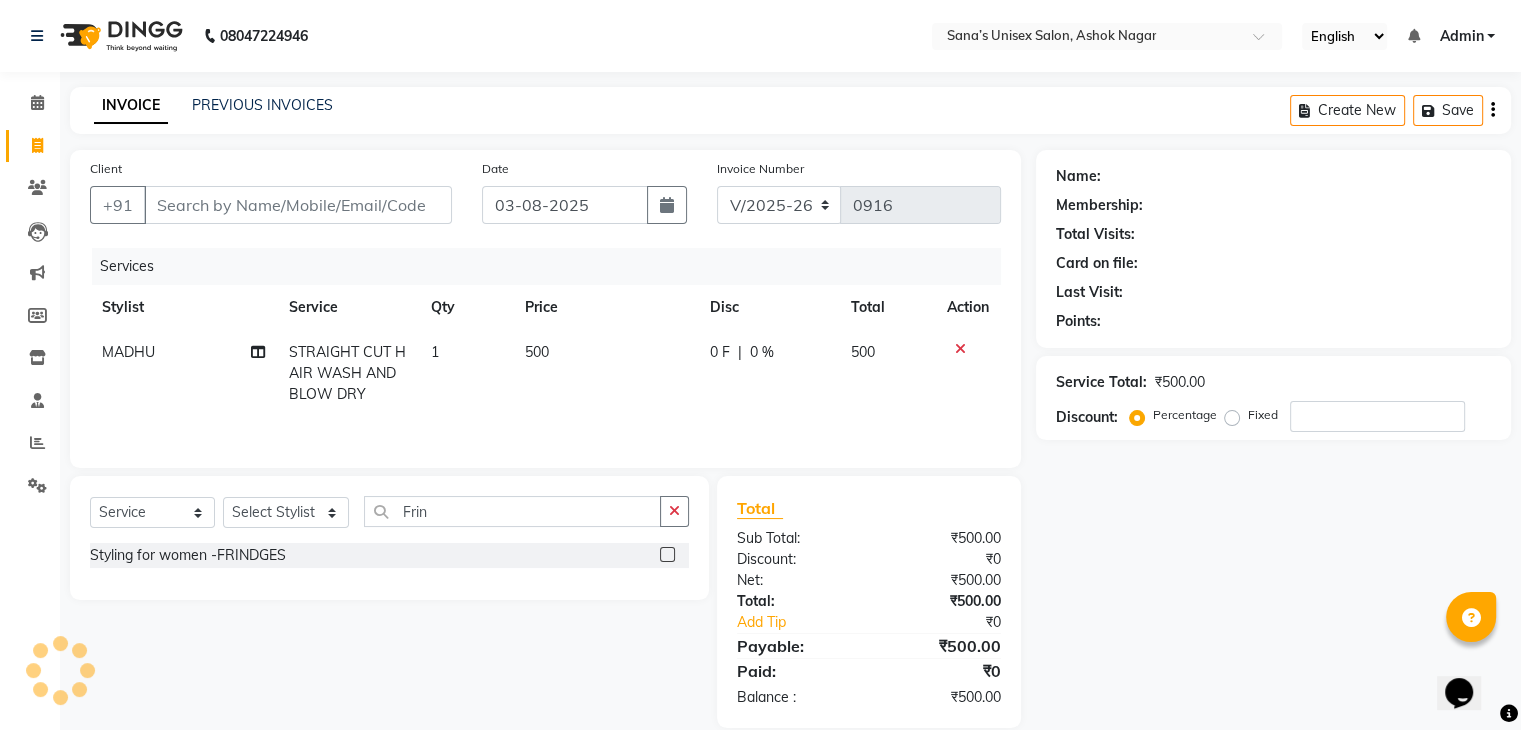 click 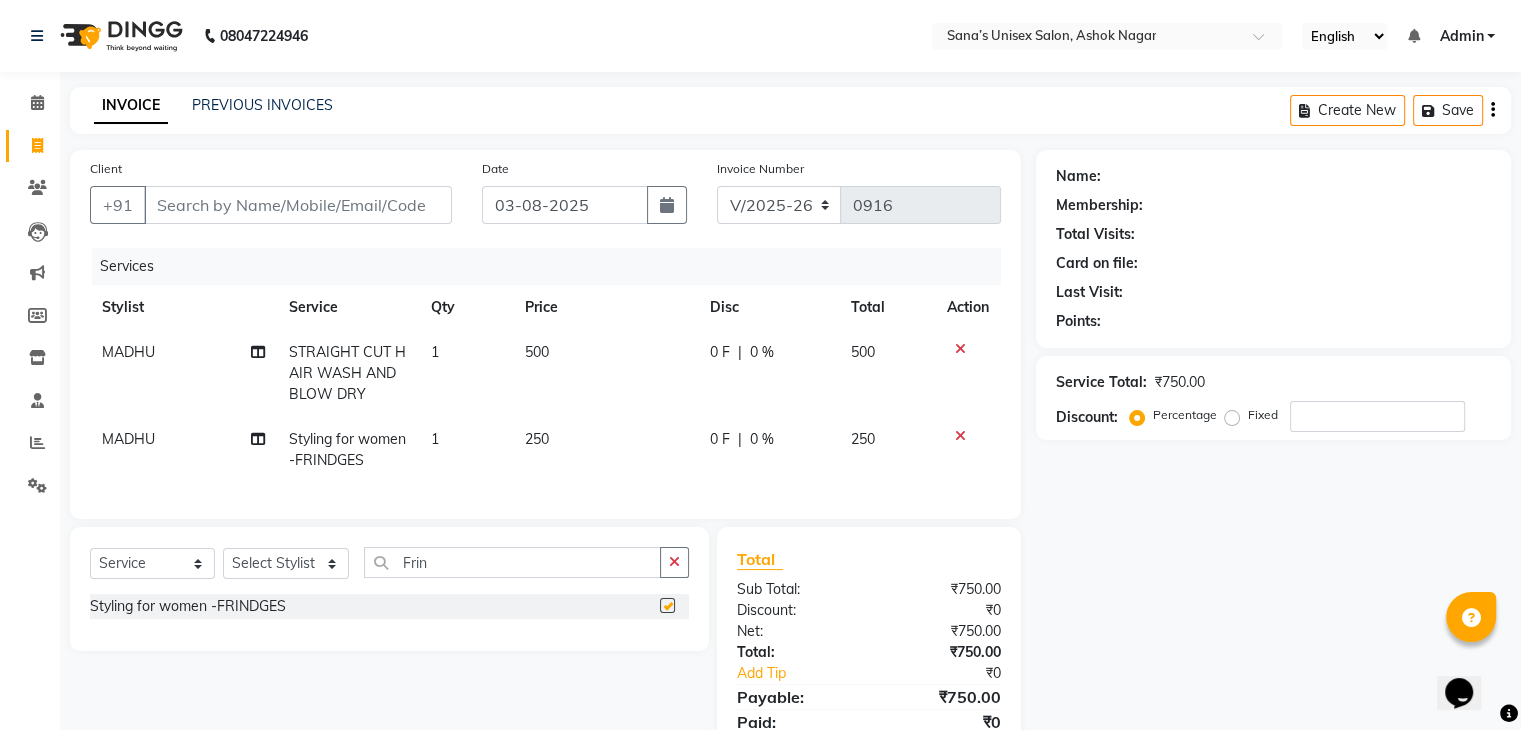 checkbox on "false" 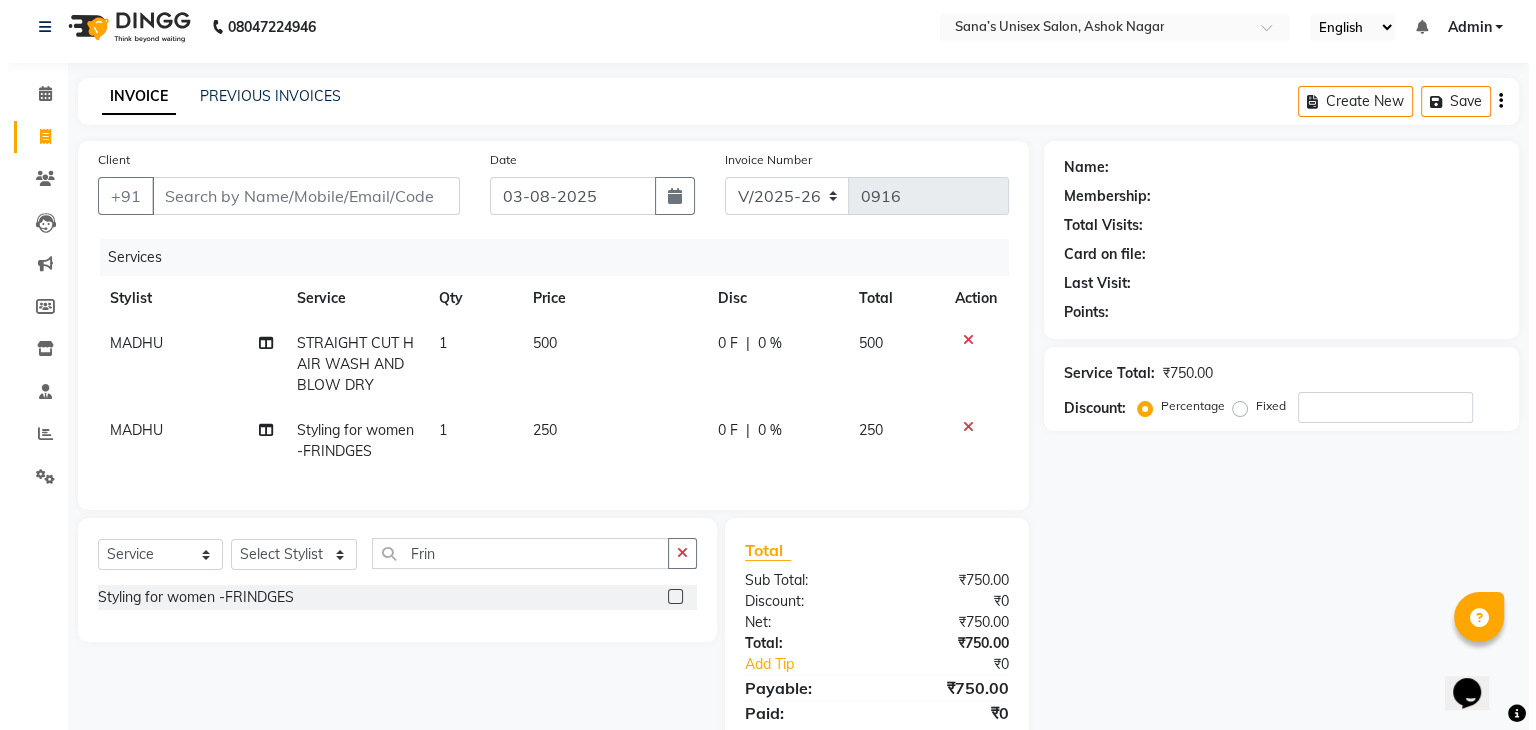 scroll, scrollTop: 0, scrollLeft: 0, axis: both 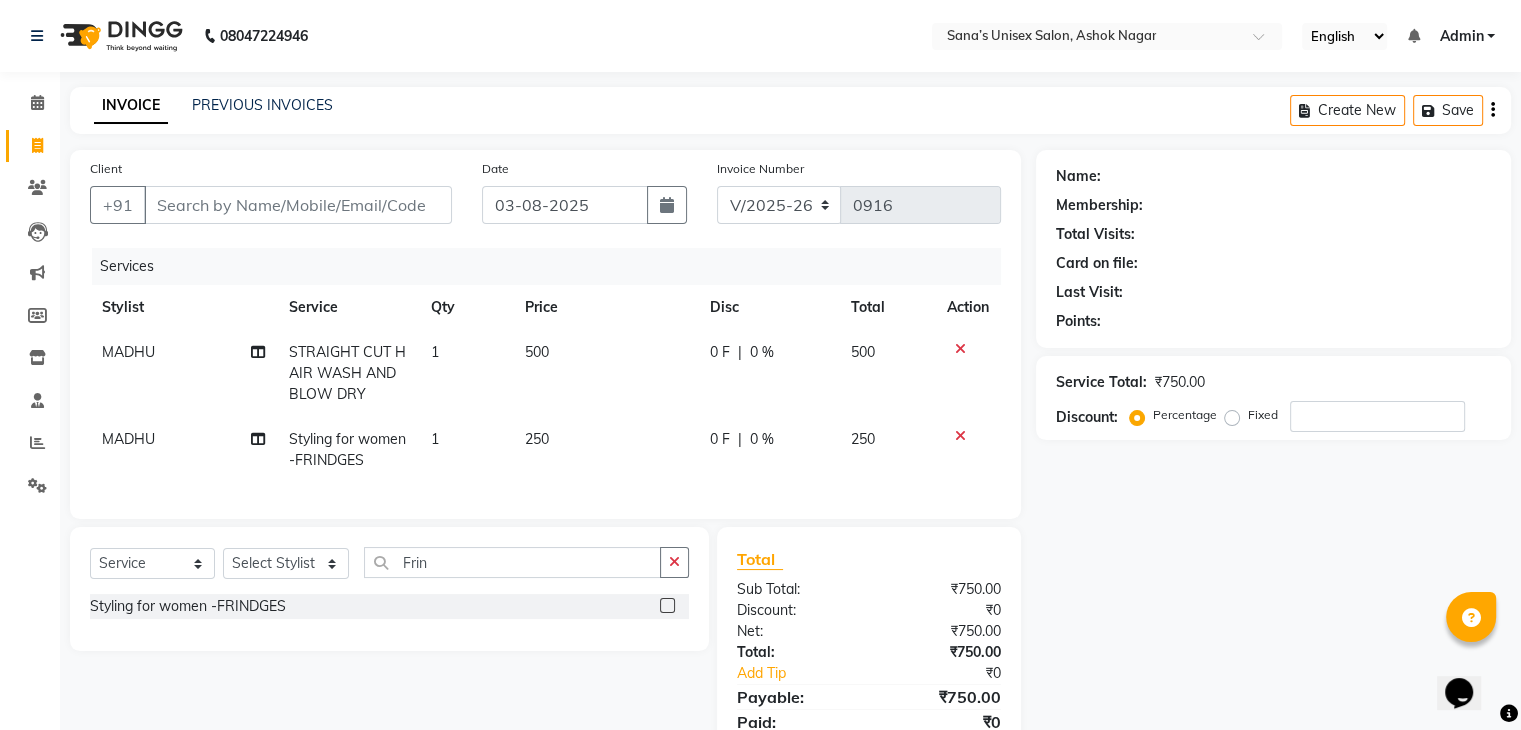 click on "250" 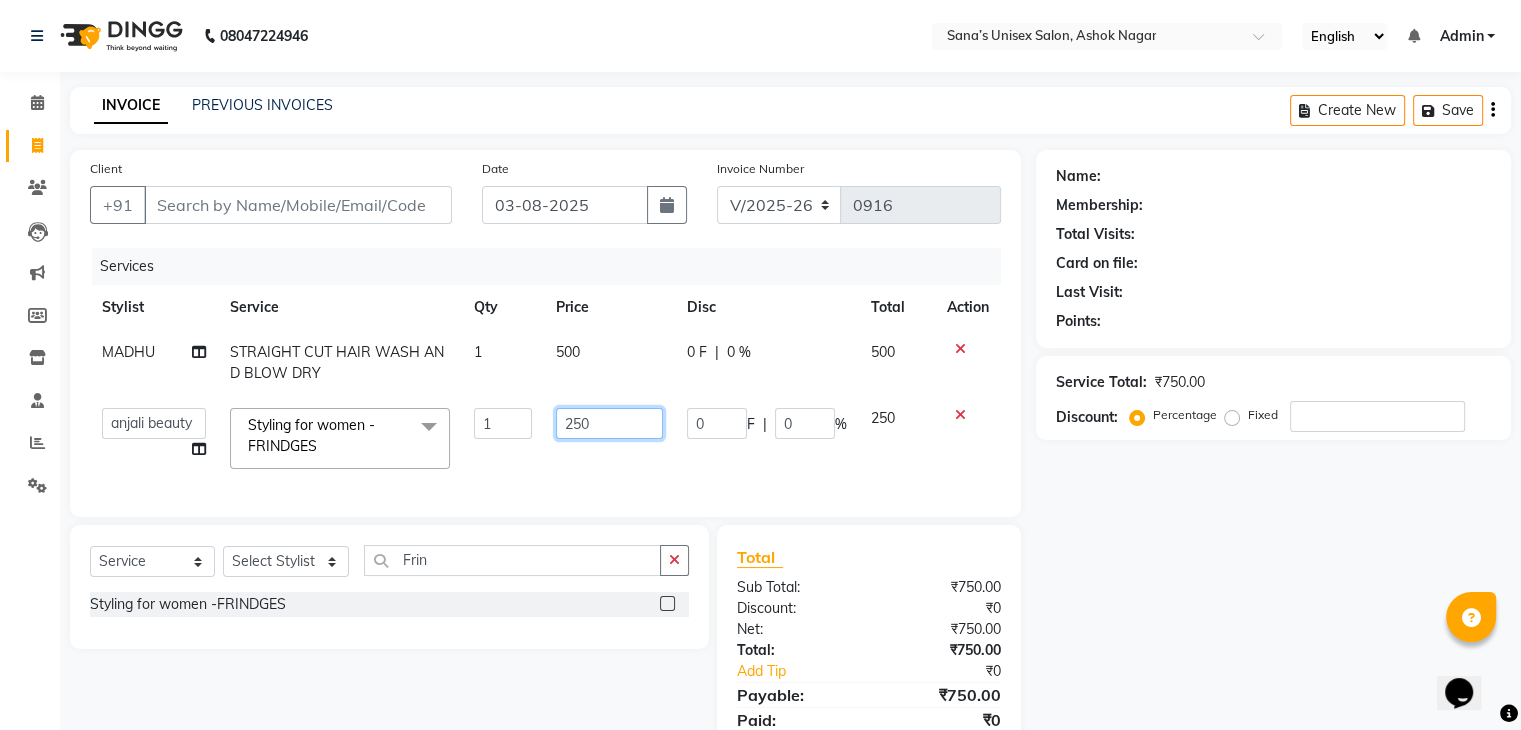 drag, startPoint x: 617, startPoint y: 421, endPoint x: 550, endPoint y: 460, distance: 77.52419 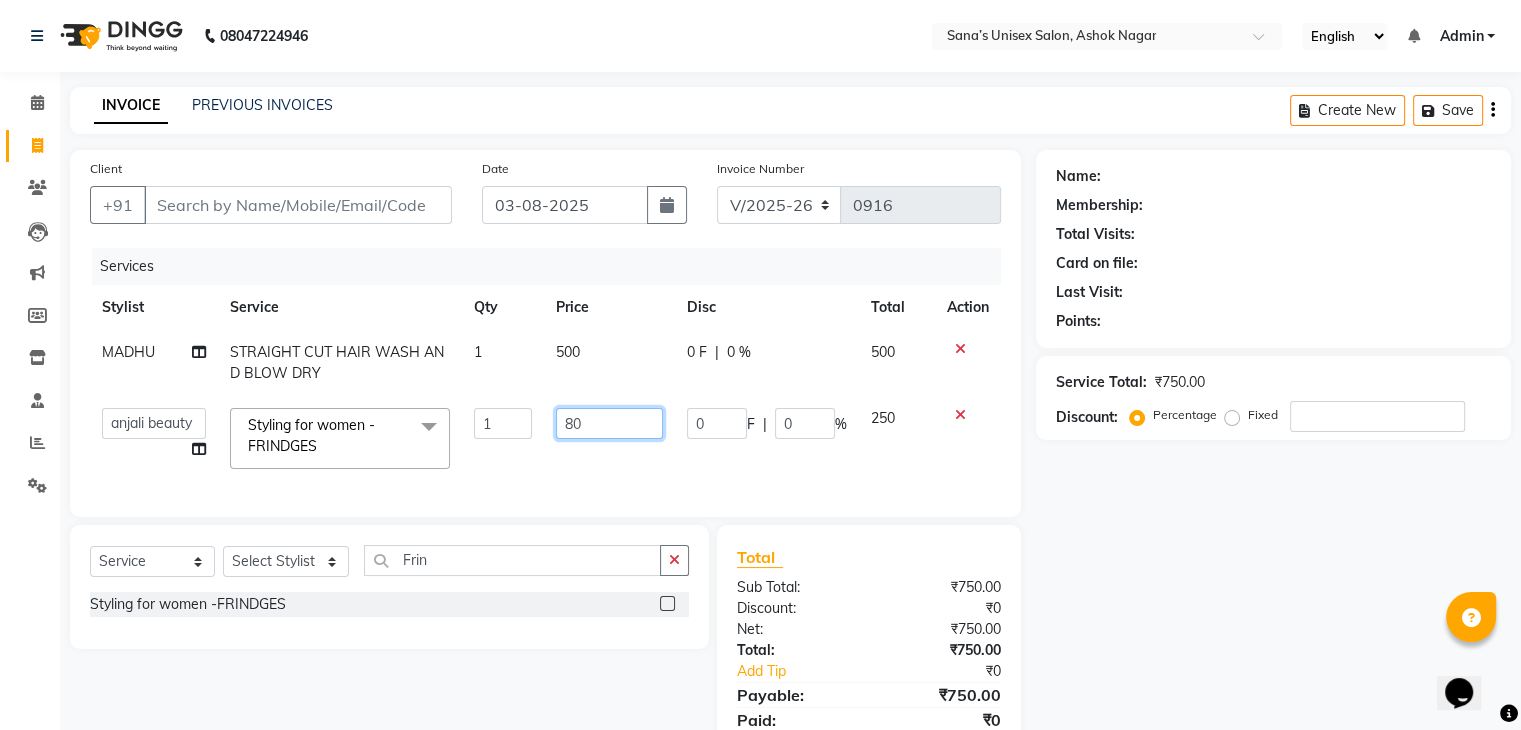type on "8" 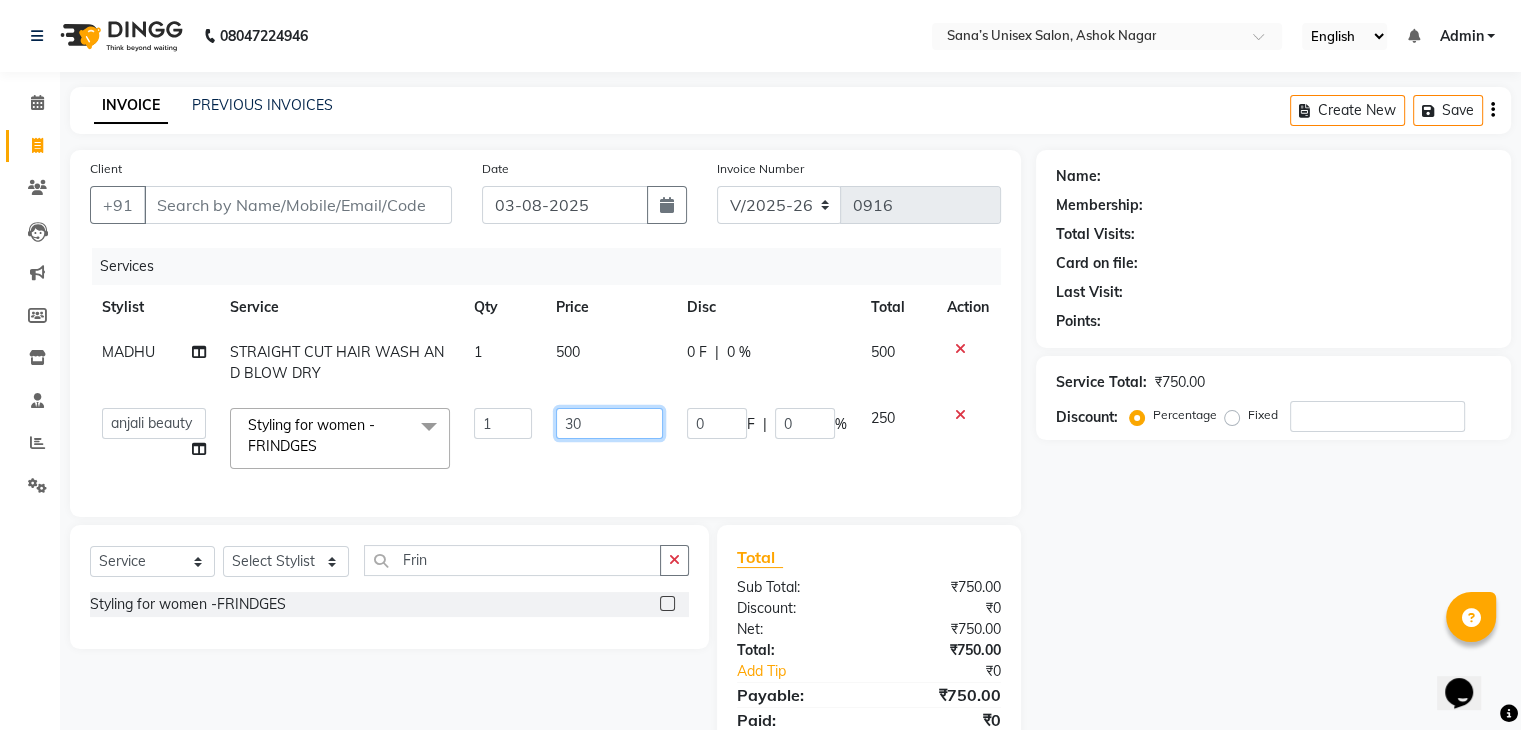 type on "300" 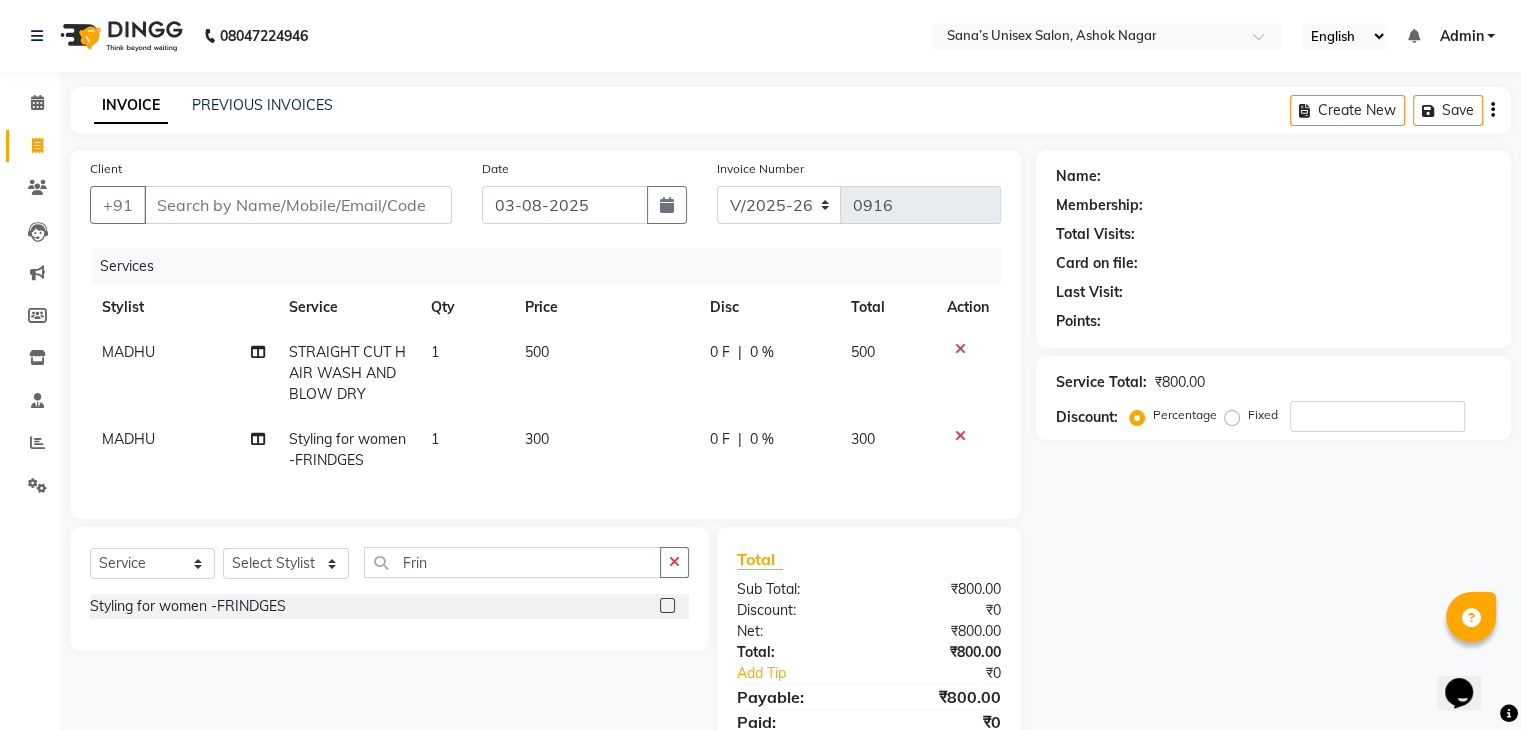 click on "300" 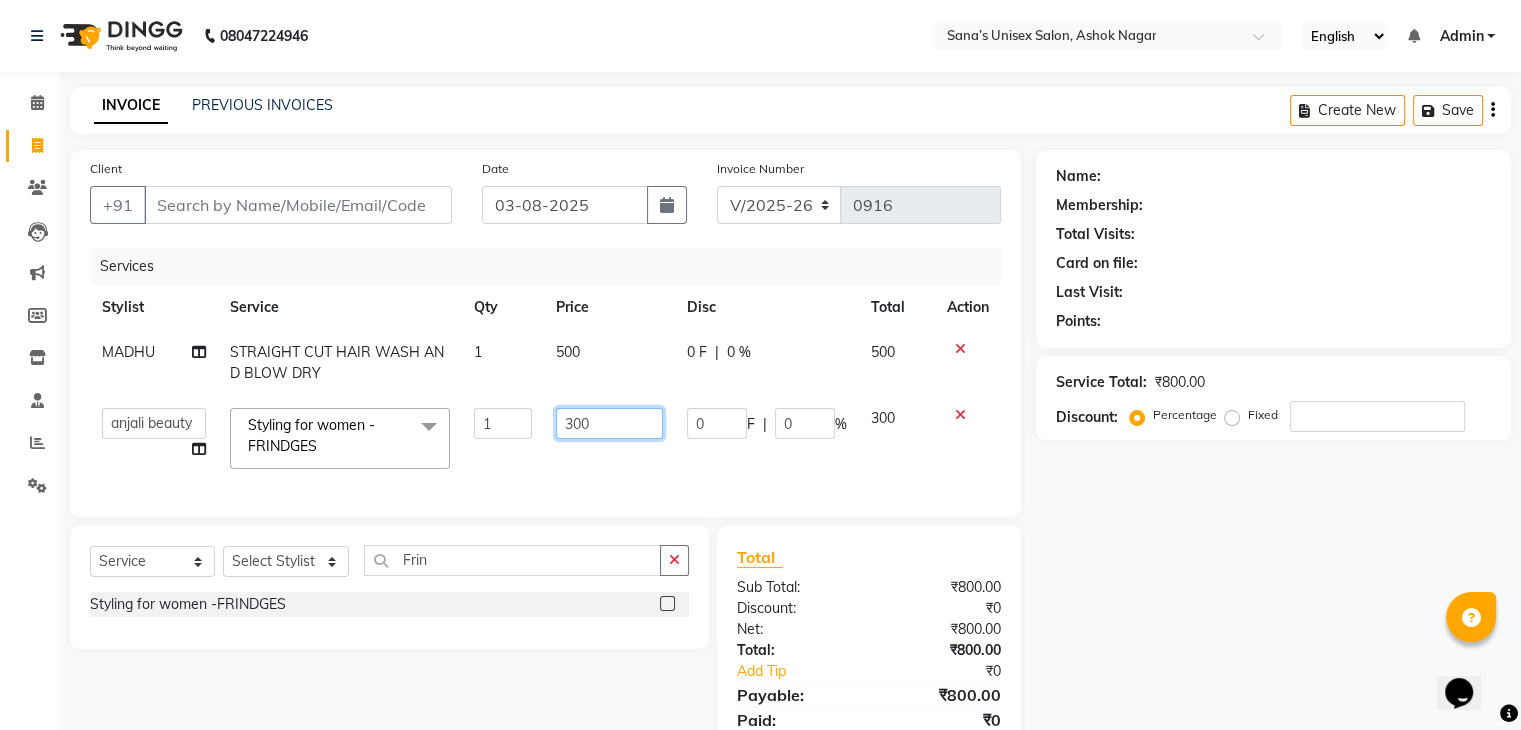 click on "300" 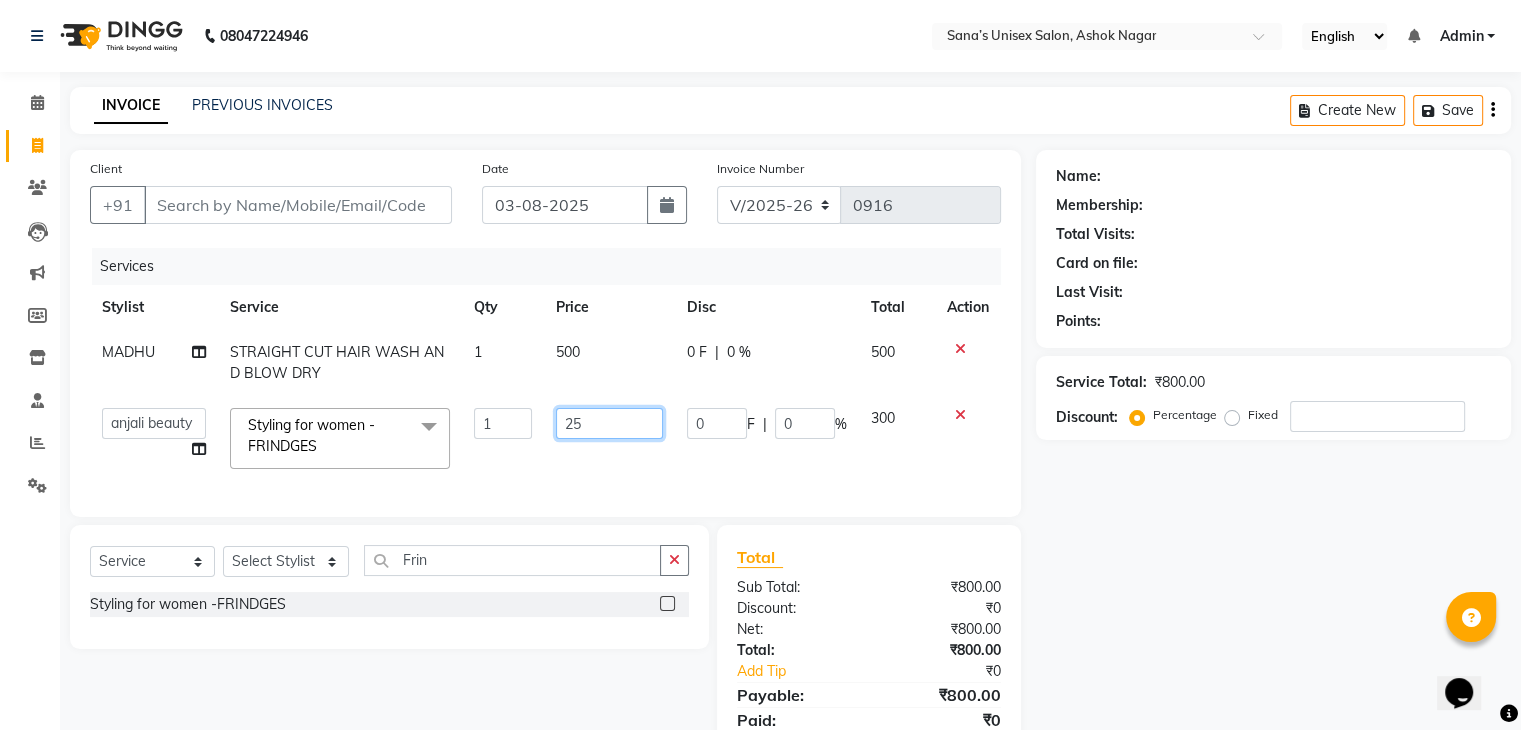 type on "250" 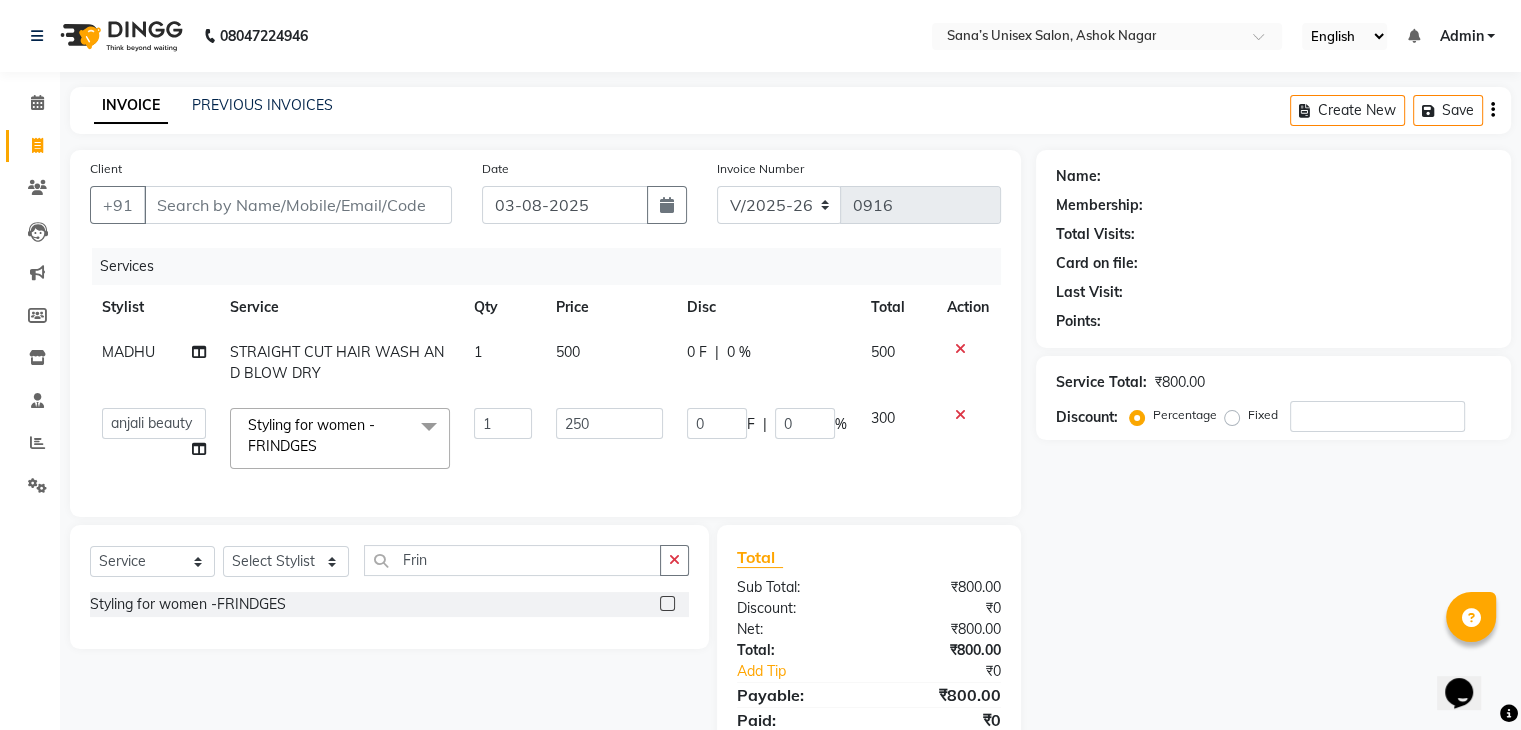 click on "Services Stylist Service Qty Price Disc Total Action [NAME] STRAIGHT CUT HAIR WASH AND BLOW DRY  1 500 0 F | 0 % 500  anjali beauty   [NAME]   [NAME] (BEAUTY THERAPIST)   [NAME]   [NAME]   [NAME]   [NAME]  Styling for women -FRINDGES  x Manicure-DELUXE MANICURE Manicure-ICECREAM MANICURE Manicure-LUXURY SIGNATURE MANICURE Manicure-CUT & FILE Manicure-NAIL PAINT Manicure-FRENCH POLISH peels Pedicure -DELUXE PEDICURE Pedicure -ICECREAM PEDICURE Pedicure -SPA PEDICURE Pedicure -LUXURY SIGNATURE PEDICURE Pedicure -CUT & FILE Pedicure -NAIL PAINT Pedicure -FRENCH POLISH  PEDICURE DONUT  Add-on-BLEACH Add-on-PARAFFIN WAX Add-on-HEEL PEEL TREATMENT DETAN-UPPER LIP DETAN-UNDER ARMS DETAN-FEET DETAN-BLOUSE LINE DETAN-HALF ARMS DETAN-FACE DETAN-FACE &NECK DETAN-FULL ARMS DETAN-HALF LEGS DETAN-HALF FRONT & BACK DETAN-FULL LEGS DETAN-BODY(FACE, NECK,UNDER ARMS,LEGS, FRONT & BACK) Threading-EYEBROWS Threading-UPPER LIP Threading-CHIN Threading-FOREHEAD Threading-SIDES Threading-NECK Threading-FULL FACE 1" 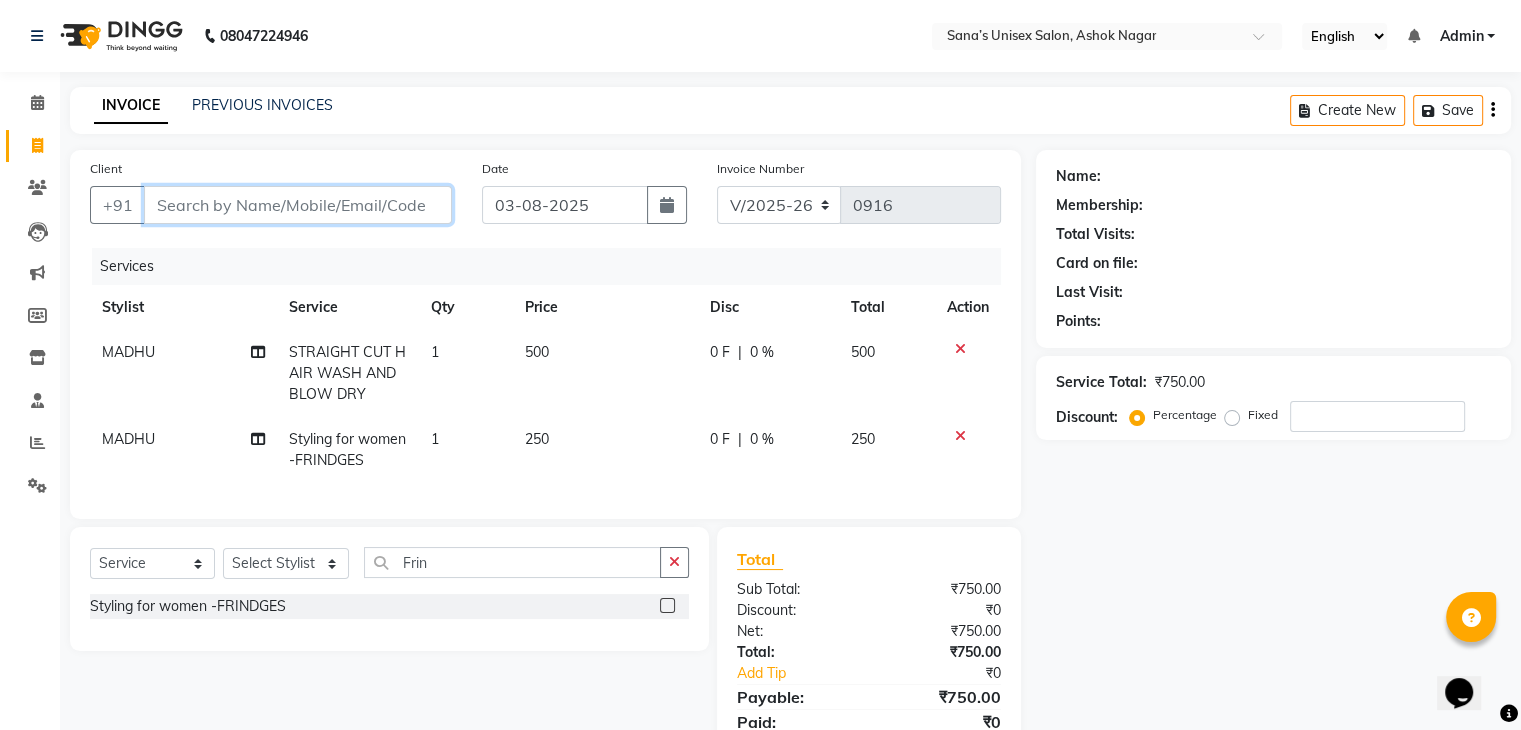 click on "Client" at bounding box center (298, 205) 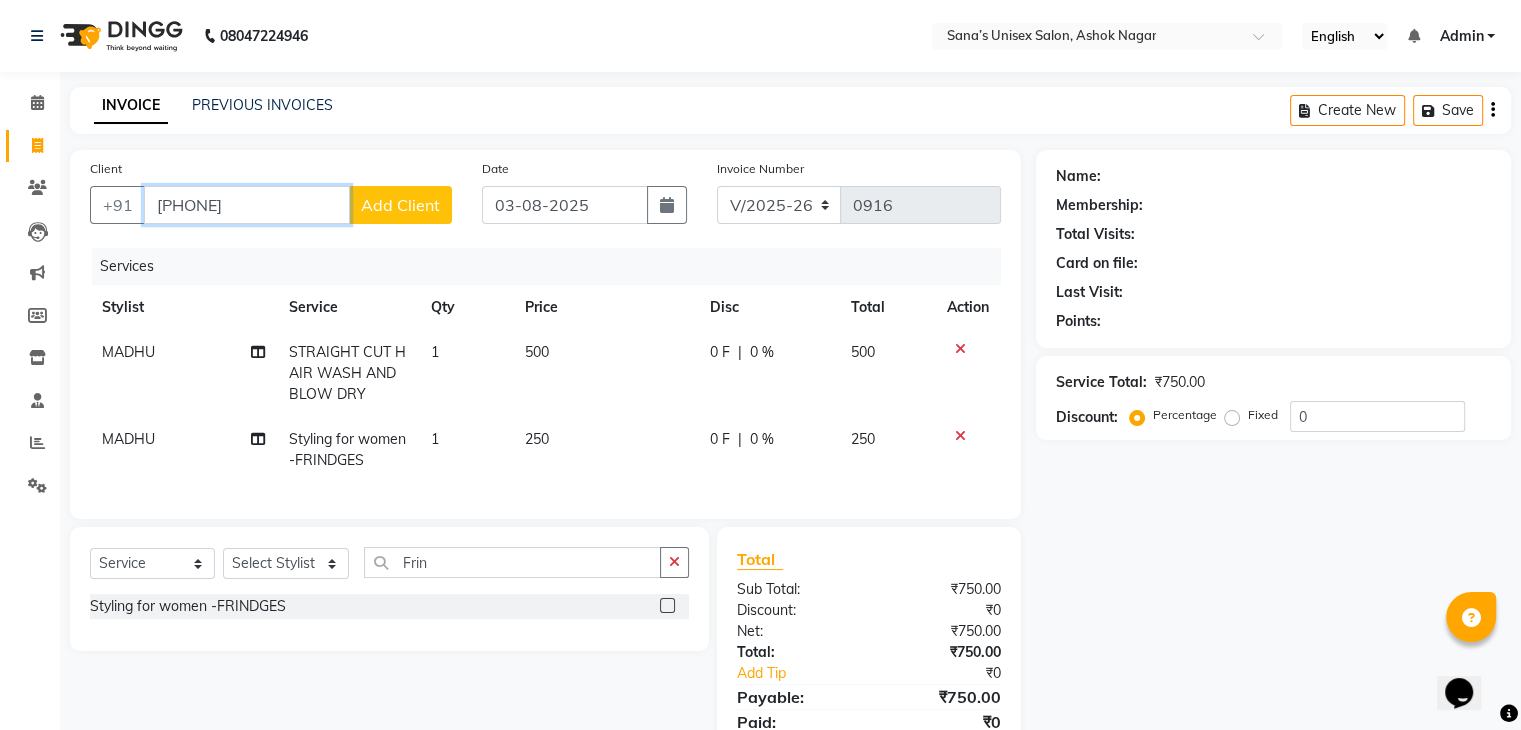 type on "[PHONE]" 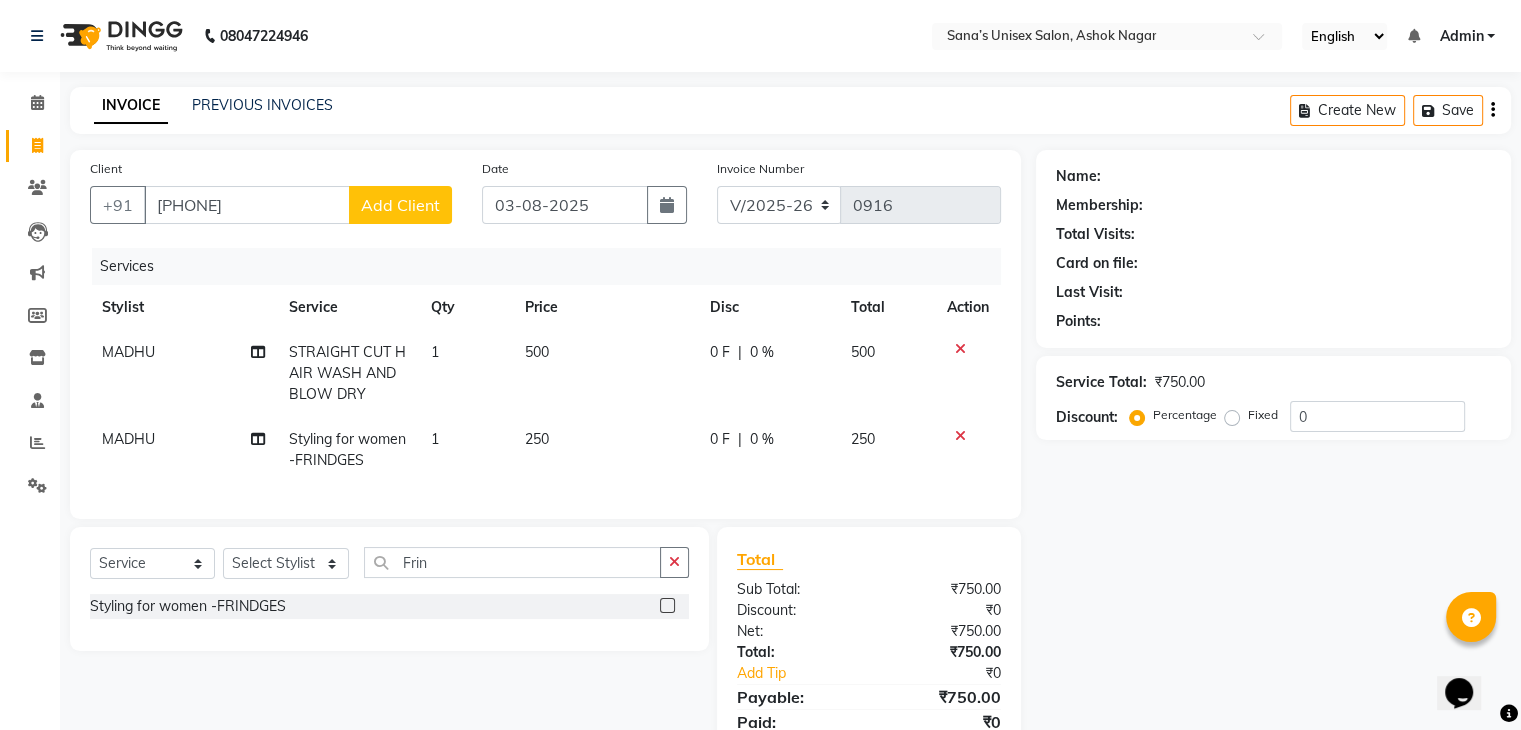 click on "Add Client" 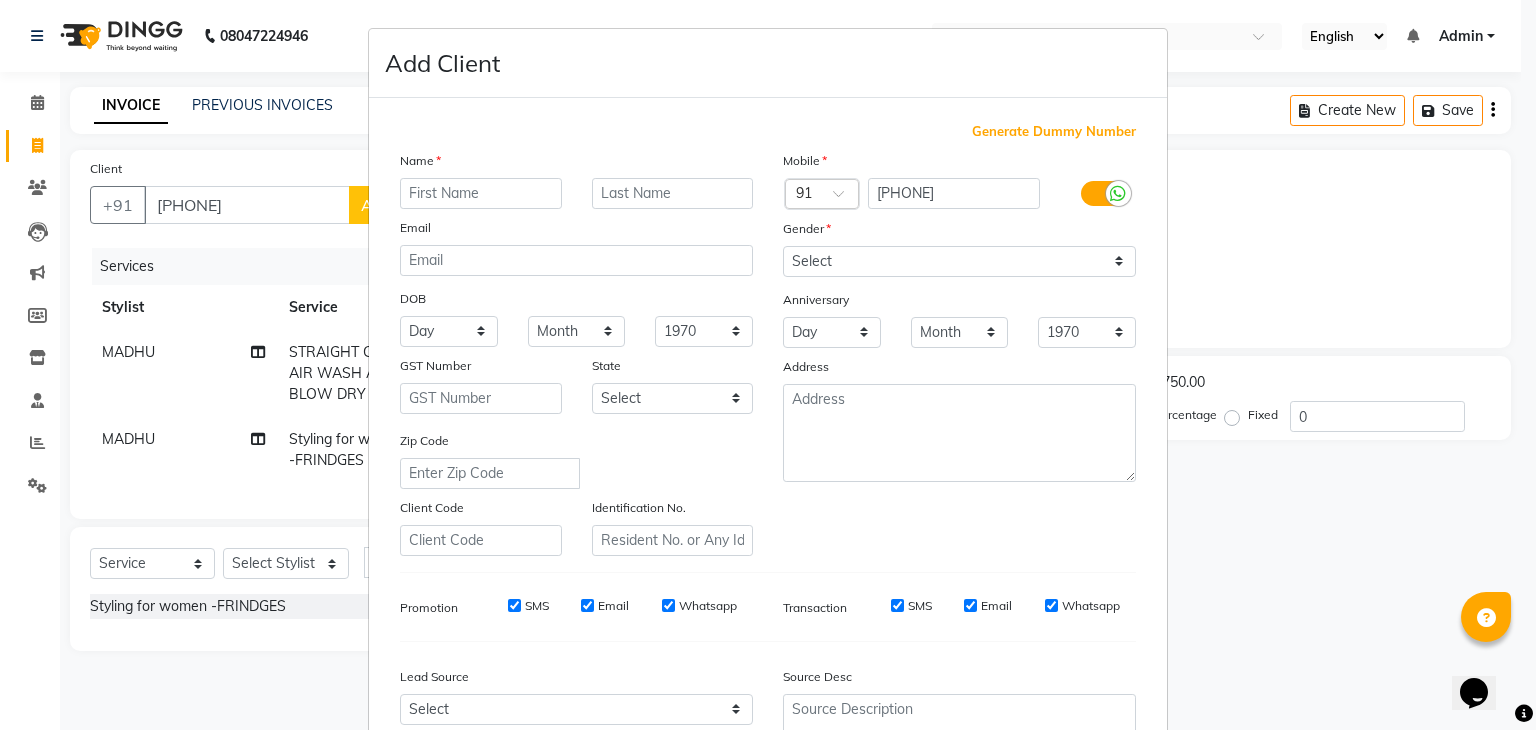 click at bounding box center (481, 193) 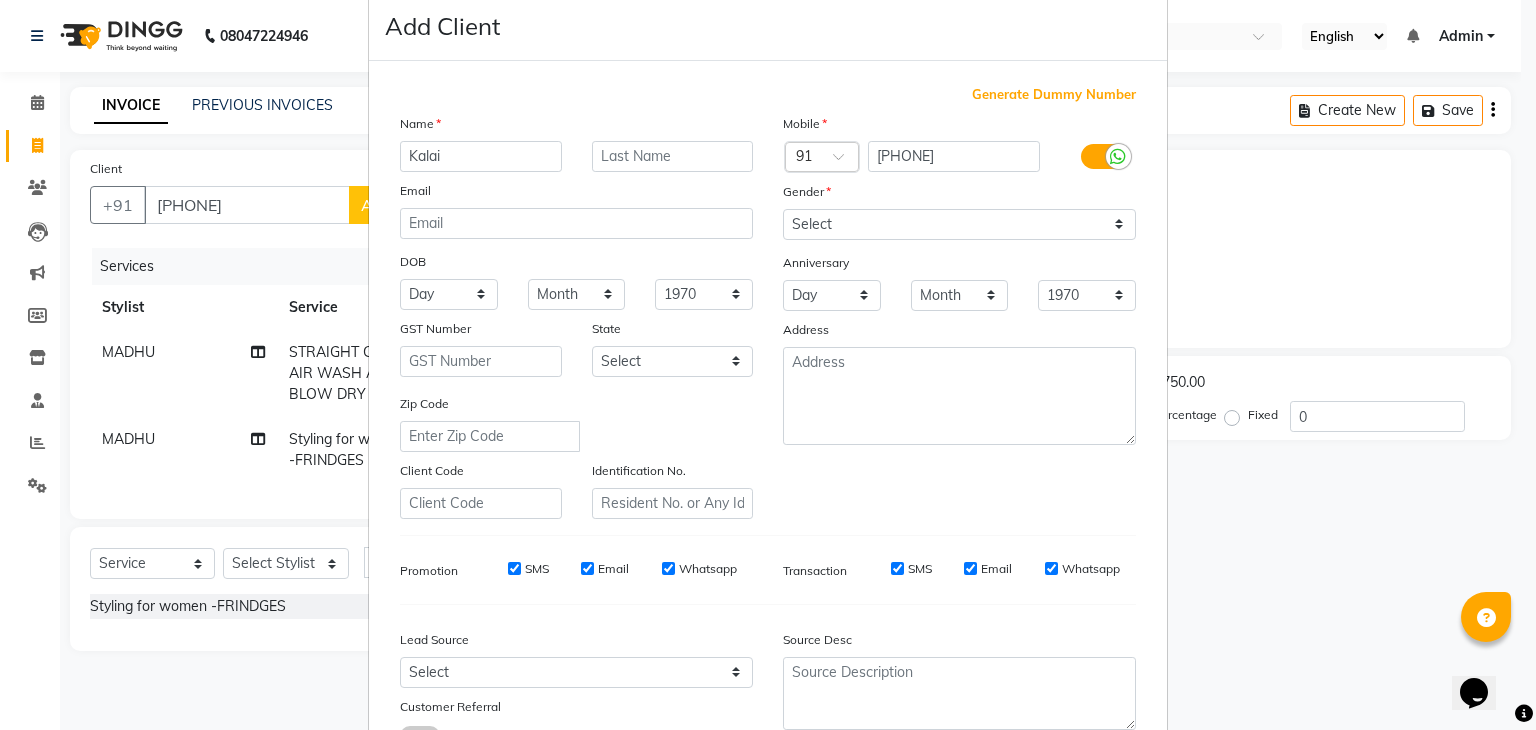 scroll, scrollTop: 100, scrollLeft: 0, axis: vertical 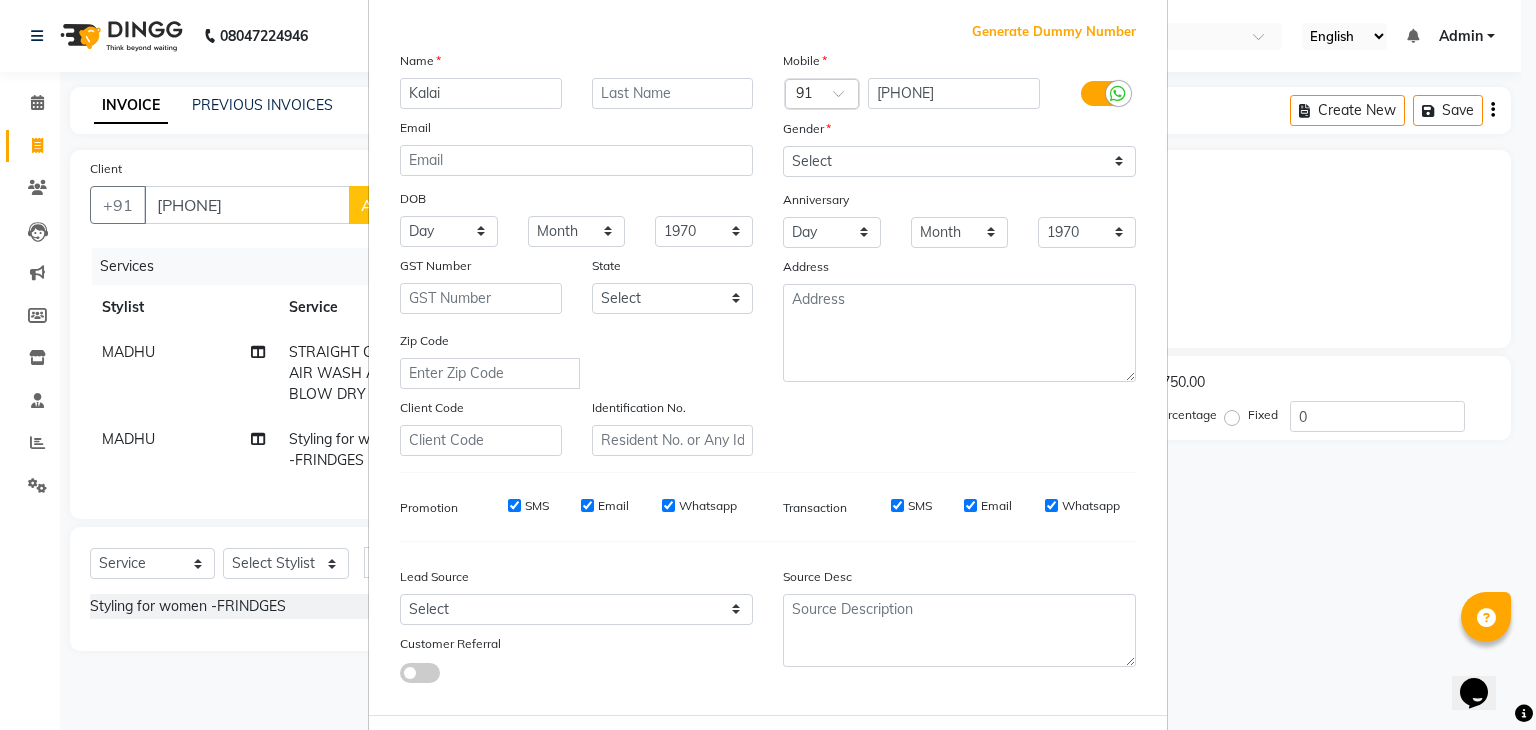 type on "Kalai" 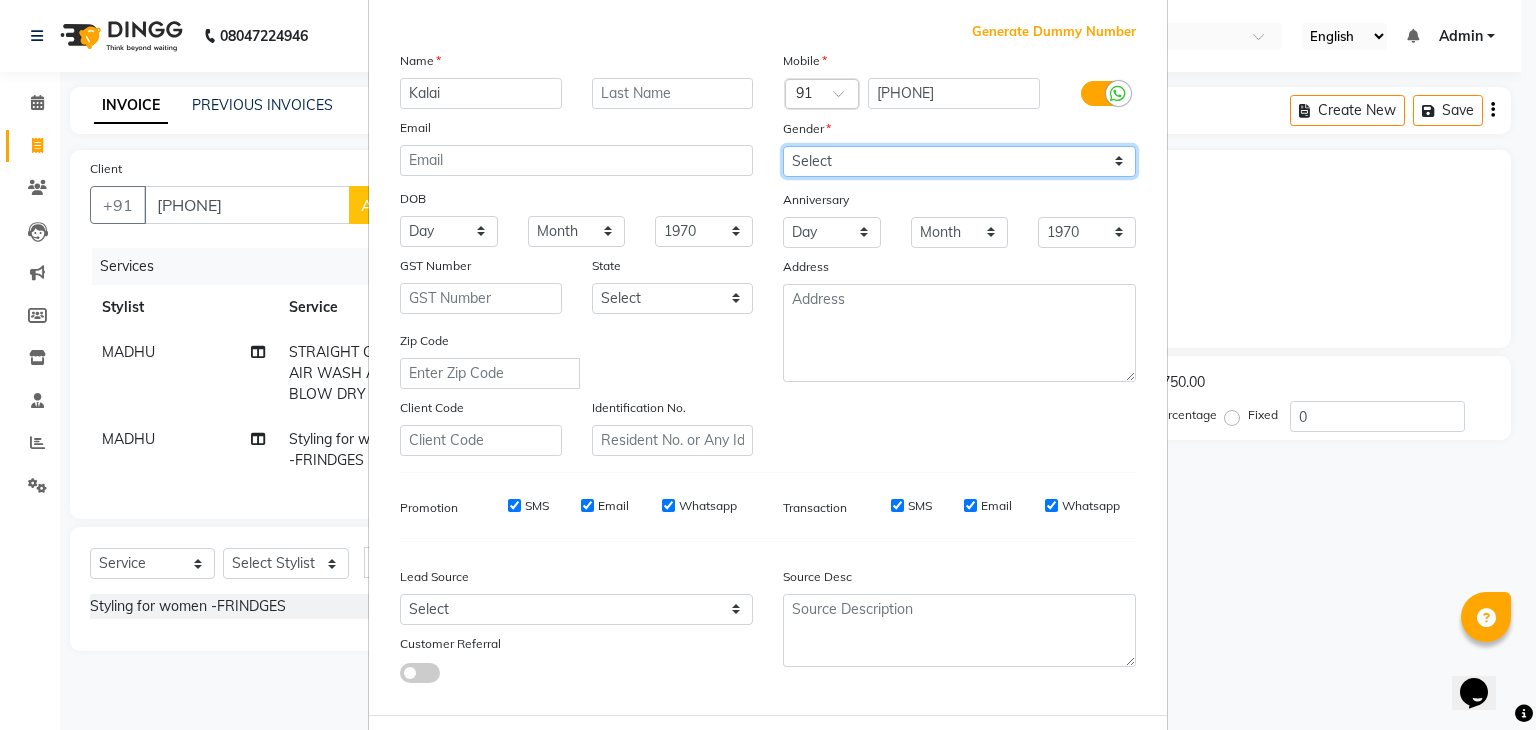 click on "Select Male Female Other Prefer Not To Say" at bounding box center (959, 161) 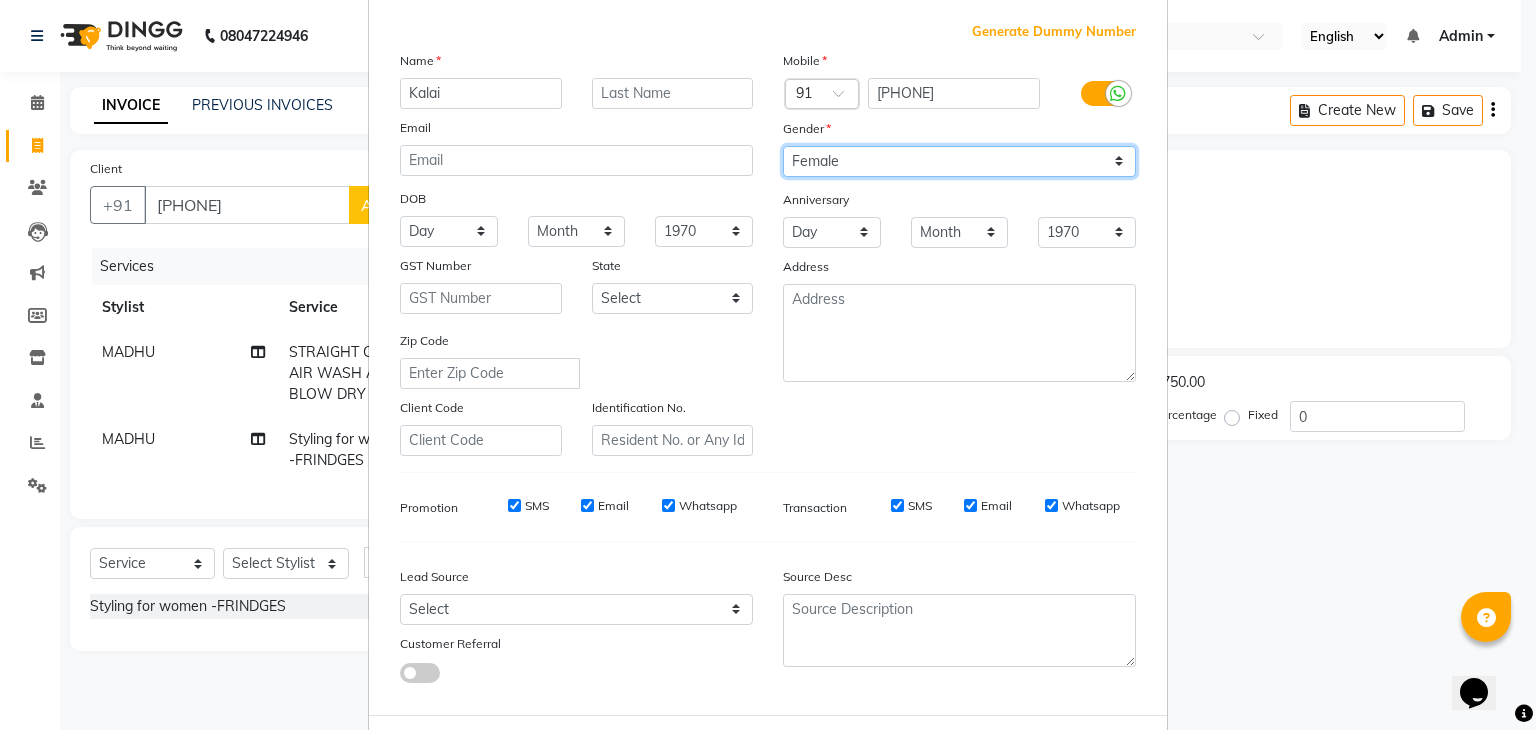 click on "Select Male Female Other Prefer Not To Say" at bounding box center (959, 161) 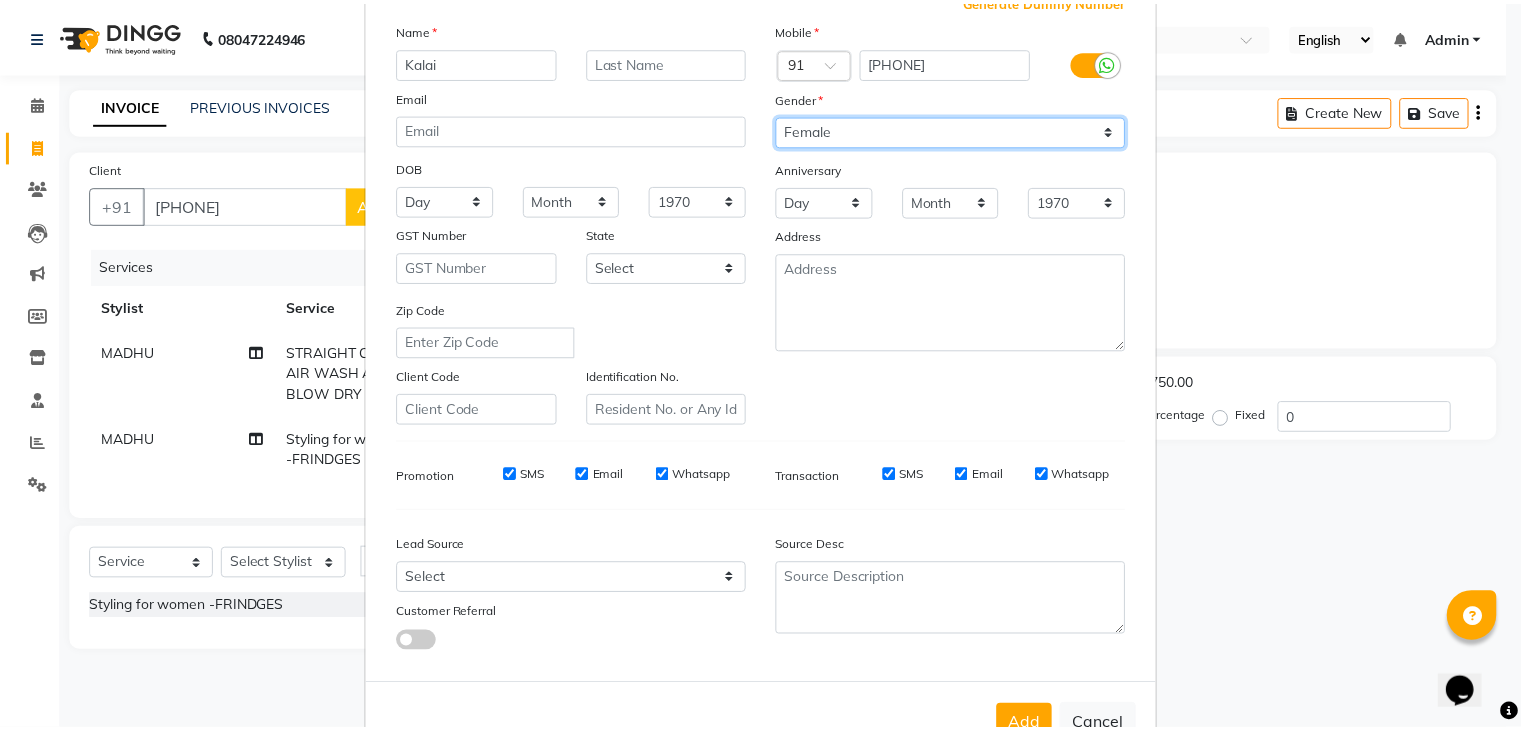 scroll, scrollTop: 203, scrollLeft: 0, axis: vertical 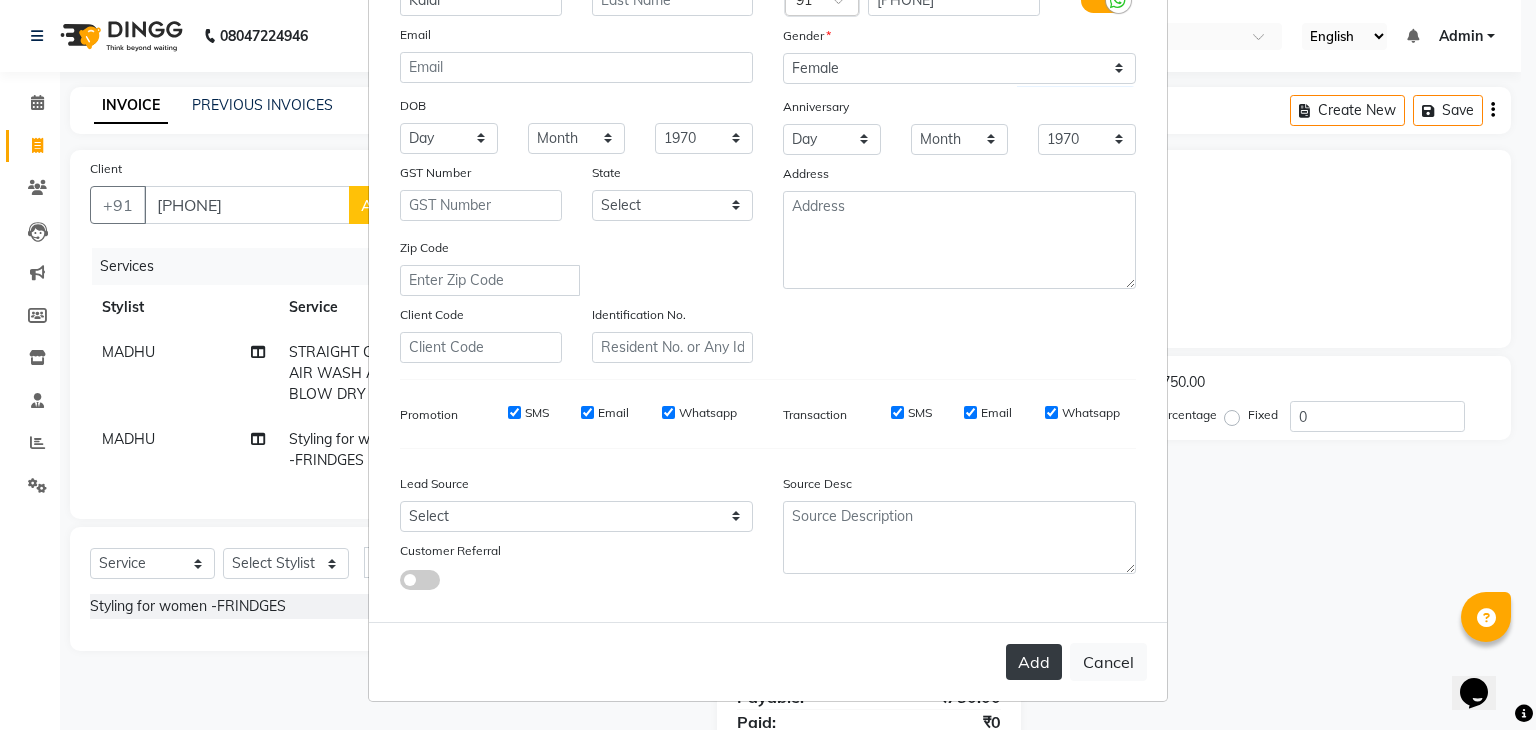 click on "Add" at bounding box center [1034, 662] 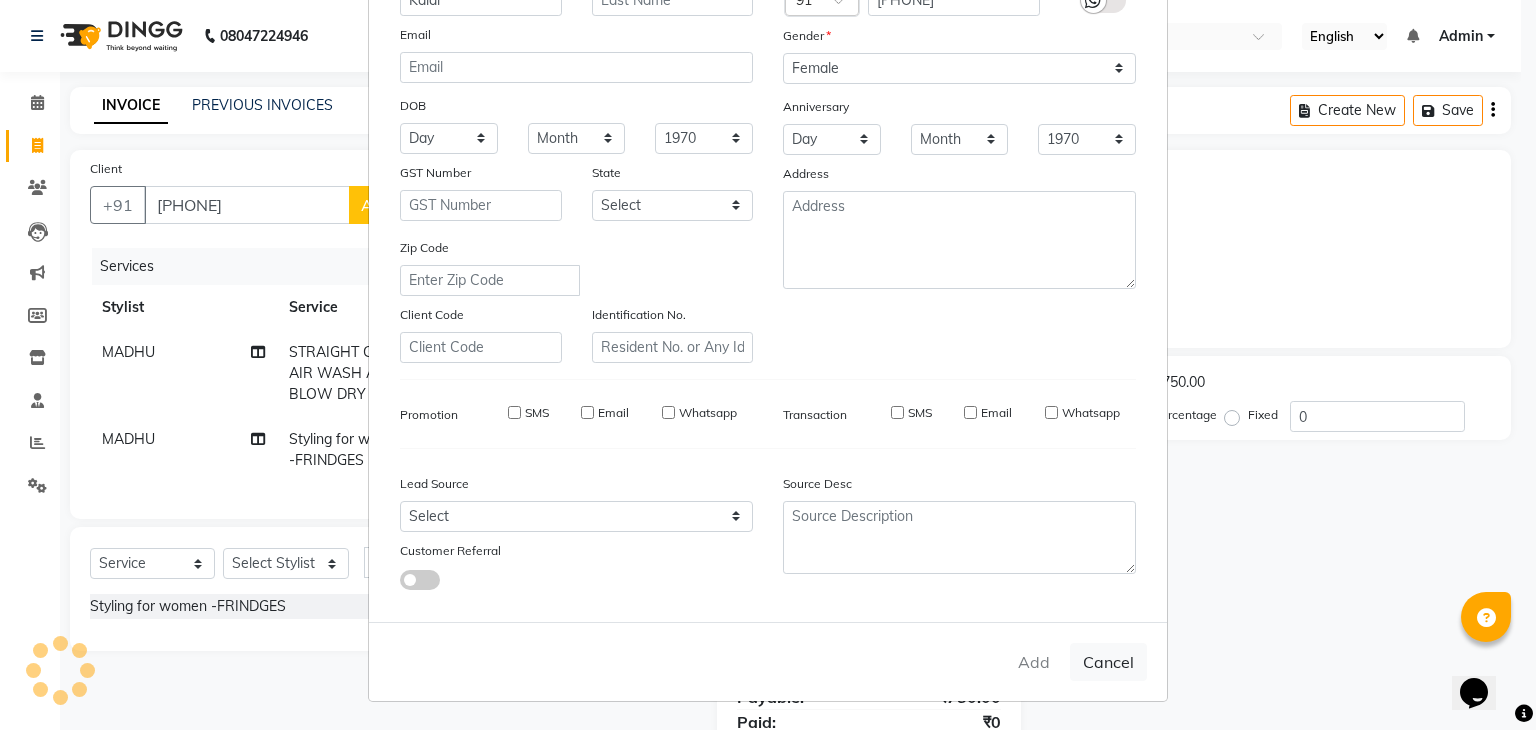 type 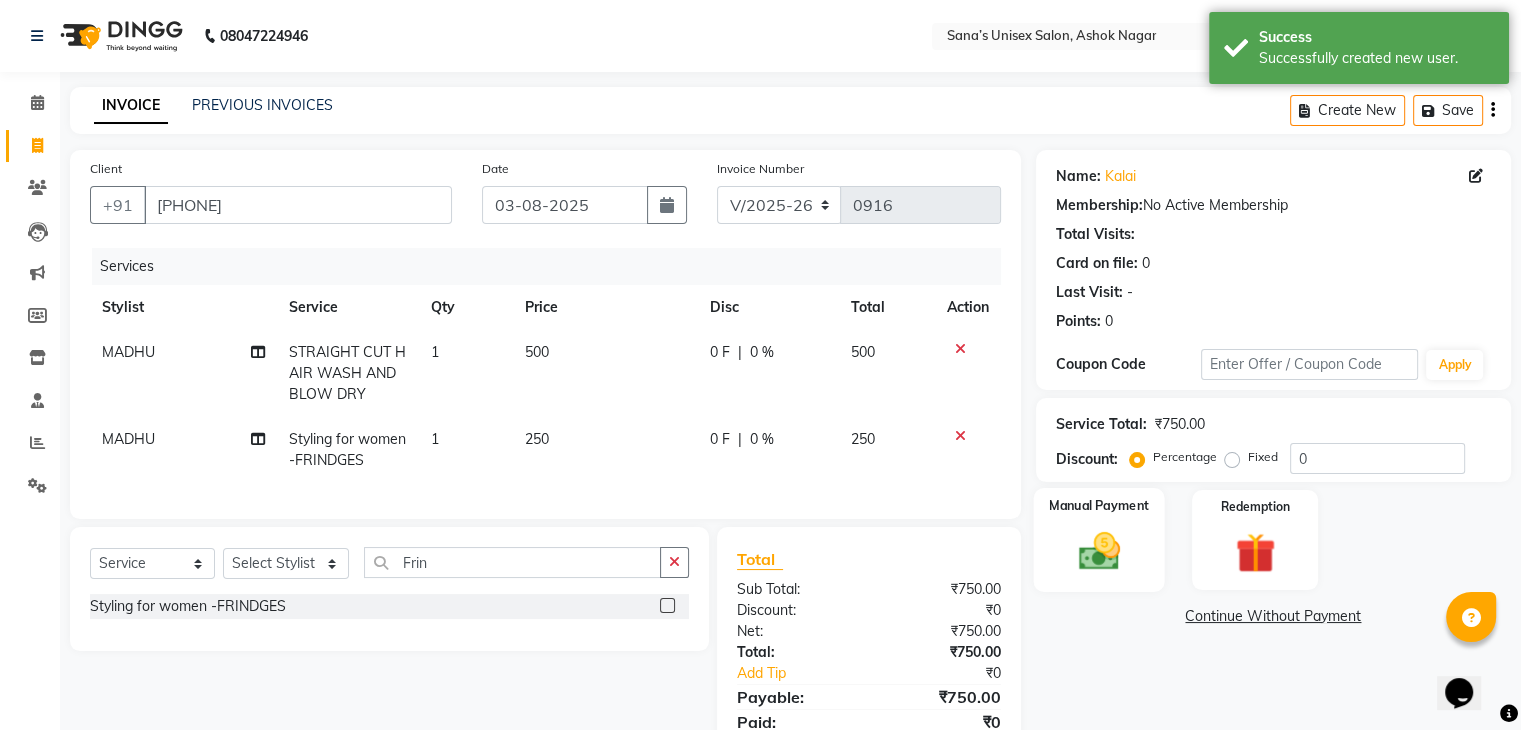 click 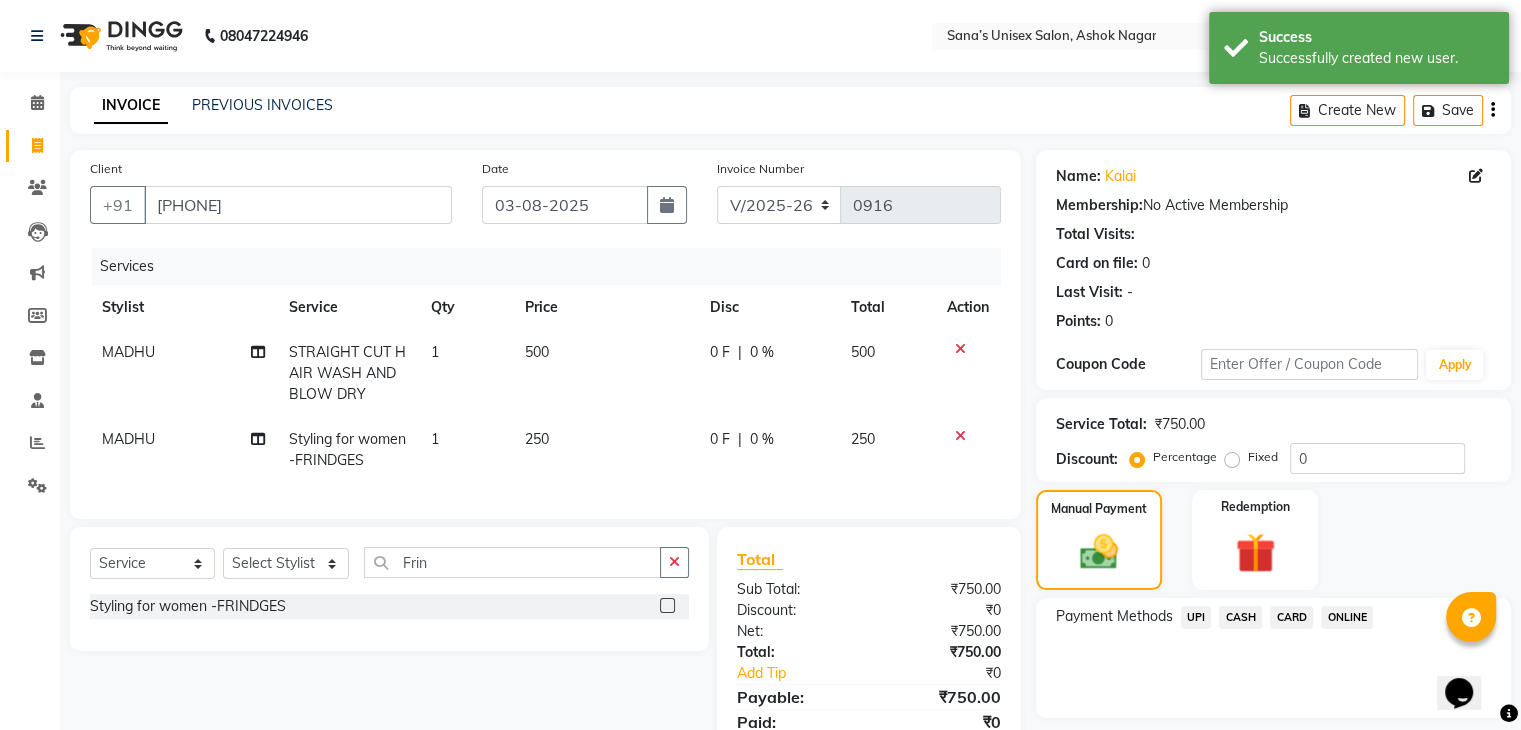 click on "ONLINE" 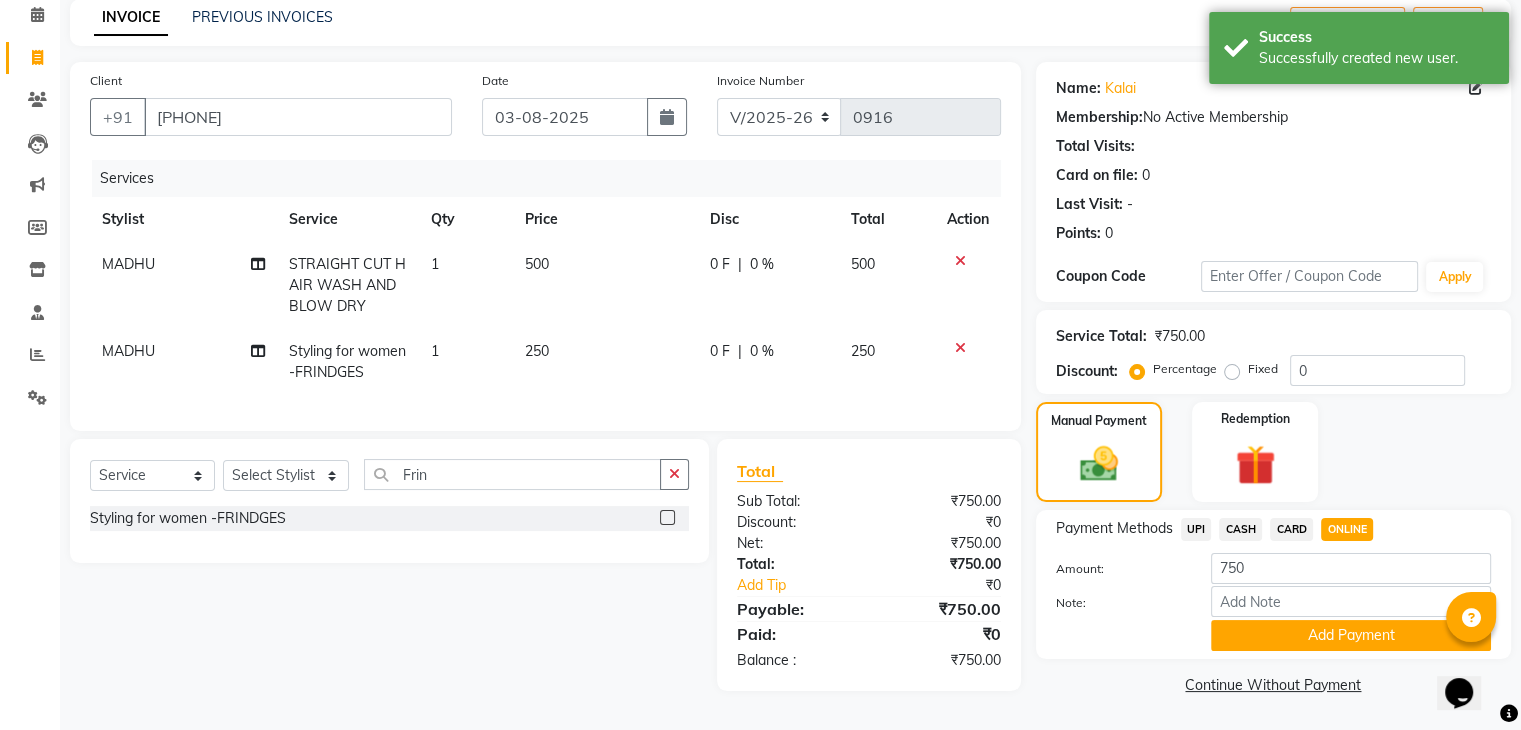 scroll, scrollTop: 95, scrollLeft: 0, axis: vertical 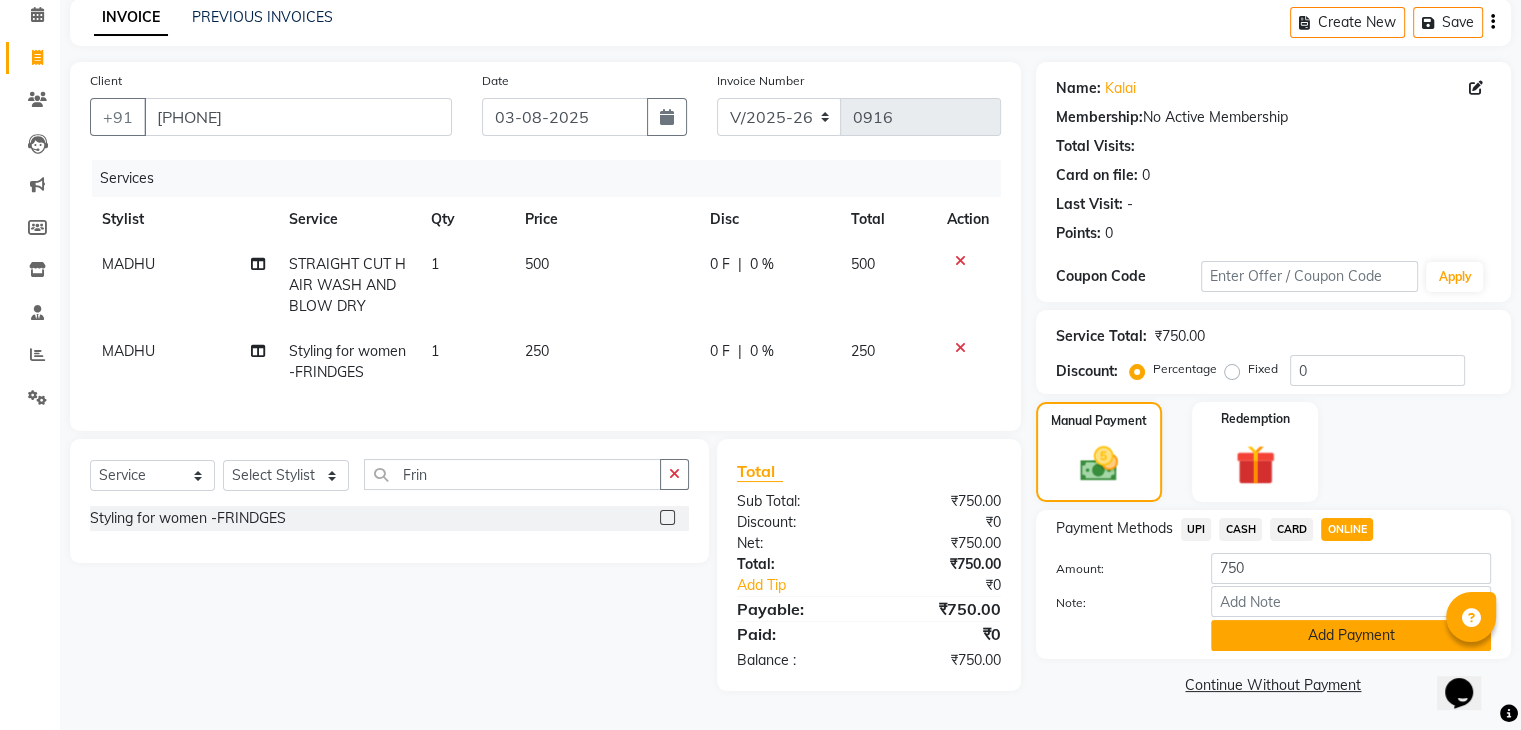 click on "Add Payment" 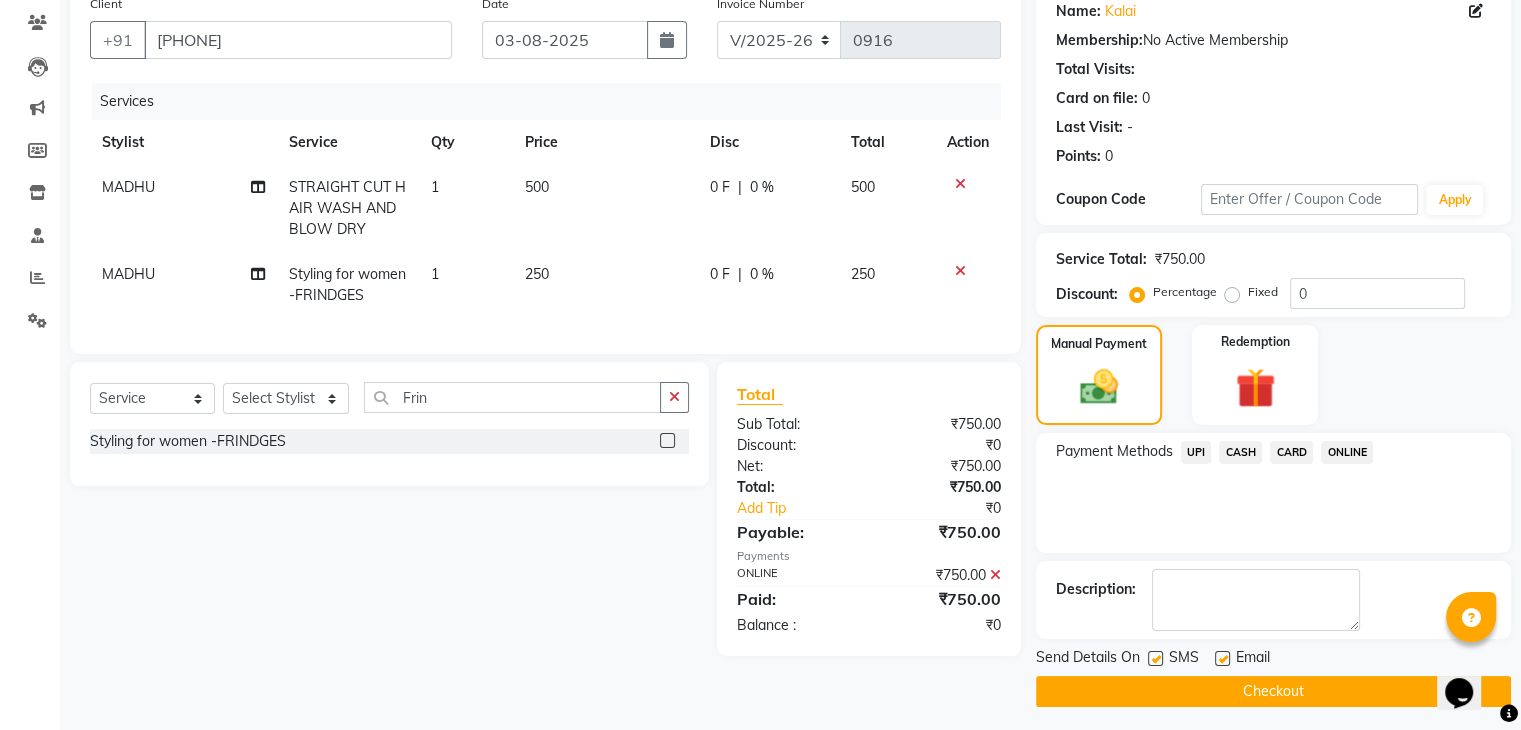 scroll, scrollTop: 171, scrollLeft: 0, axis: vertical 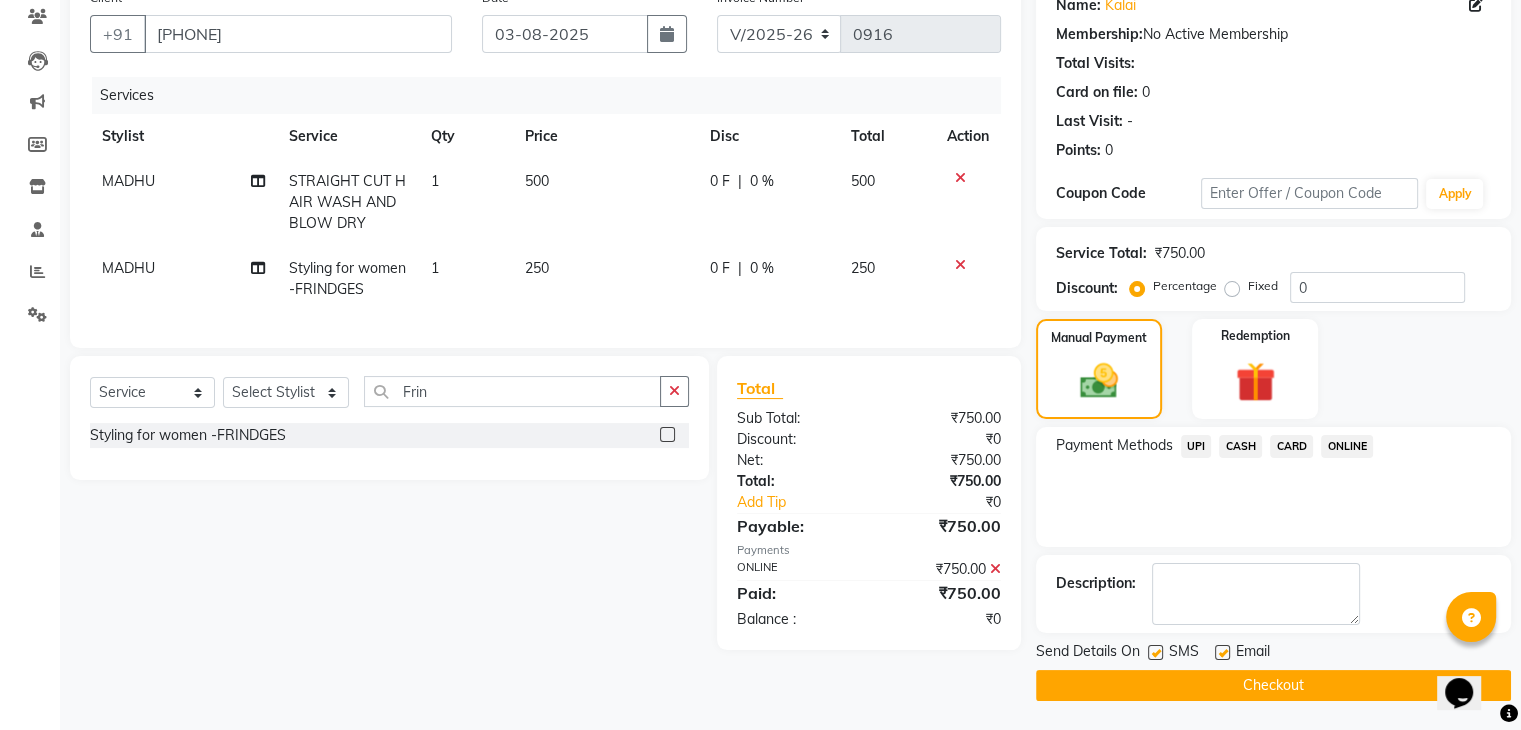 click on "Checkout" 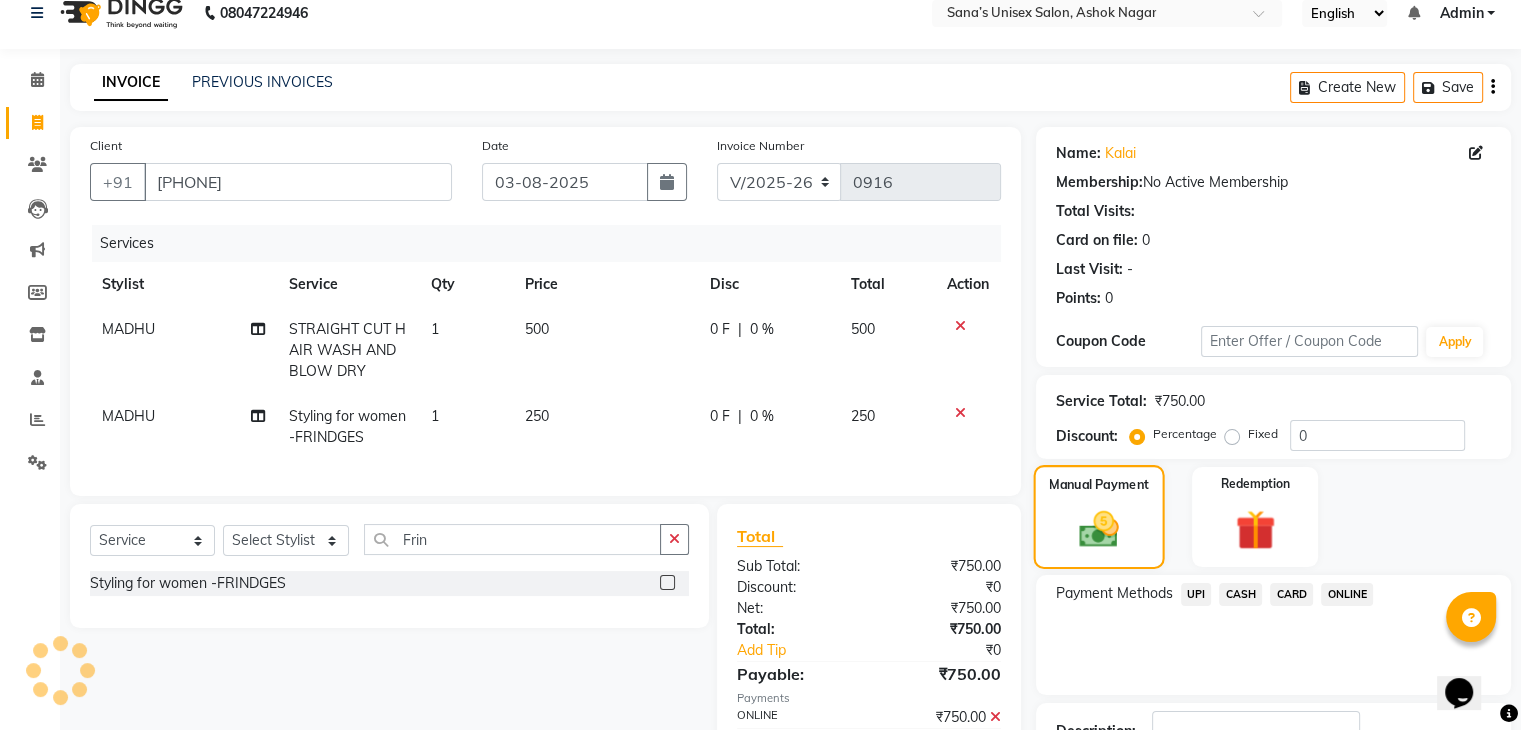 scroll, scrollTop: 0, scrollLeft: 0, axis: both 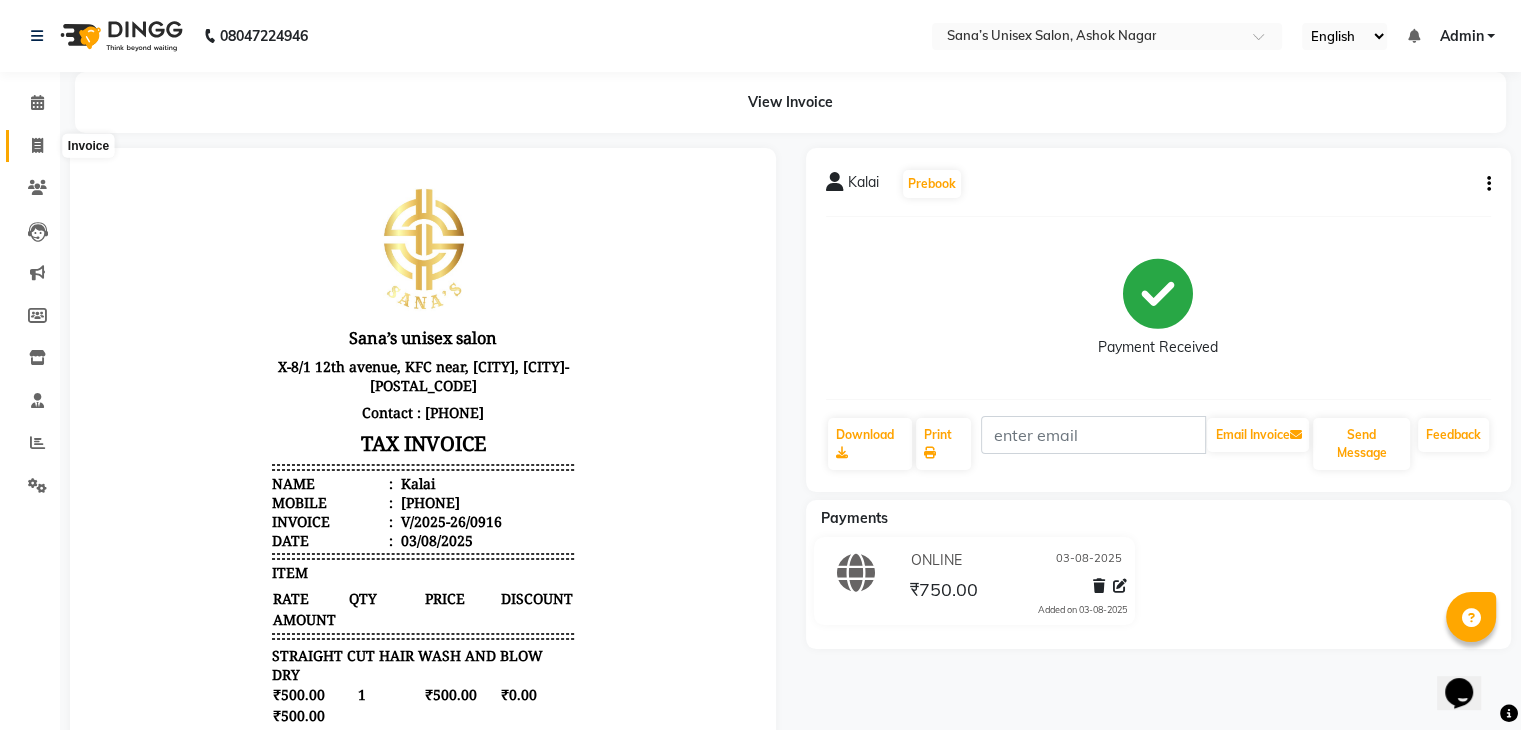 click 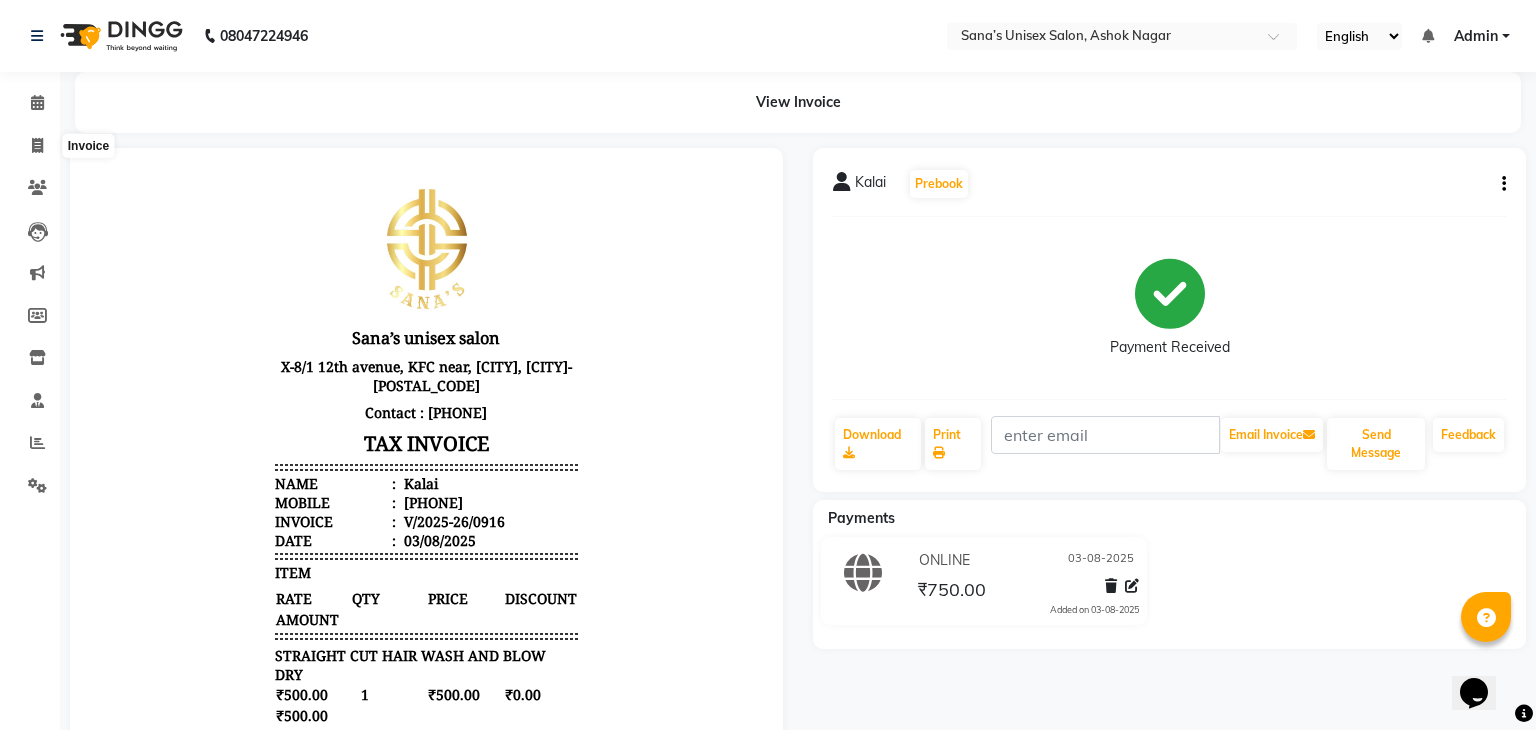 select on "6091" 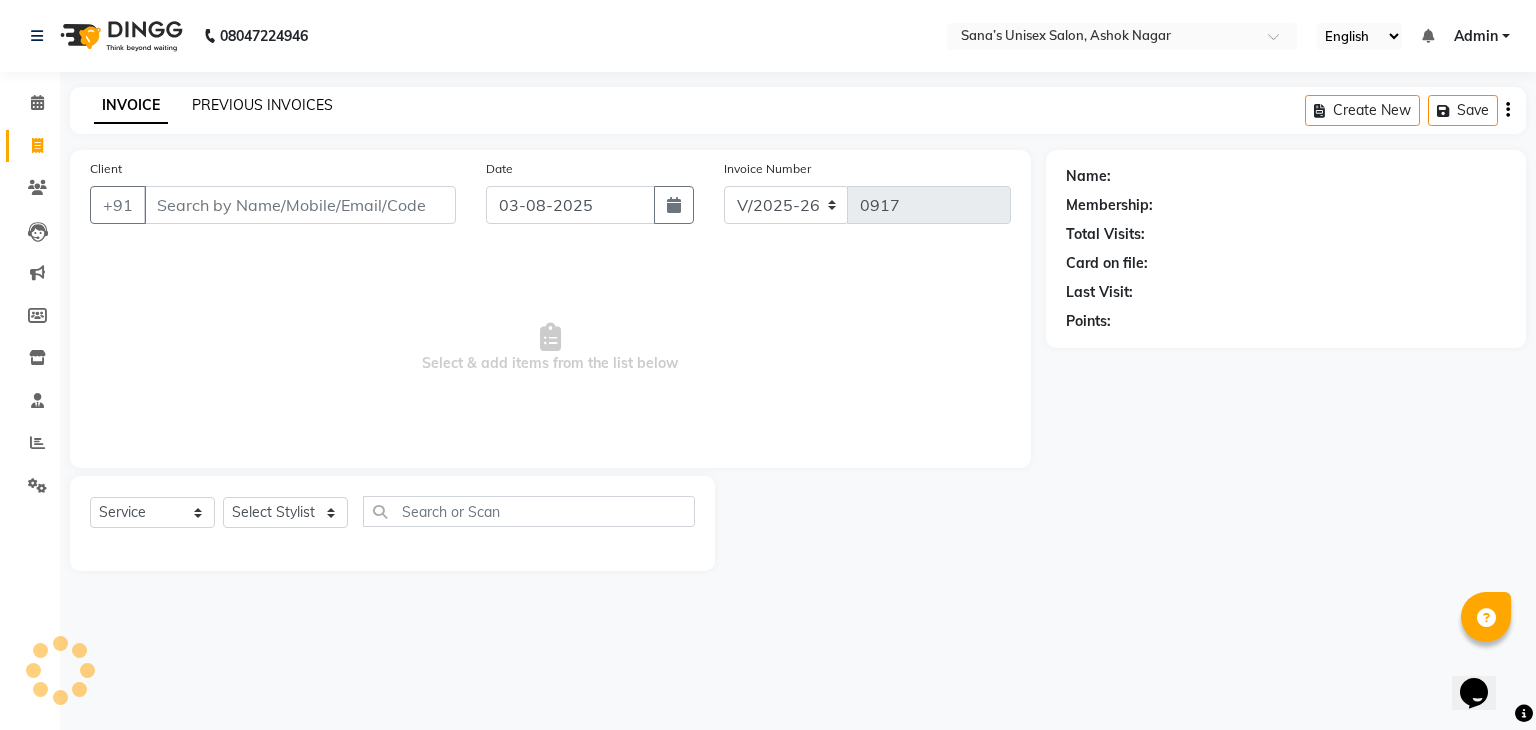 click on "PREVIOUS INVOICES" 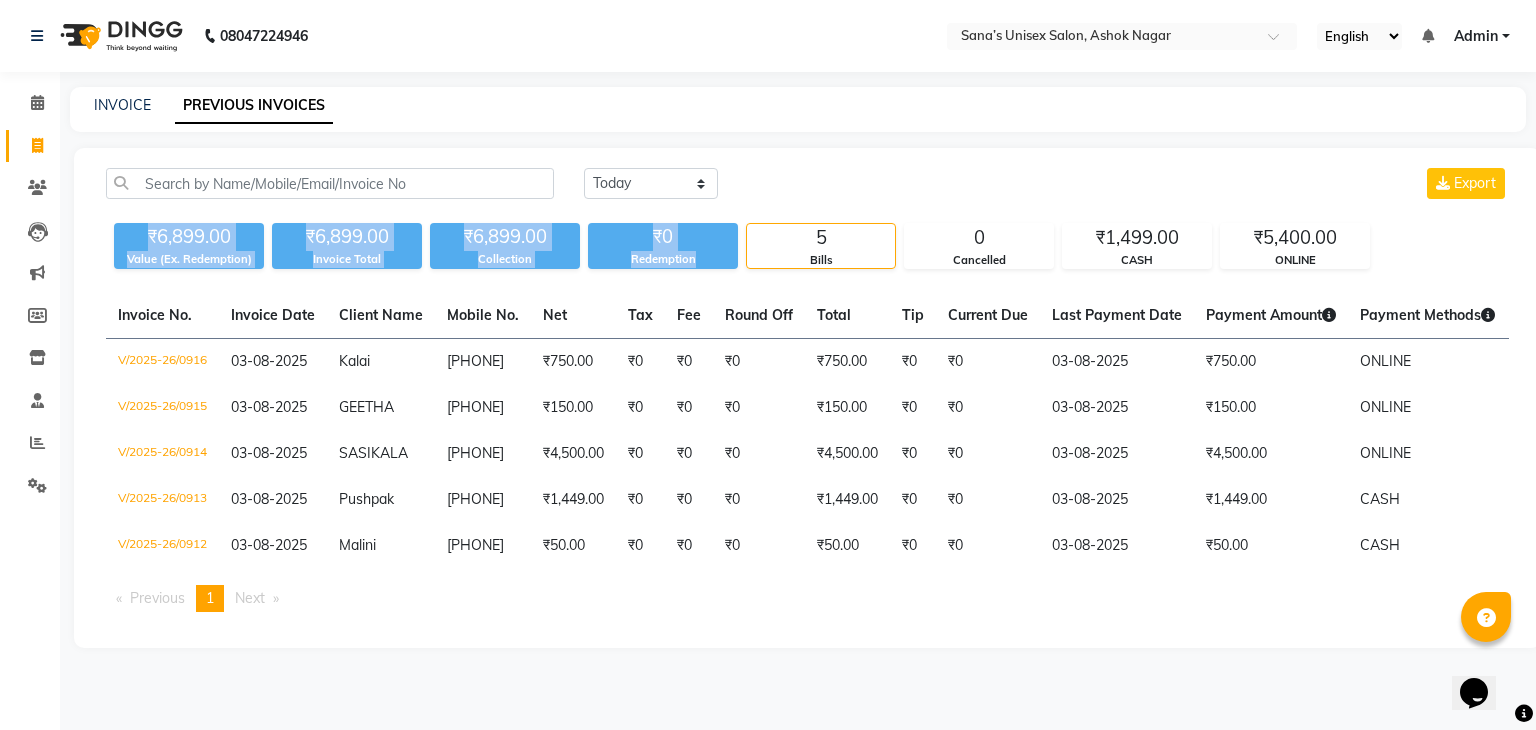drag, startPoint x: 148, startPoint y: 244, endPoint x: 704, endPoint y: 260, distance: 556.23016 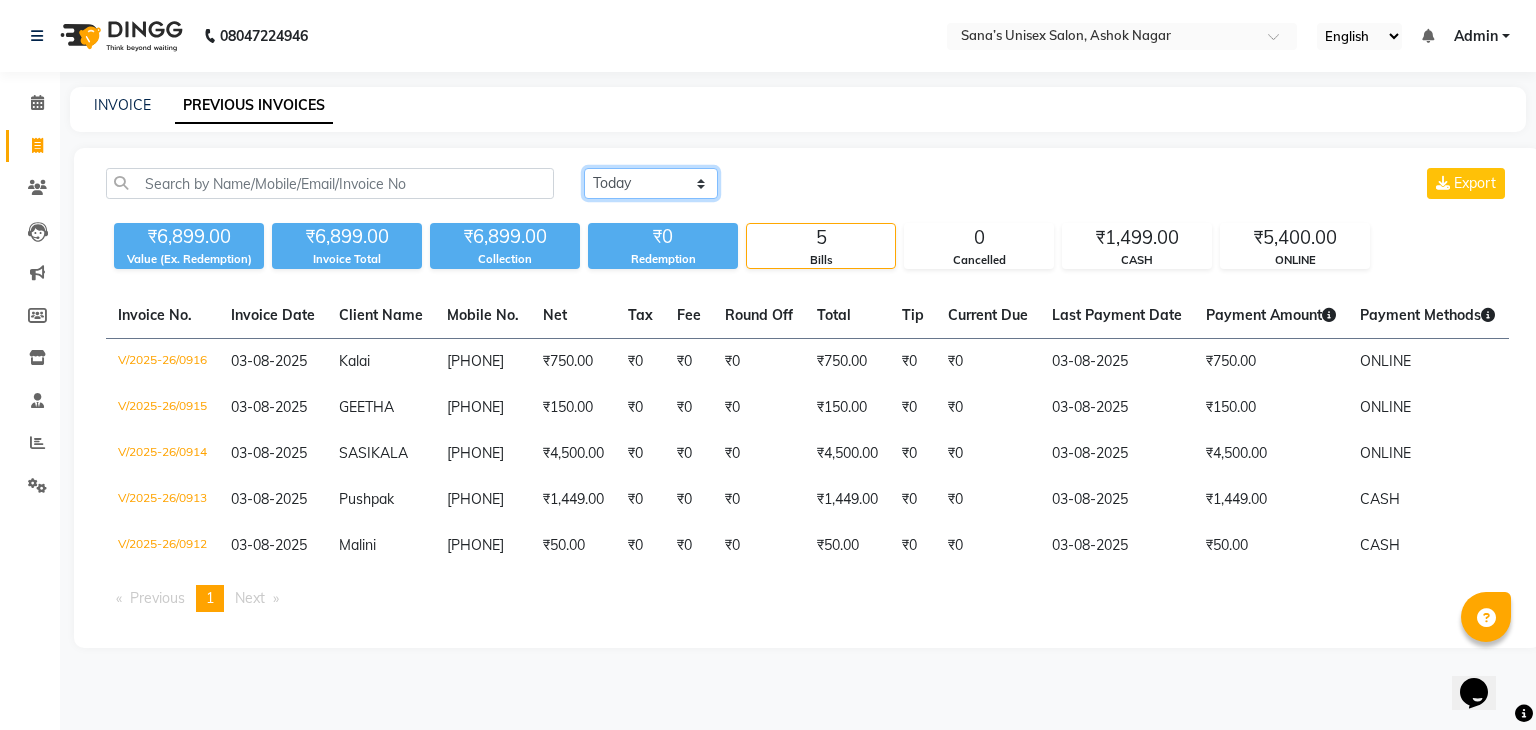 click on "Today Yesterday Custom Range" 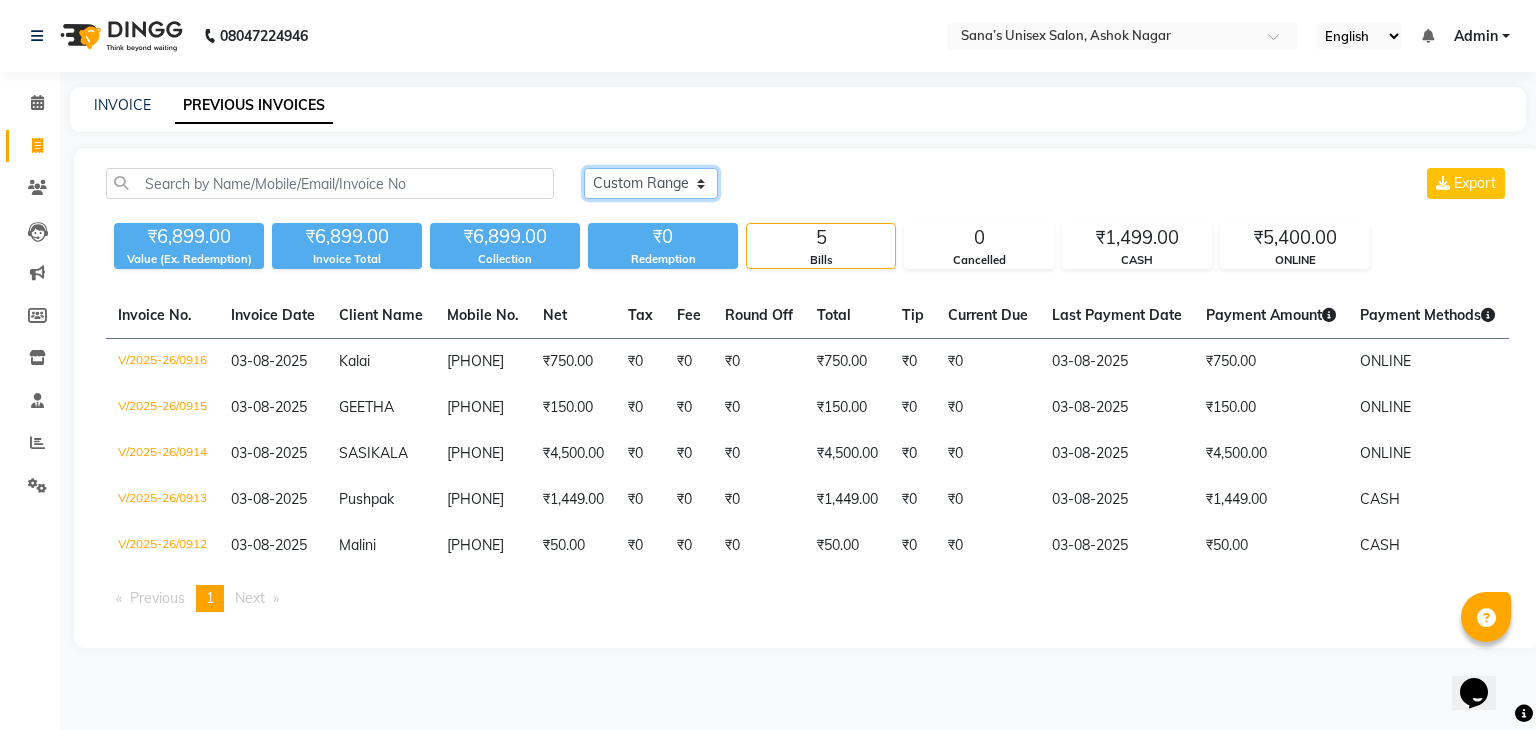 click on "Today Yesterday Custom Range" 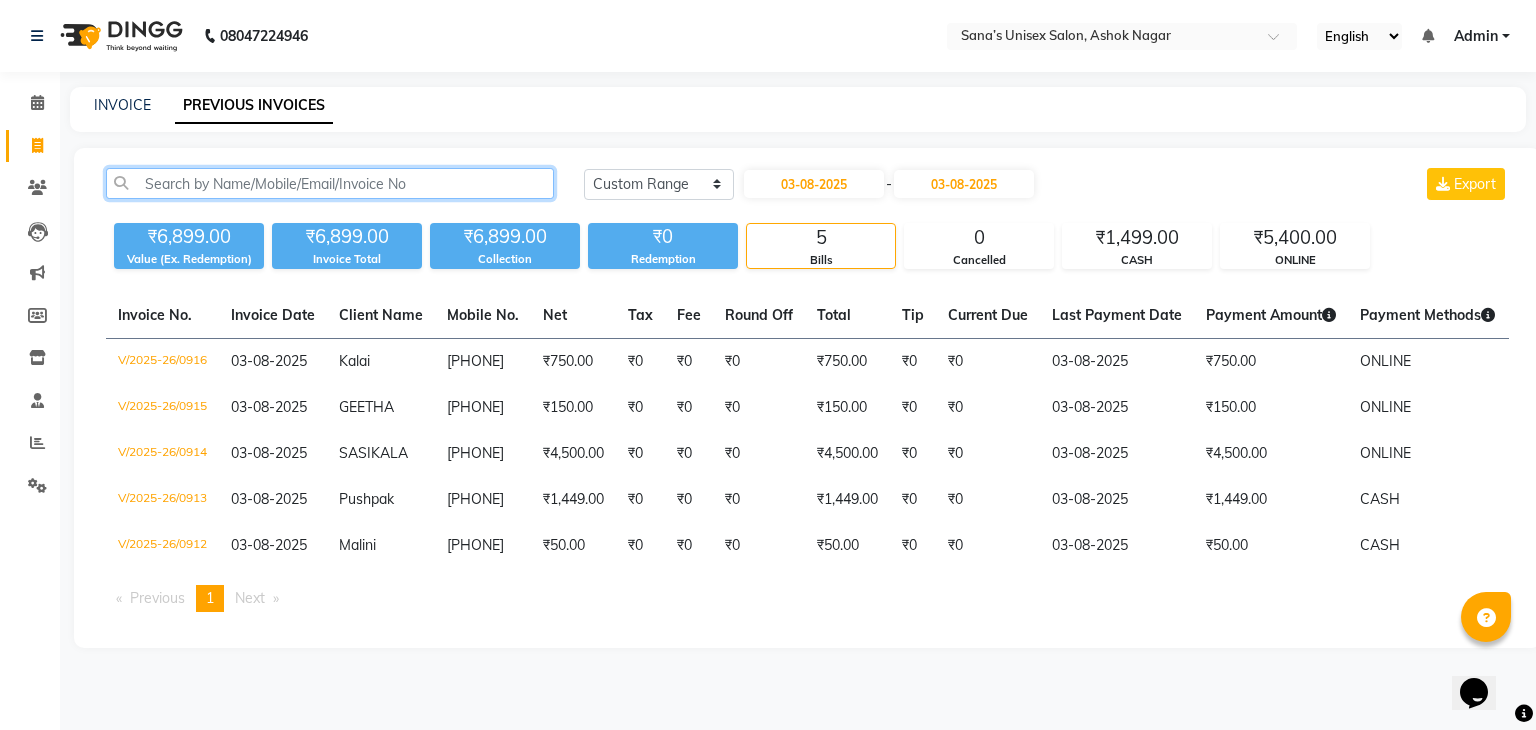 click 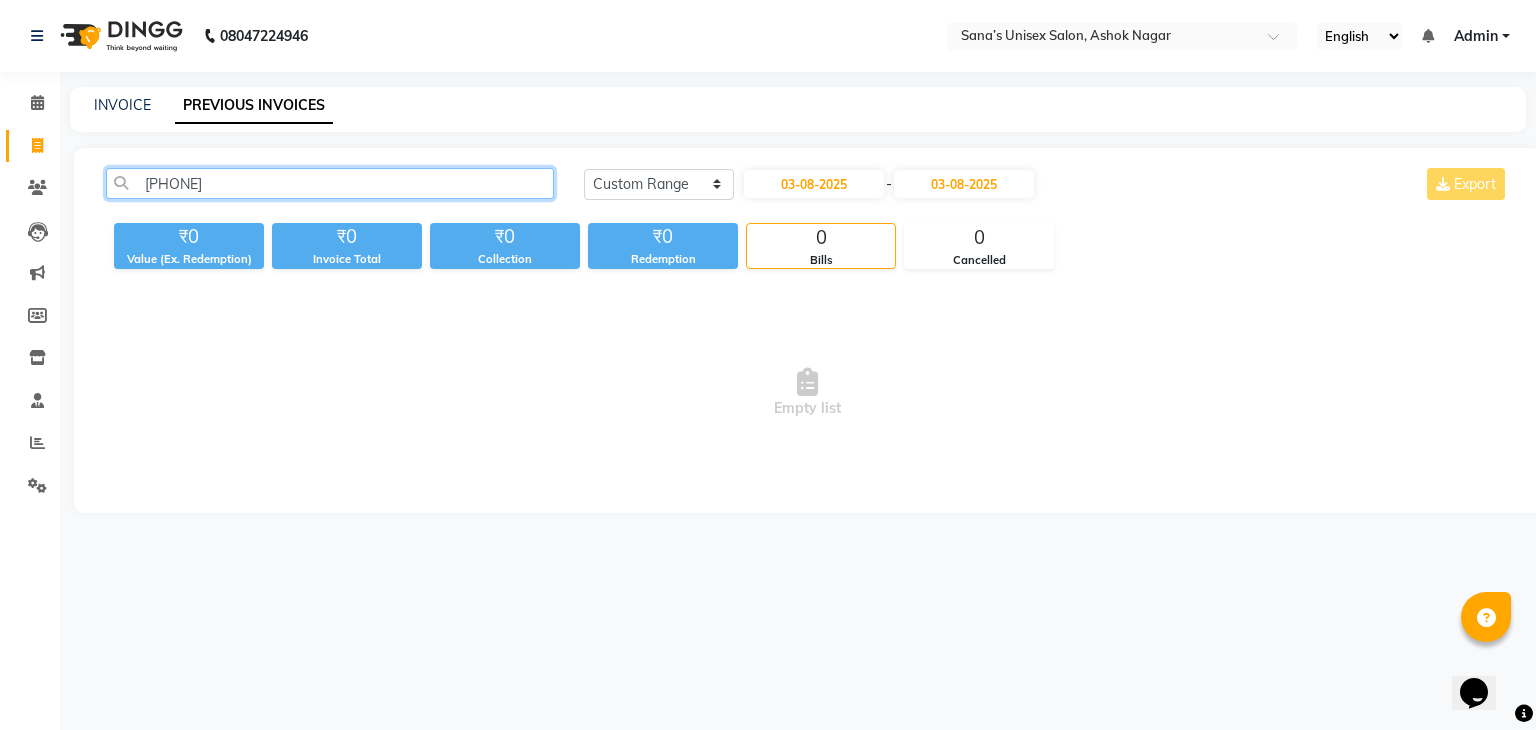type on "[PHONE]" 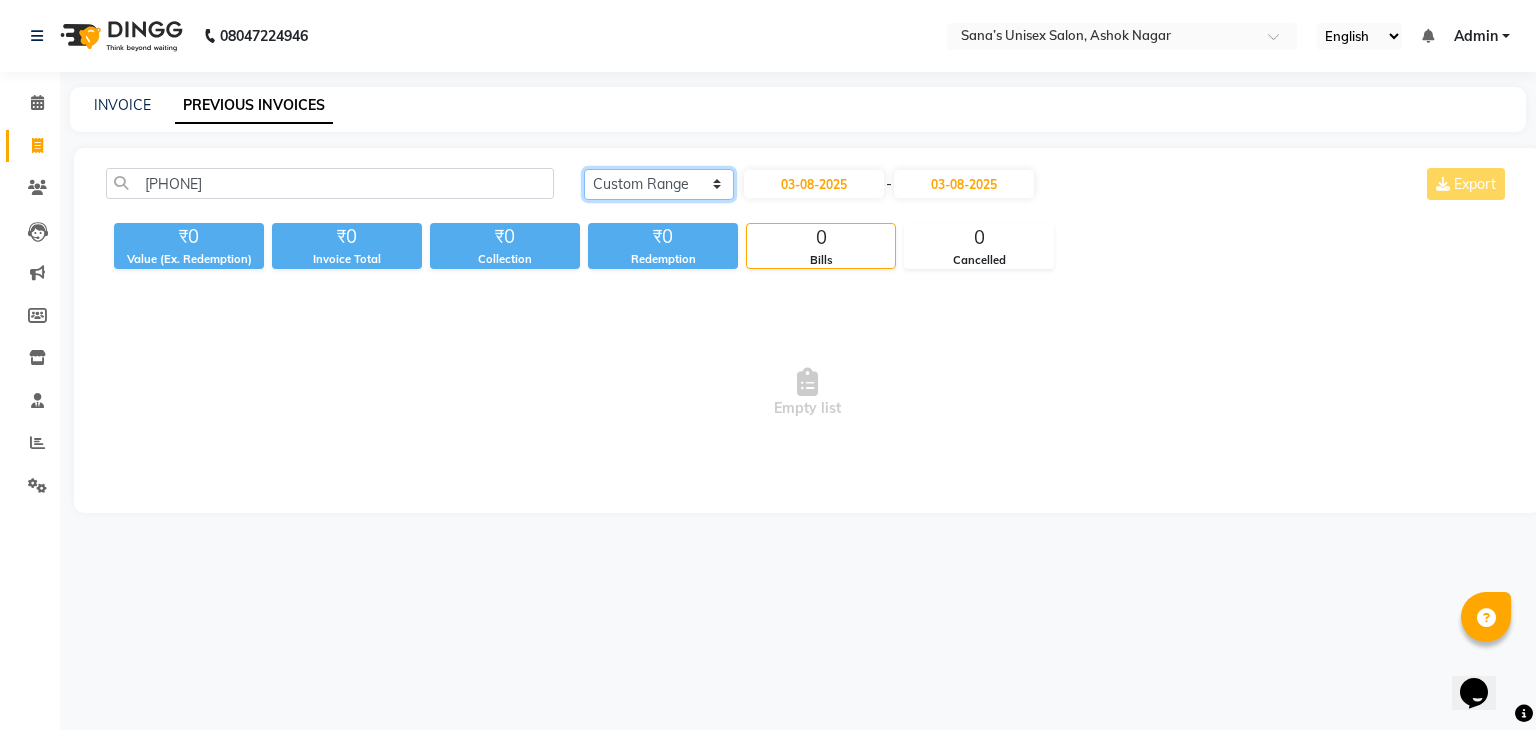 click on "Today Yesterday Custom Range" 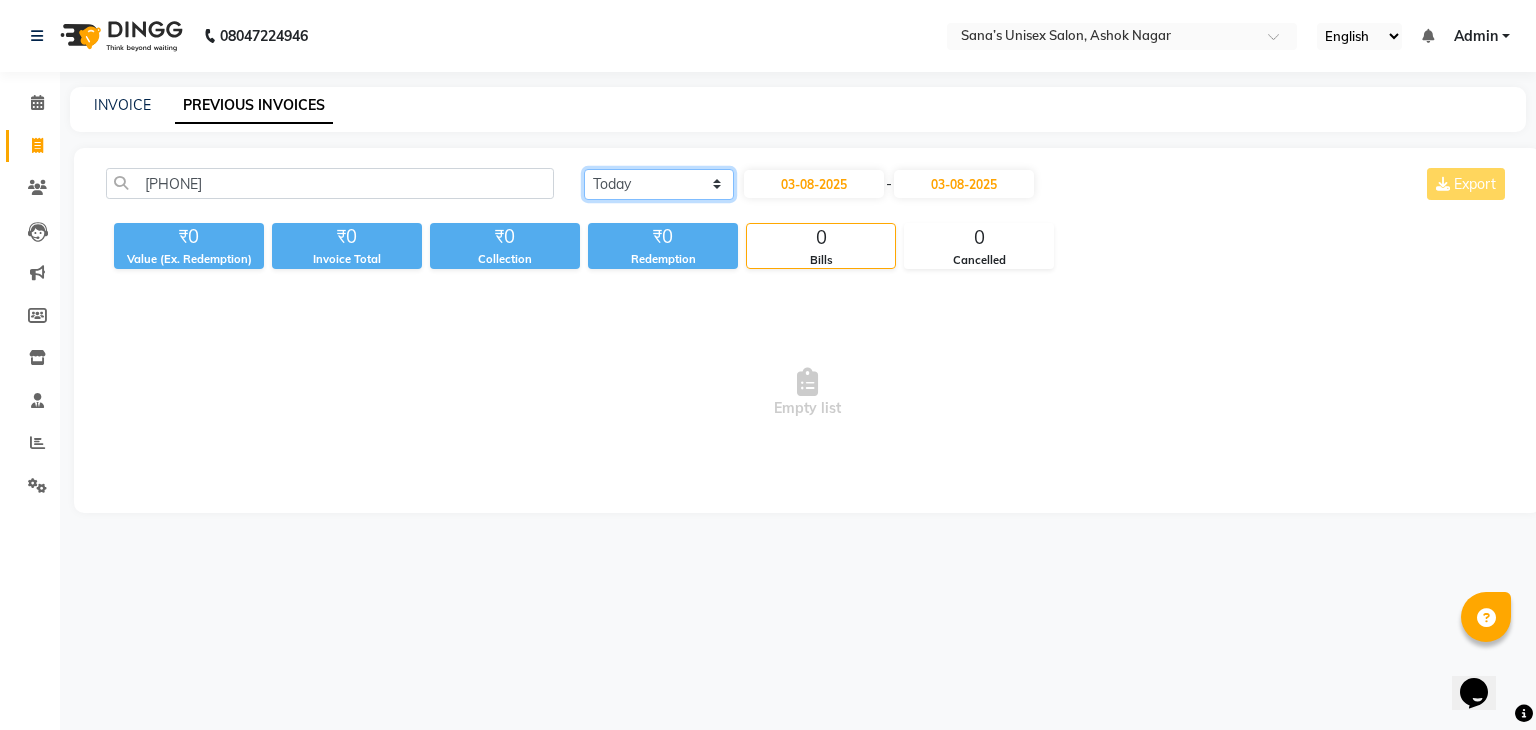 click on "Today Yesterday Custom Range" 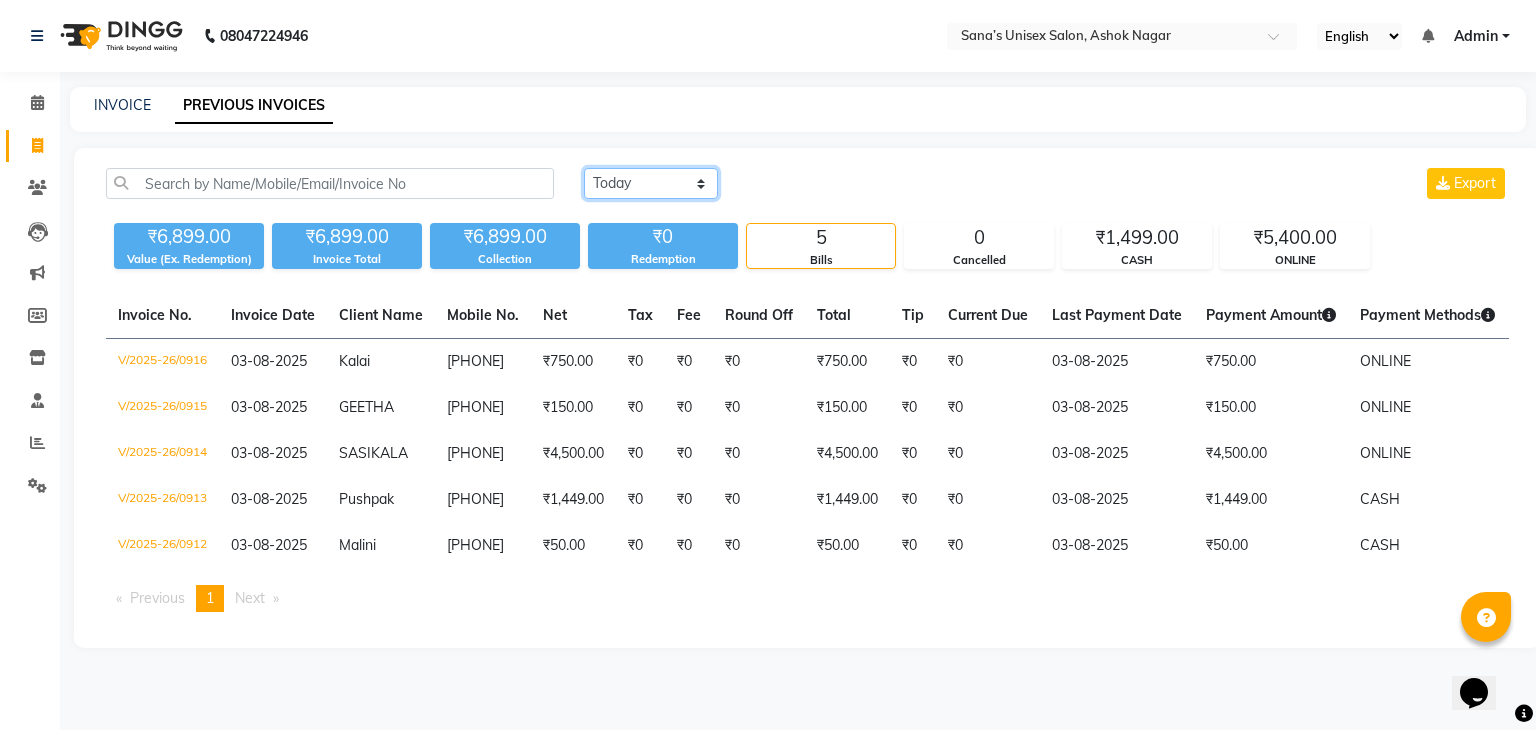 click on "Today Yesterday Custom Range" 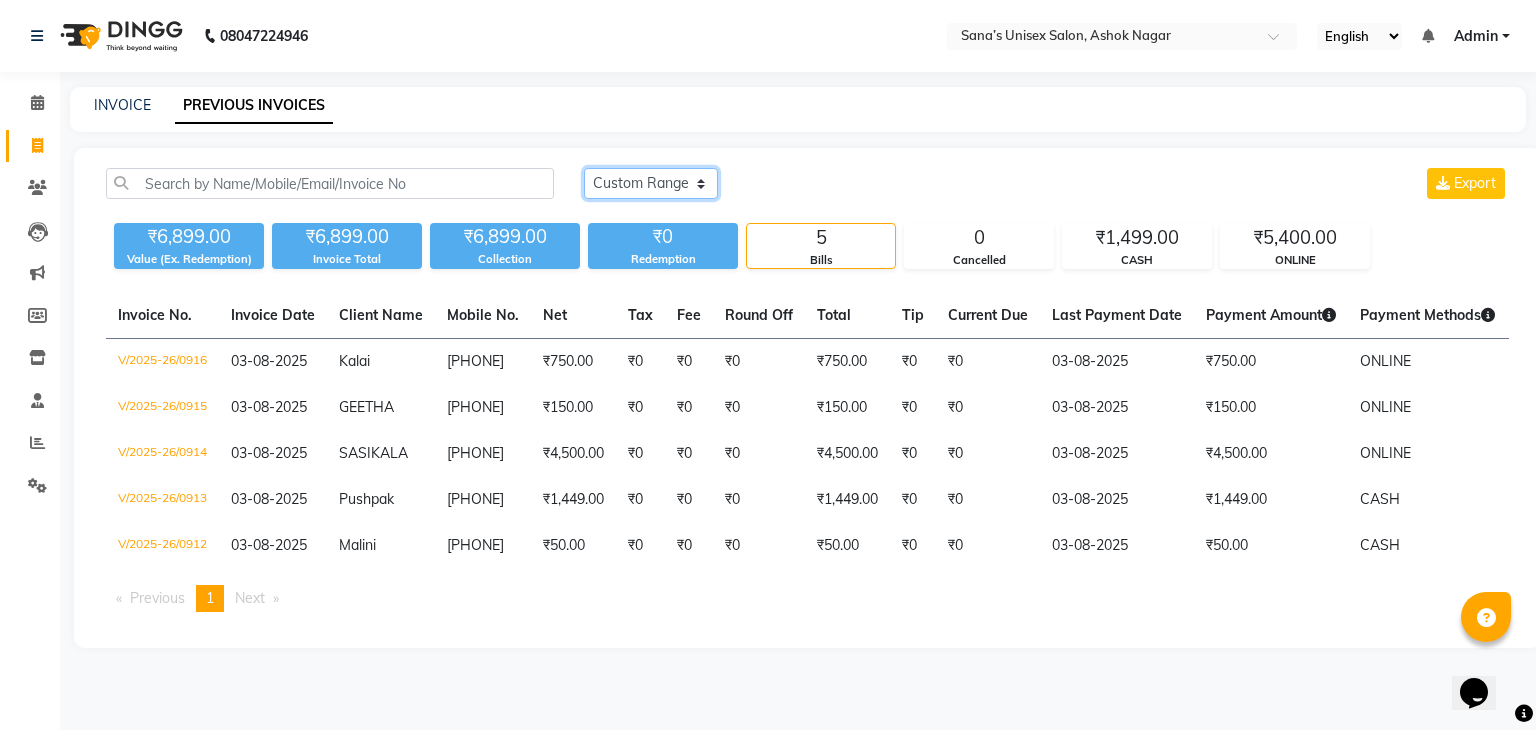 click on "Today Yesterday Custom Range" 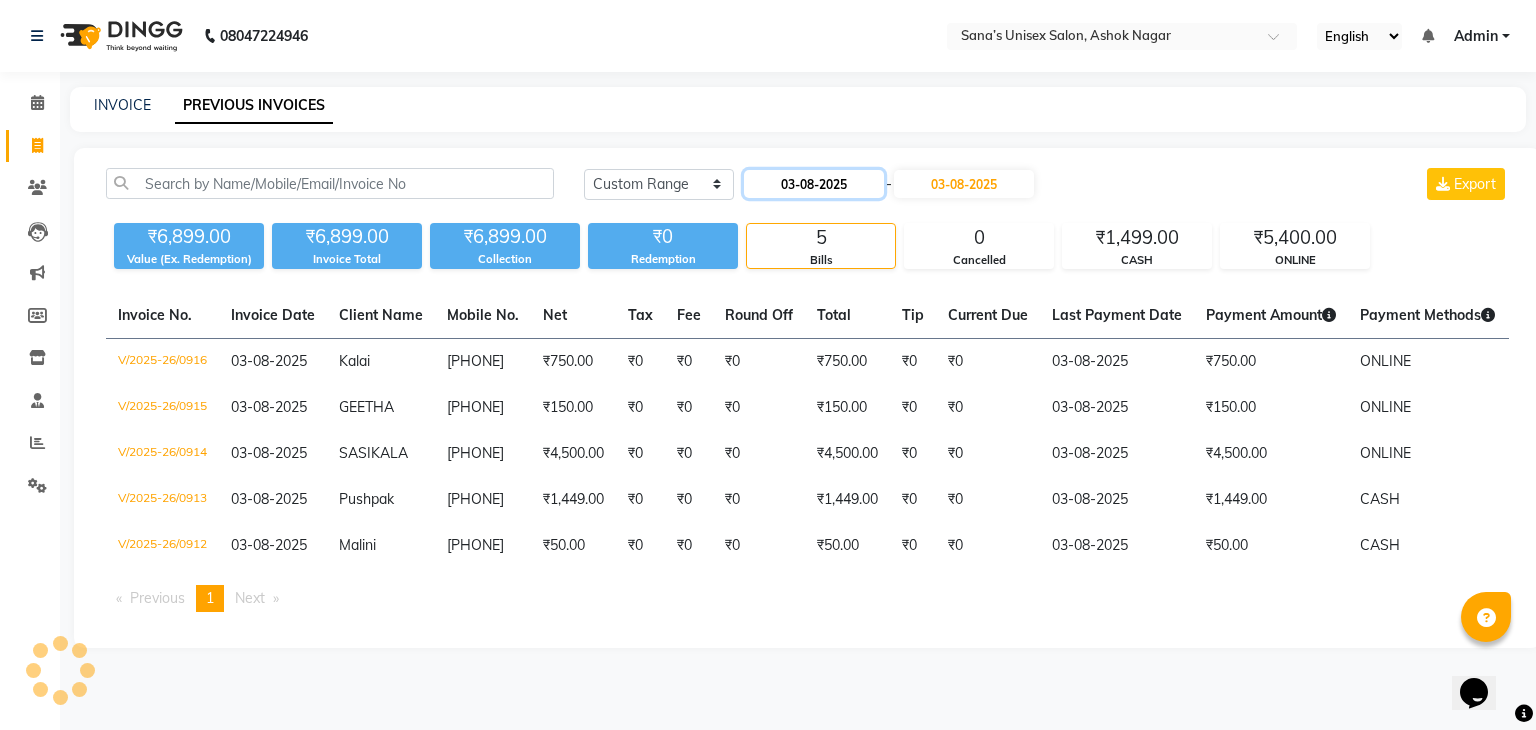 click on "03-08-2025" 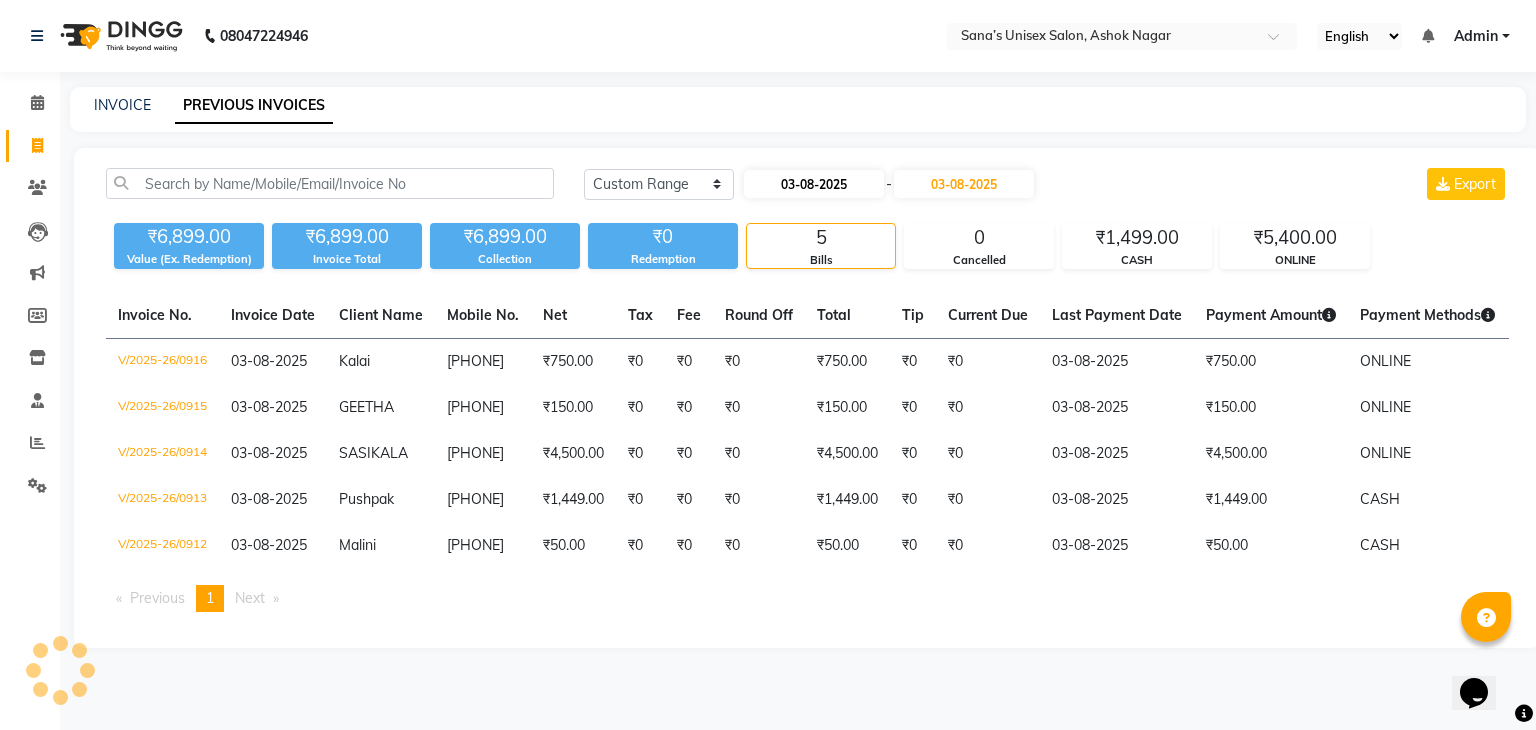 select on "8" 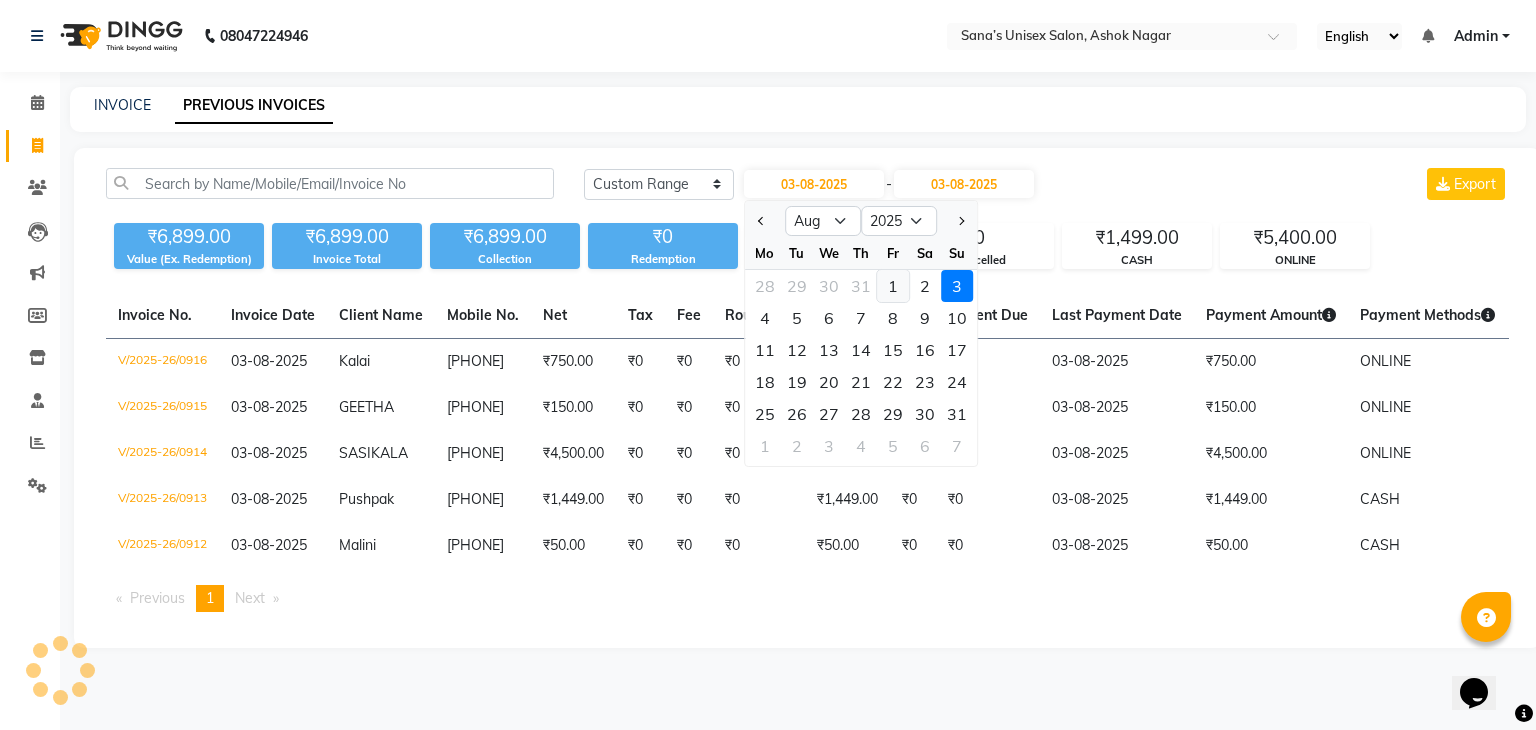 click on "1" 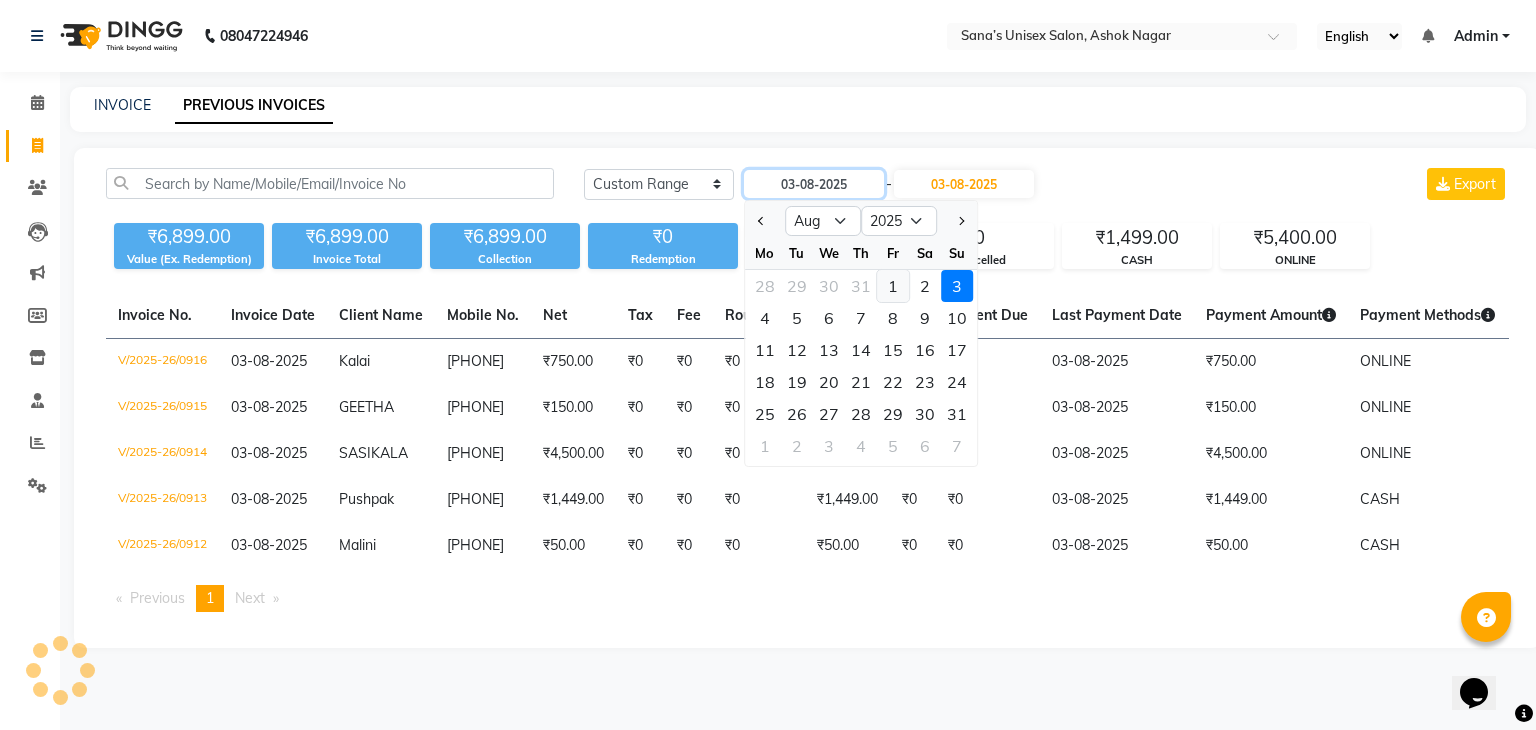 type on "01-08-2025" 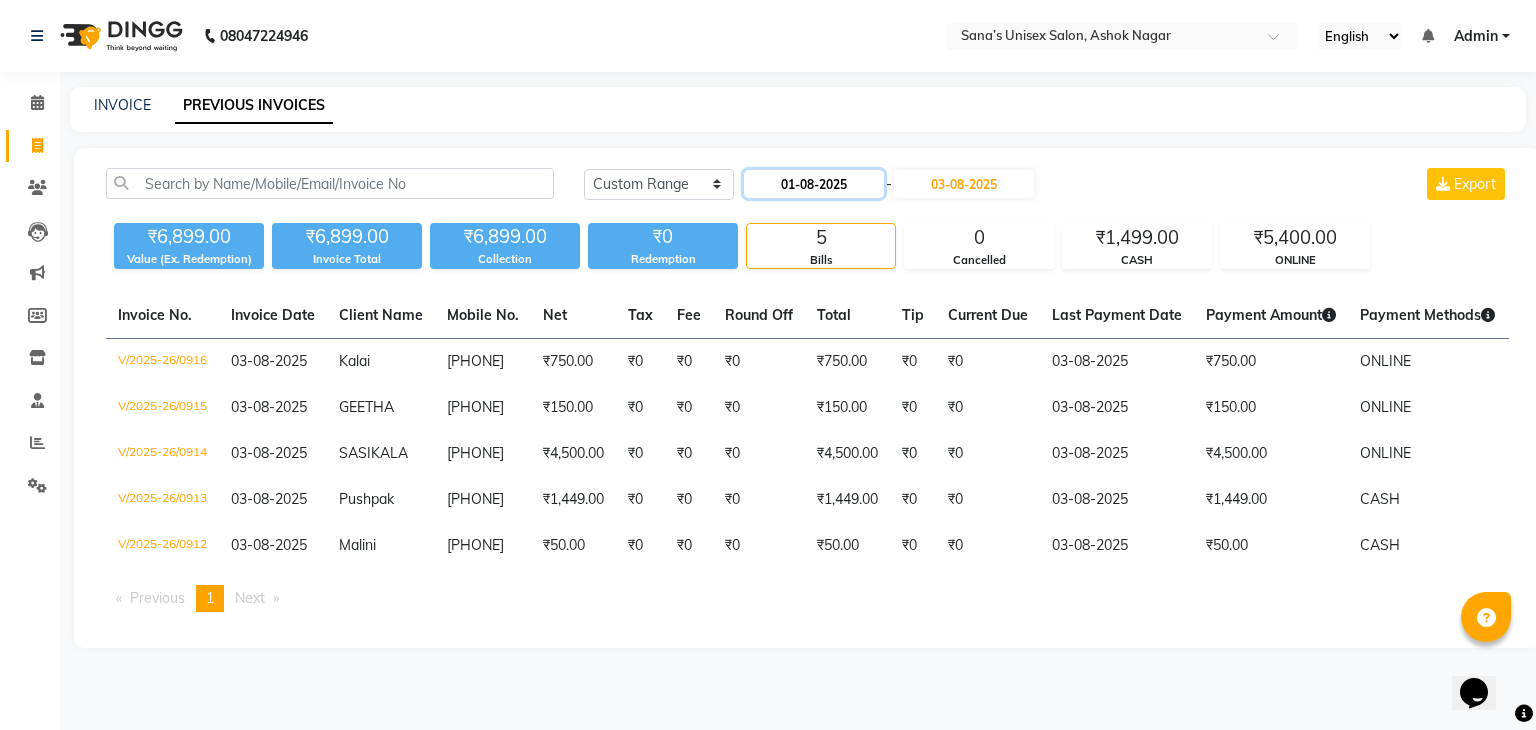 click on "01-08-2025" 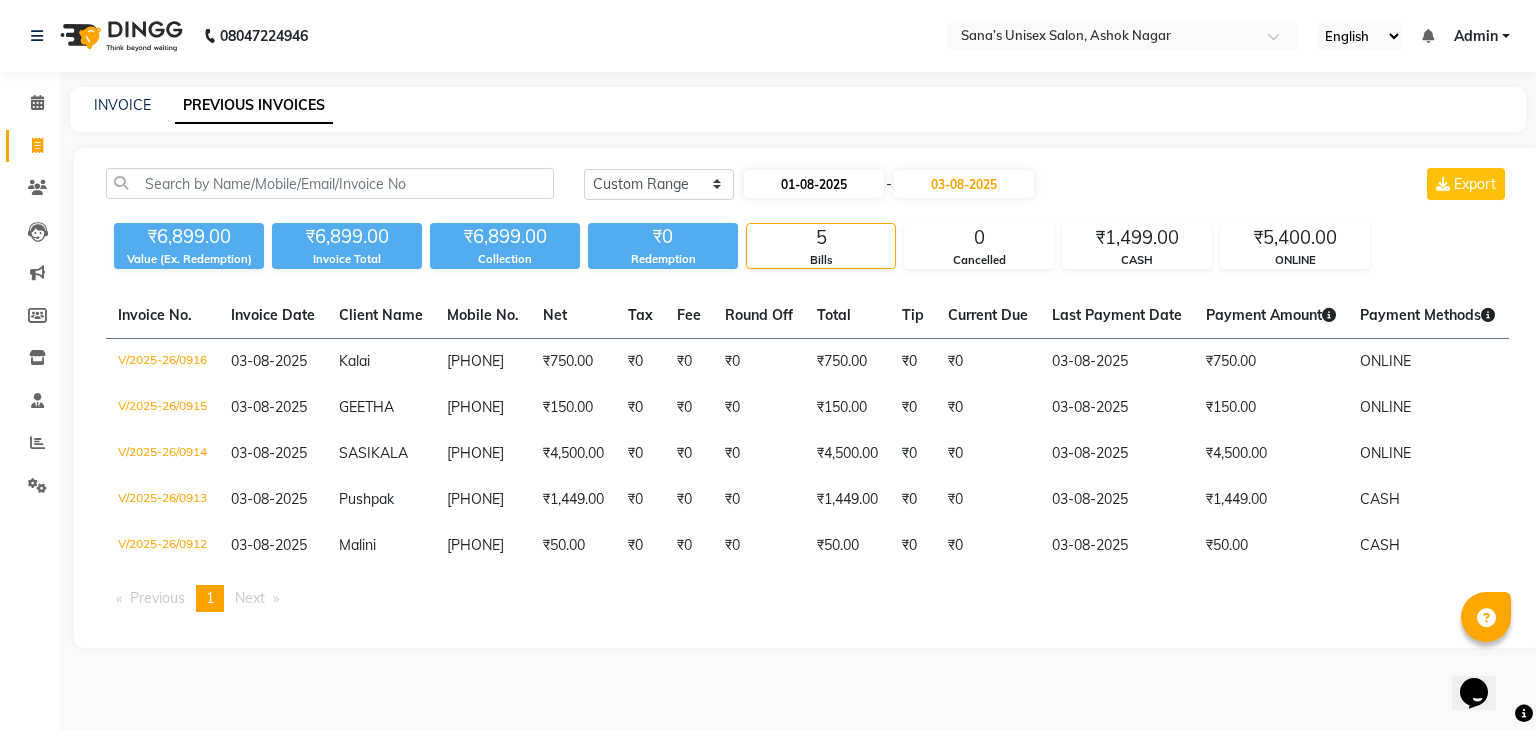 select on "8" 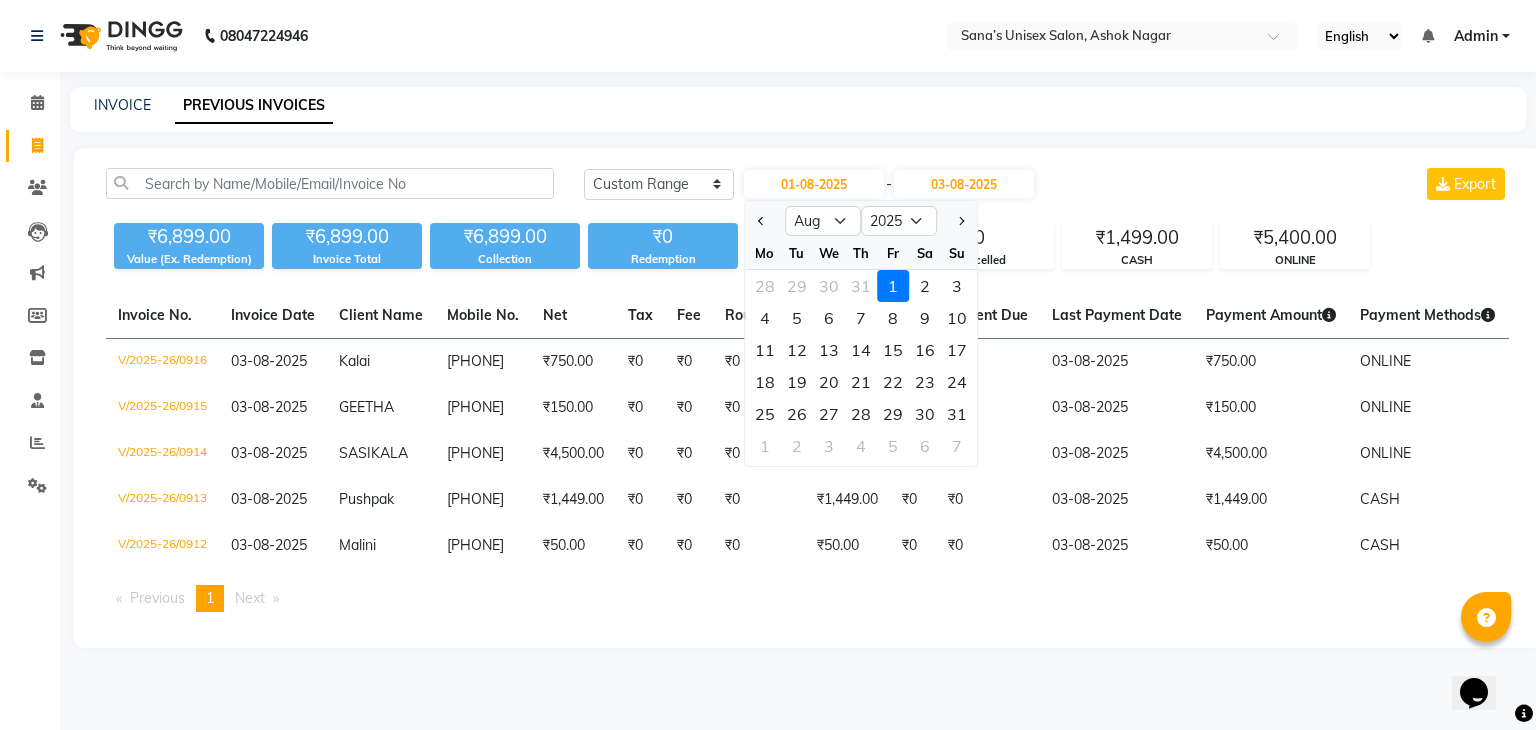 click on "1" 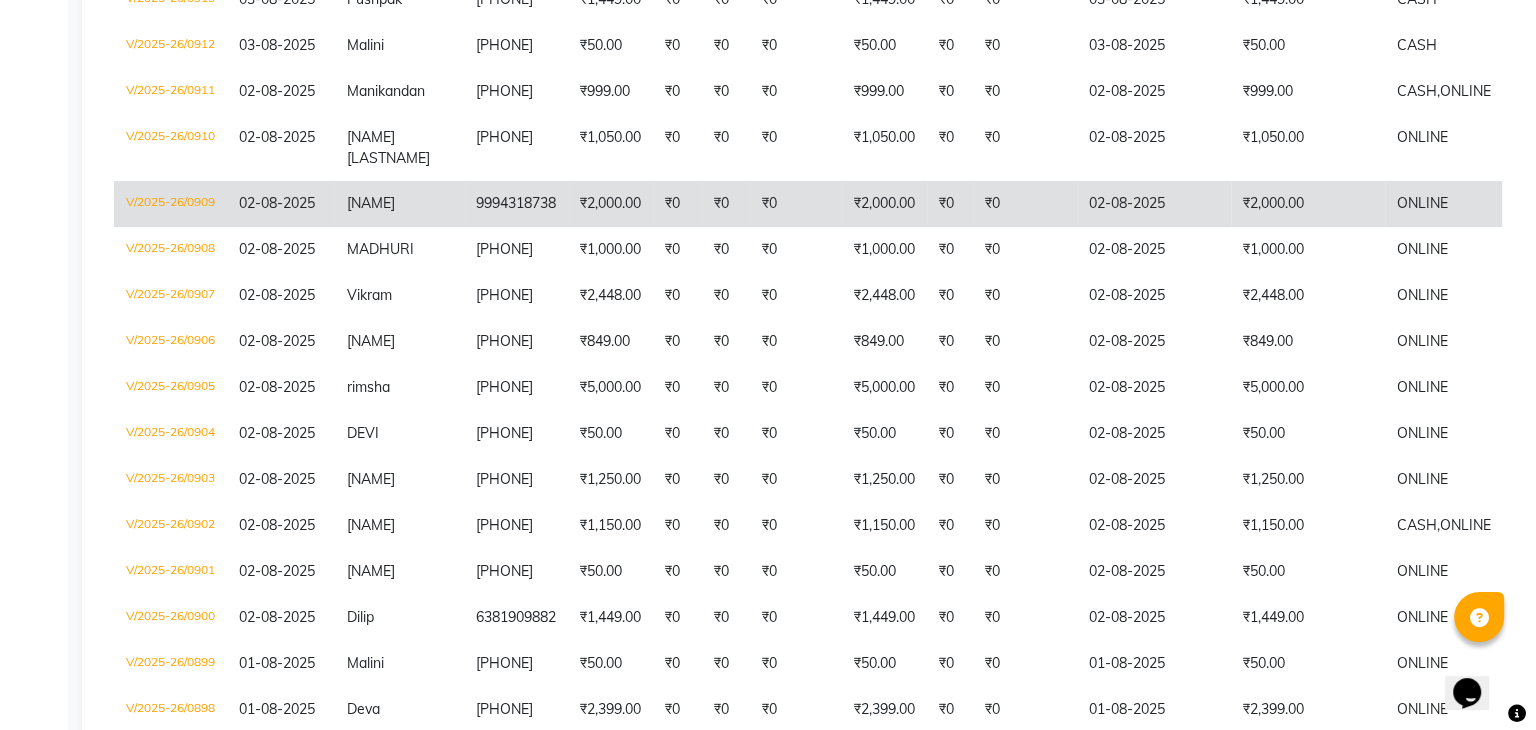 scroll, scrollTop: 0, scrollLeft: 0, axis: both 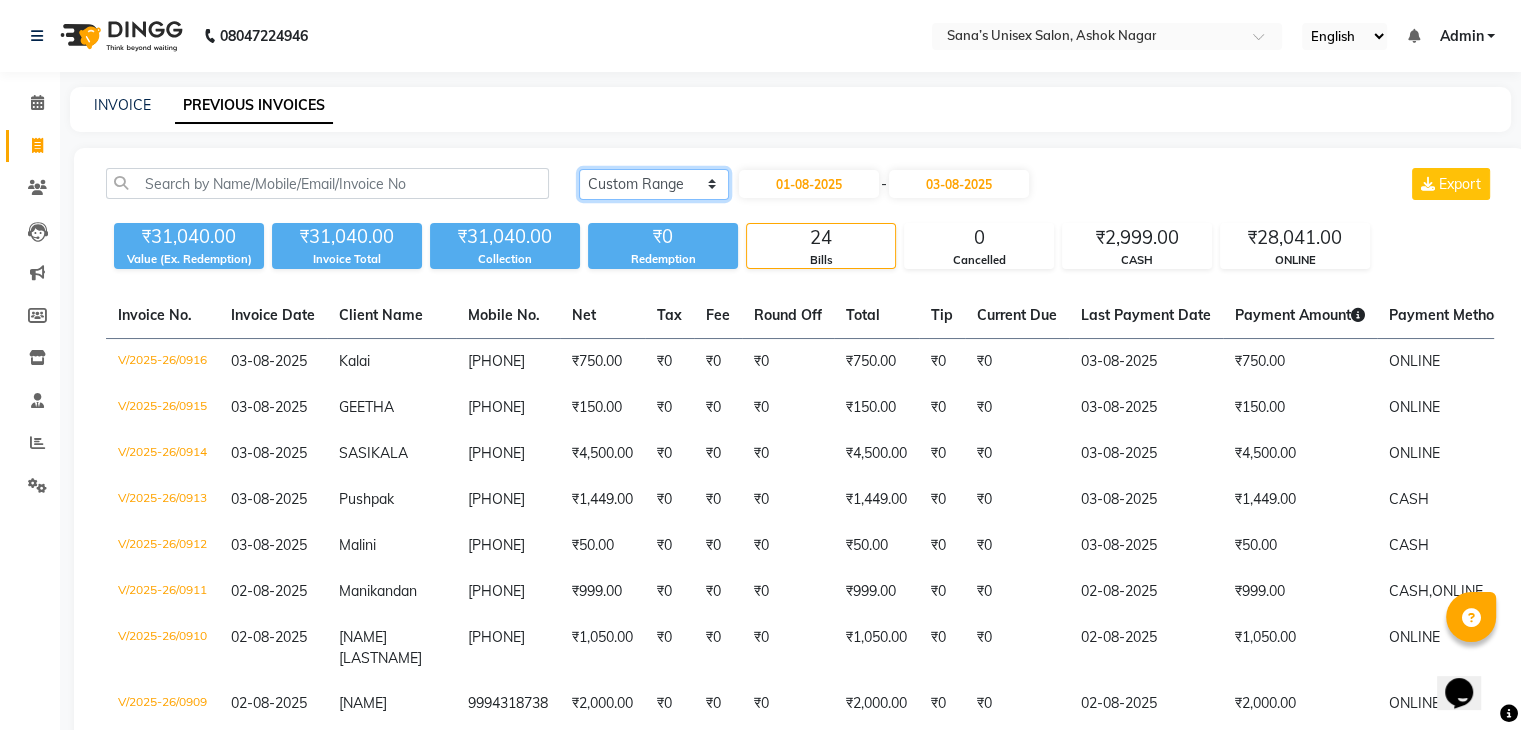 click on "Today Yesterday Custom Range" 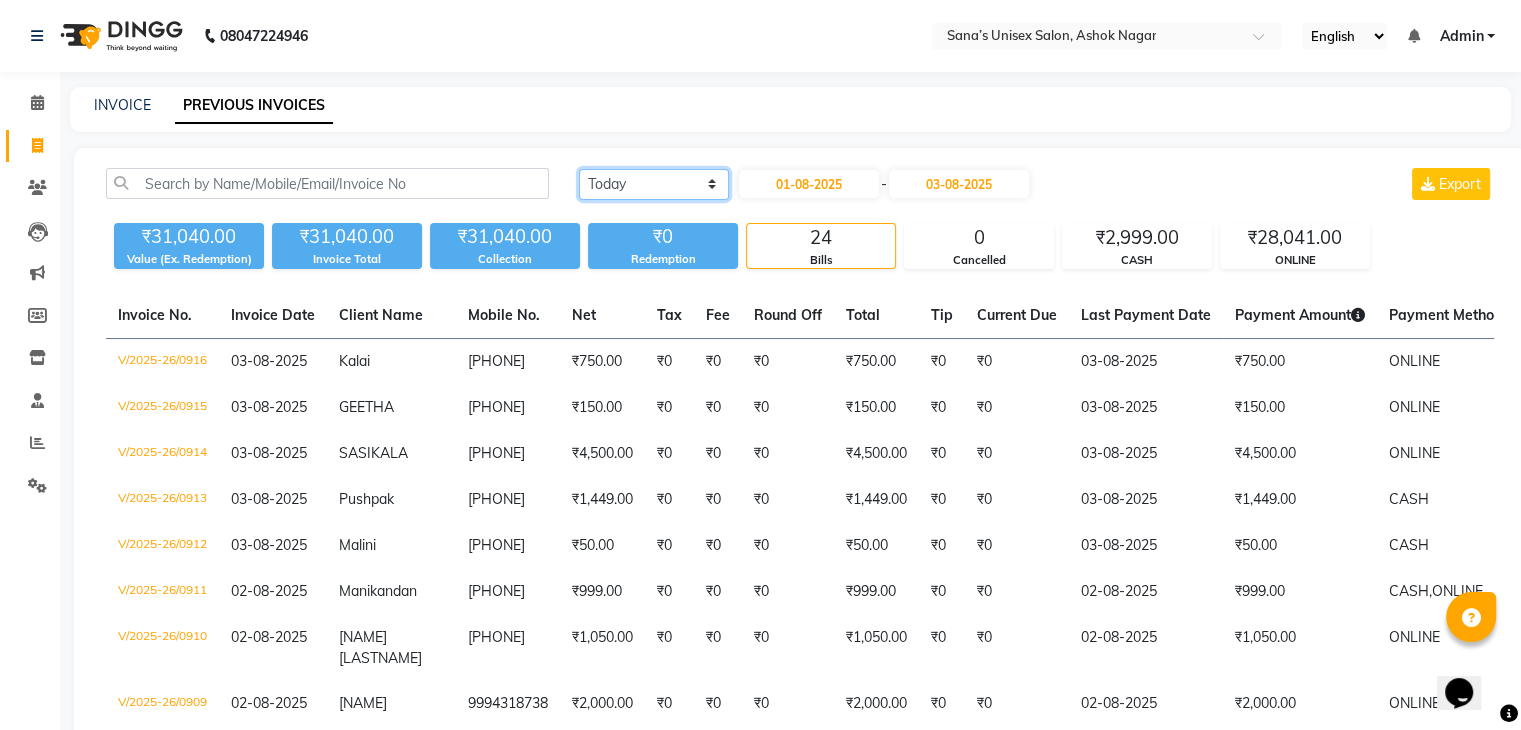 click on "Today Yesterday Custom Range" 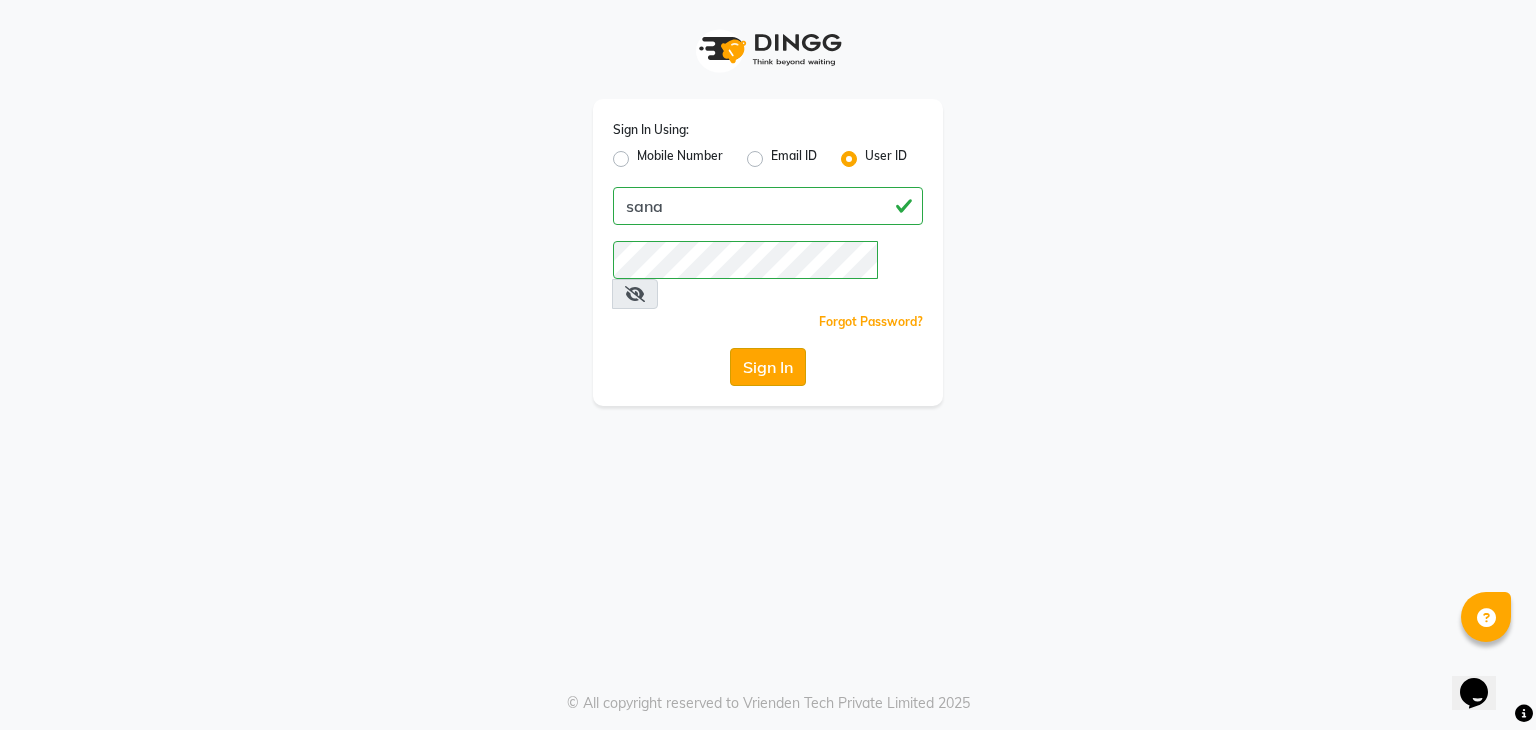 click on "Sign In" 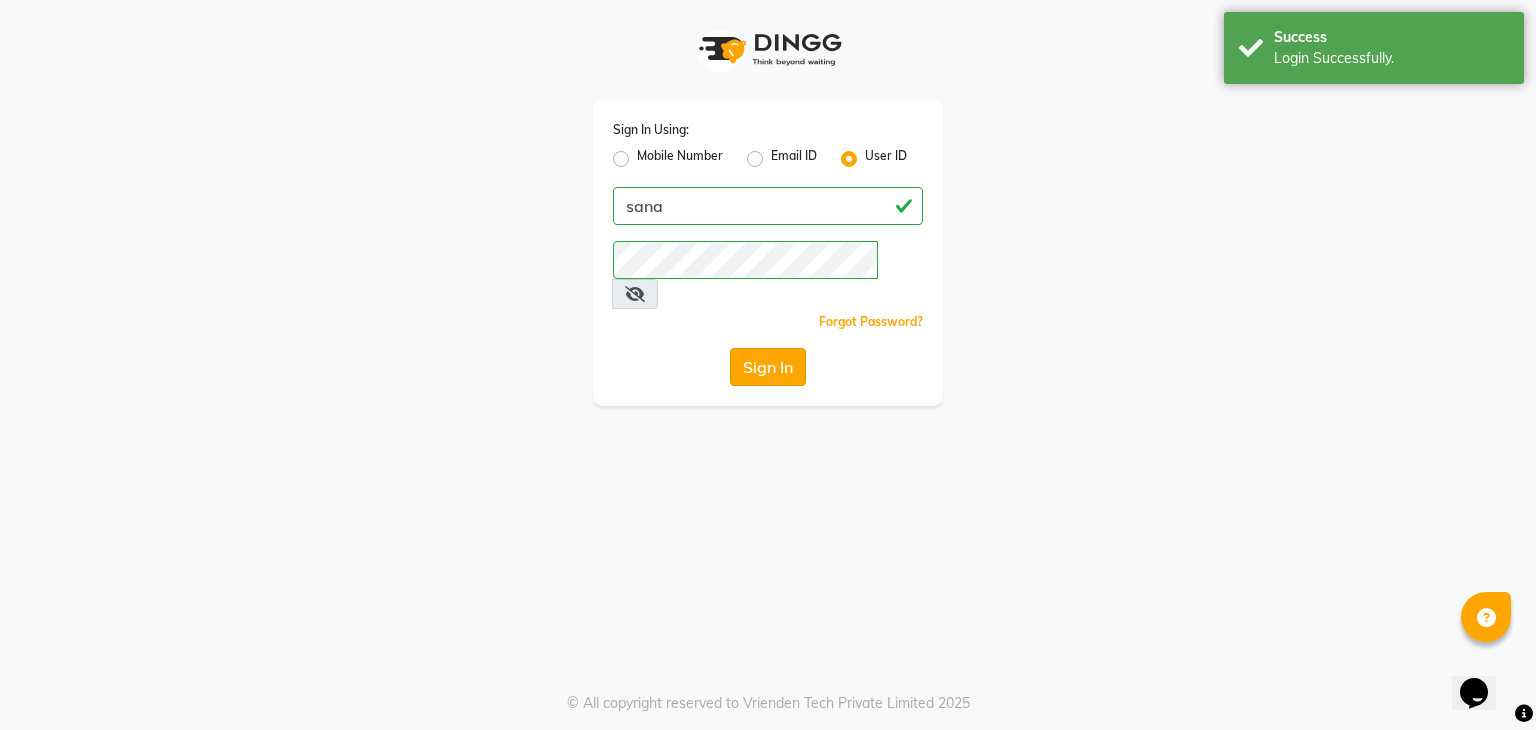 click on "Sign In" 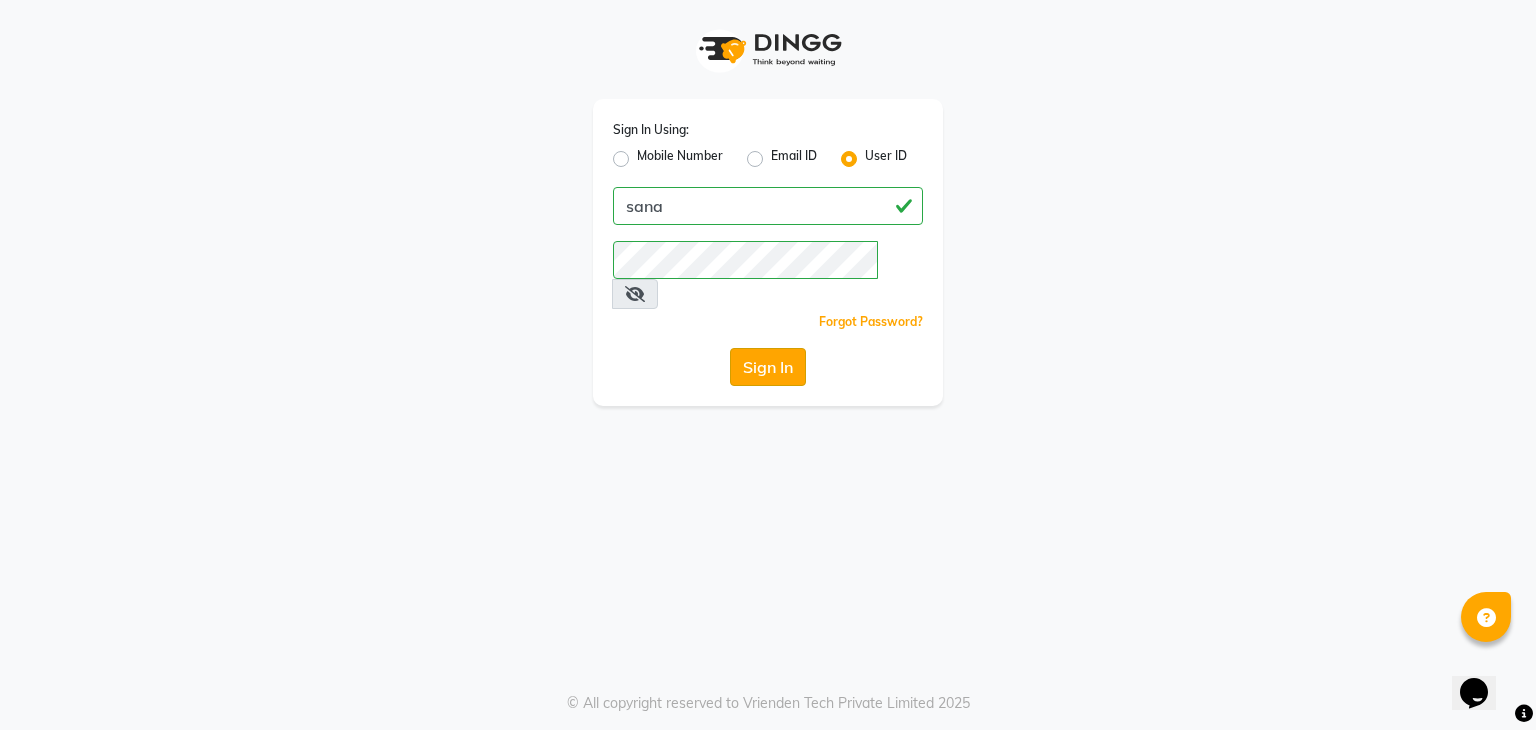 click on "Sign In" 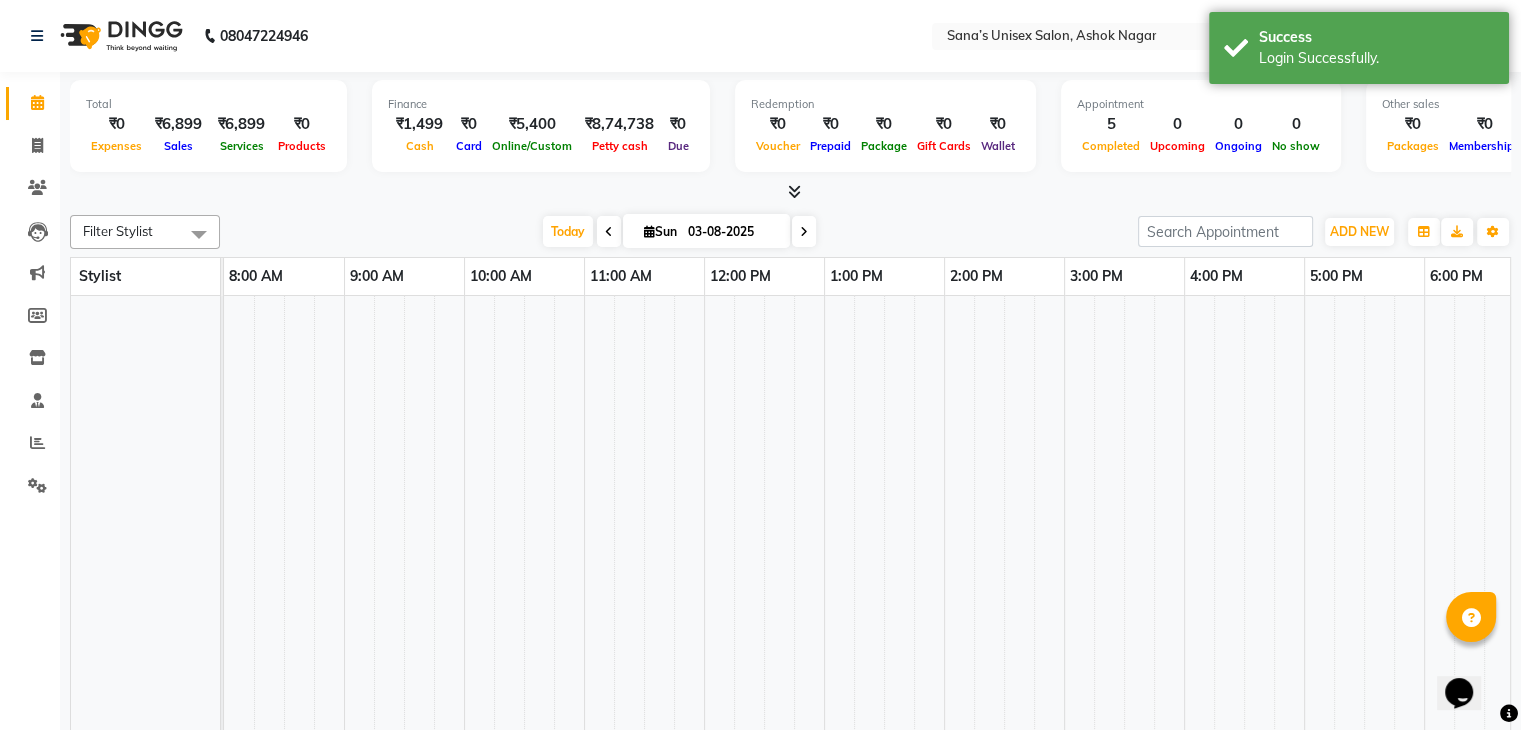 select on "en" 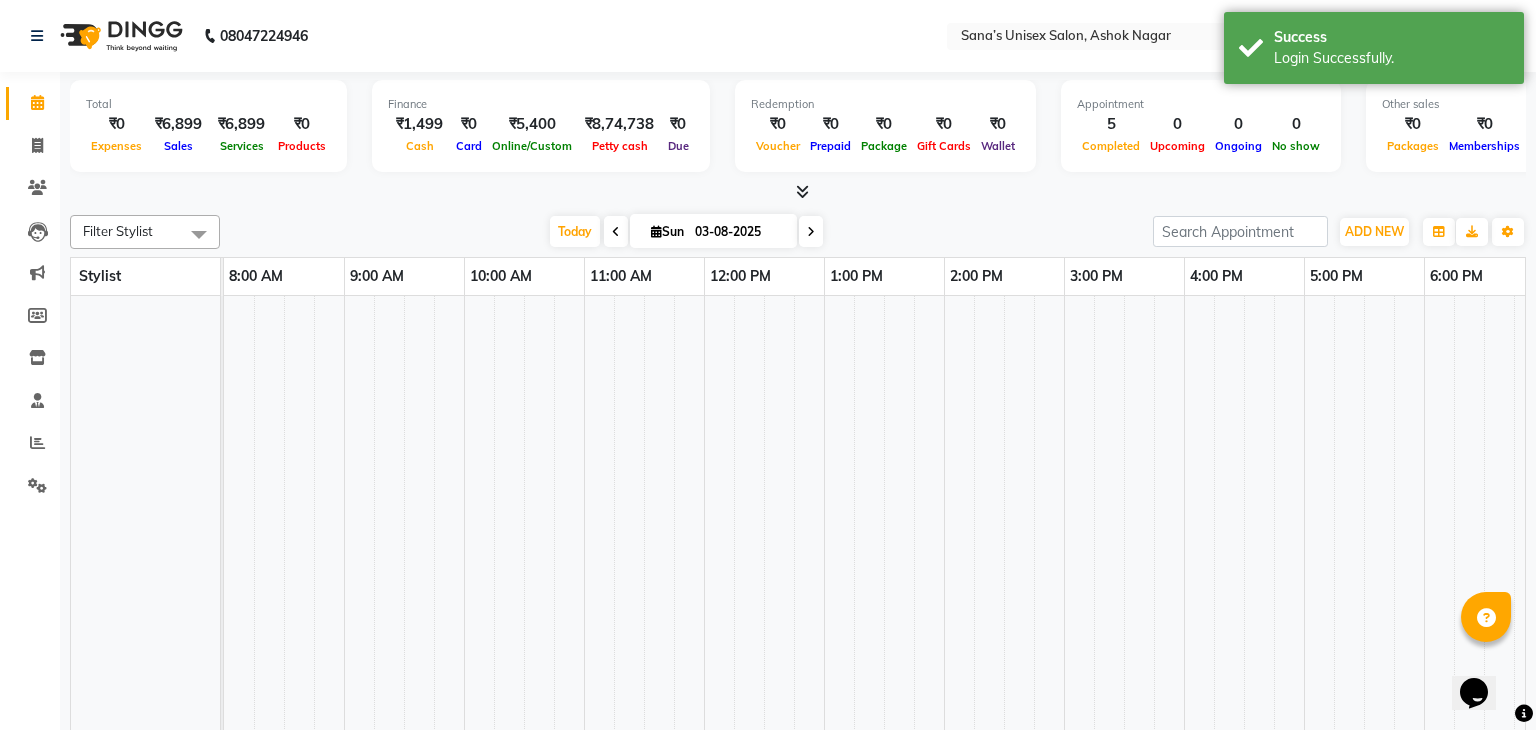 scroll, scrollTop: 0, scrollLeft: 141, axis: horizontal 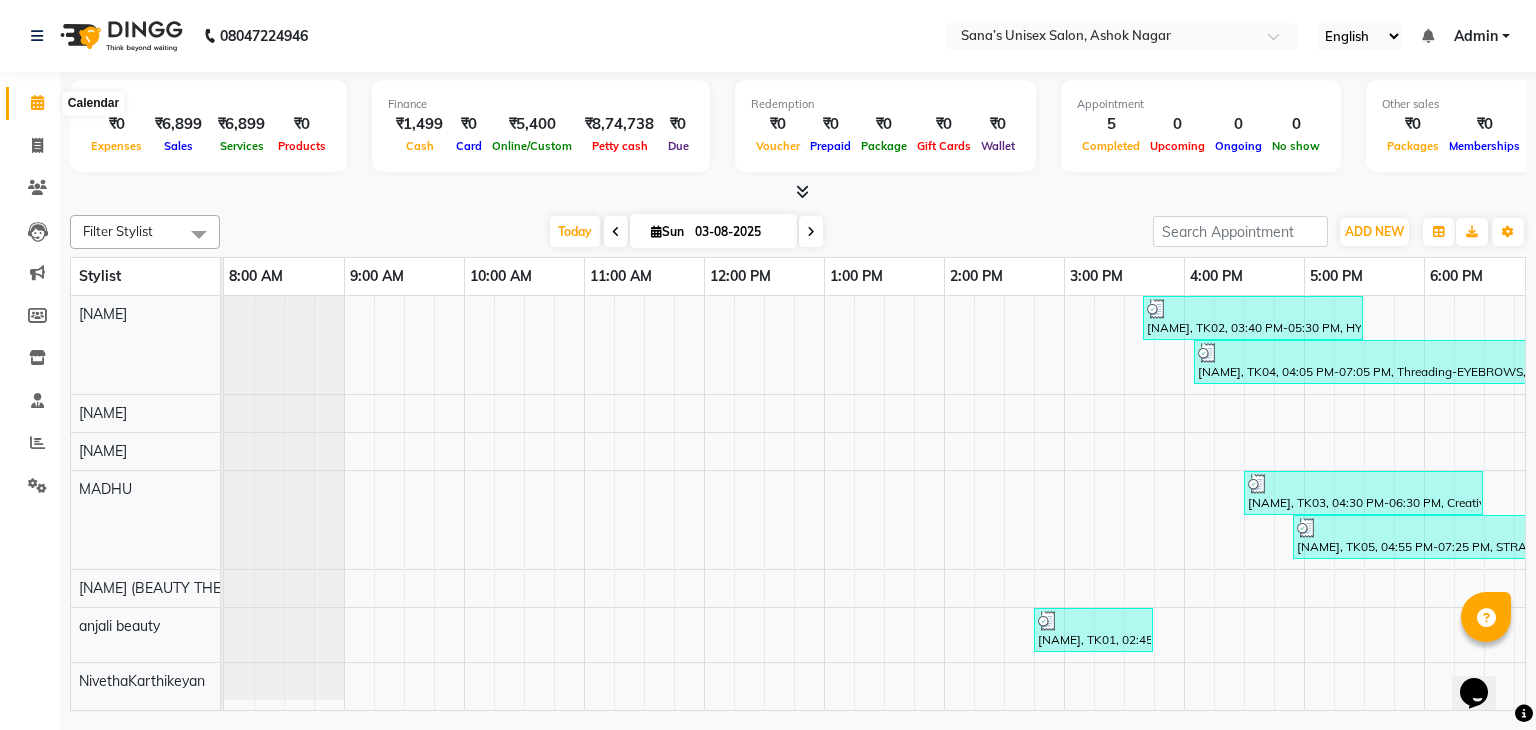 click 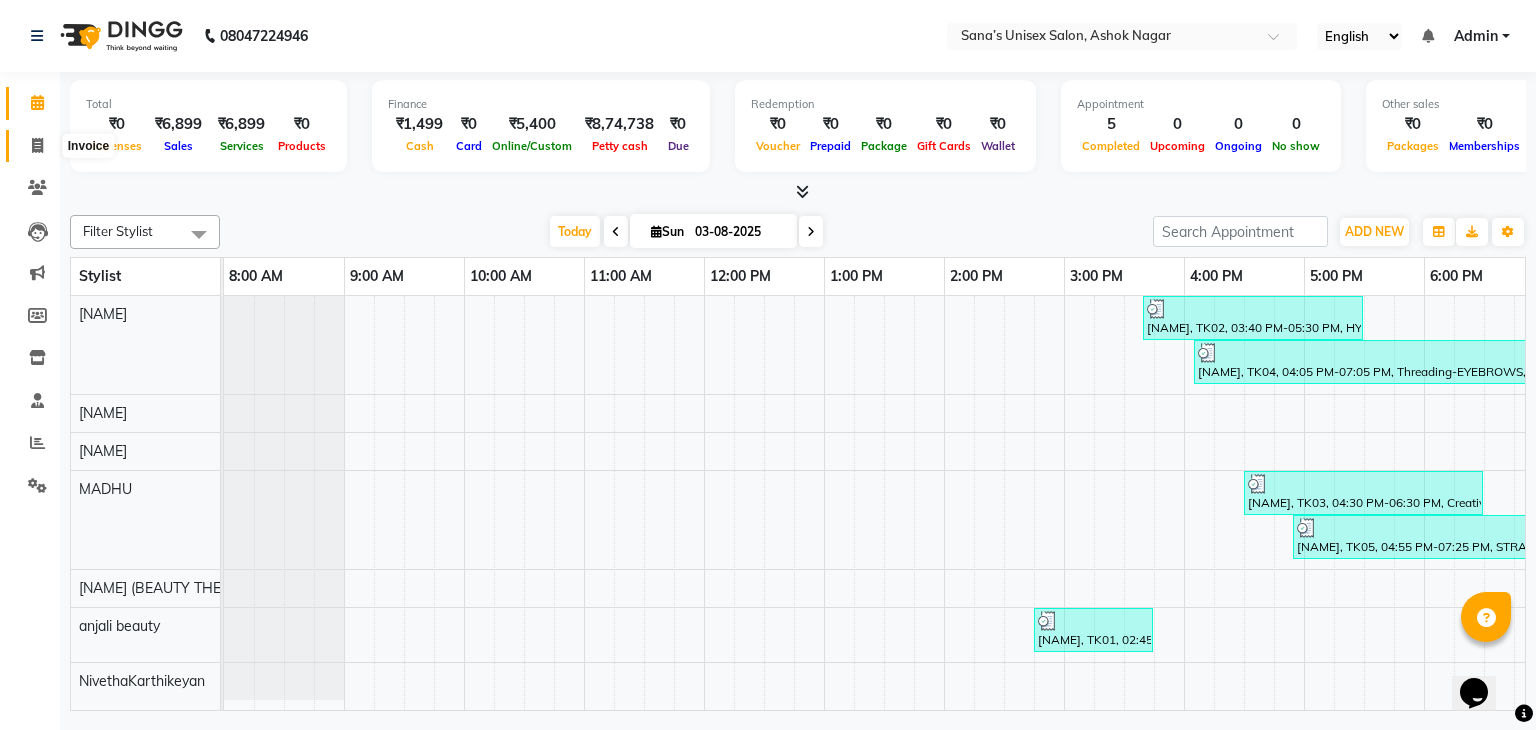 click 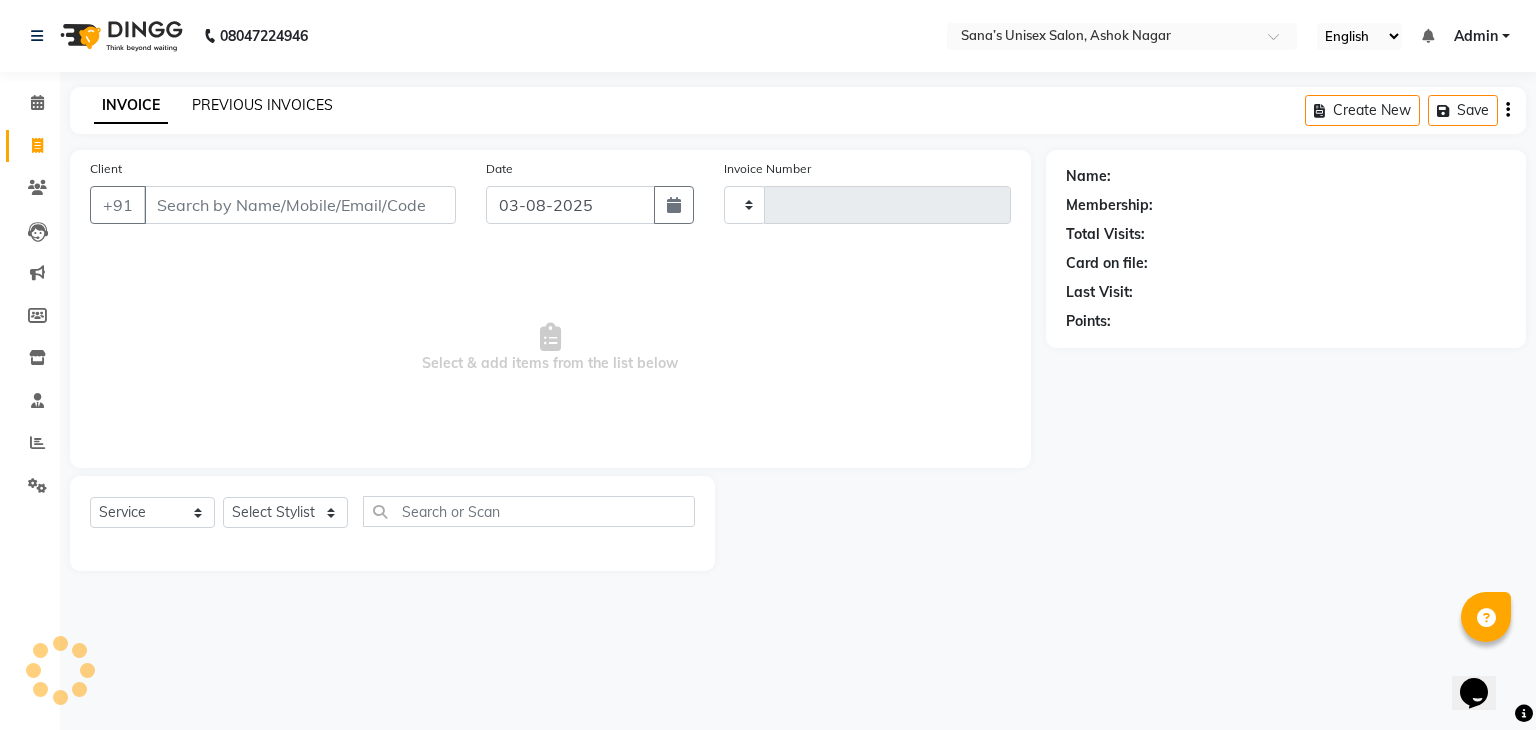 click on "PREVIOUS INVOICES" 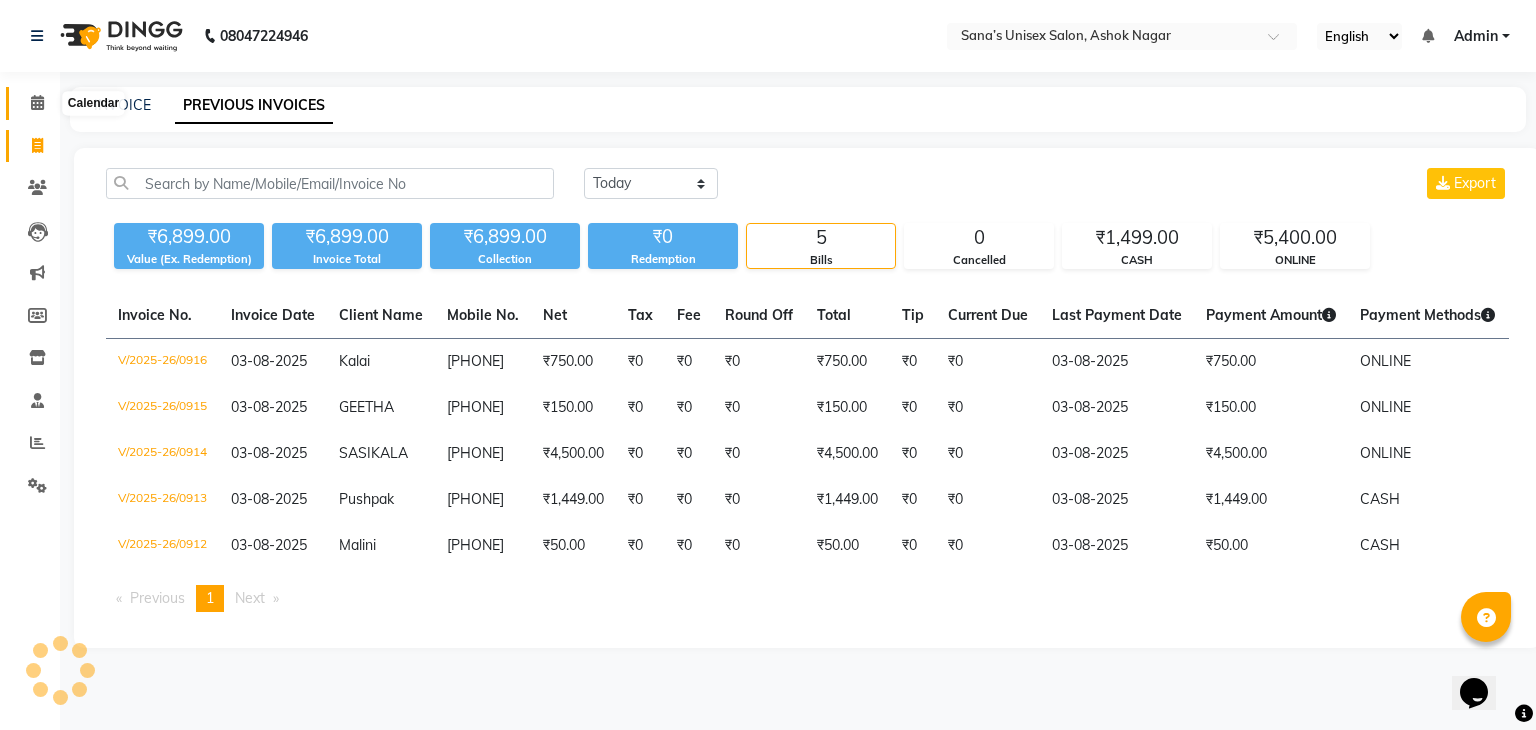 click 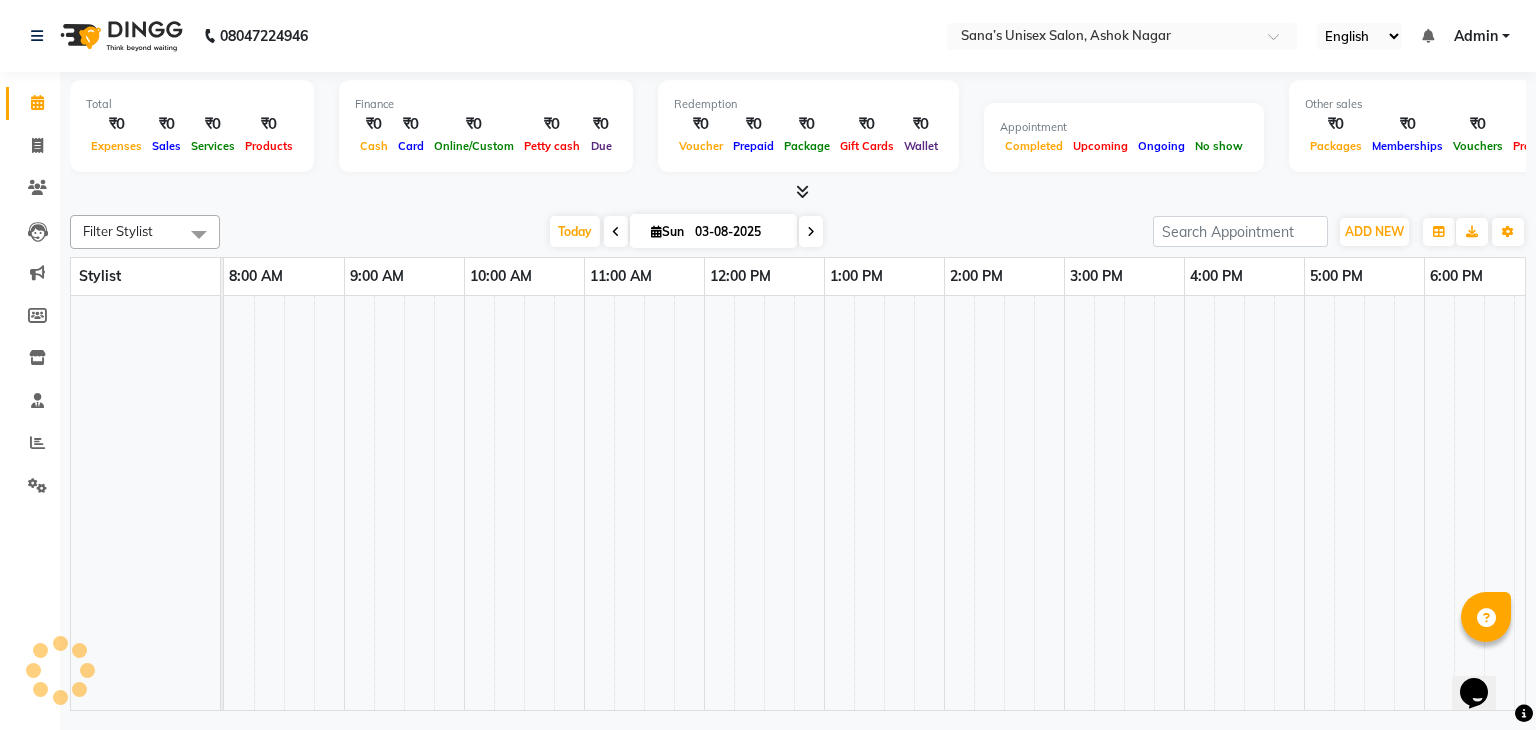 scroll, scrollTop: 0, scrollLeft: 0, axis: both 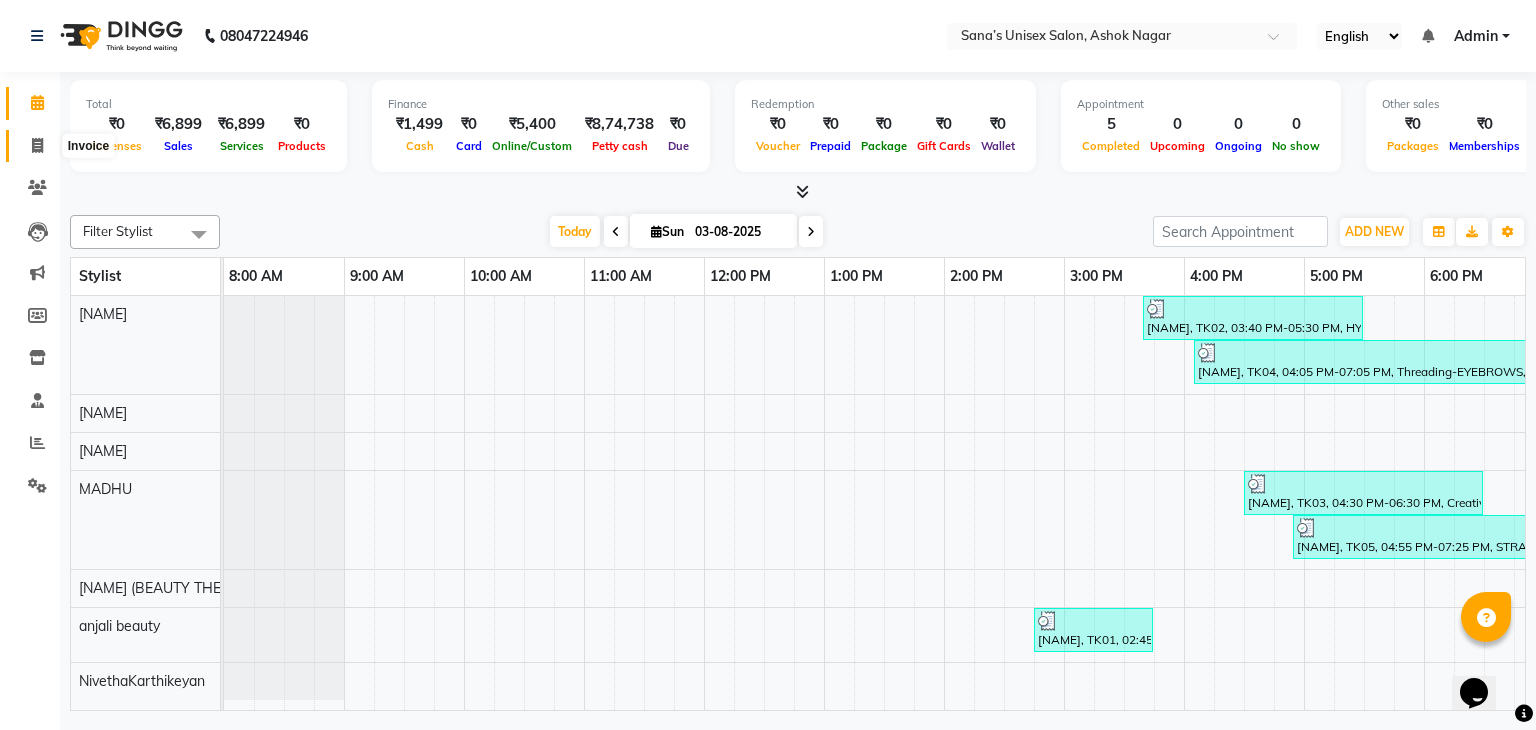 click 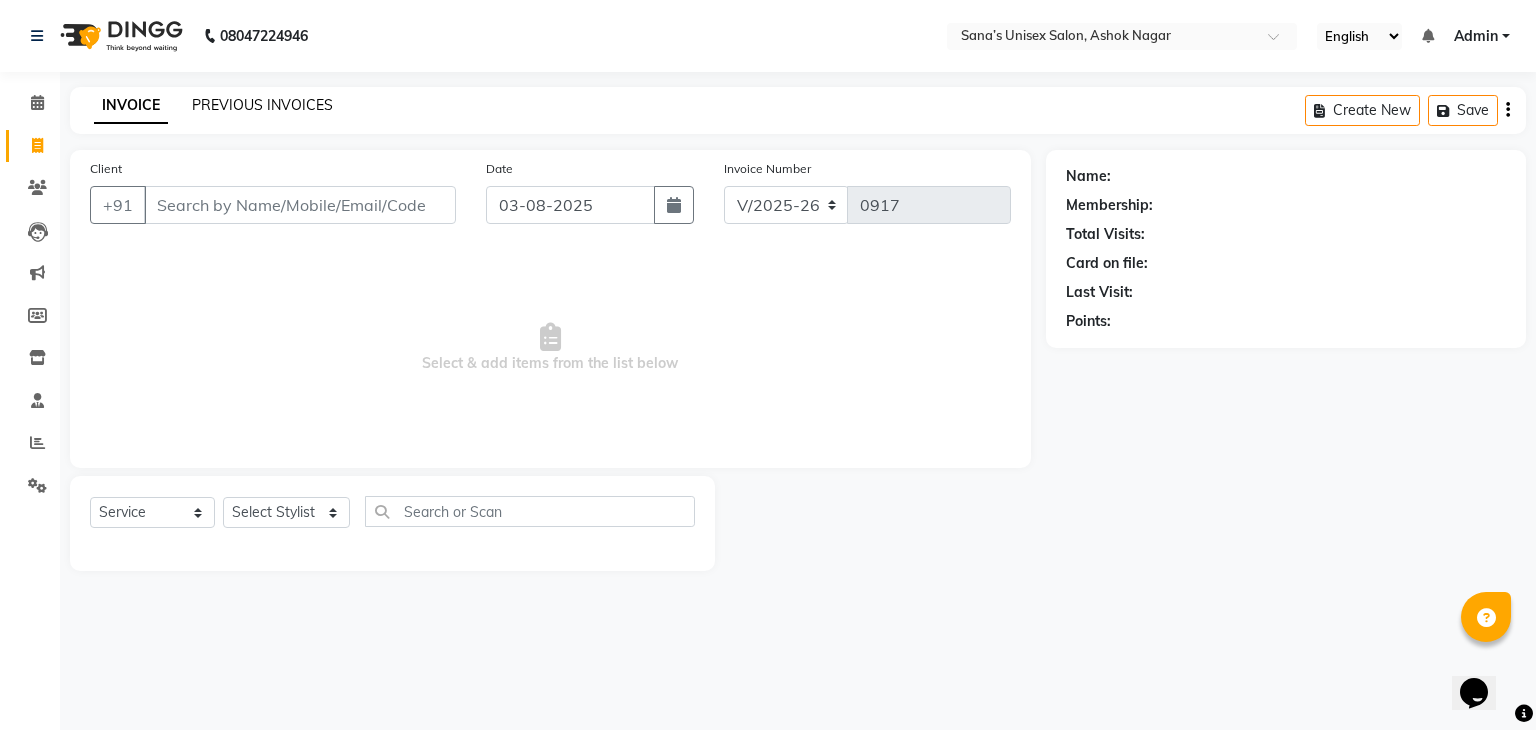 click on "PREVIOUS INVOICES" 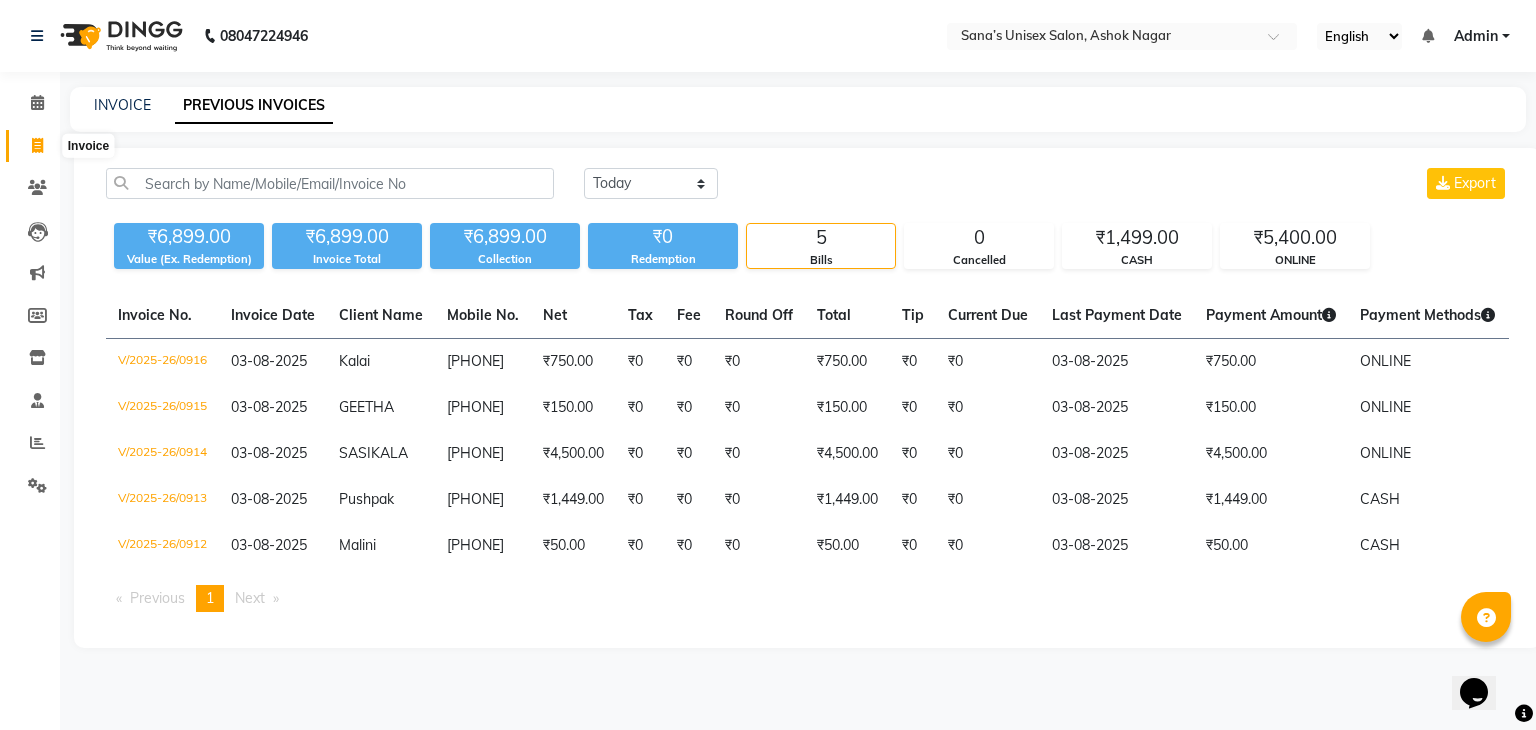 click 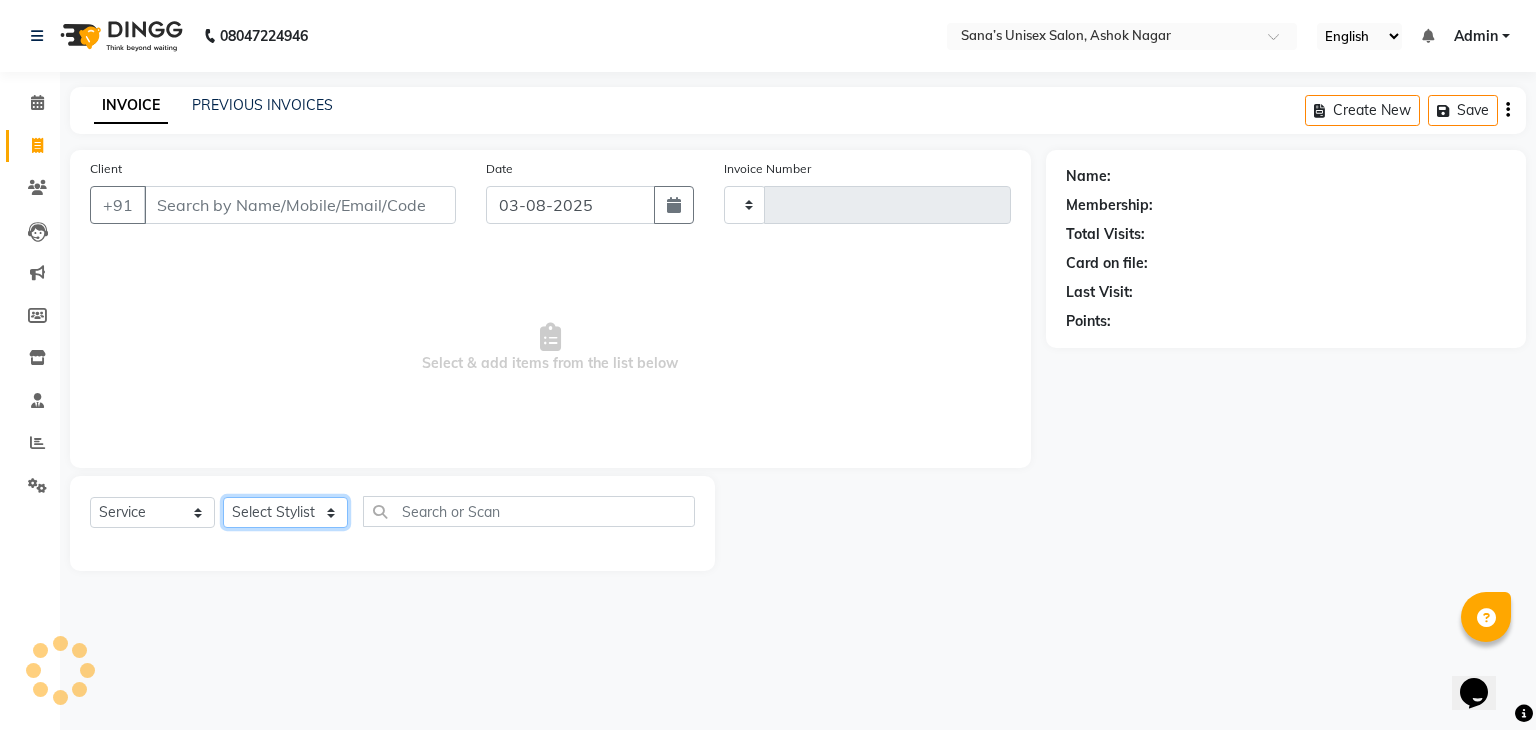 click on "Select Stylist" 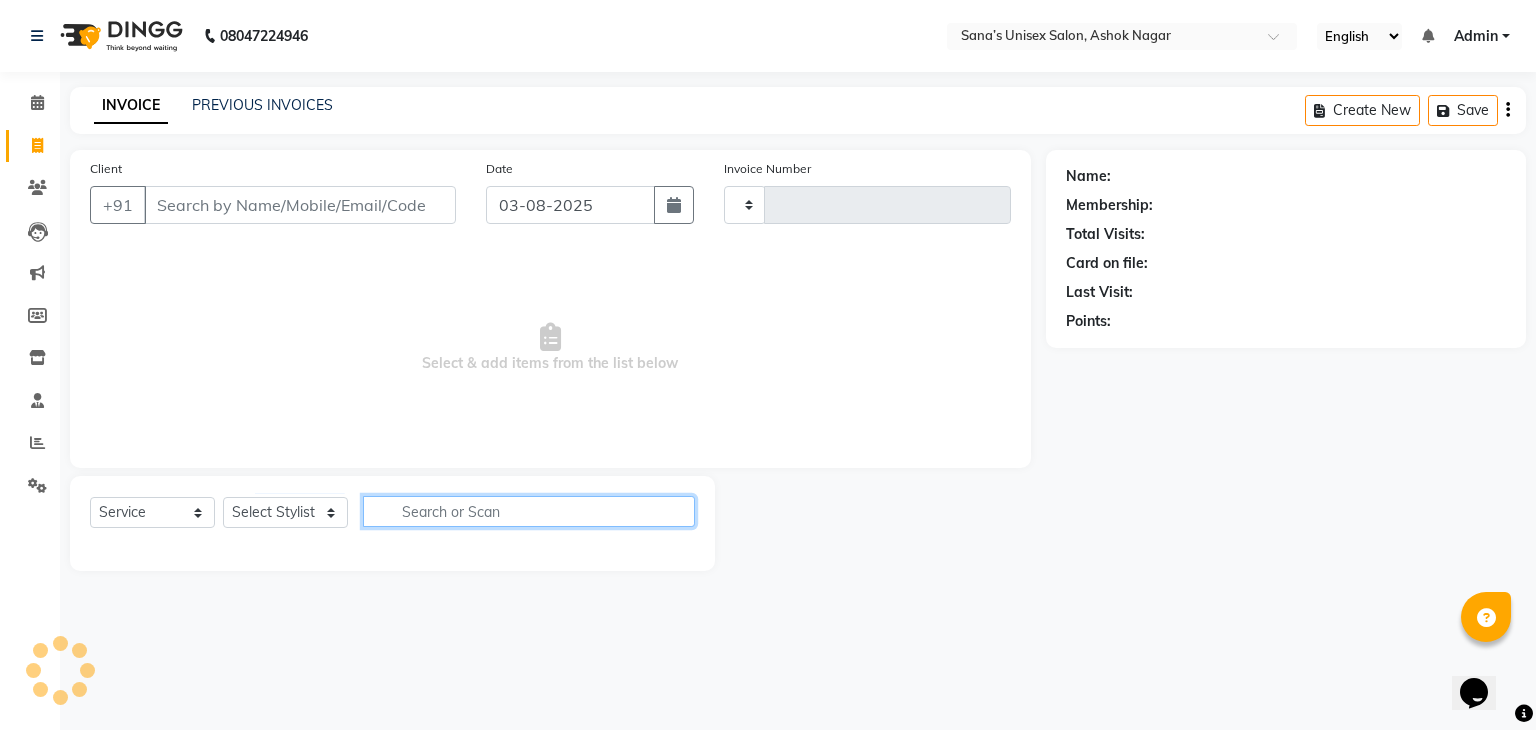 click 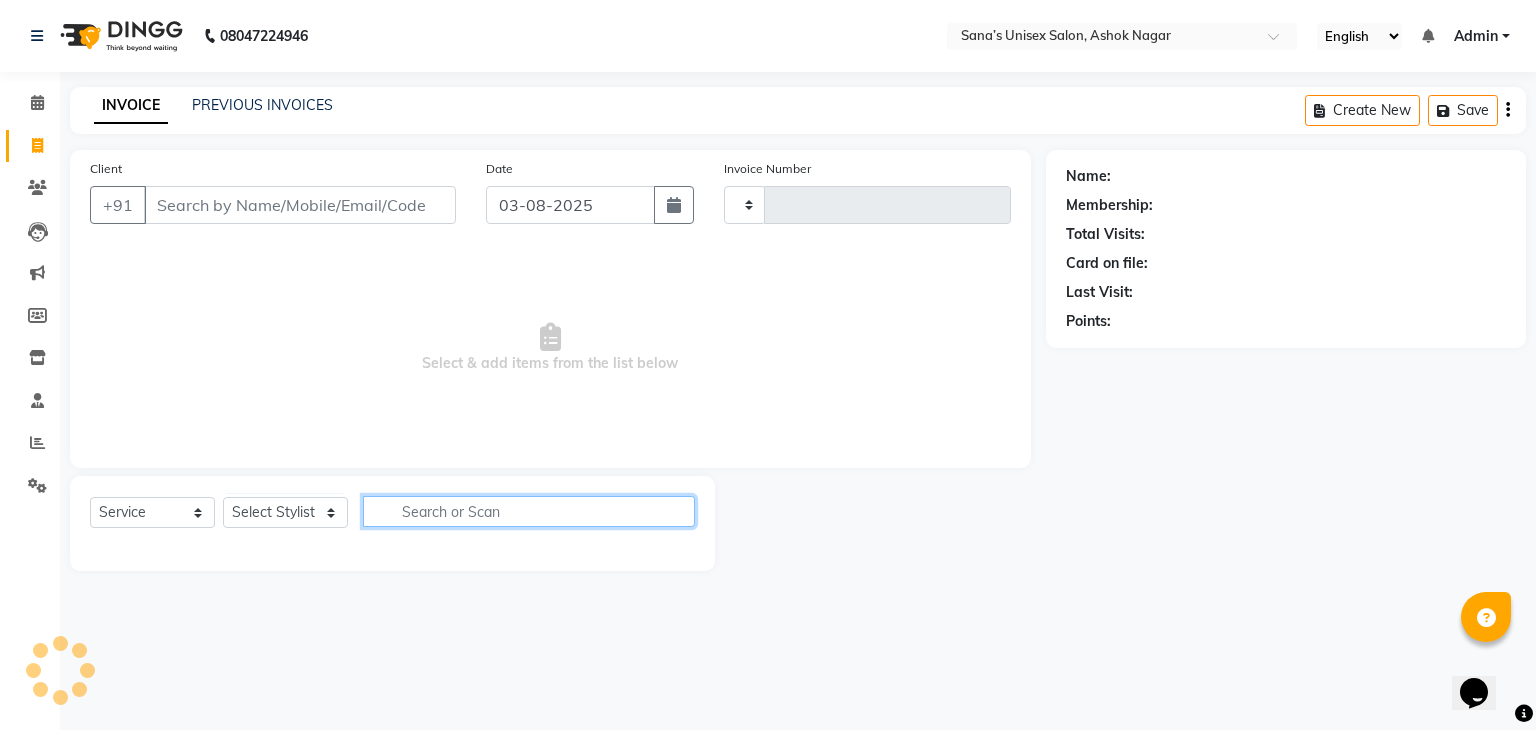 type on "0917" 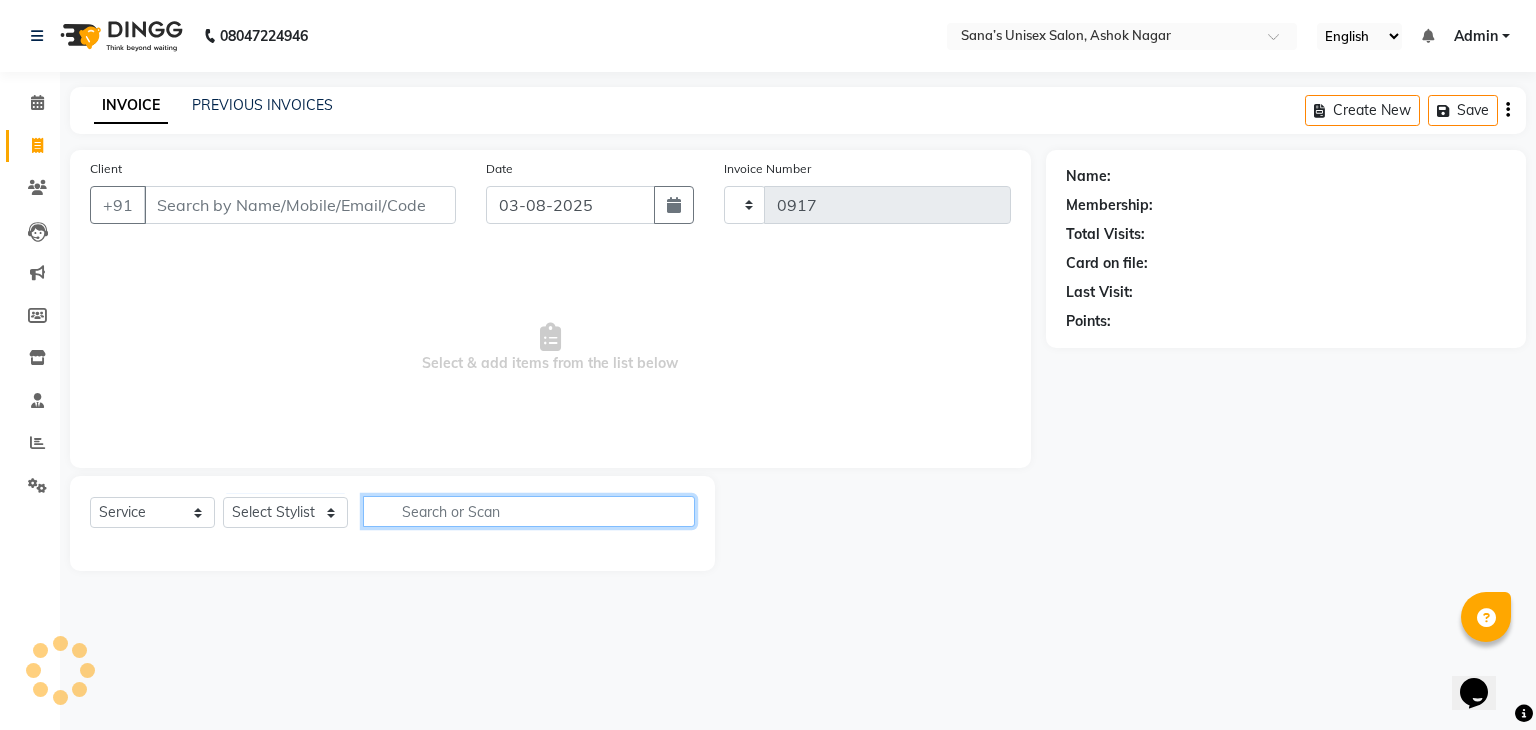 select on "6091" 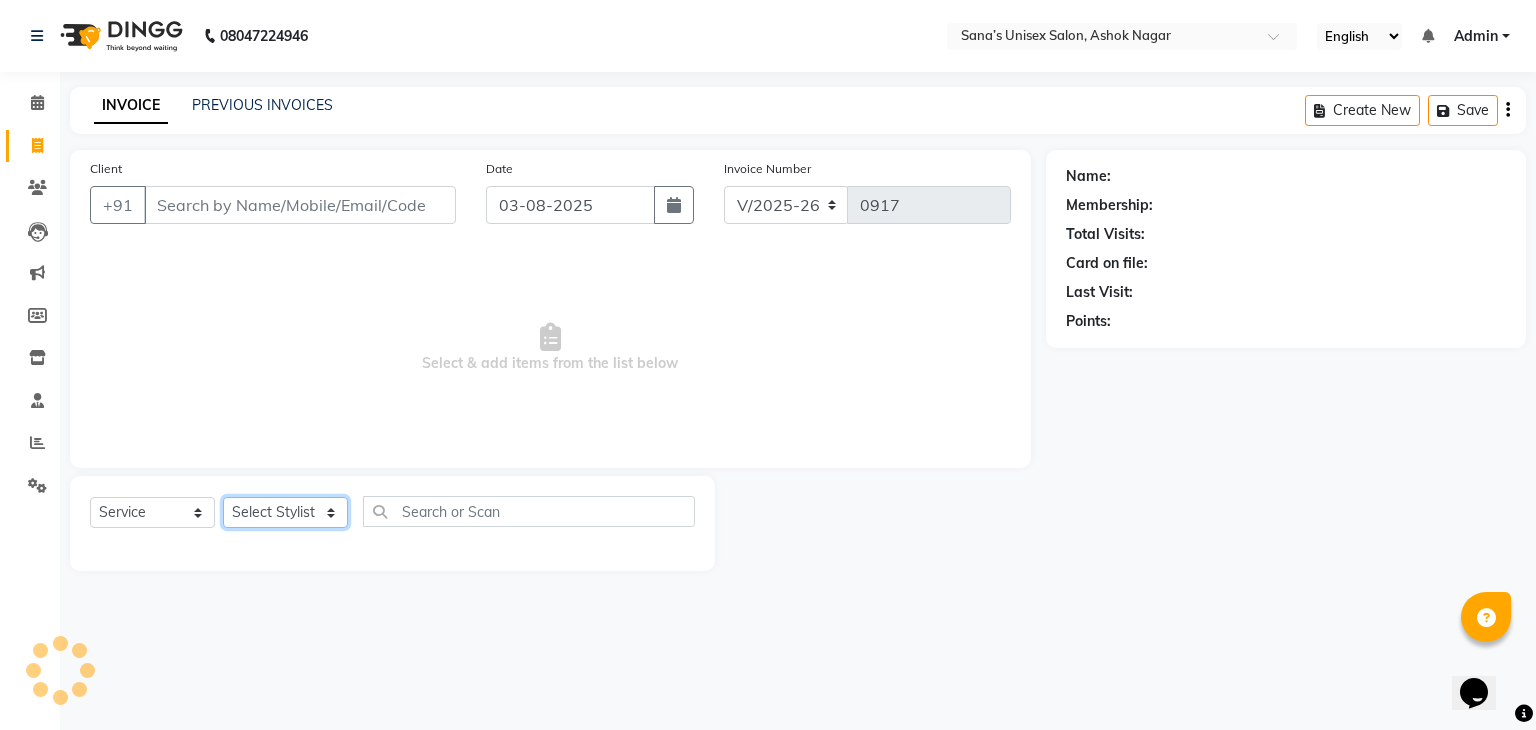 click on "Select Stylist" 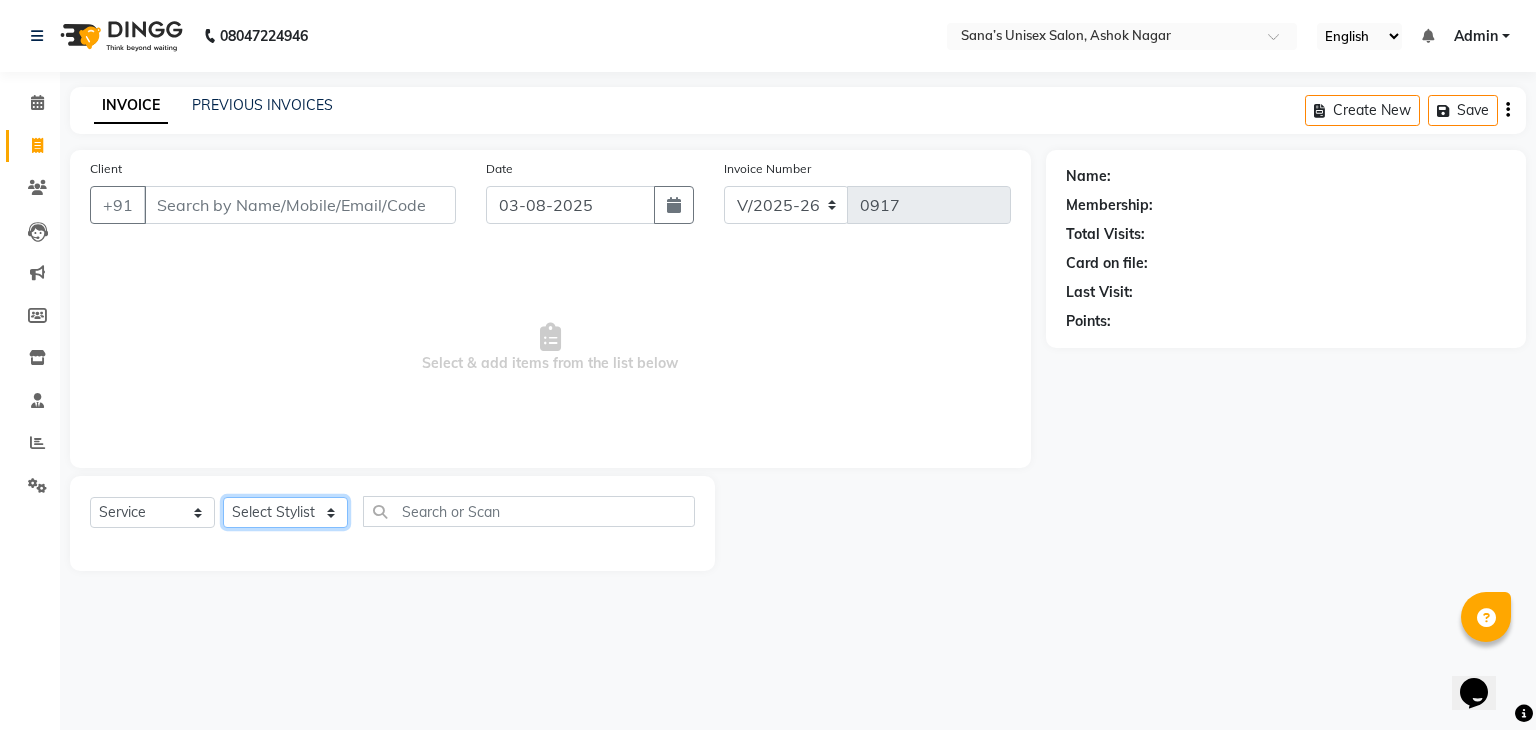 click on "Select Stylist" 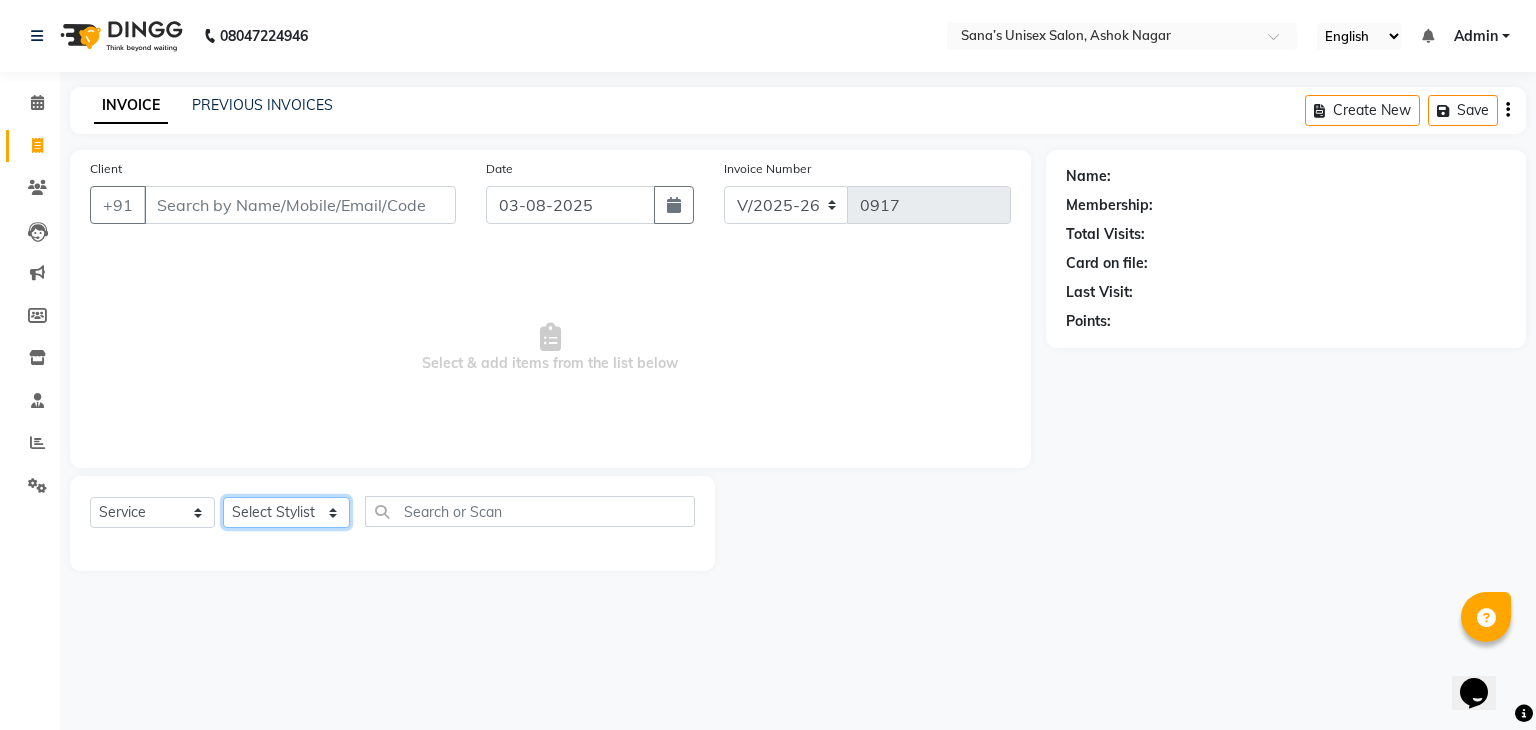 click on "Select Stylist anjali beauty MADHU MUTHU MARI (BEAUTY THERAPIST) NANDHINI NivethaKarthikeyan PRABA SANJITHA" 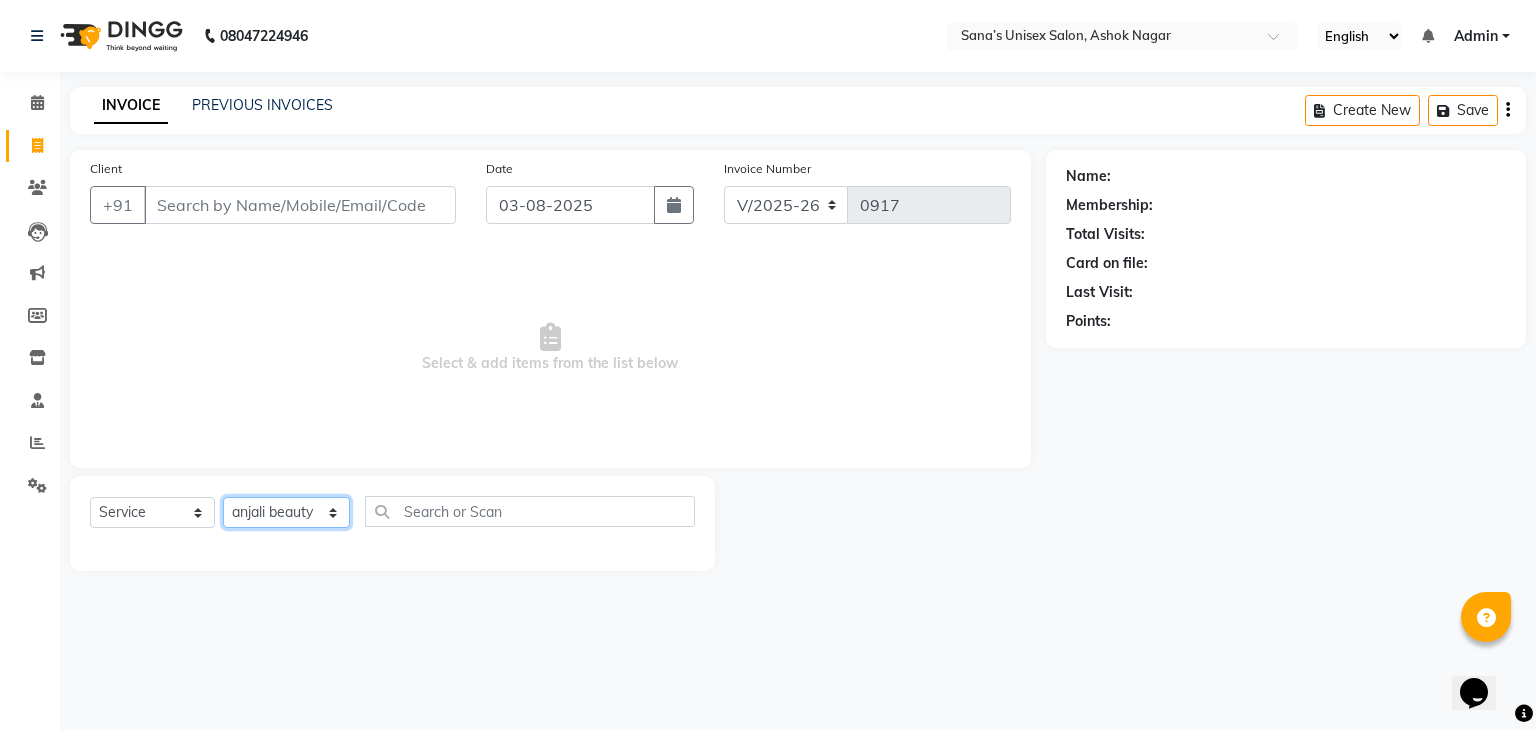 click on "Select Stylist anjali beauty MADHU MUTHU MARI (BEAUTY THERAPIST) NANDHINI NivethaKarthikeyan PRABA SANJITHA" 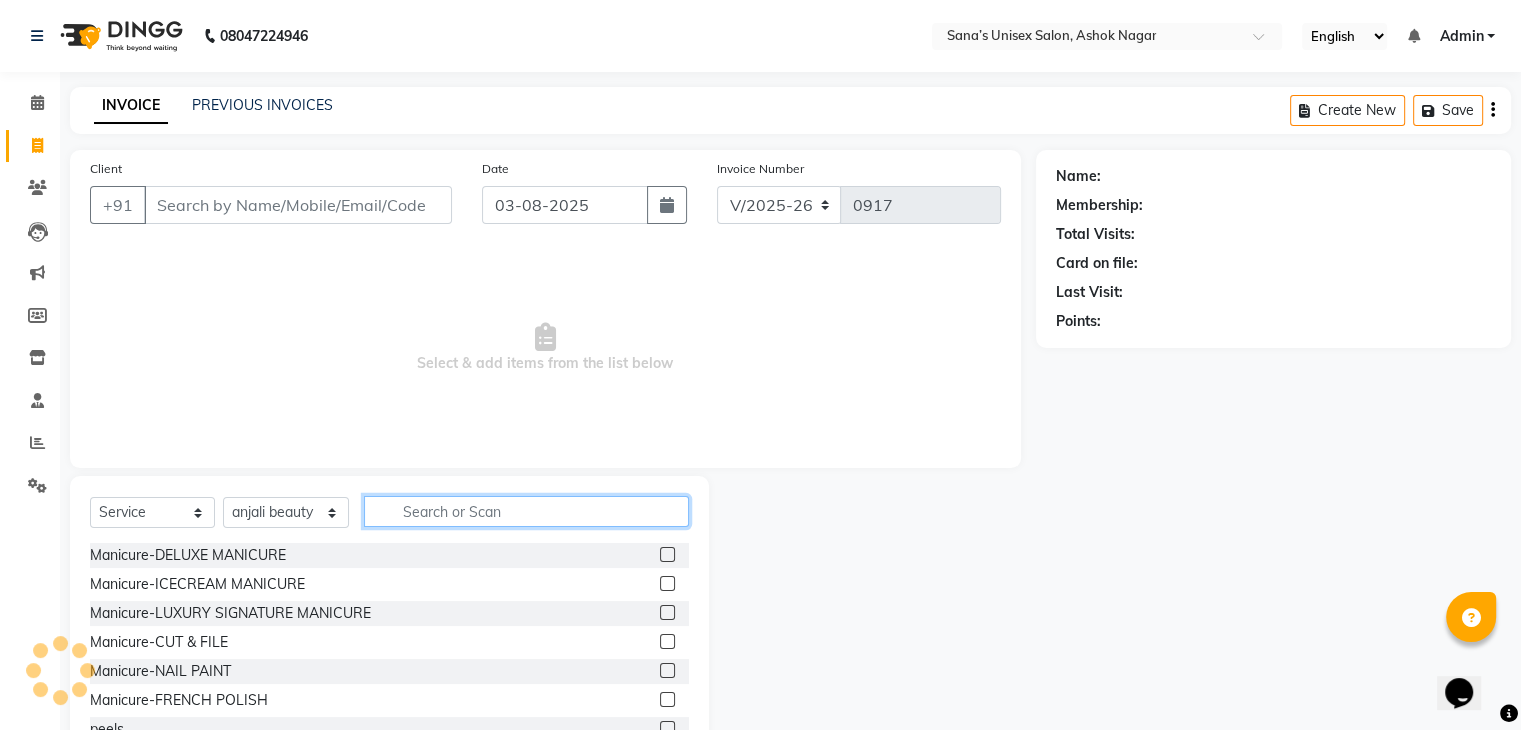 click 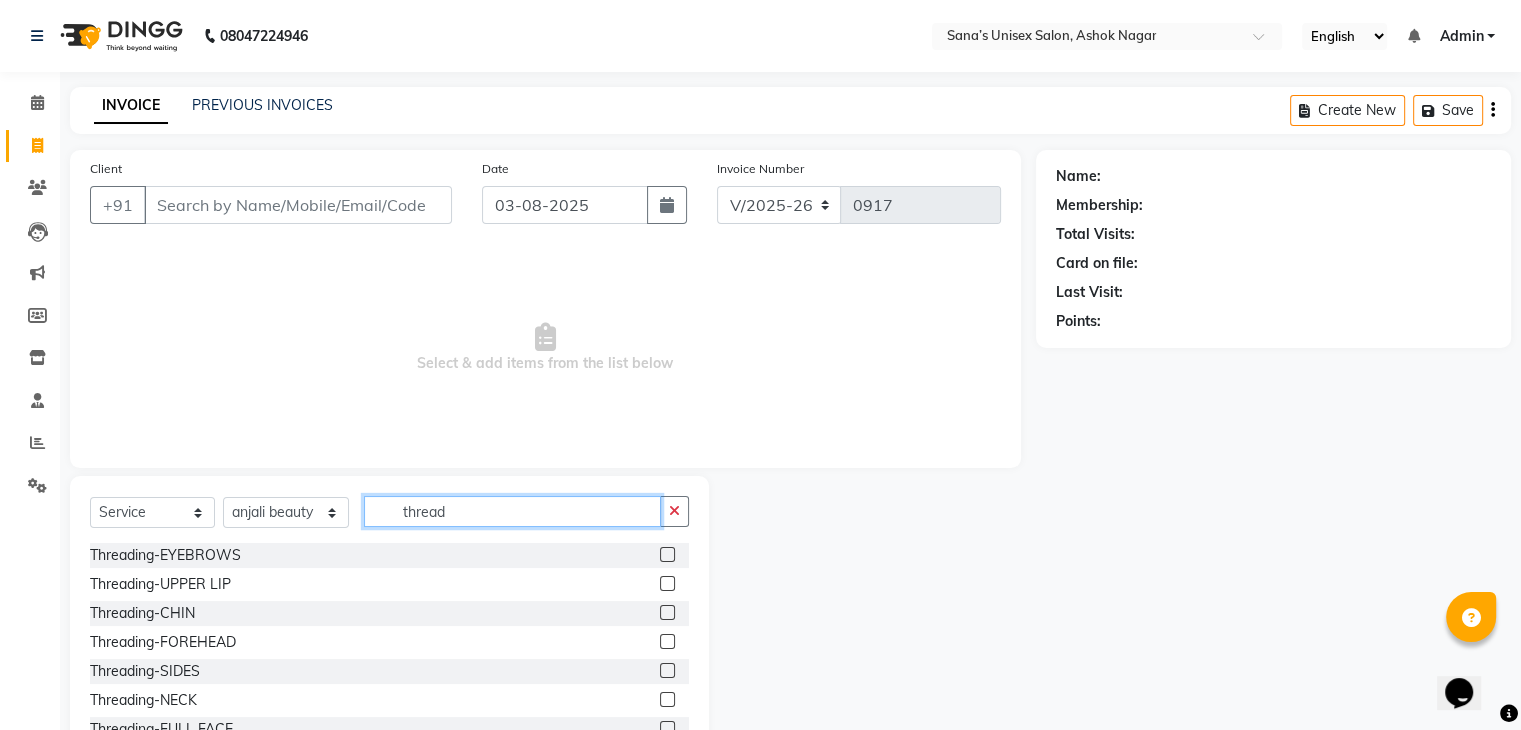 type on "thread" 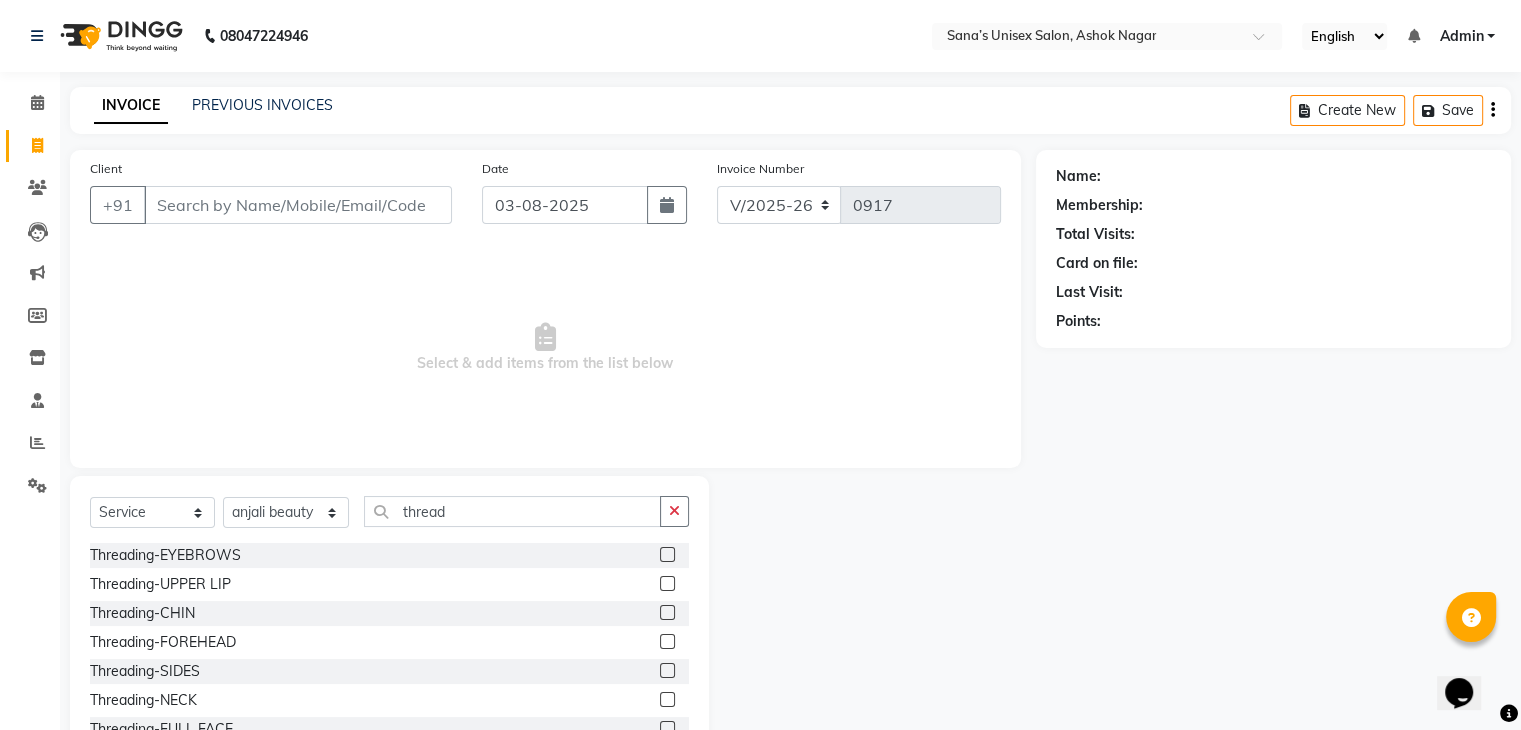click 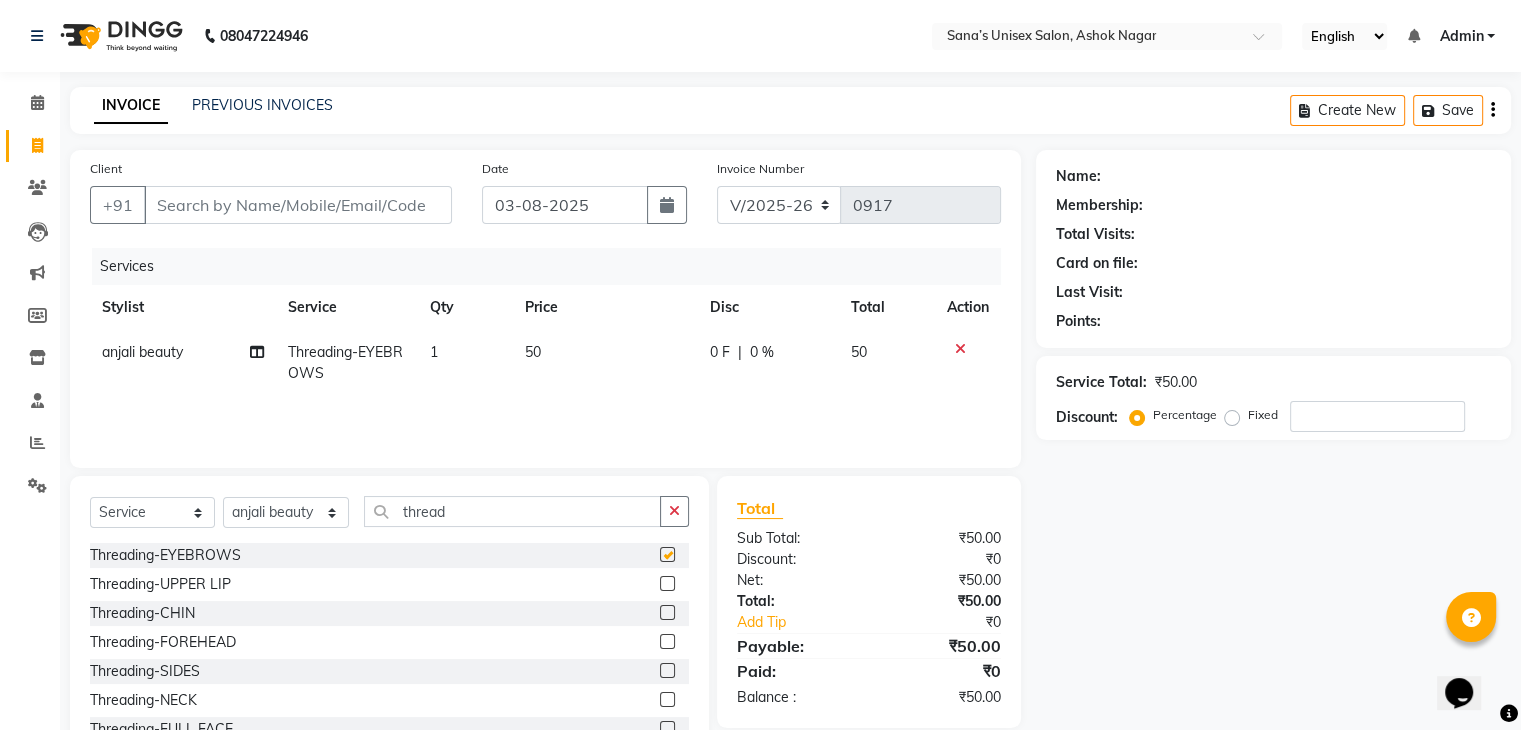 checkbox on "false" 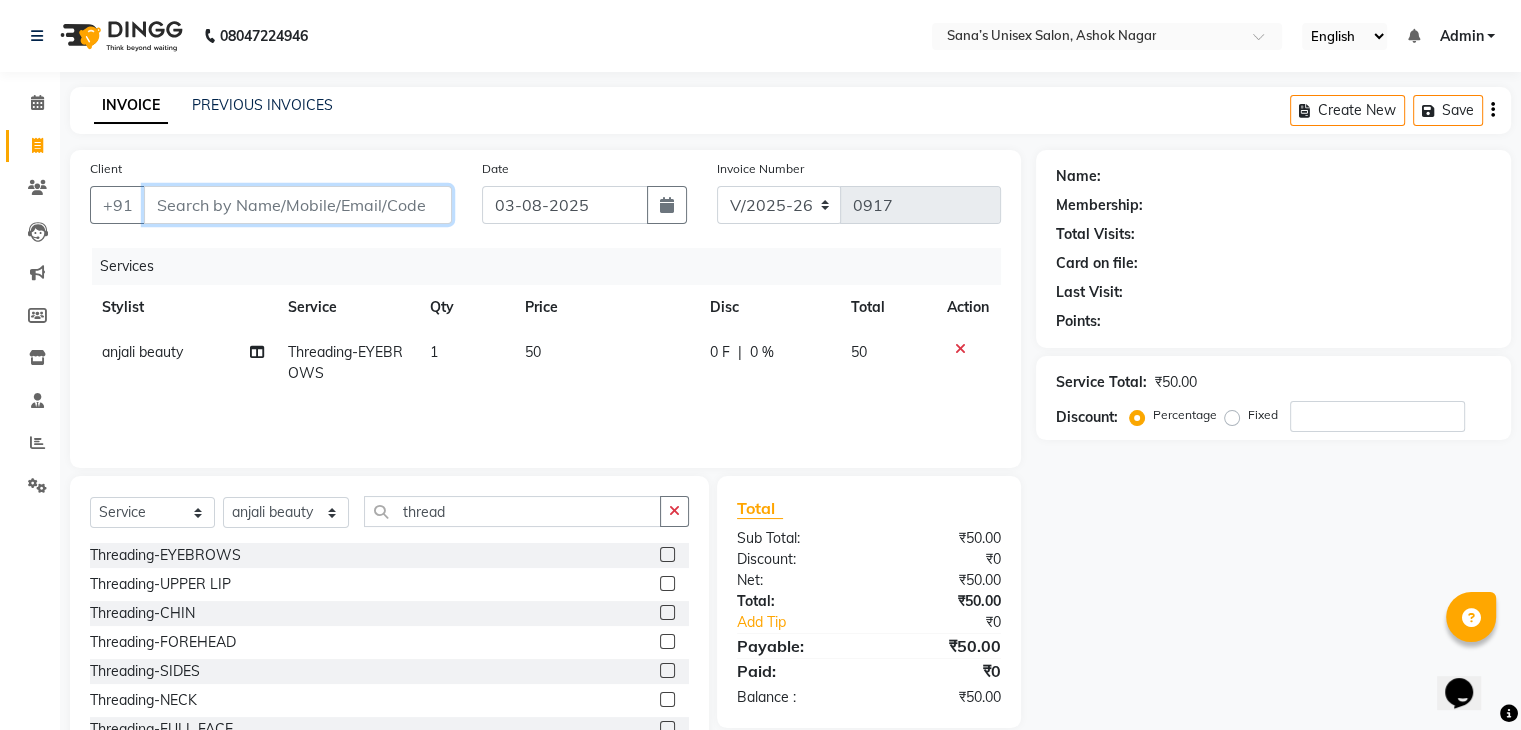 click on "Client" at bounding box center (298, 205) 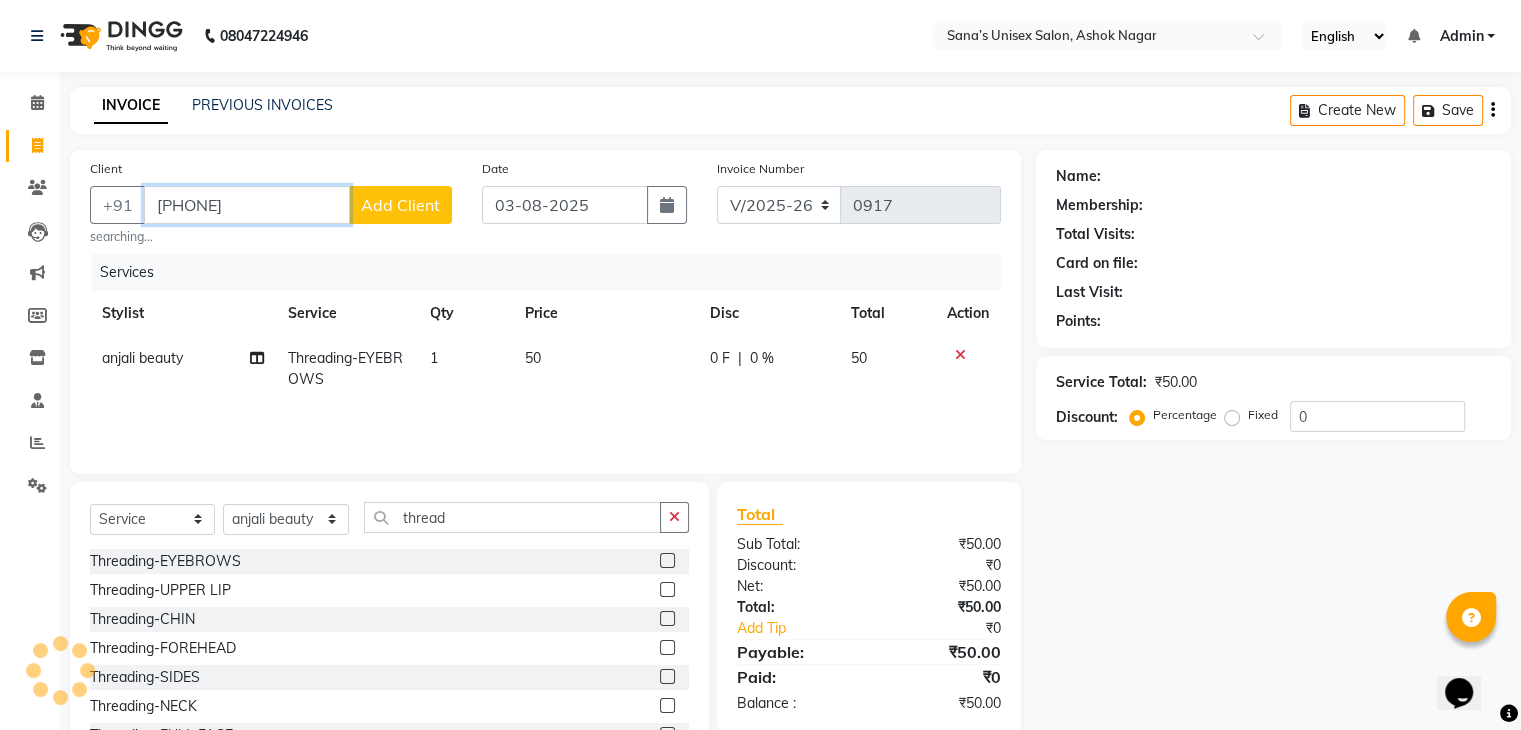 type on "[PHONE]" 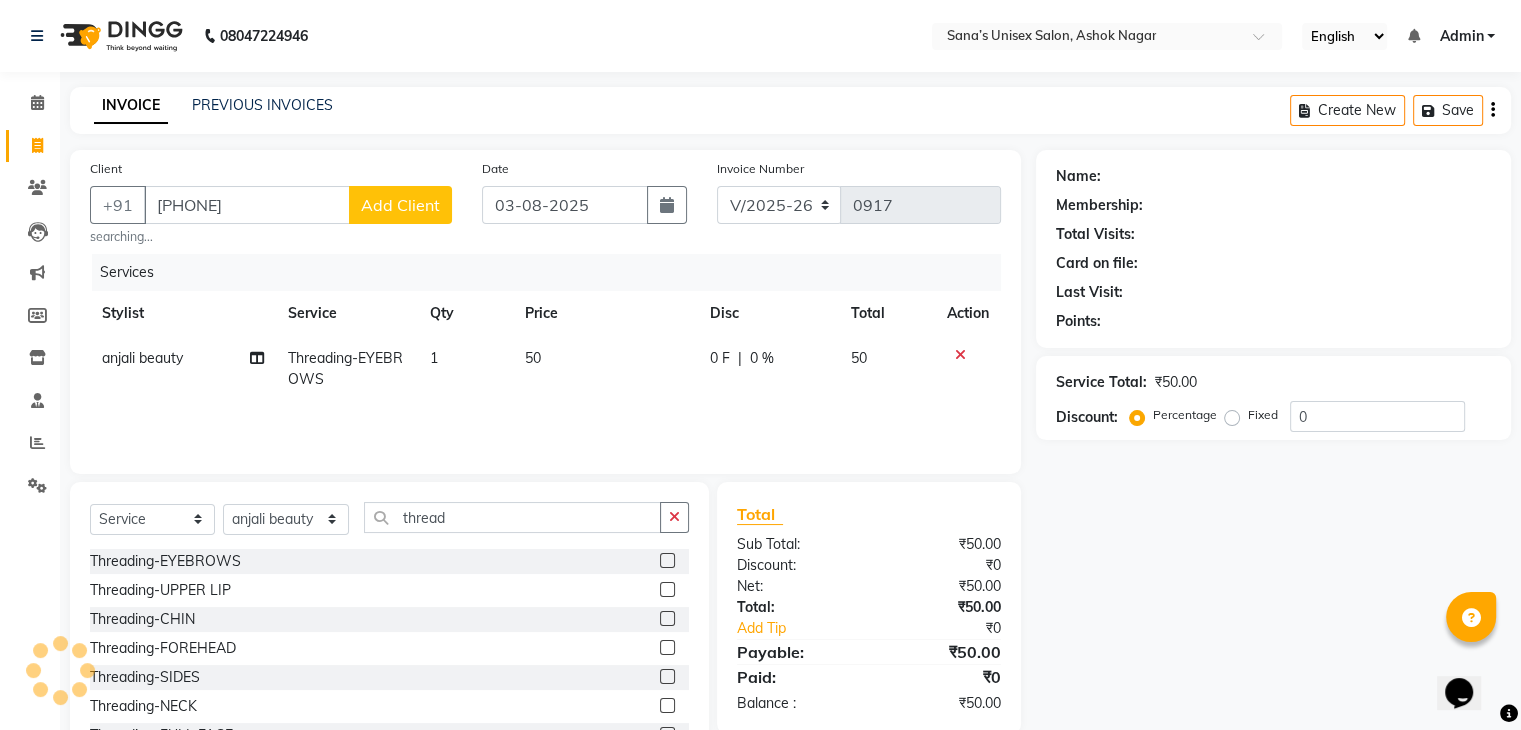 click on "Add Client" 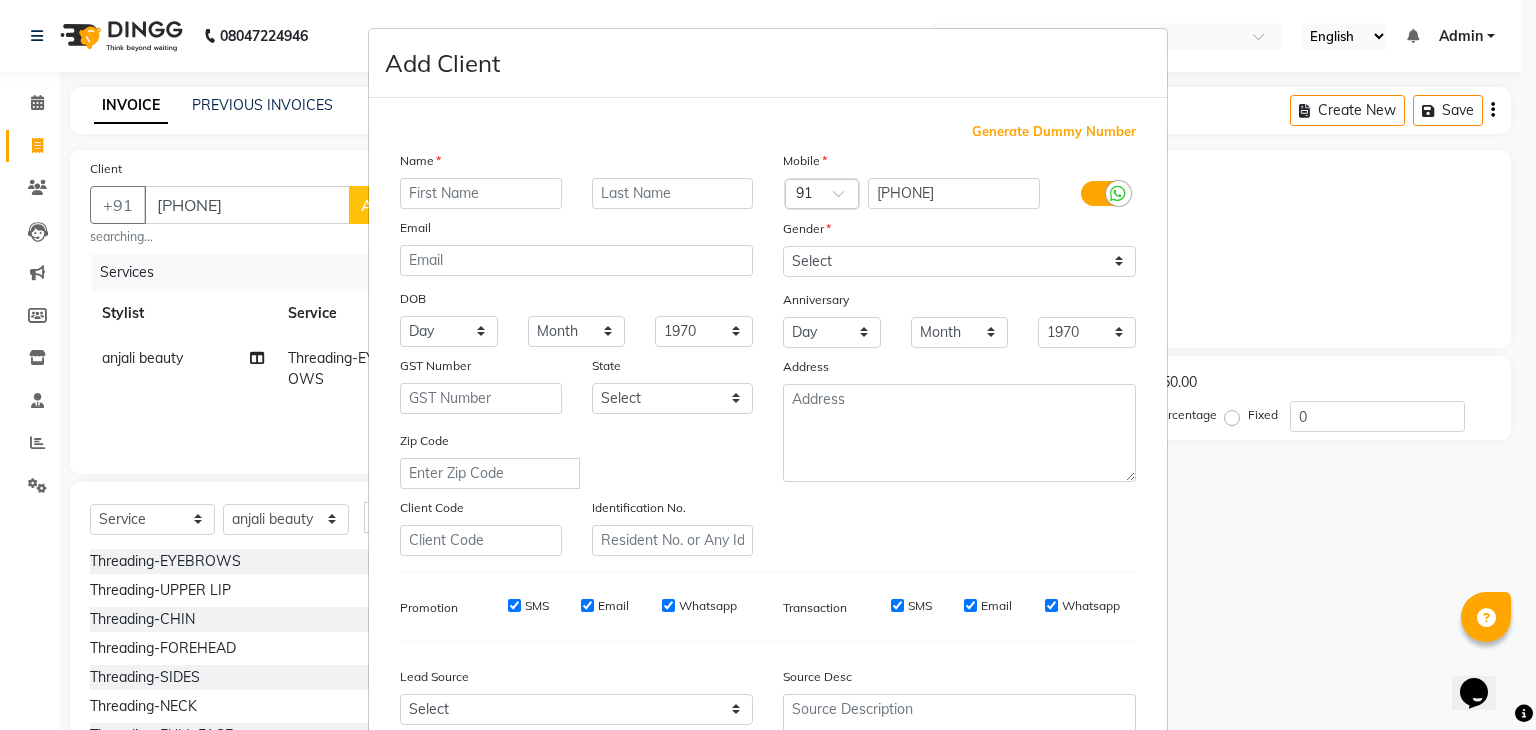 click at bounding box center (481, 193) 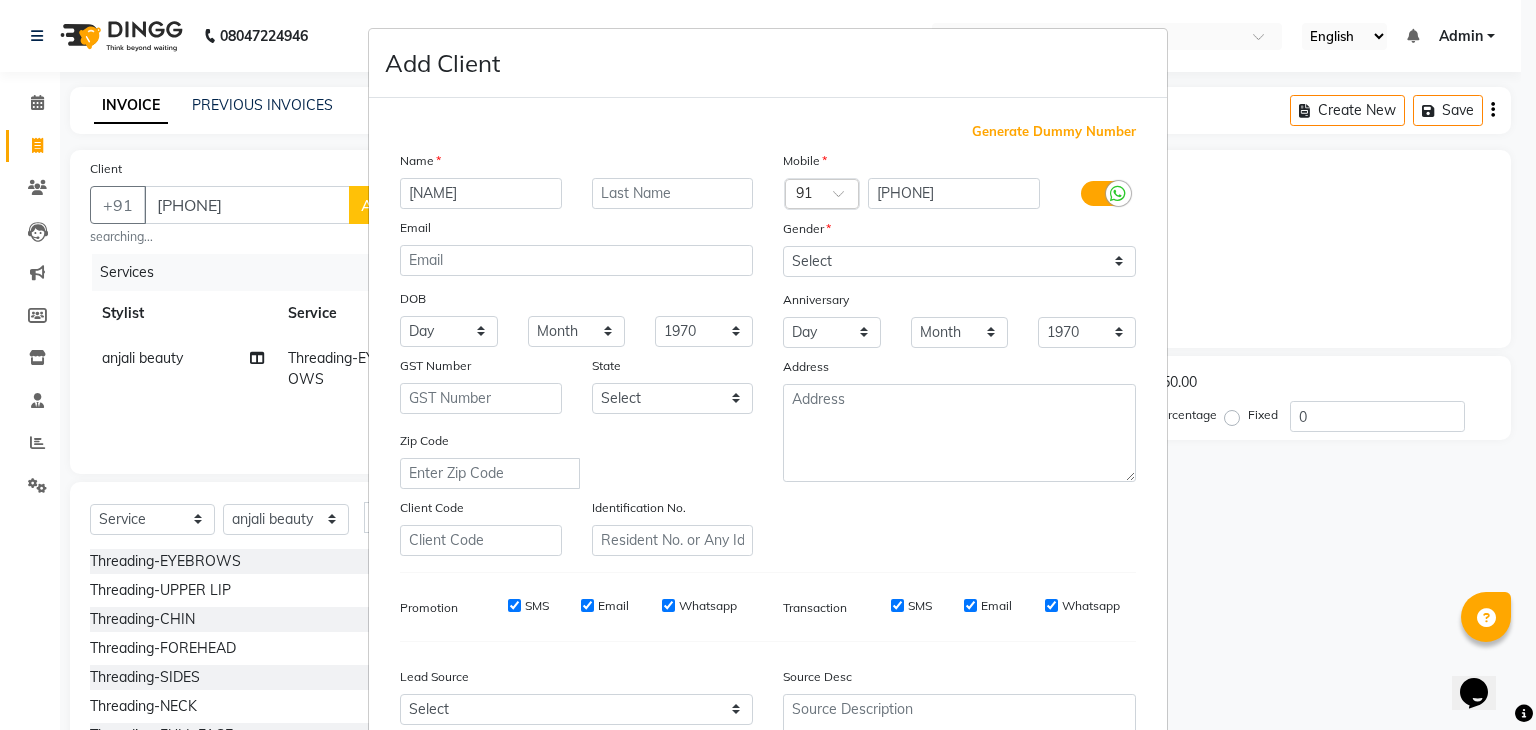 click on "[NAME]" at bounding box center (481, 193) 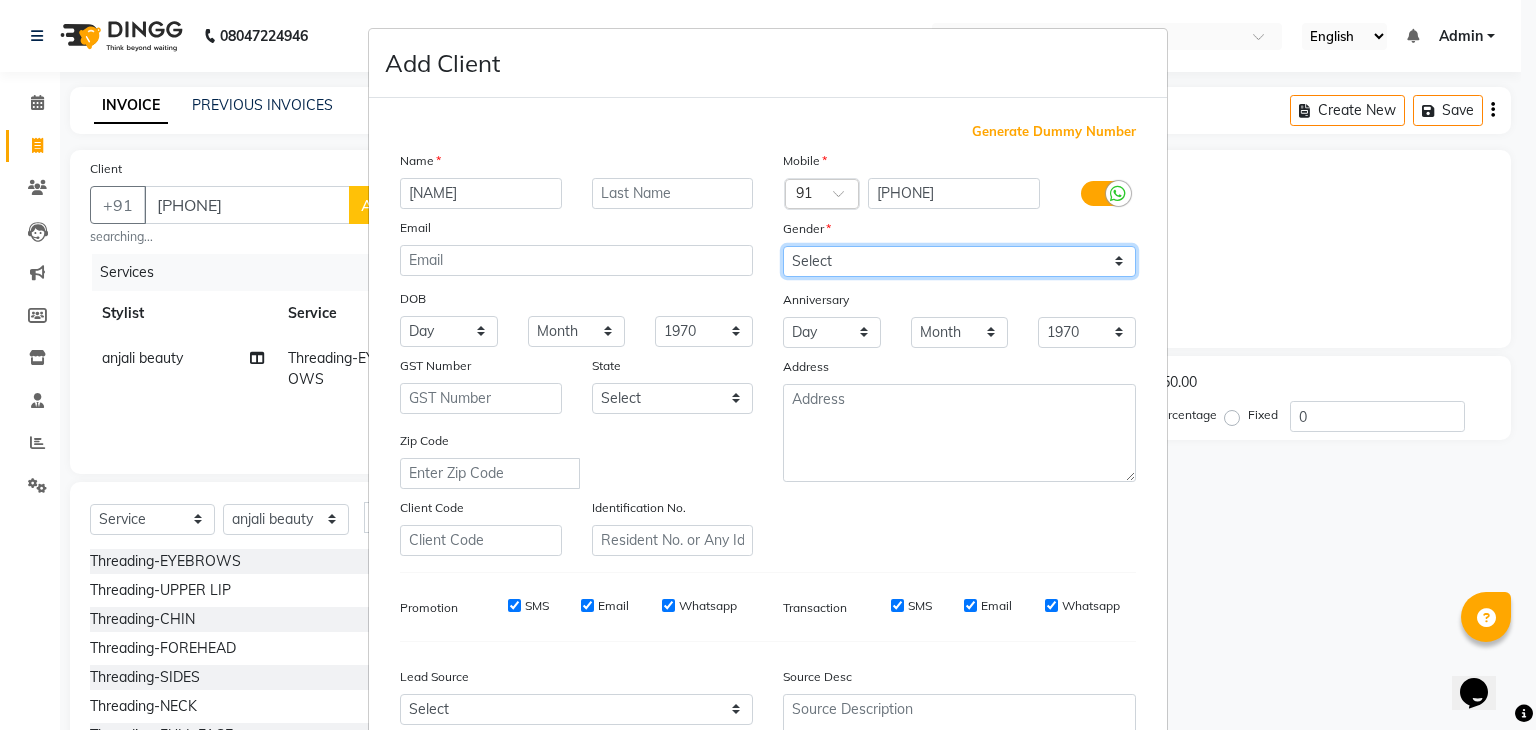click on "Select Male Female Other Prefer Not To Say" at bounding box center (959, 261) 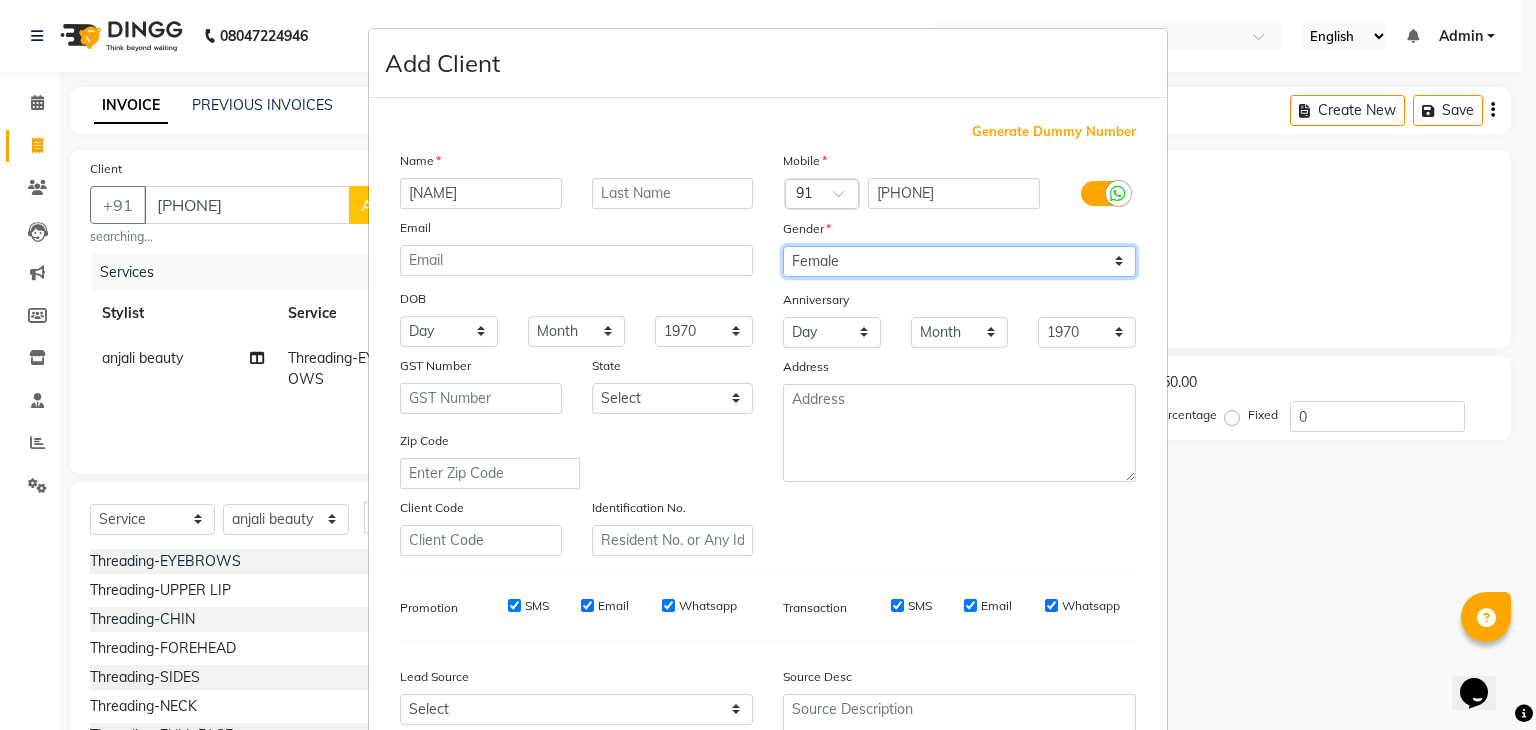 click on "Select Male Female Other Prefer Not To Say" at bounding box center (959, 261) 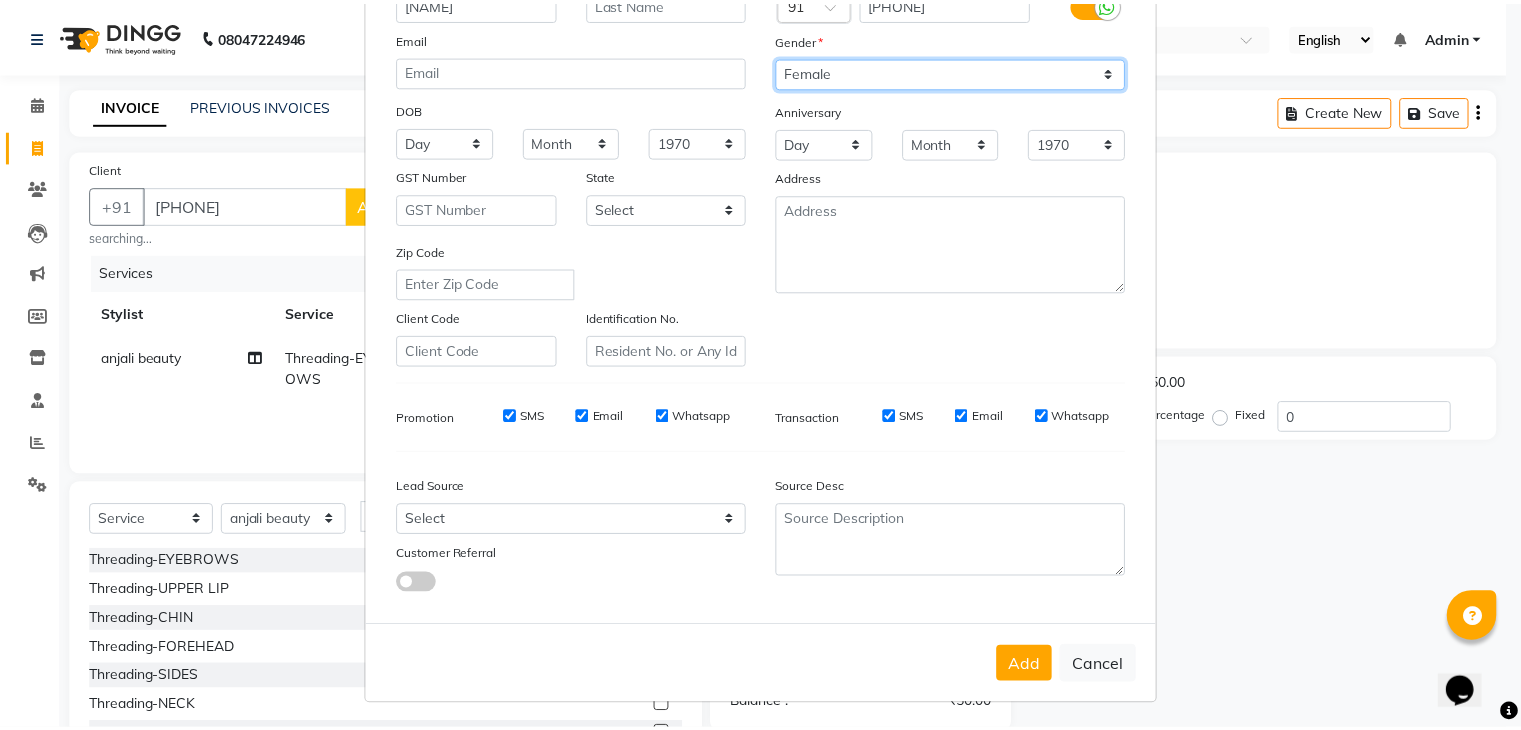 scroll, scrollTop: 203, scrollLeft: 0, axis: vertical 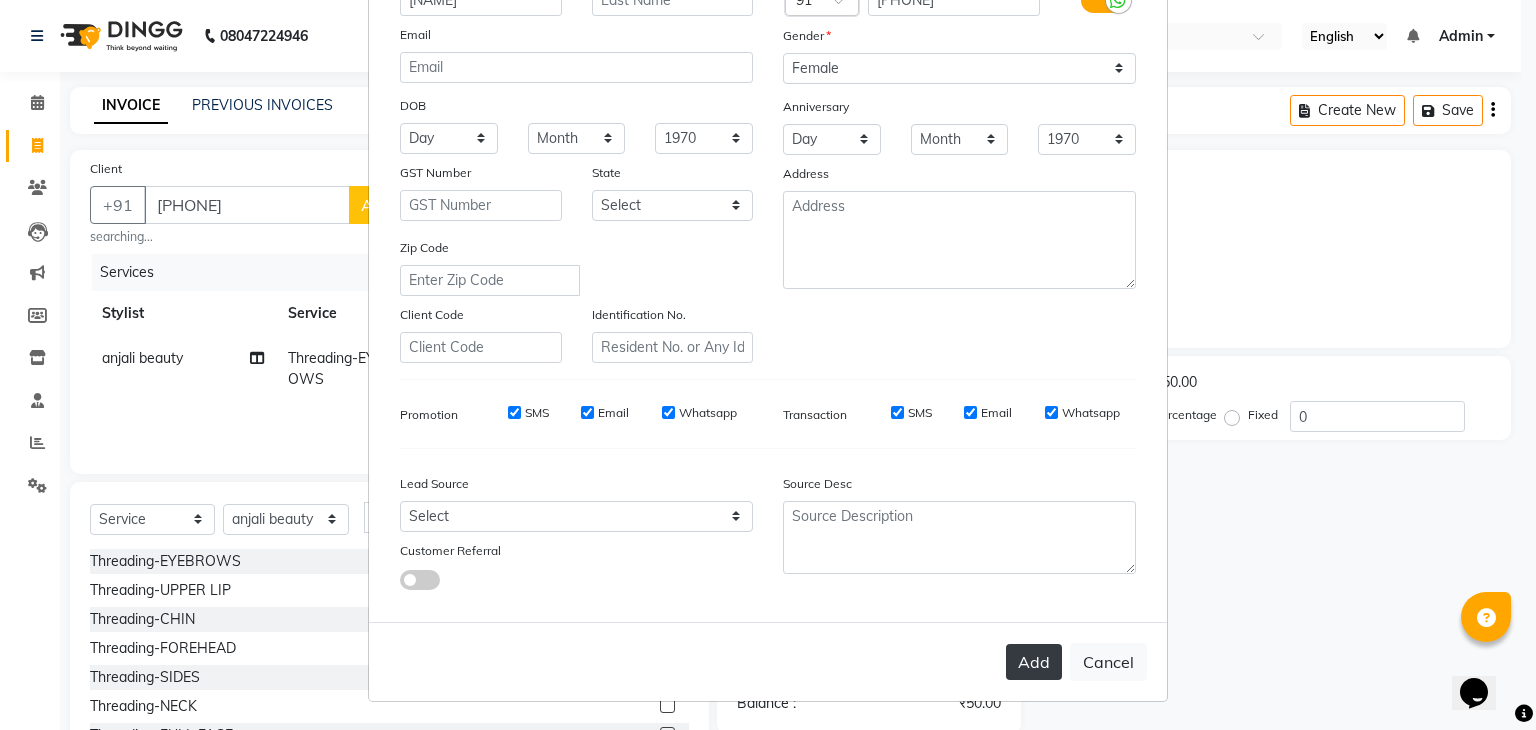 click on "Add" at bounding box center (1034, 662) 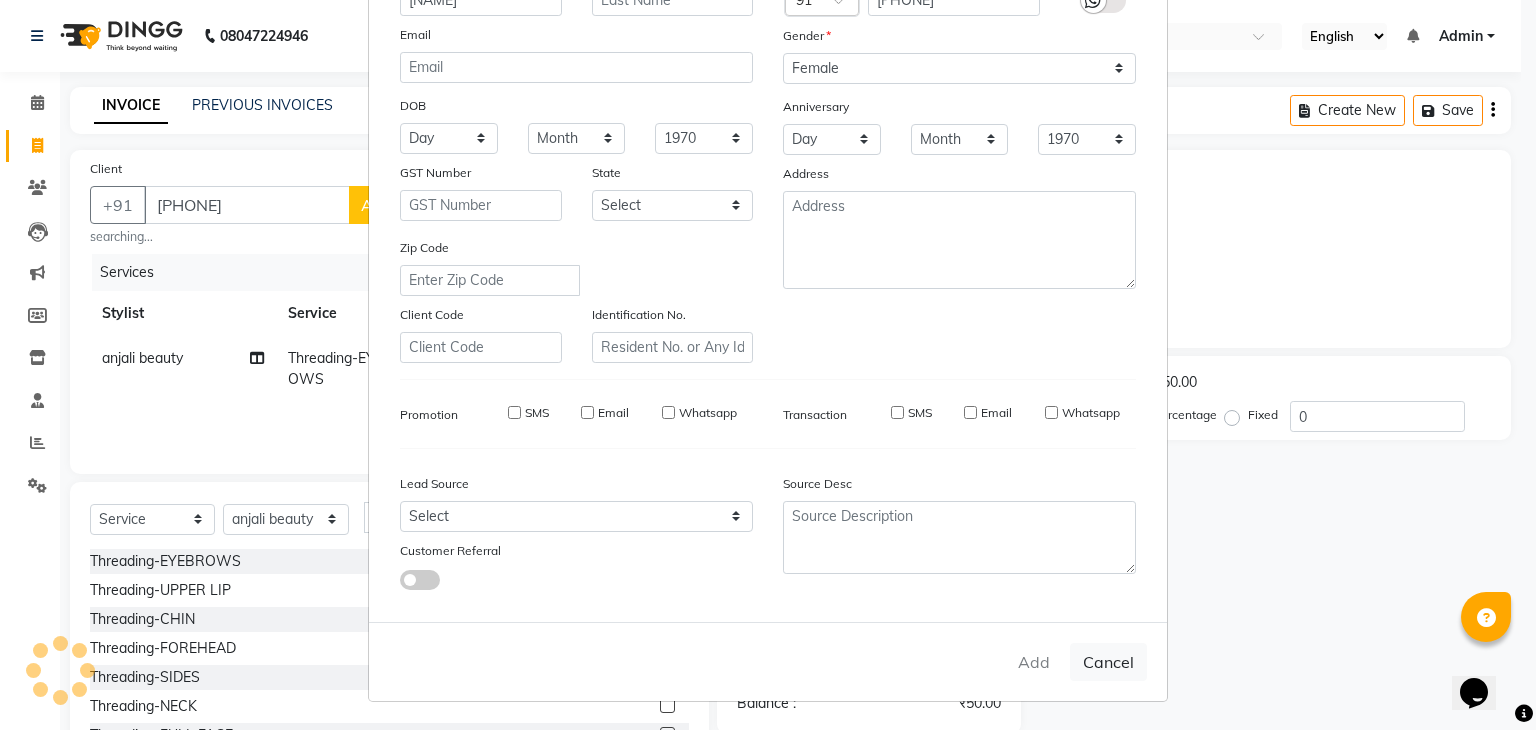 type 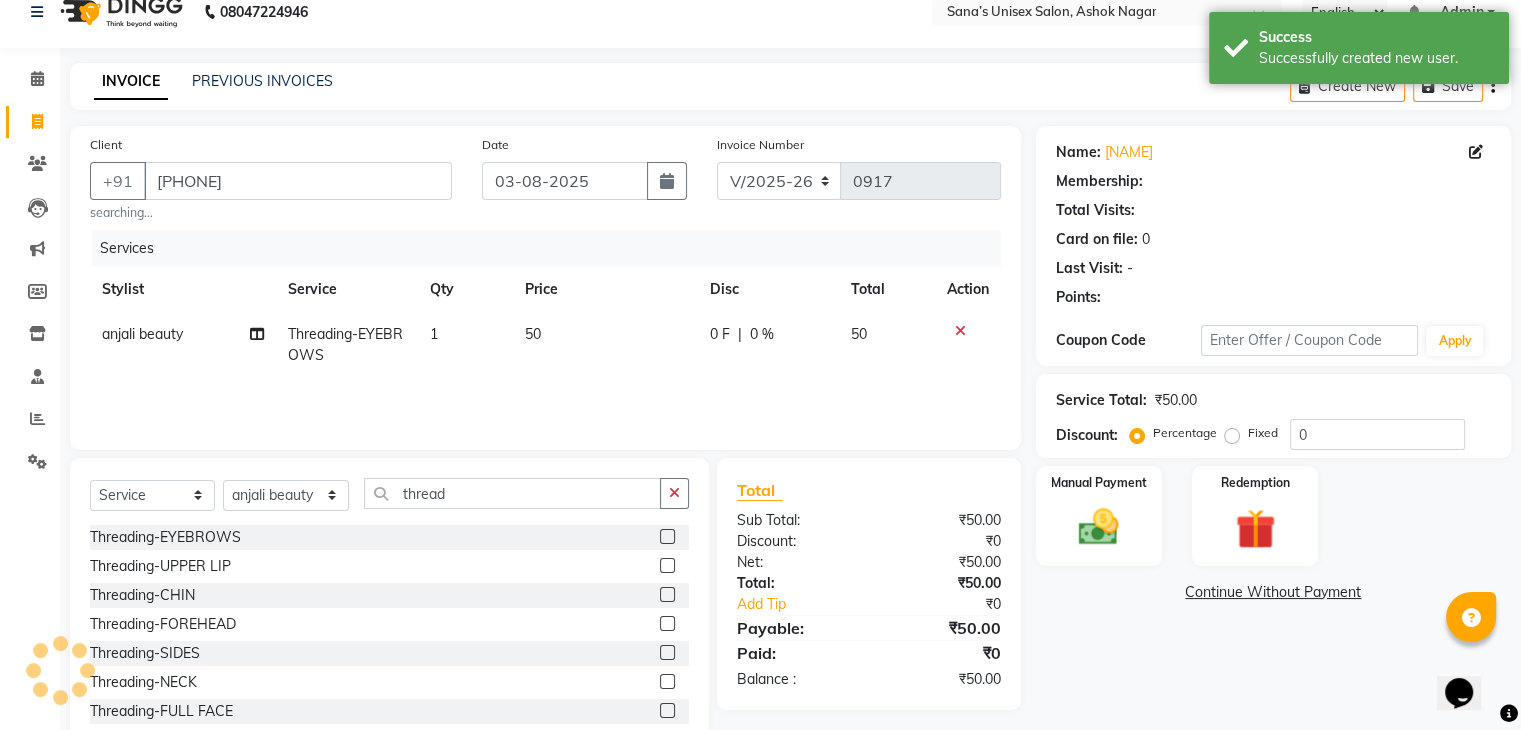 scroll, scrollTop: 78, scrollLeft: 0, axis: vertical 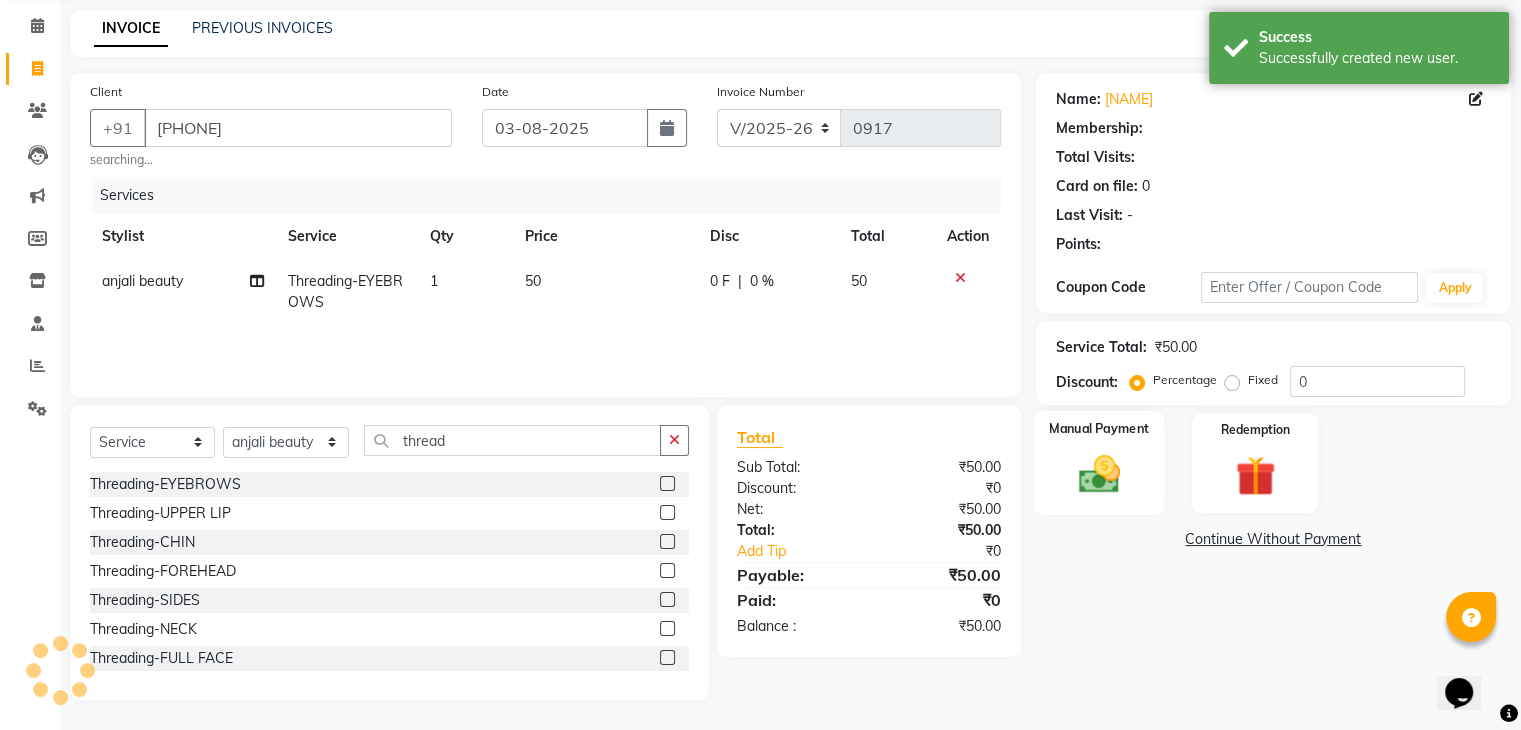click 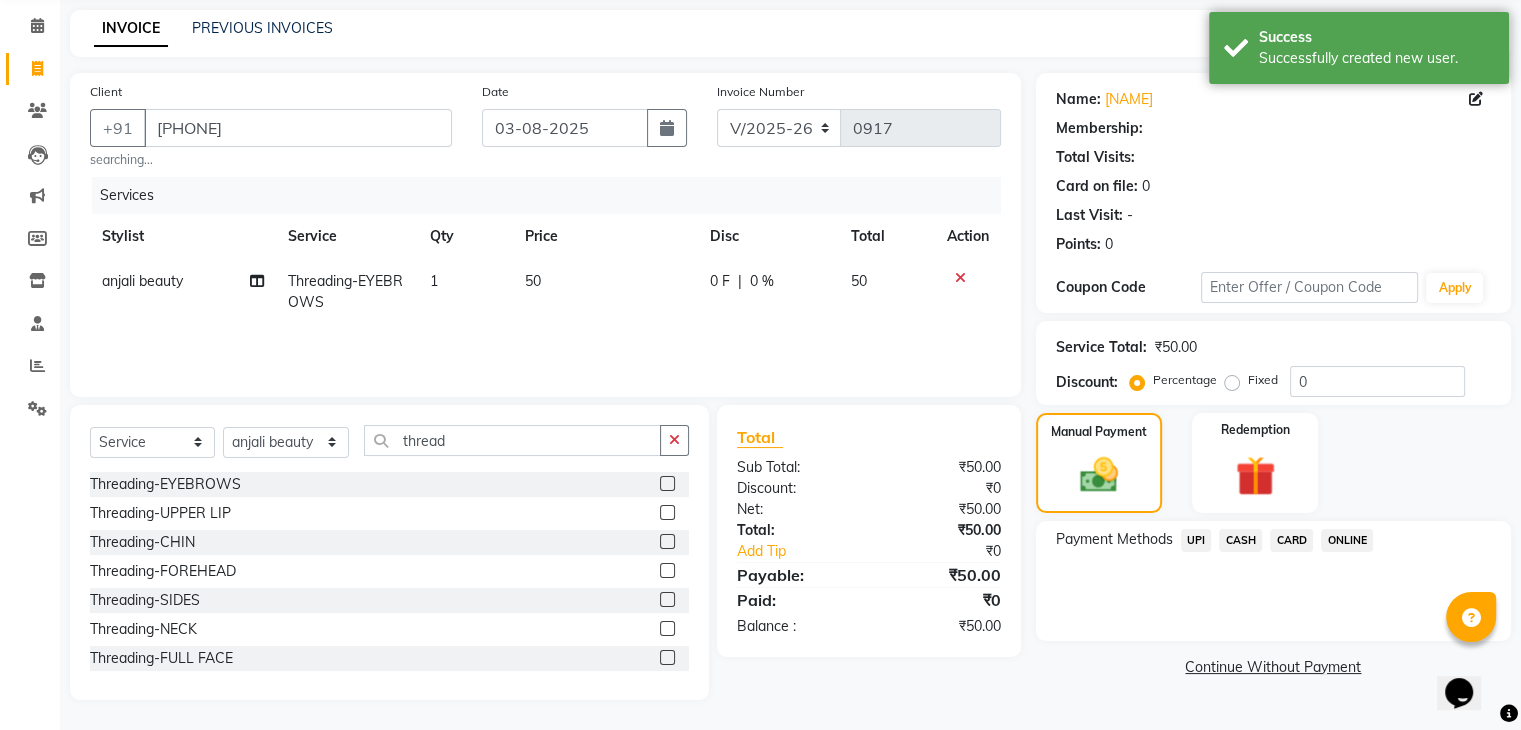 click on "ONLINE" 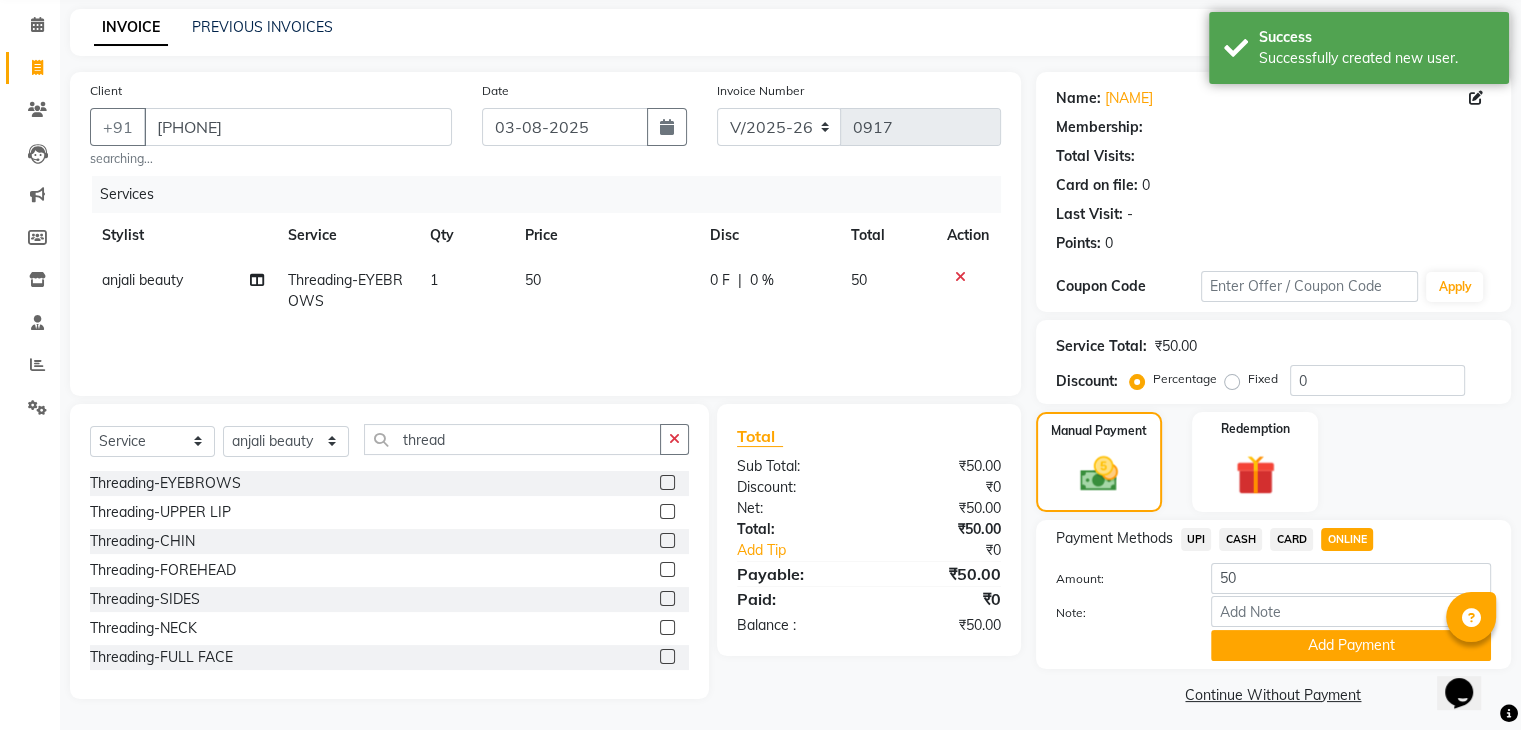 scroll, scrollTop: 89, scrollLeft: 0, axis: vertical 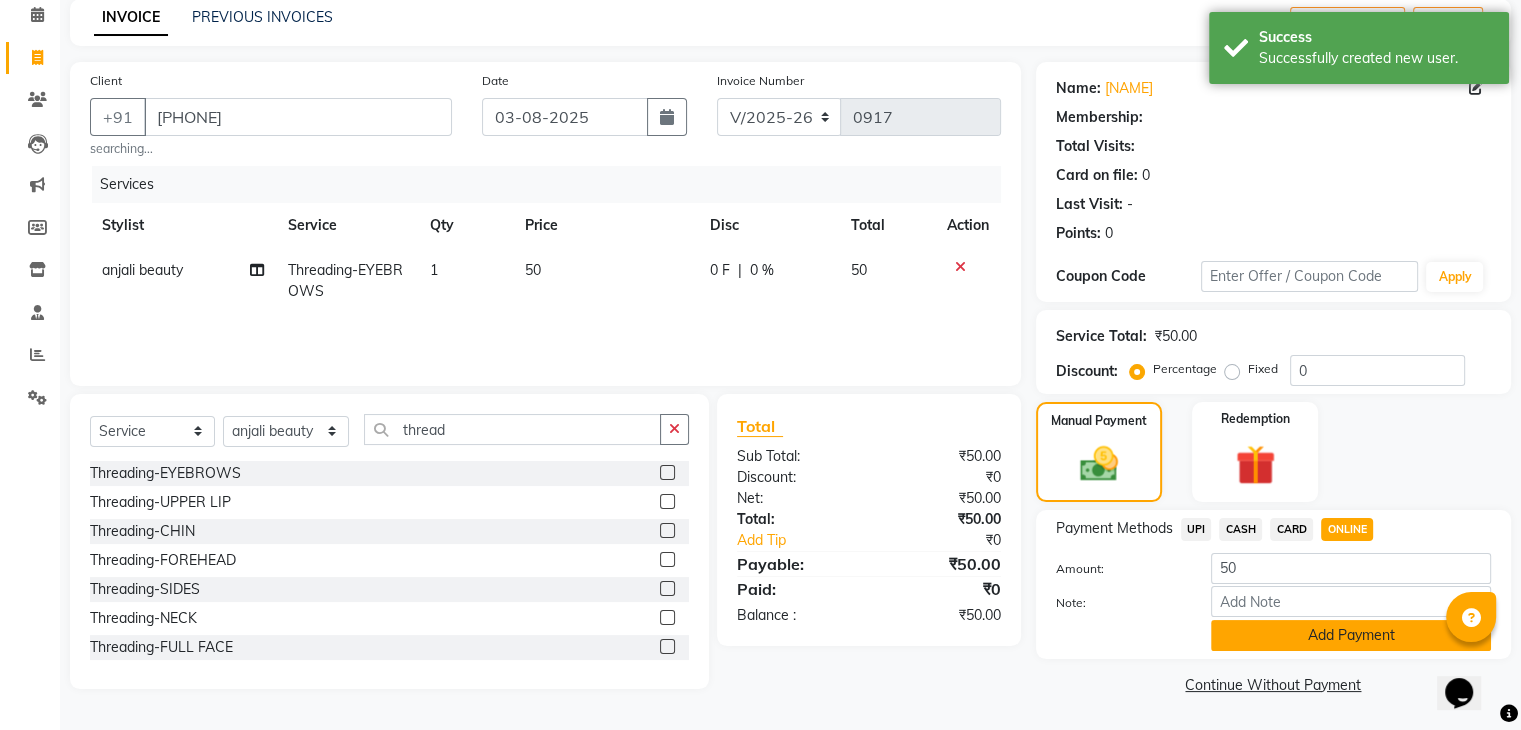 click on "Add Payment" 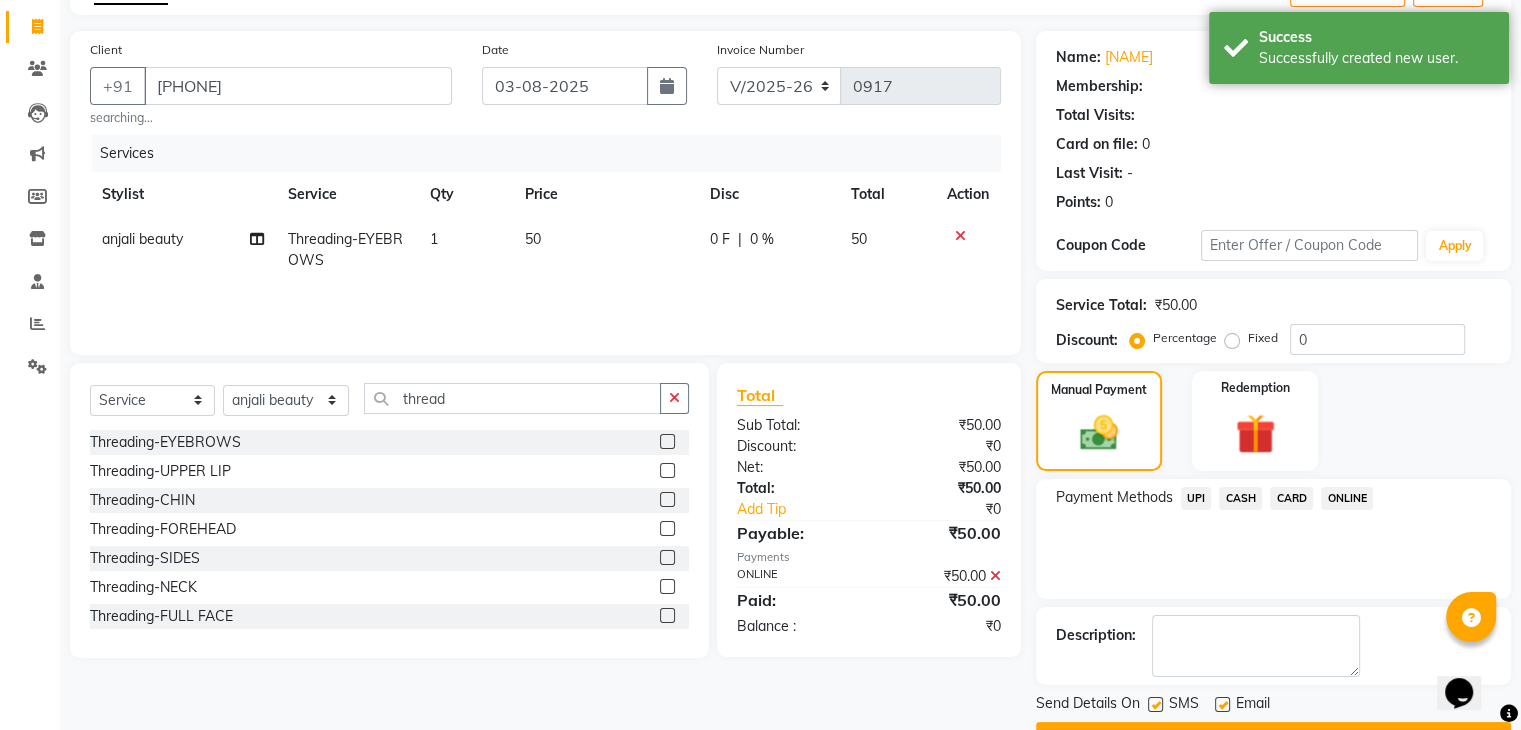 scroll, scrollTop: 171, scrollLeft: 0, axis: vertical 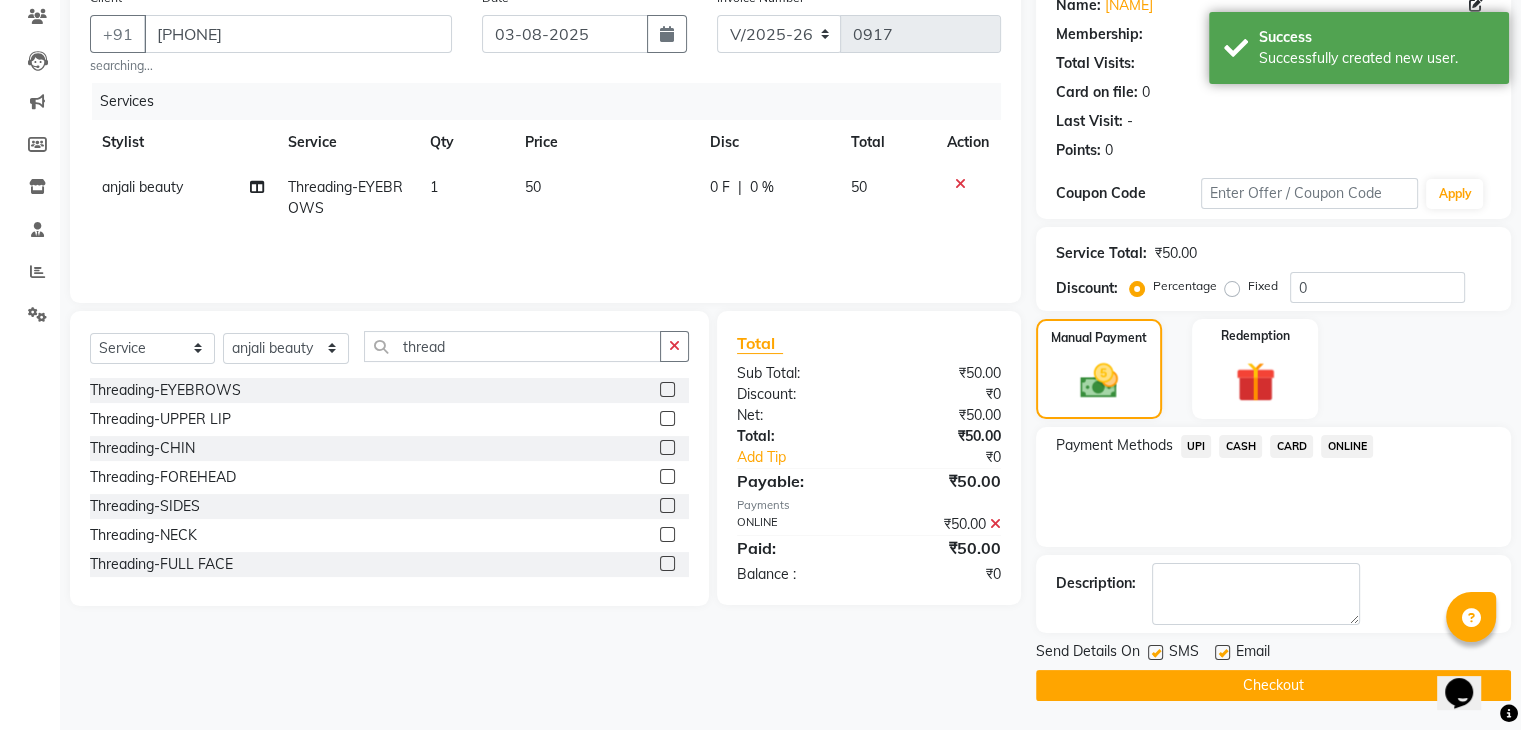 click on "Checkout" 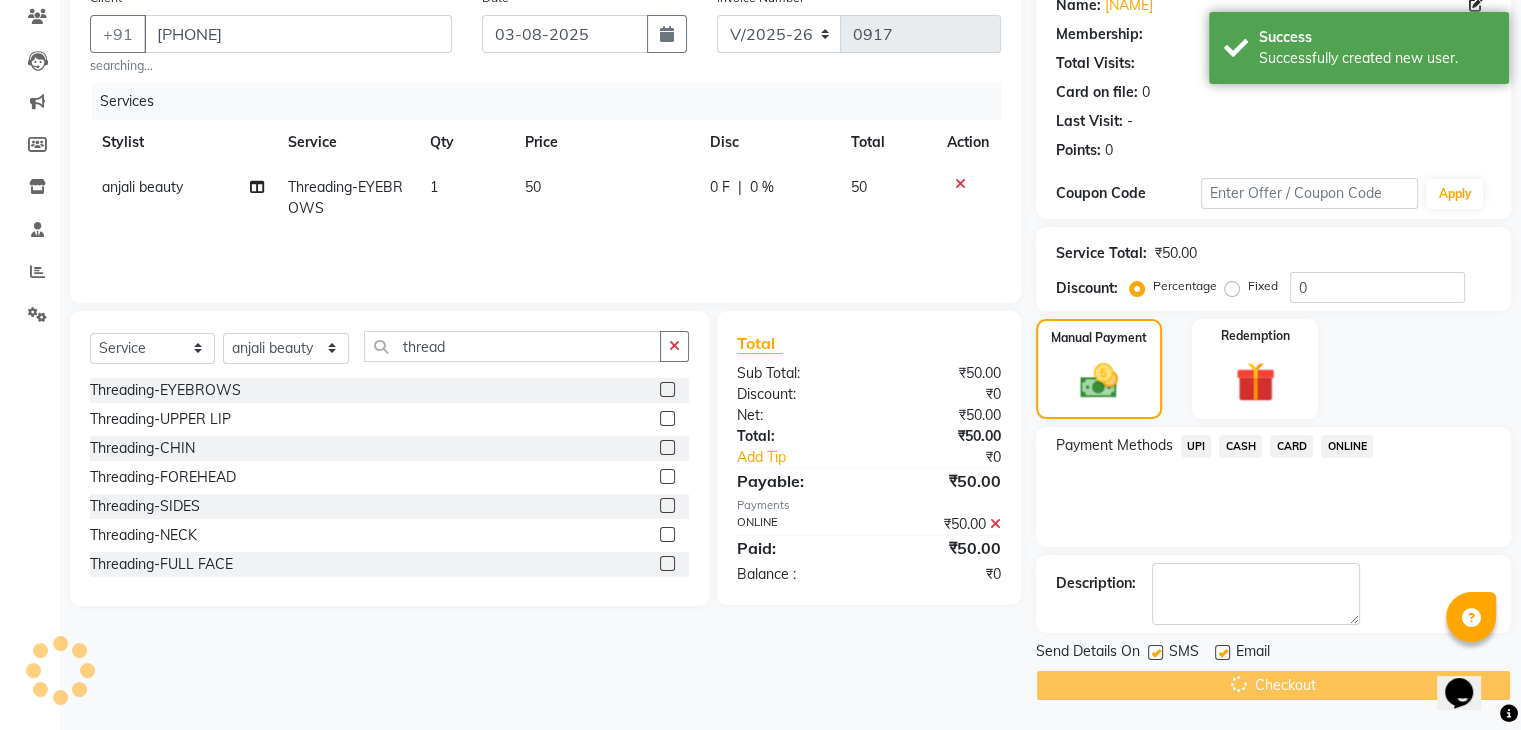 scroll, scrollTop: 0, scrollLeft: 0, axis: both 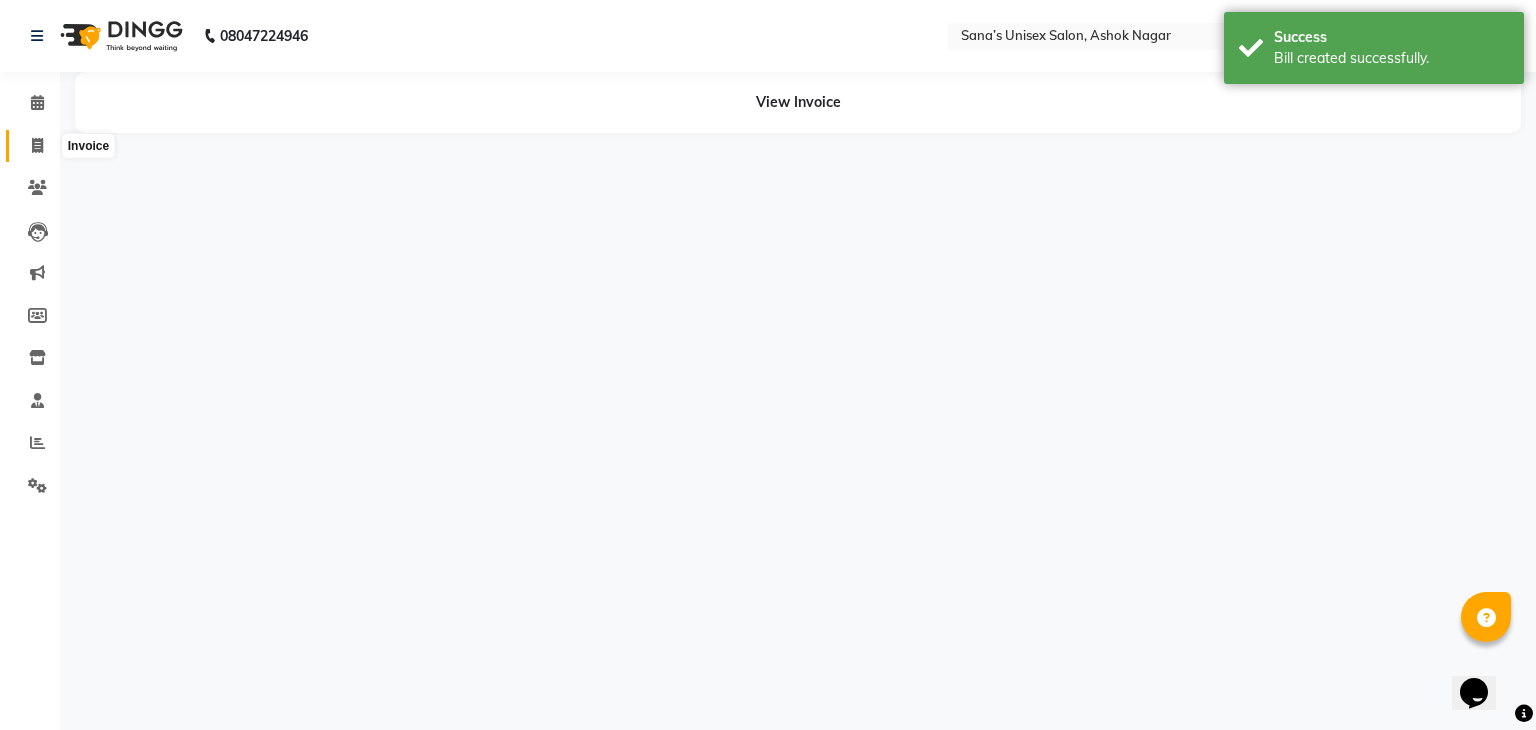 click 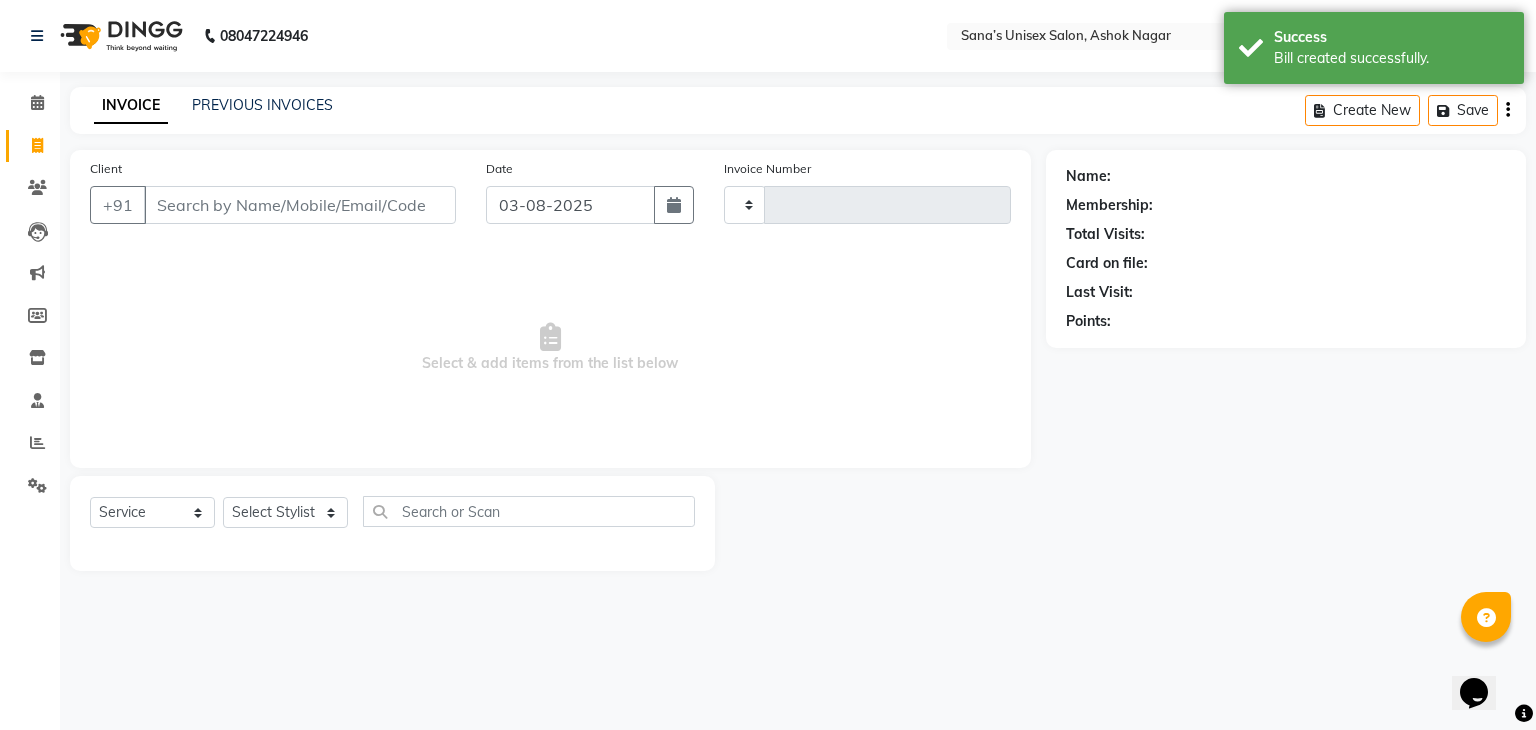 type on "0918" 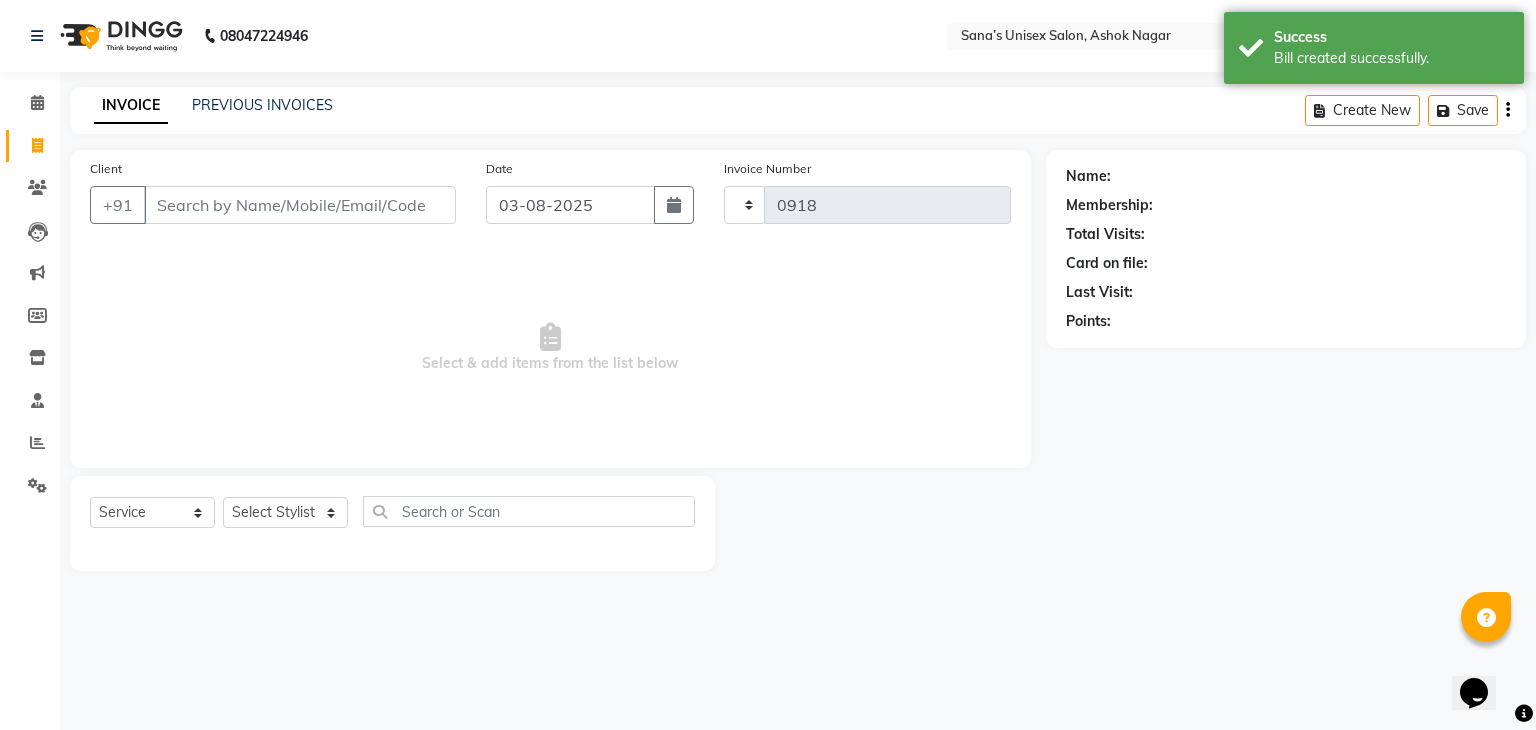 select on "6091" 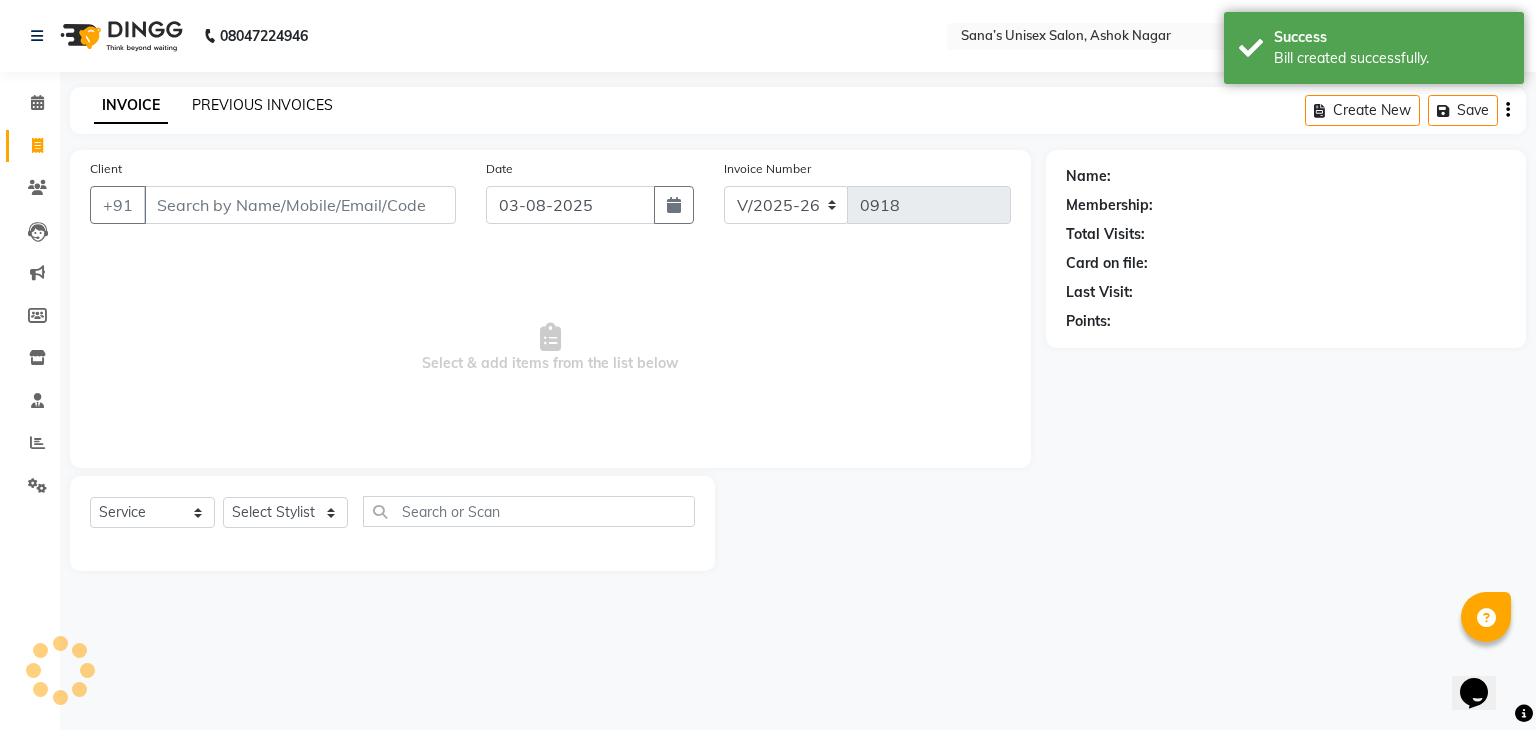click on "PREVIOUS INVOICES" 